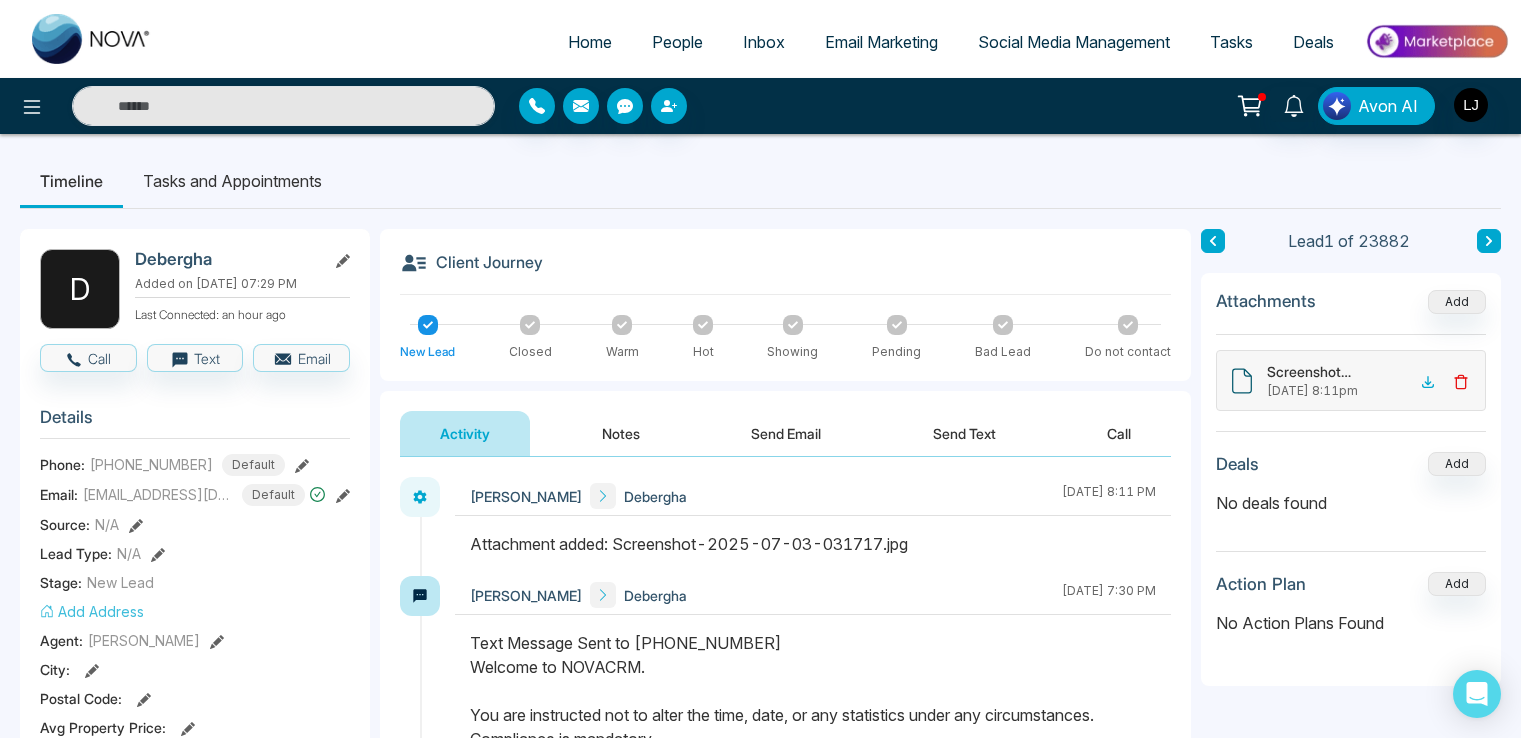 scroll, scrollTop: 0, scrollLeft: 0, axis: both 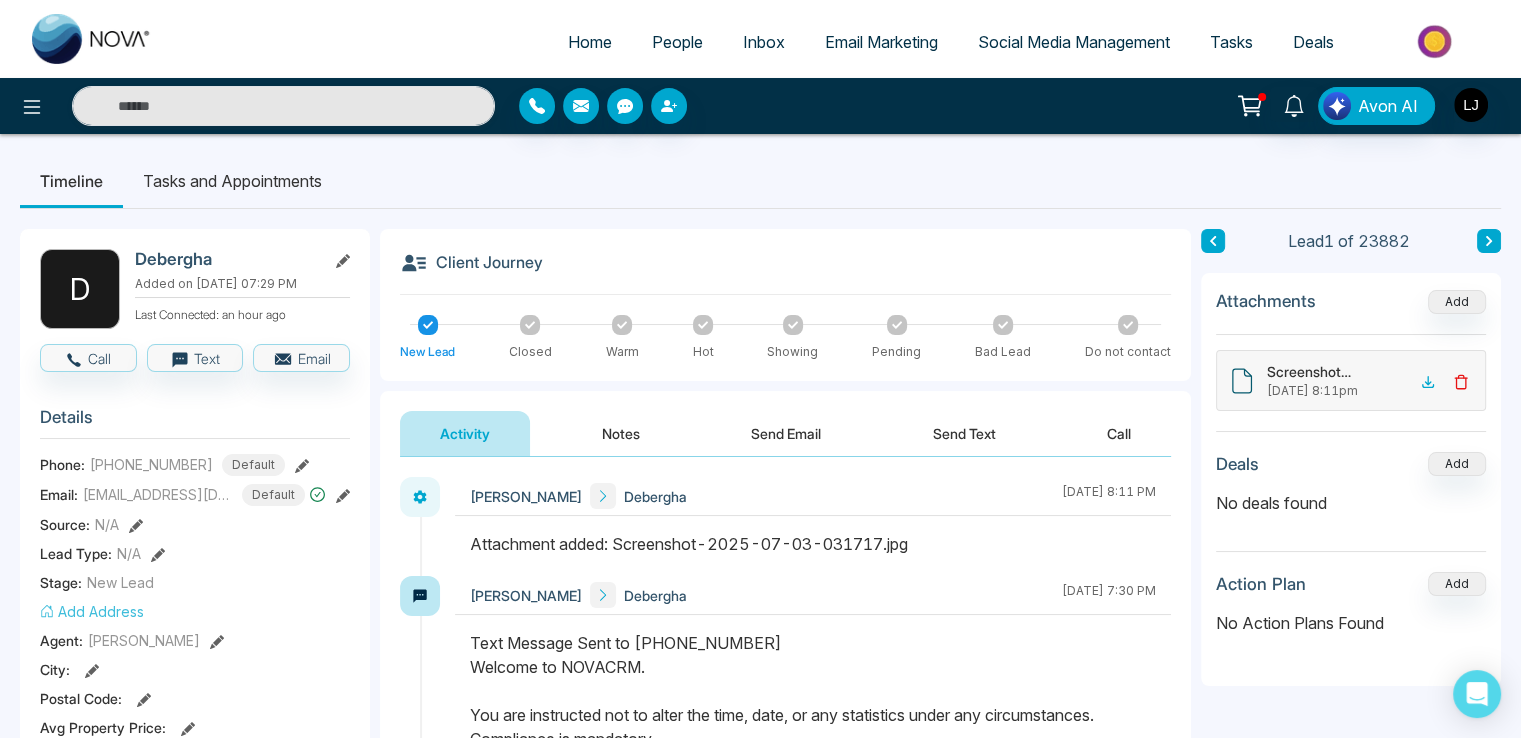 click on "Social Media Management" at bounding box center [1074, 42] 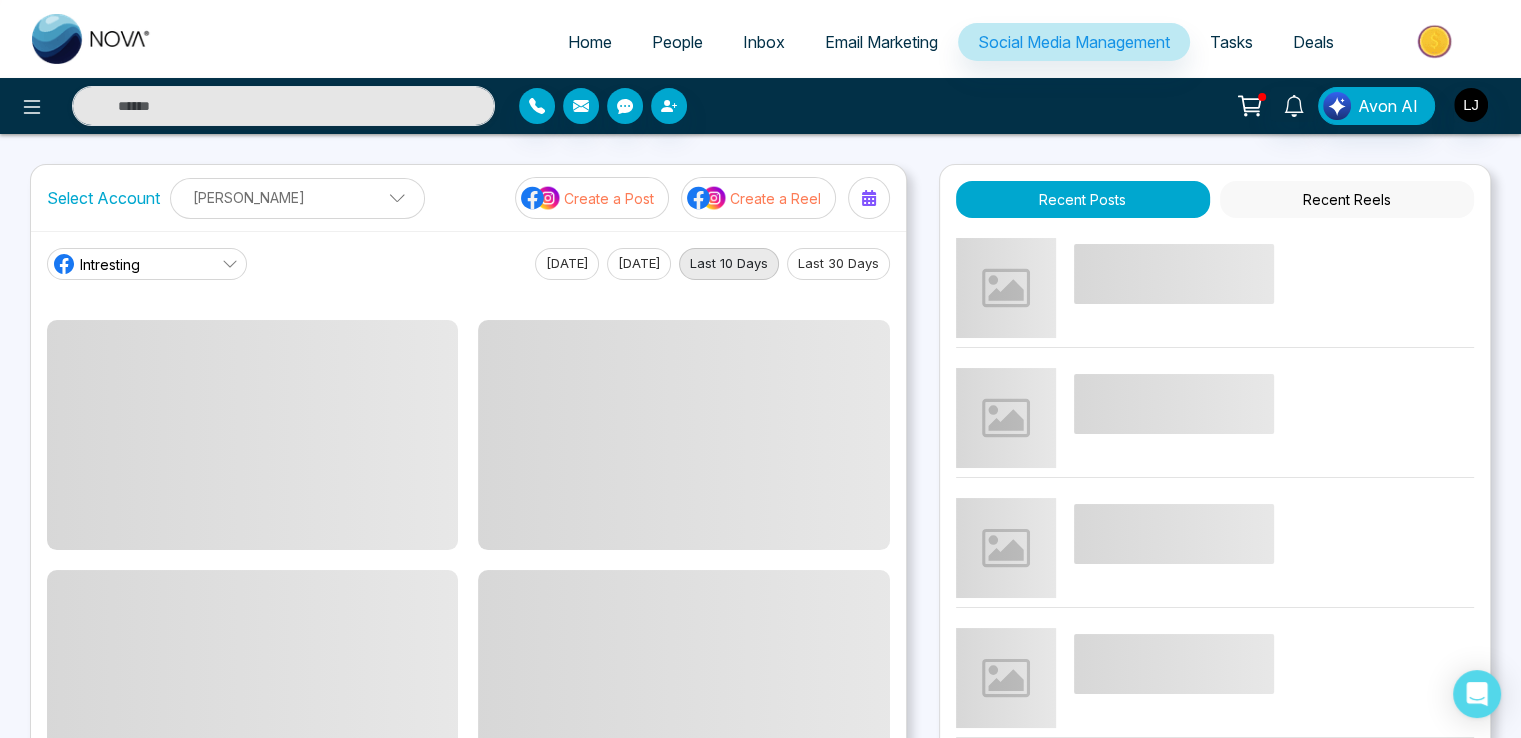 click on "Create a Post" at bounding box center (609, 198) 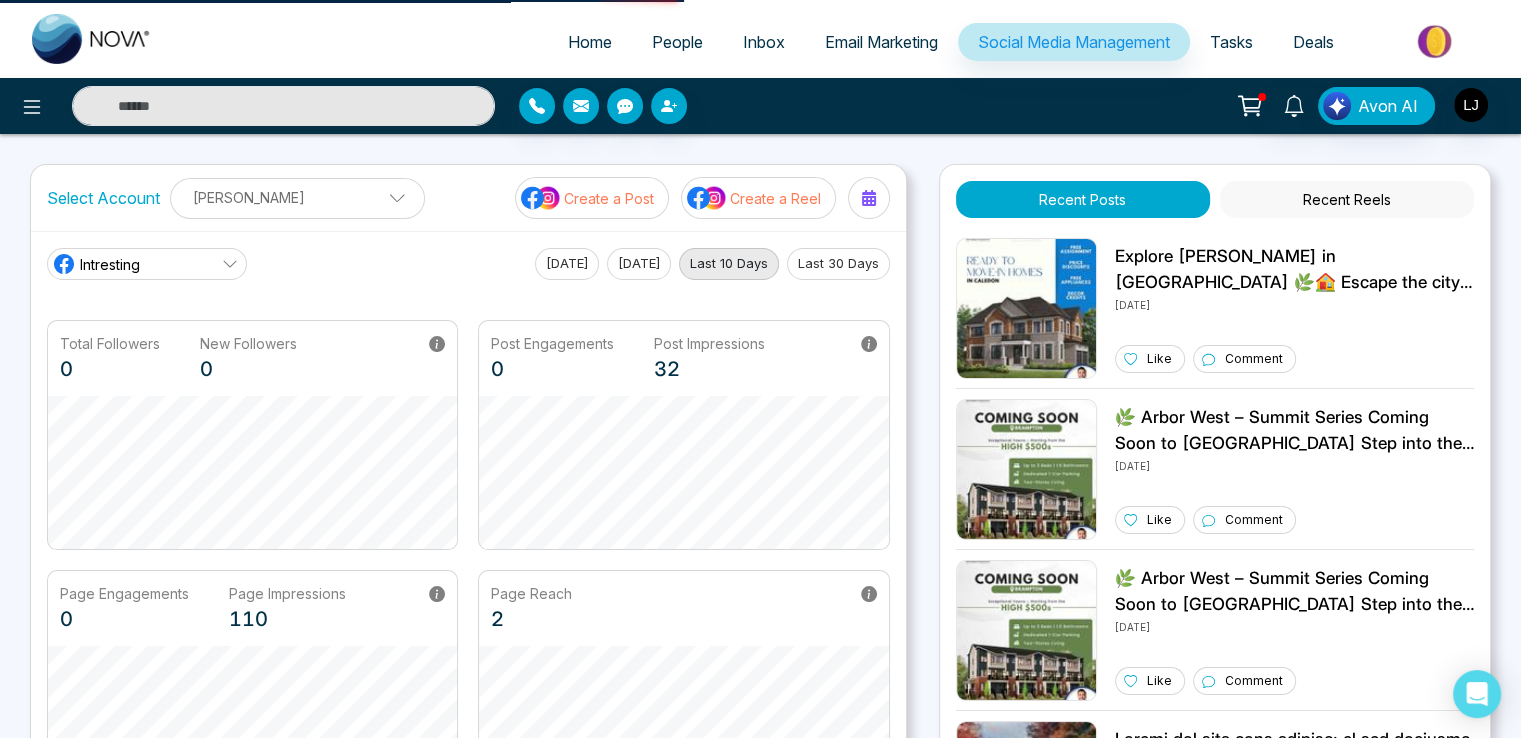 click on "Create a Post" at bounding box center [609, 198] 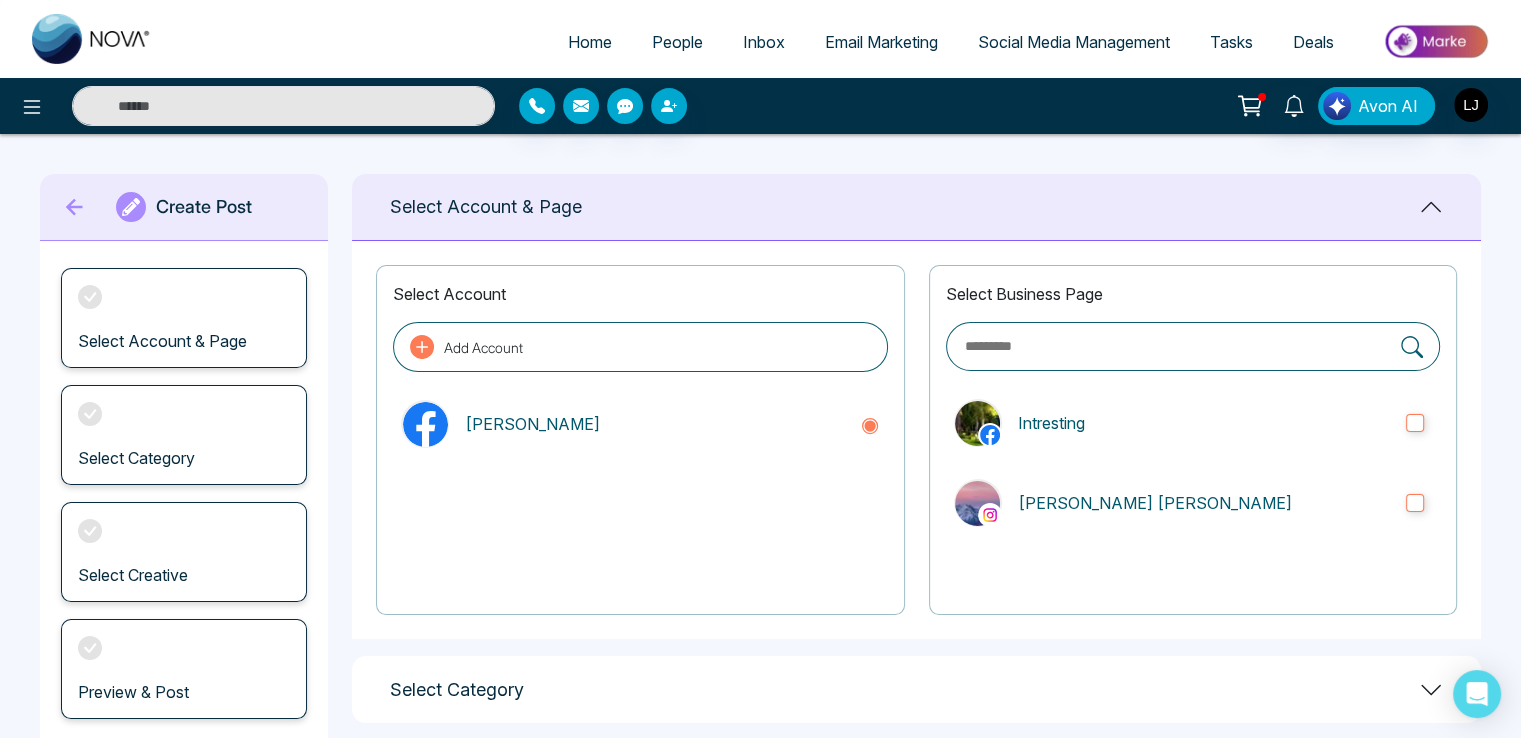 click on "Select Account & Page" at bounding box center [916, 207] 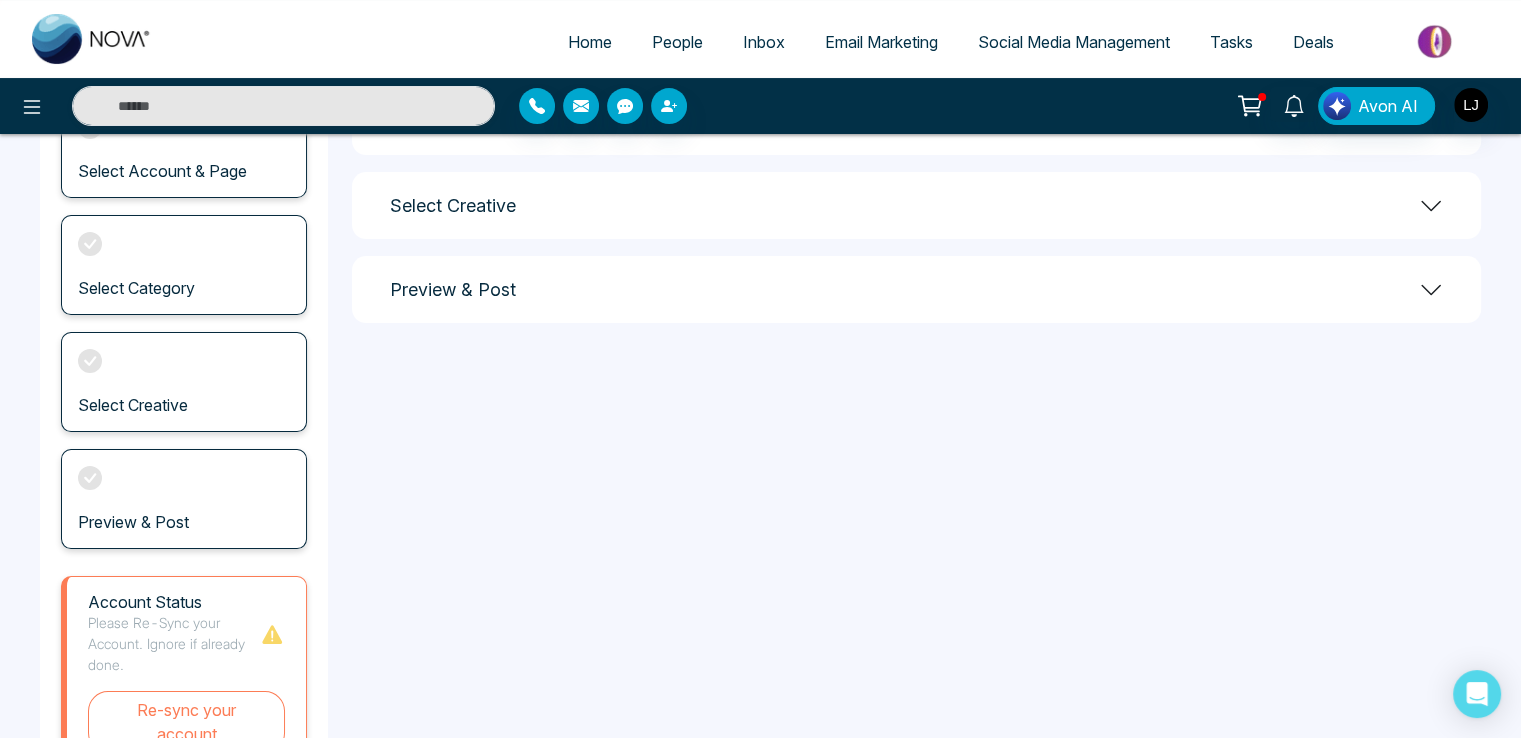 scroll, scrollTop: 0, scrollLeft: 0, axis: both 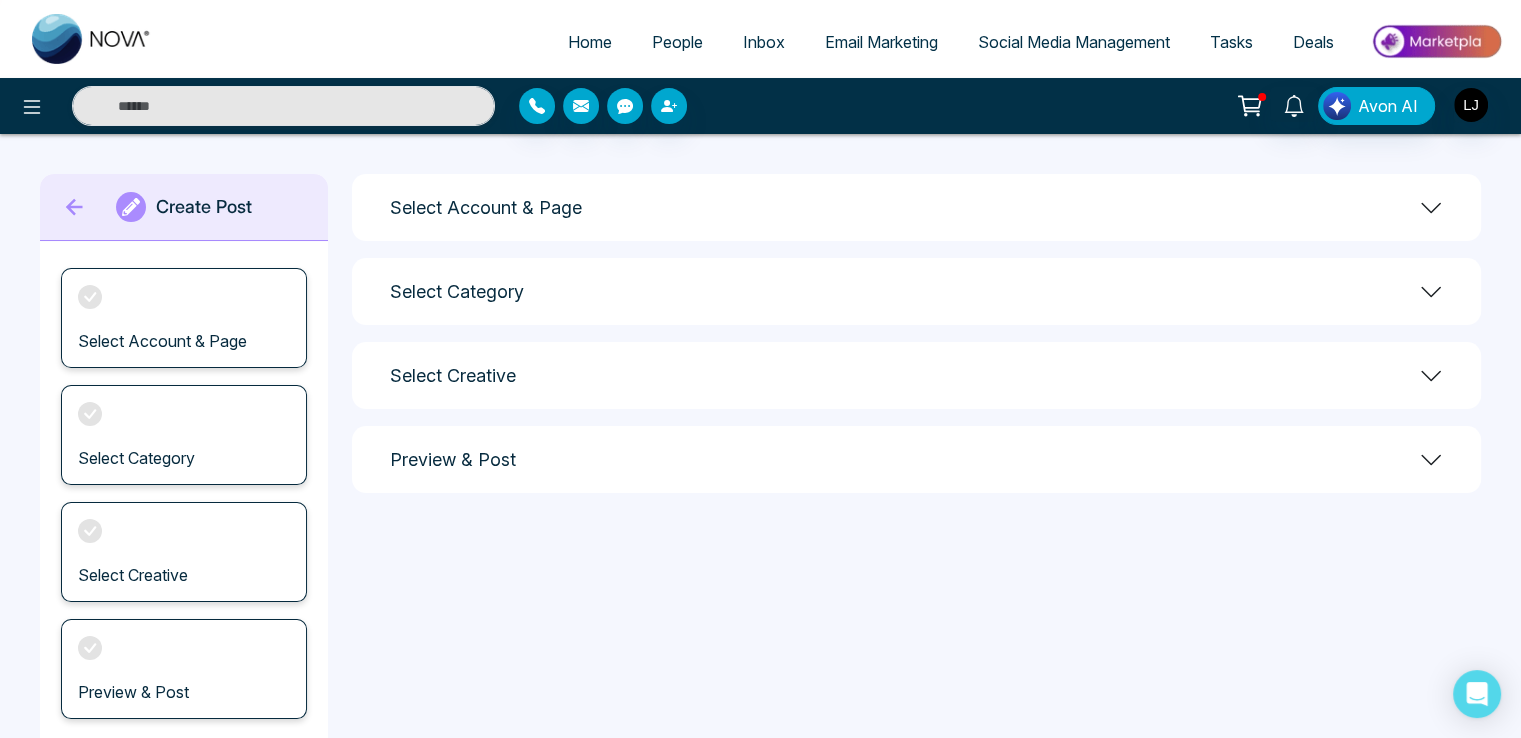 click 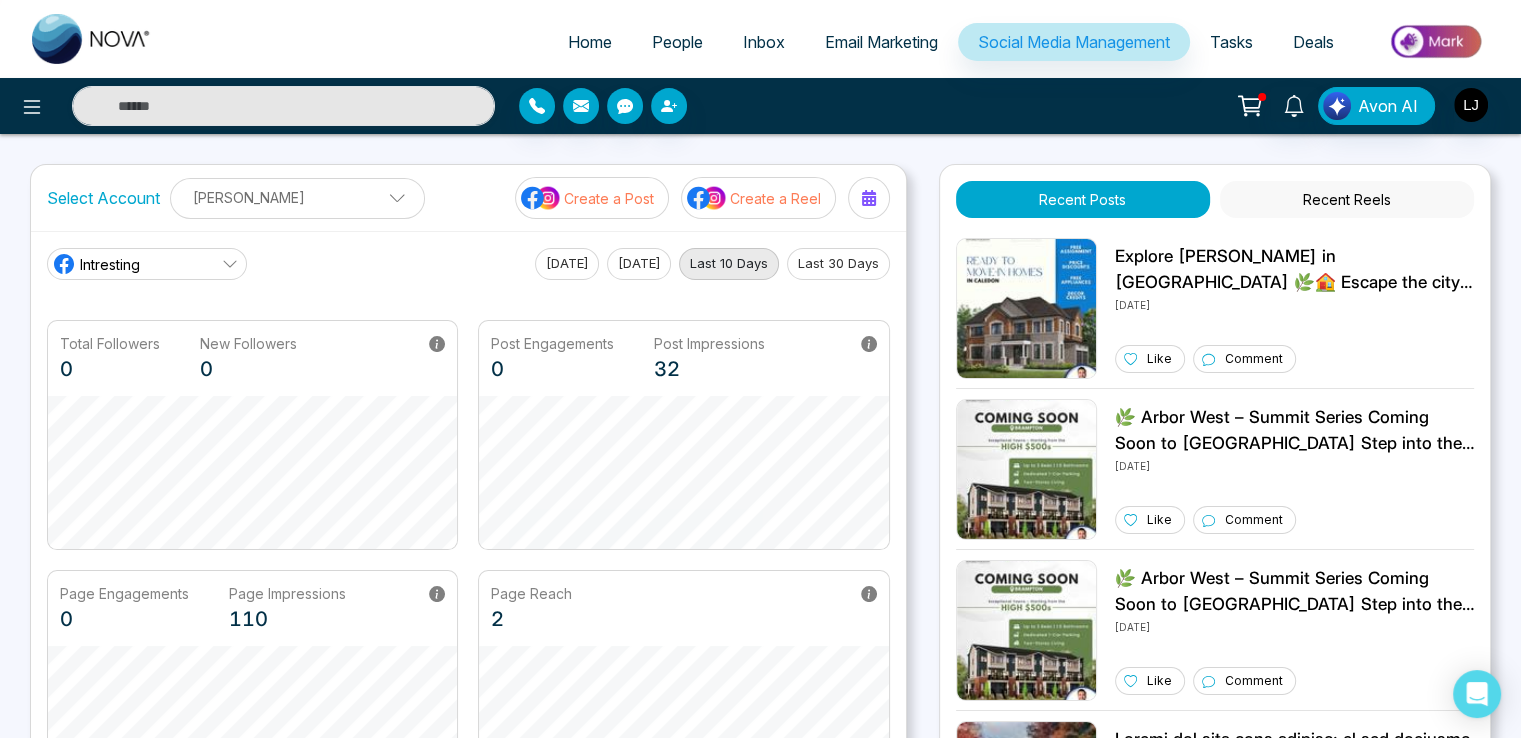 click on "Create a Post" at bounding box center [609, 198] 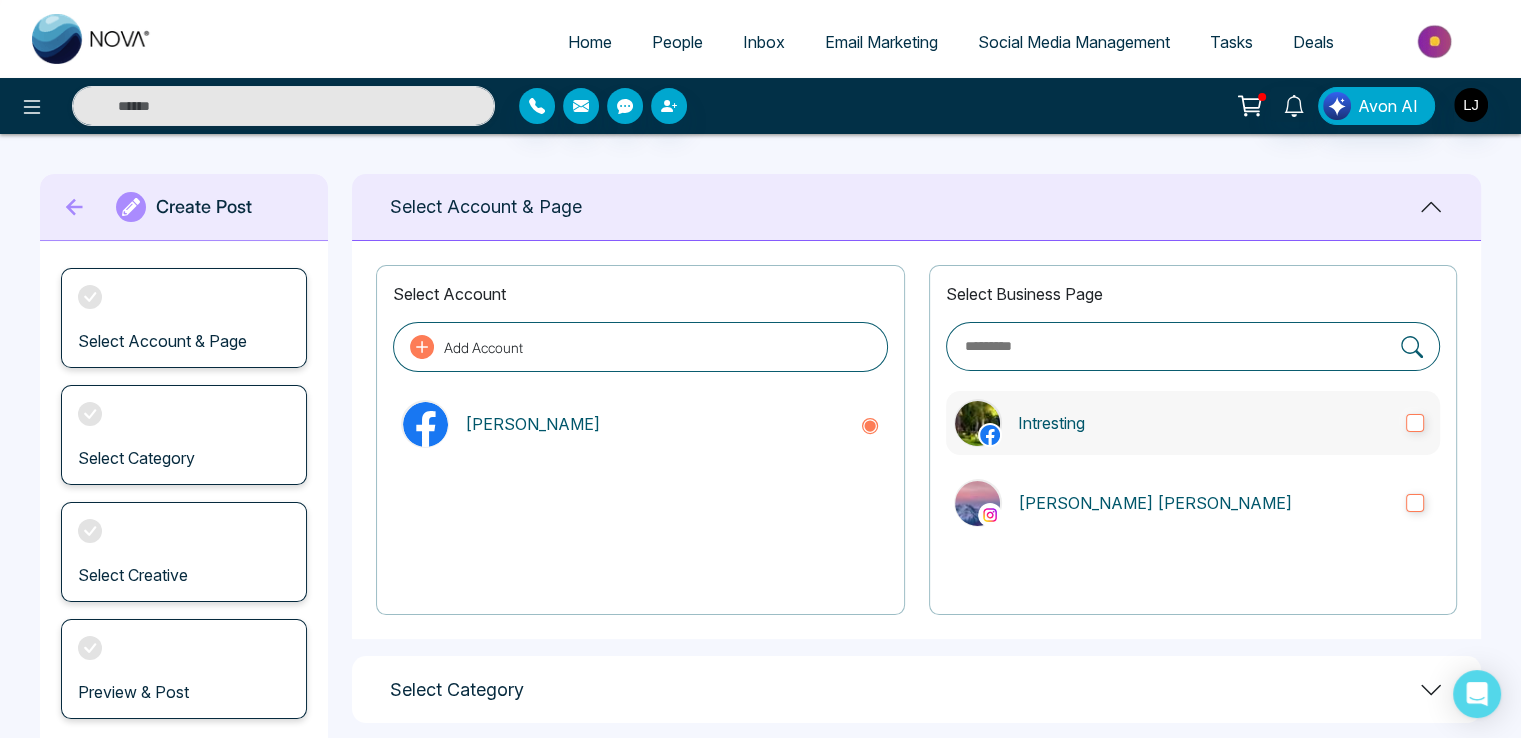 click on "Intresting" at bounding box center [1204, 423] 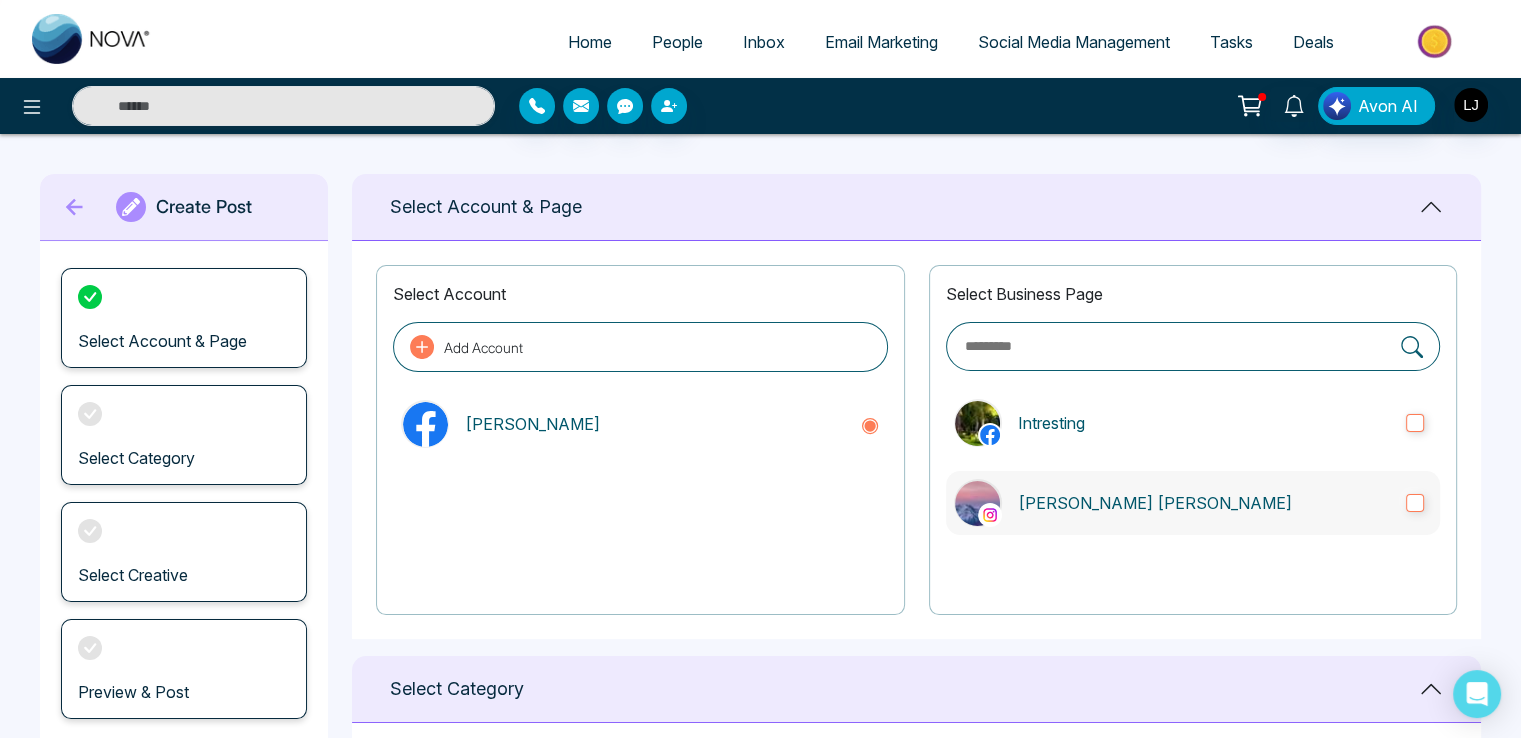 click on "Lokesh Avinash Joshi" at bounding box center [1204, 503] 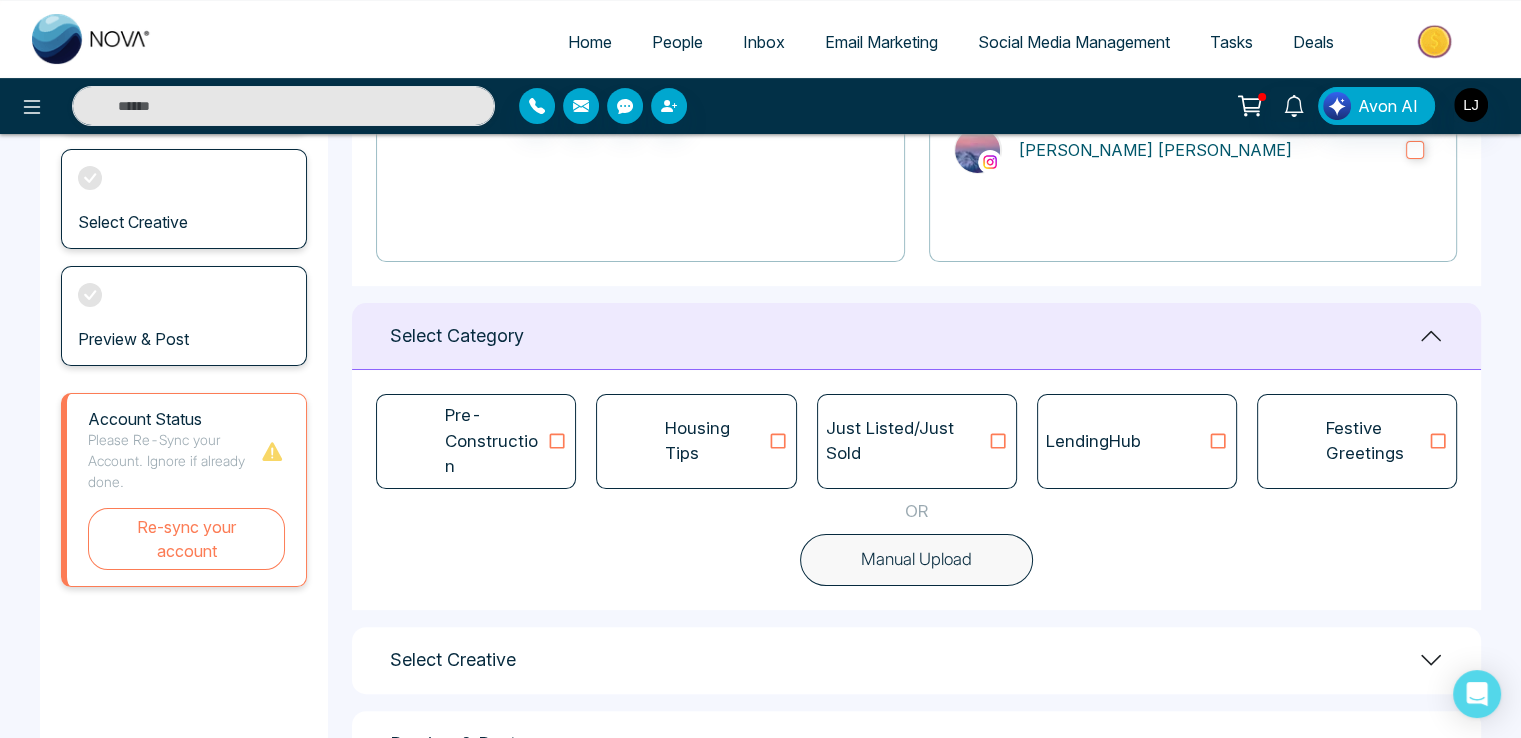 scroll, scrollTop: 400, scrollLeft: 0, axis: vertical 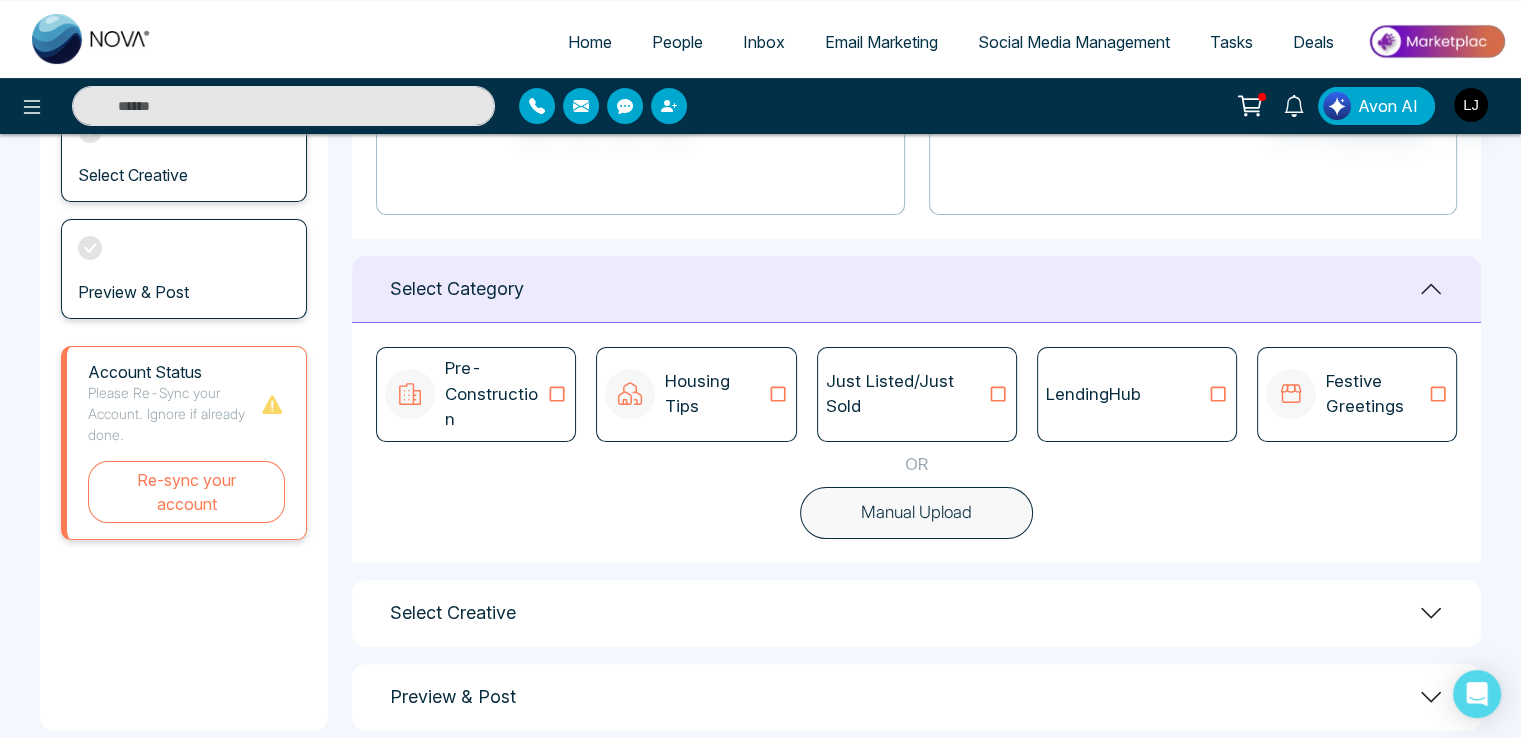 click on "Housing Tips" at bounding box center [716, 394] 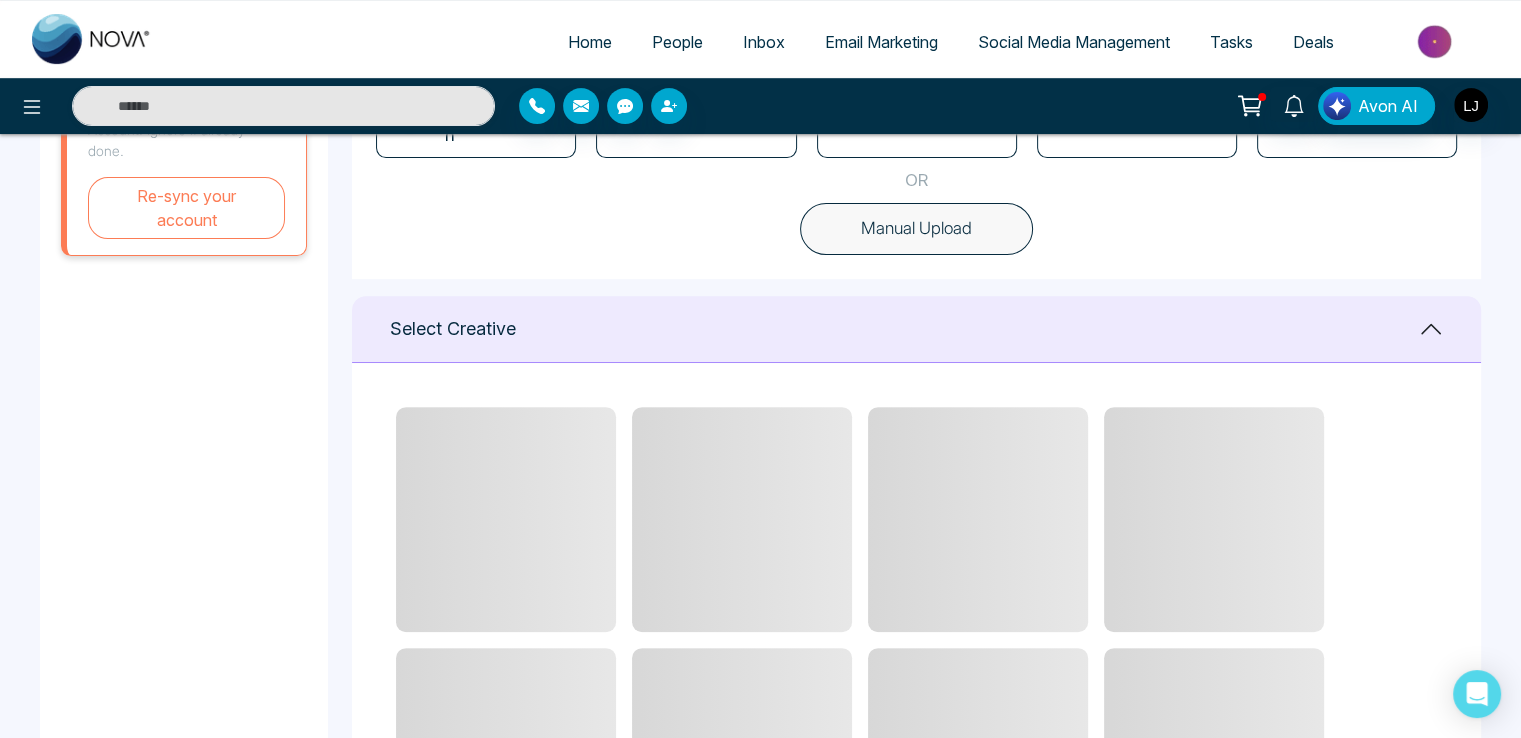 scroll, scrollTop: 700, scrollLeft: 0, axis: vertical 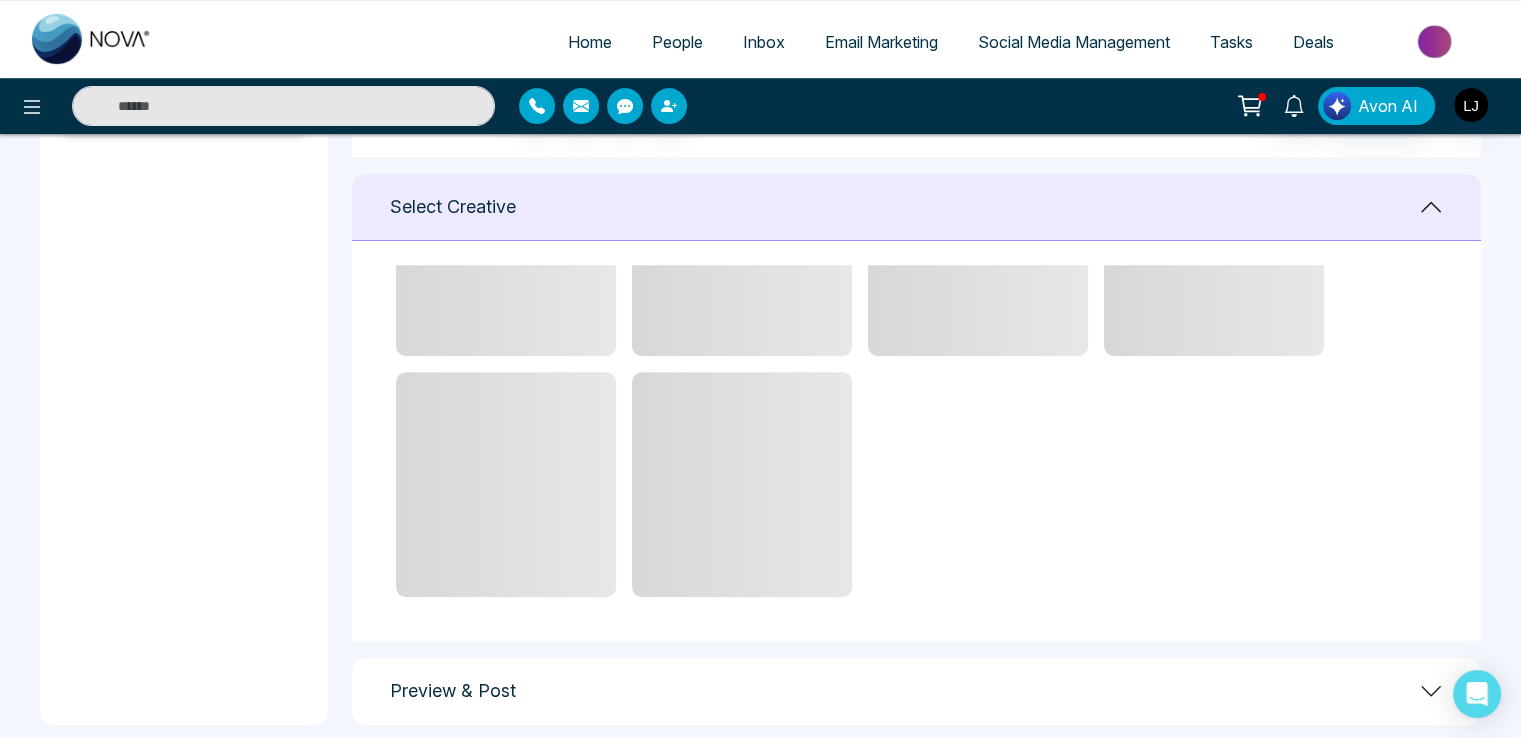 click on "Preview & Post" at bounding box center (916, 691) 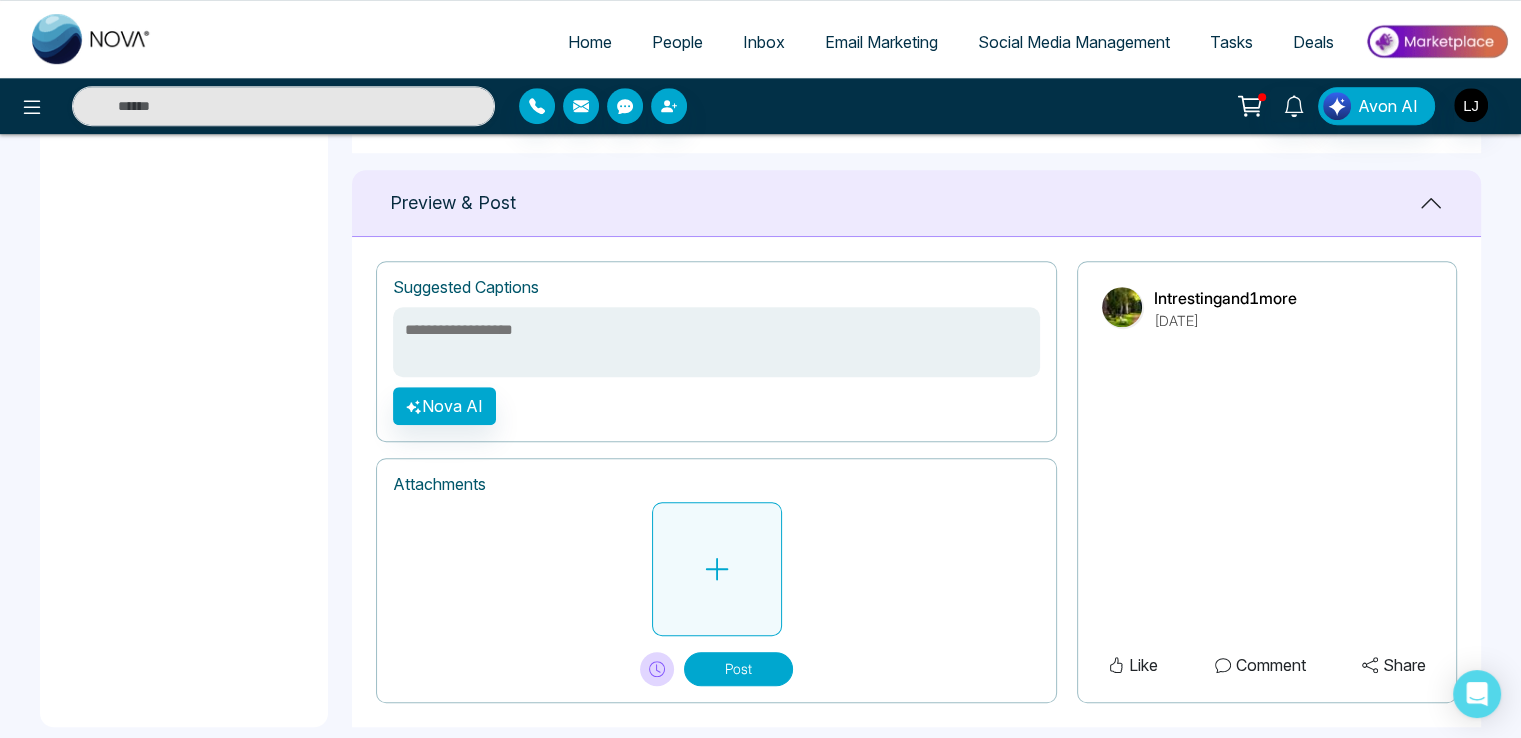 scroll, scrollTop: 1296, scrollLeft: 0, axis: vertical 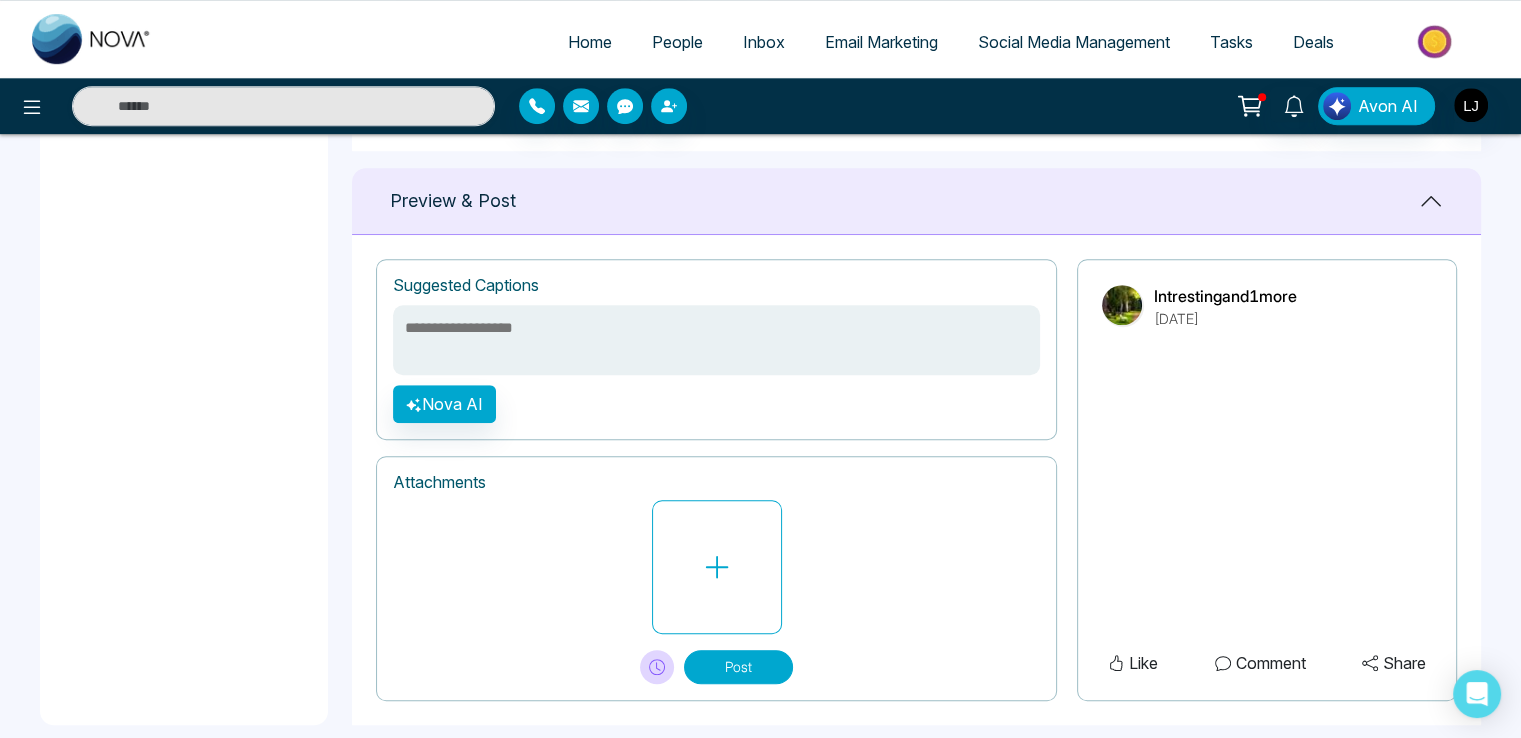 click on "People" at bounding box center [677, 42] 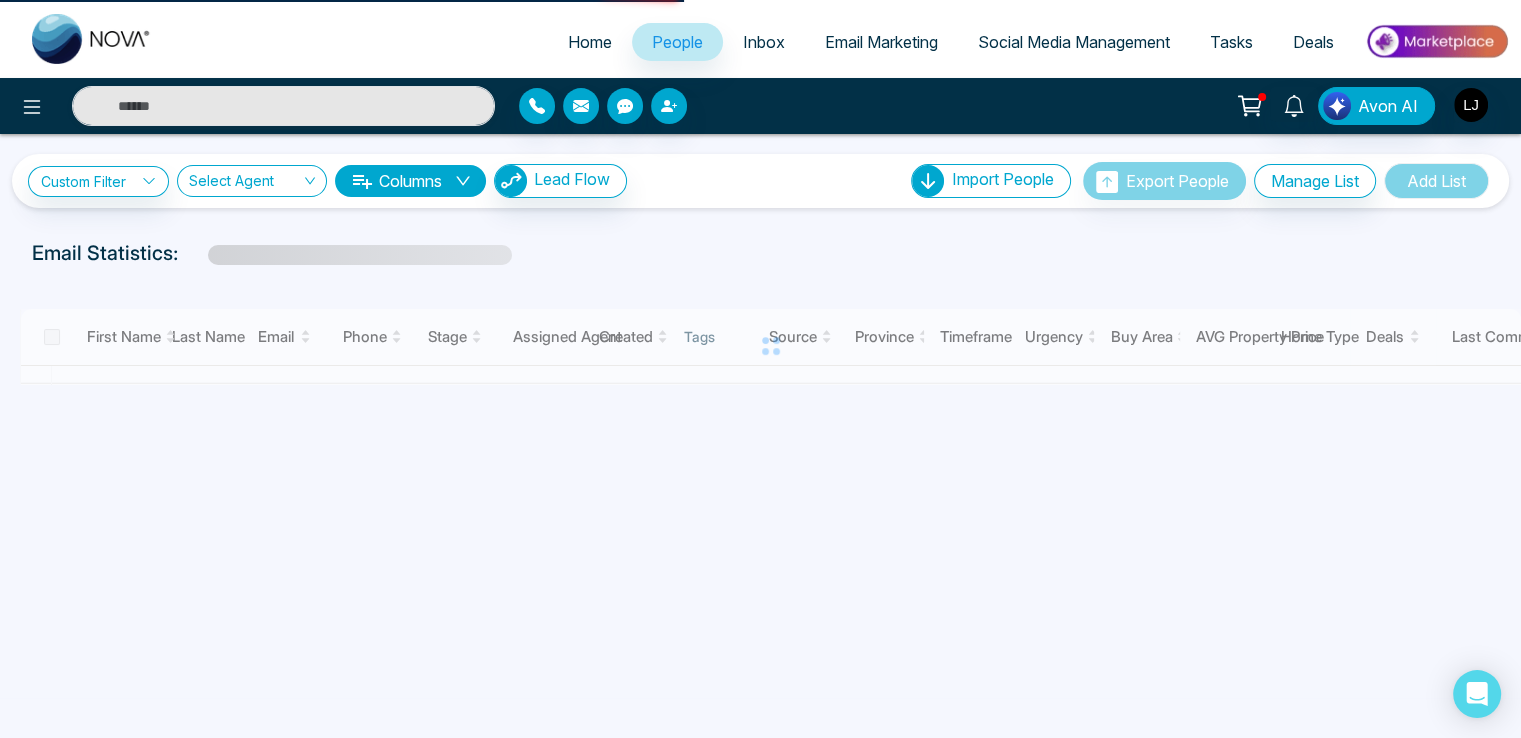 scroll, scrollTop: 0, scrollLeft: 0, axis: both 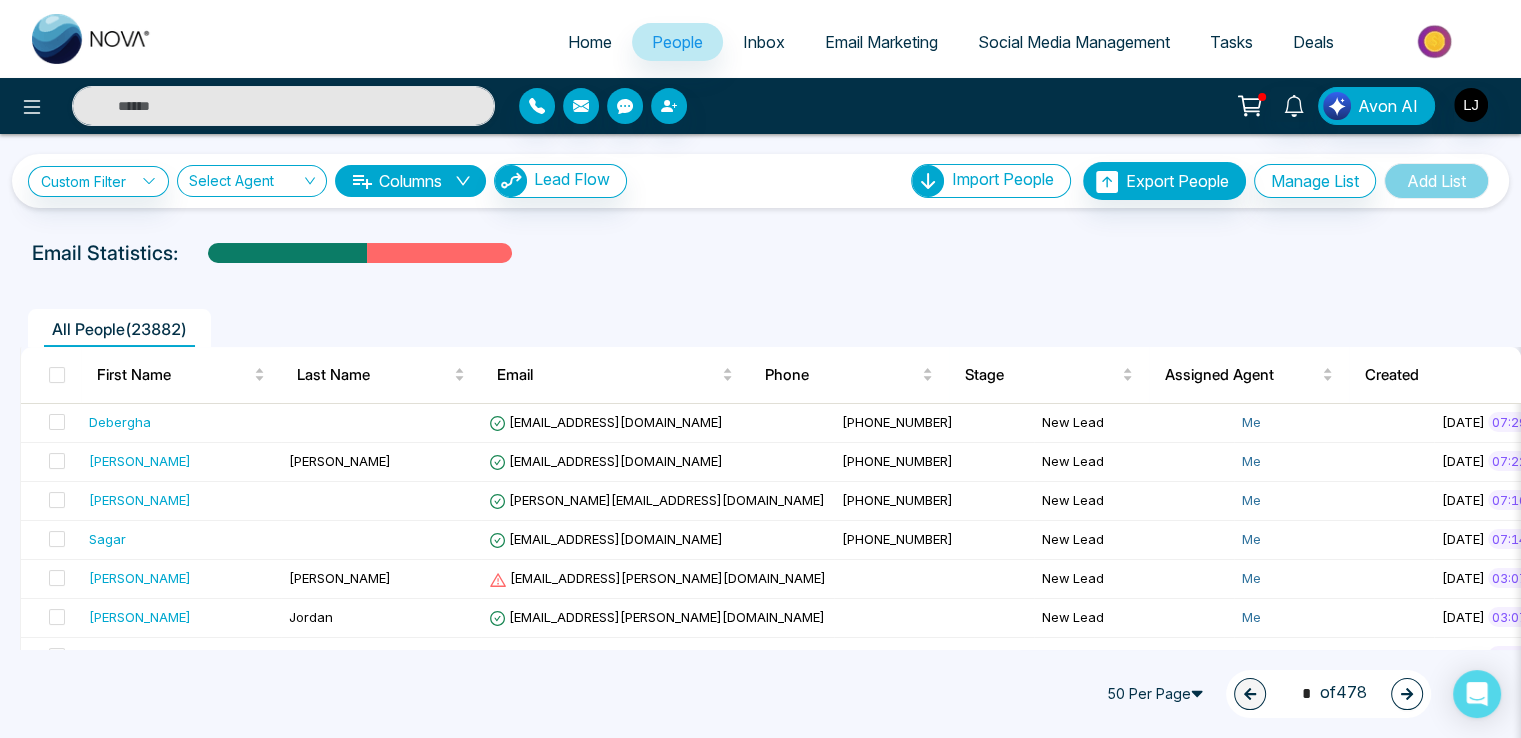 click on "Deals" at bounding box center (1313, 42) 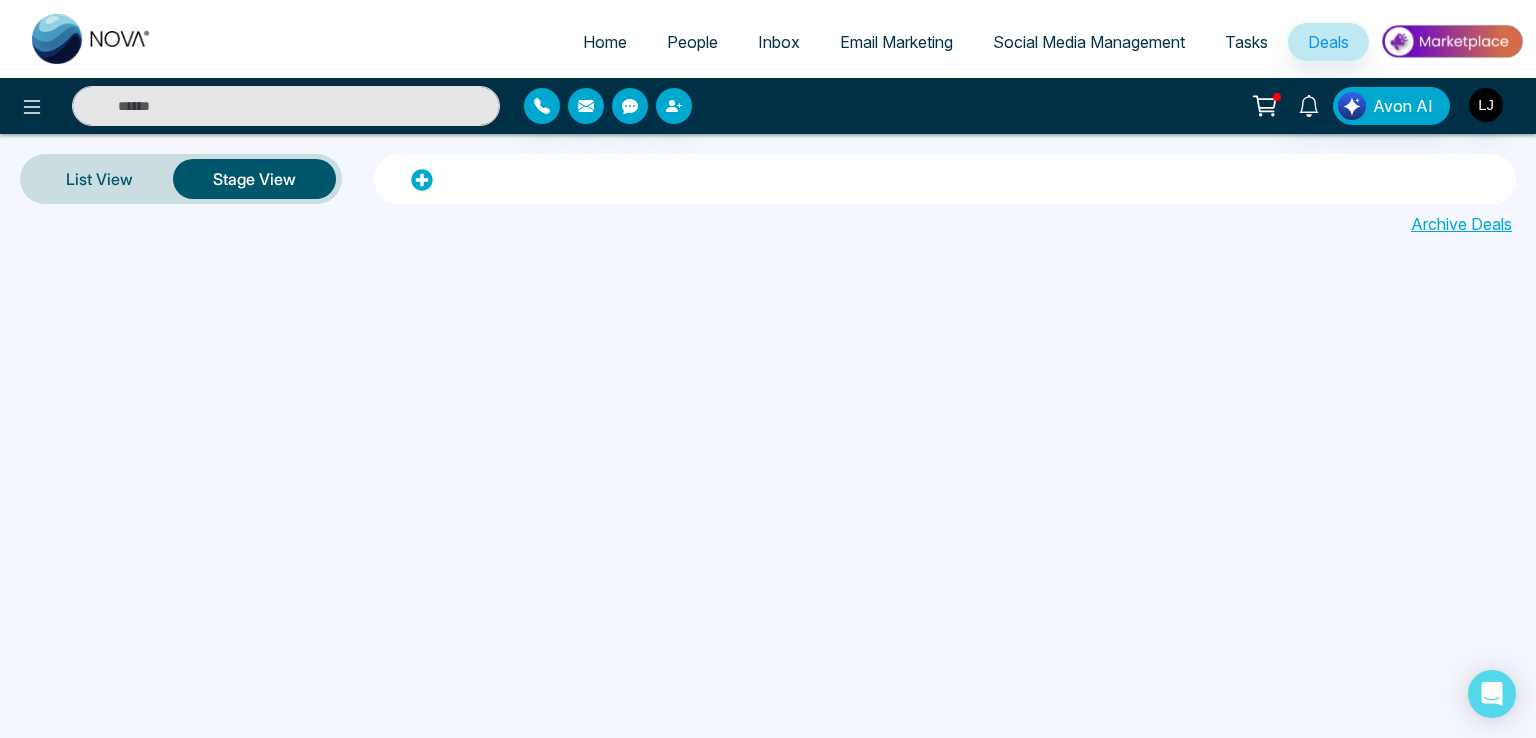click on "List View Stage View   Archive Deals" at bounding box center (768, 195) 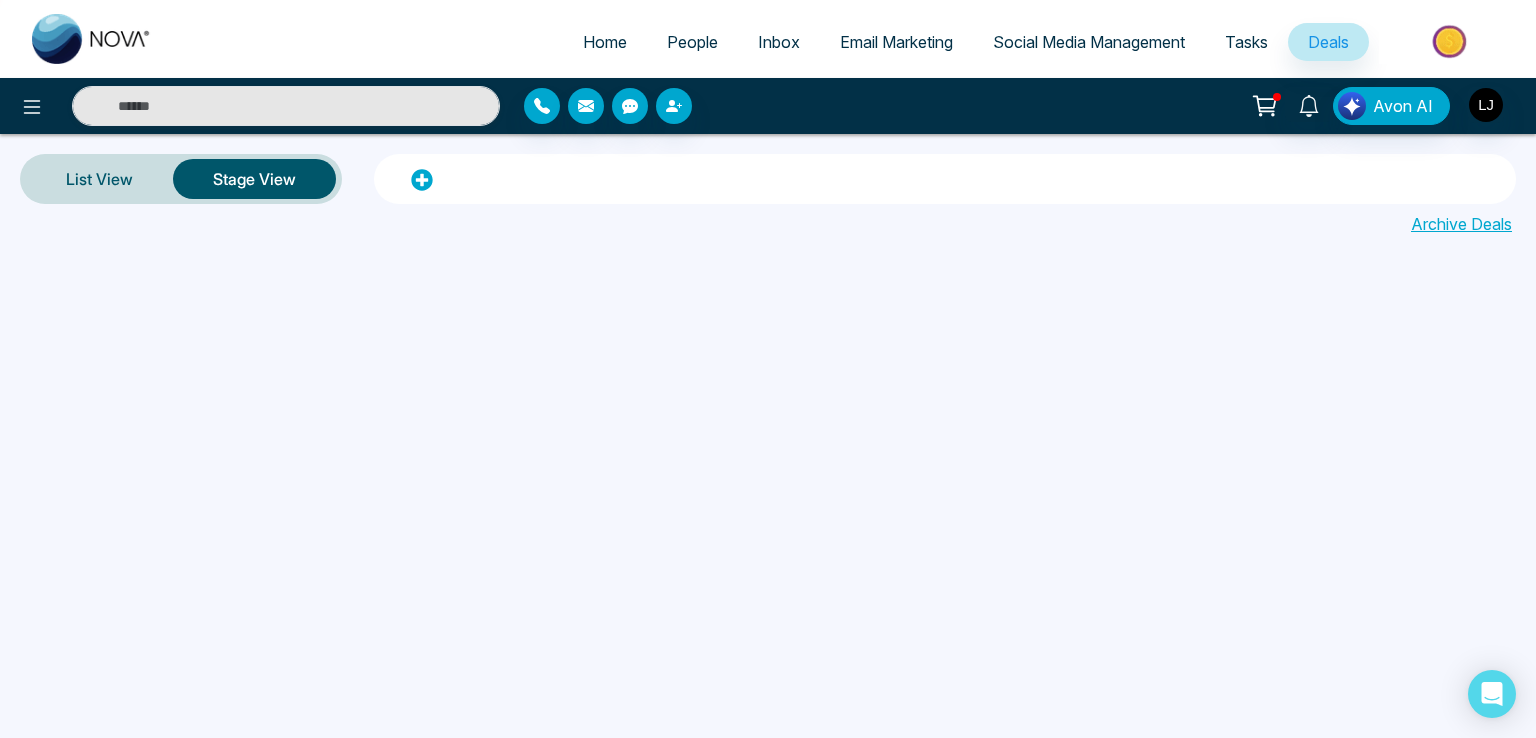 click on "Archive Deals" at bounding box center [1461, 224] 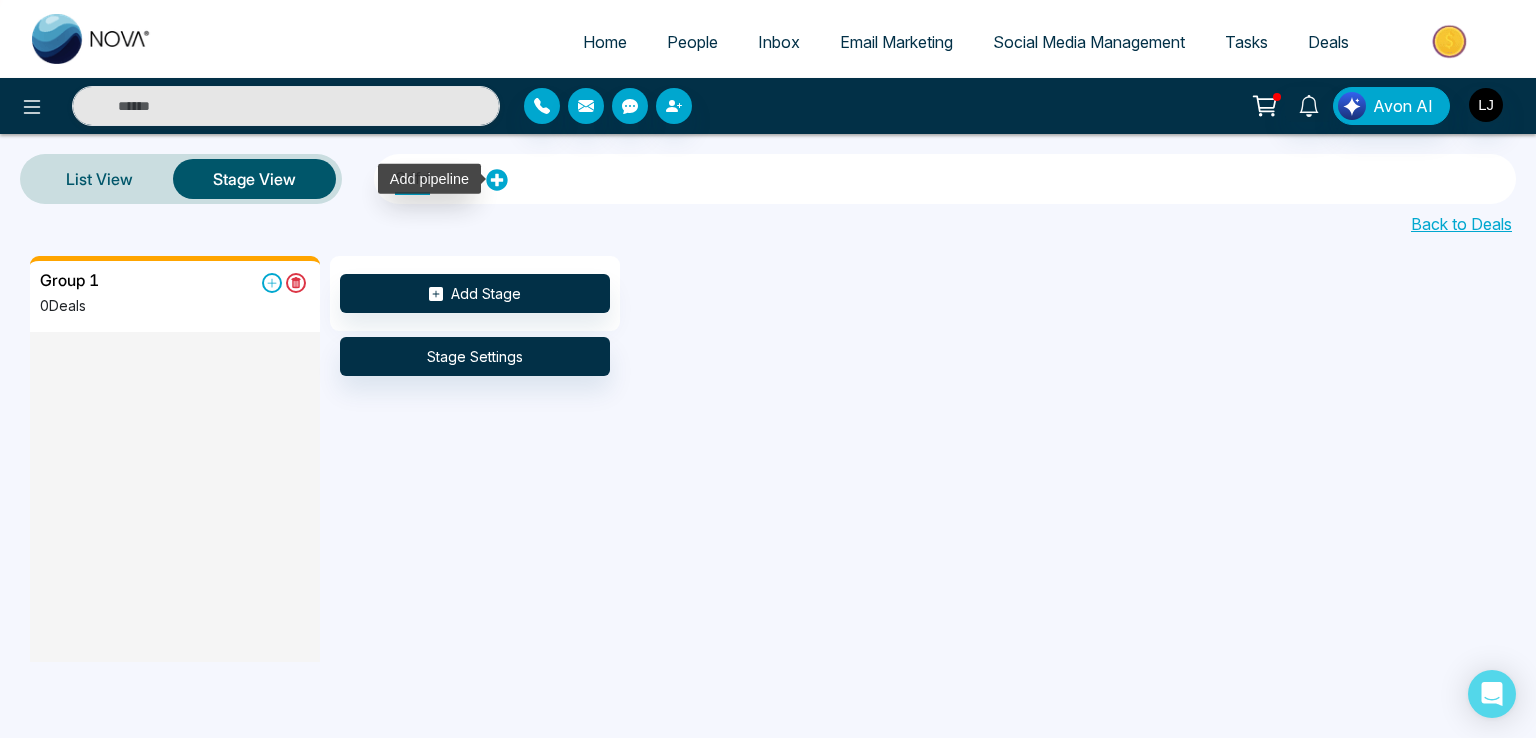 click 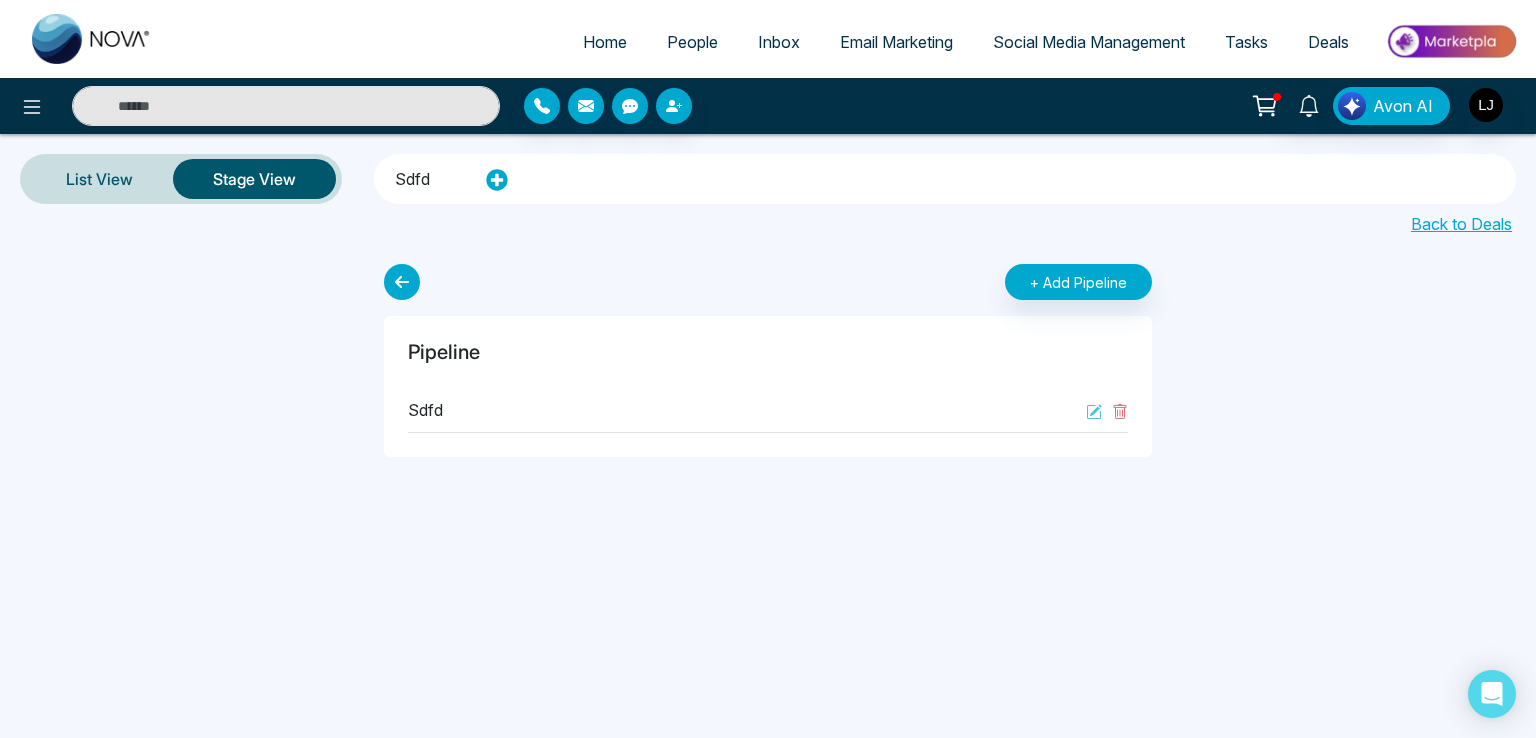 click on "People" at bounding box center (692, 42) 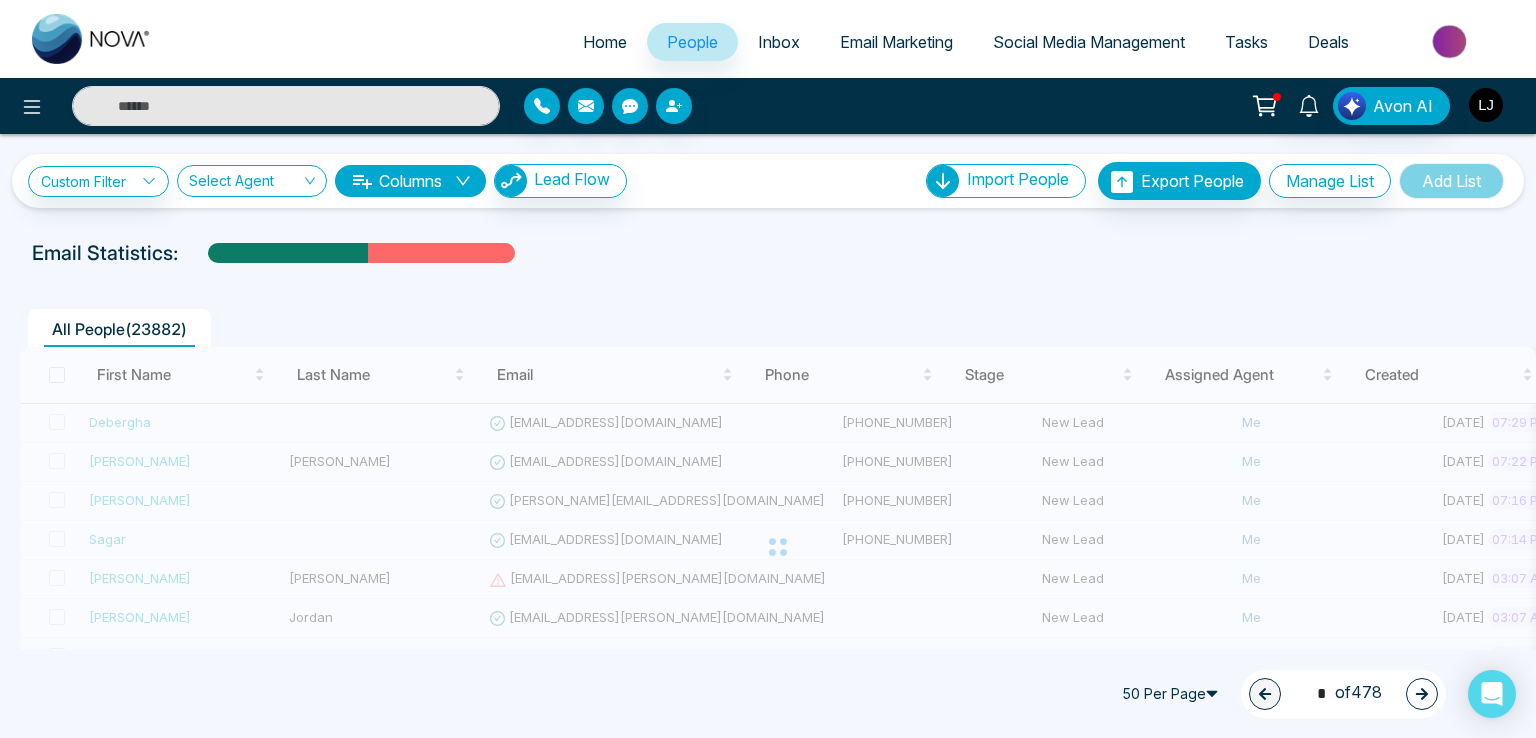 click at bounding box center [1486, 105] 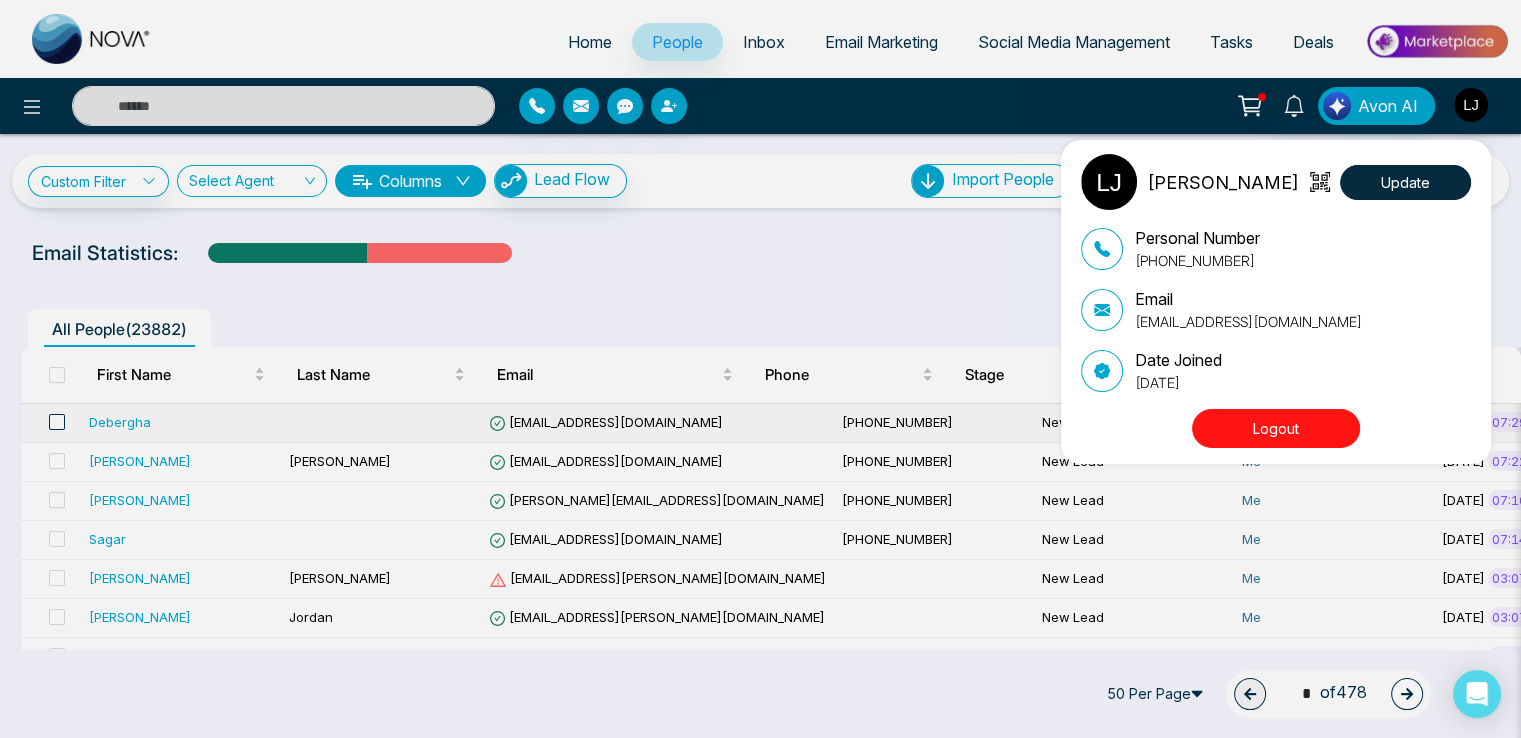 click on "Lokesh Joshi Update Personal Number +918421020309 Email lokeshjoshi6454@gmail.com Date Joined July 4, 2025 Logout" at bounding box center [760, 369] 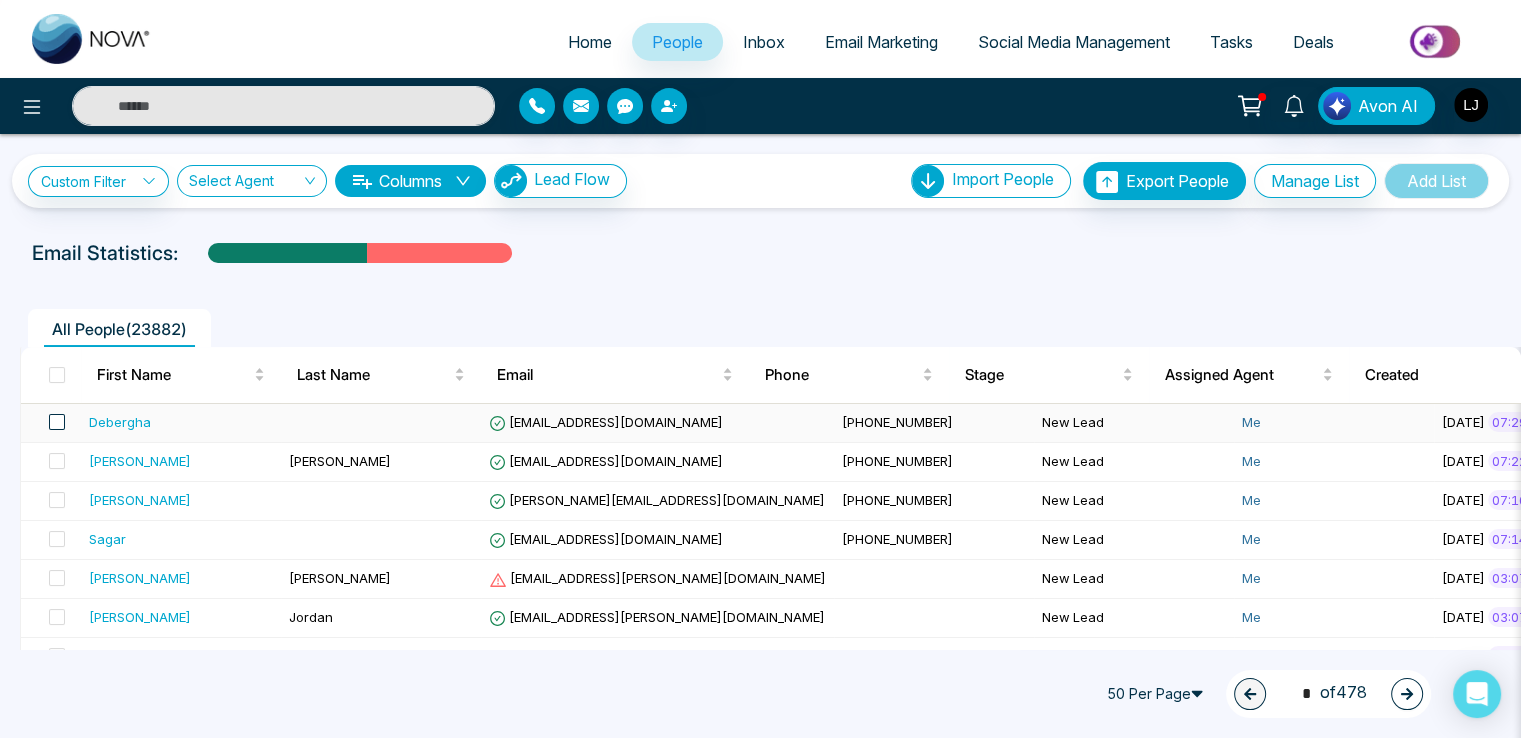 click at bounding box center (57, 422) 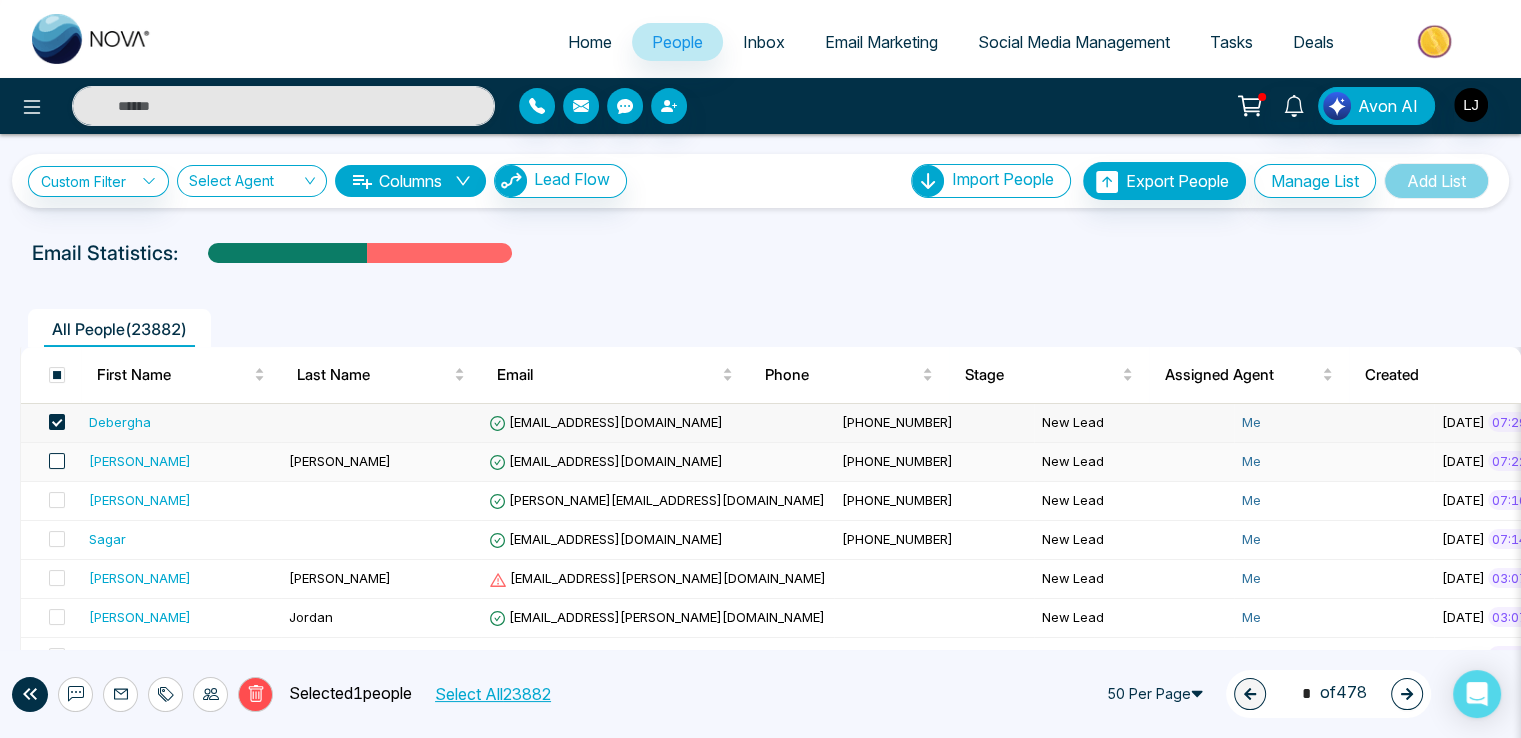 click at bounding box center [57, 461] 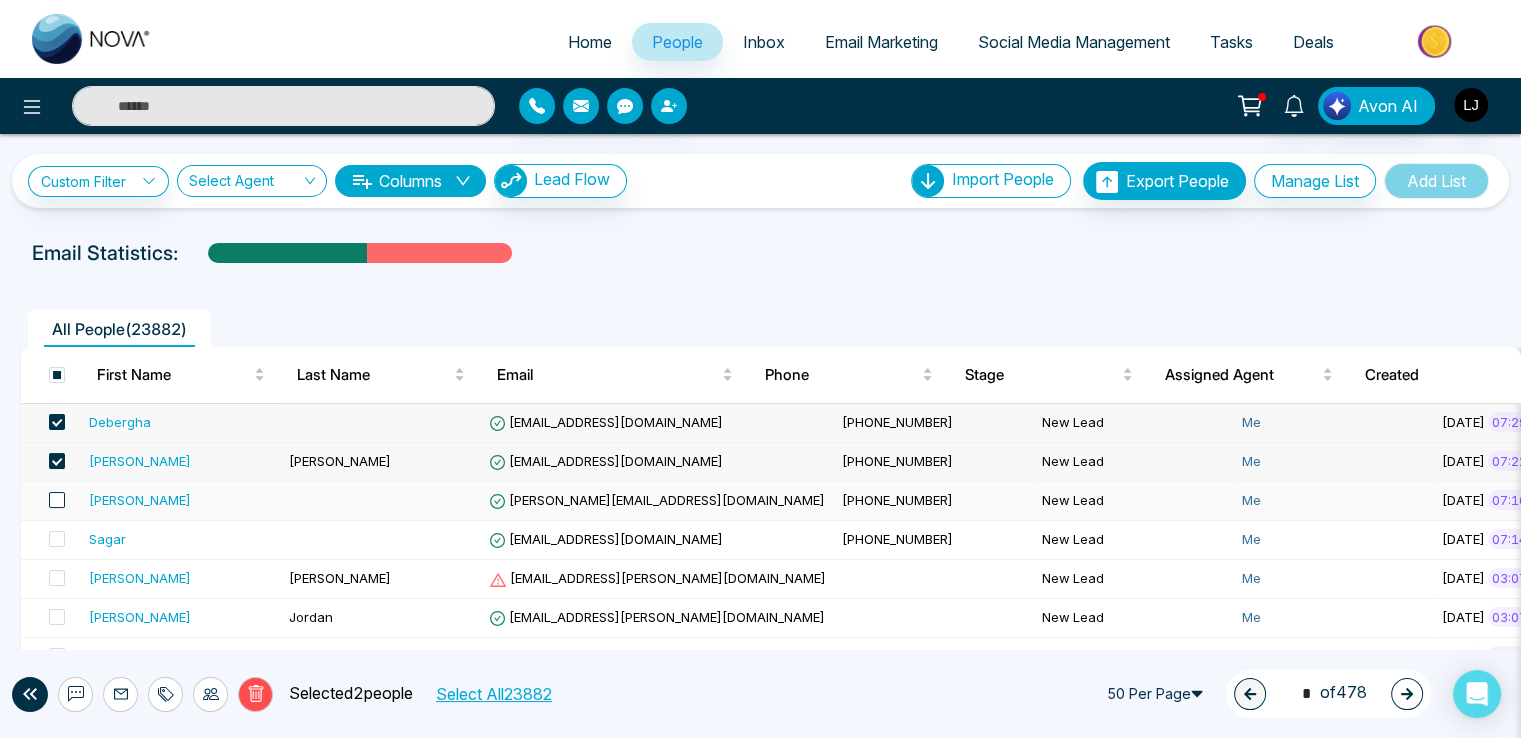 click at bounding box center [57, 500] 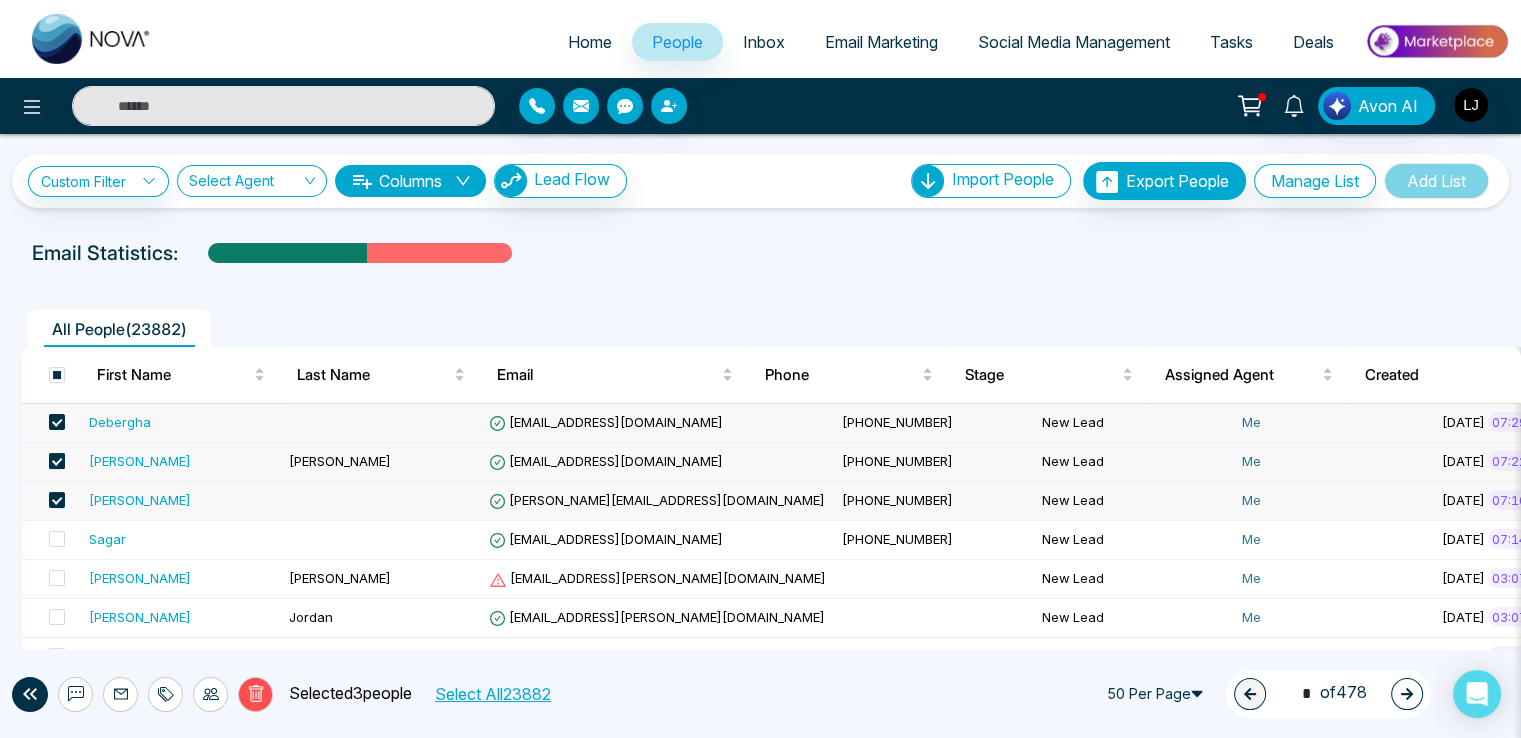 click at bounding box center [57, 461] 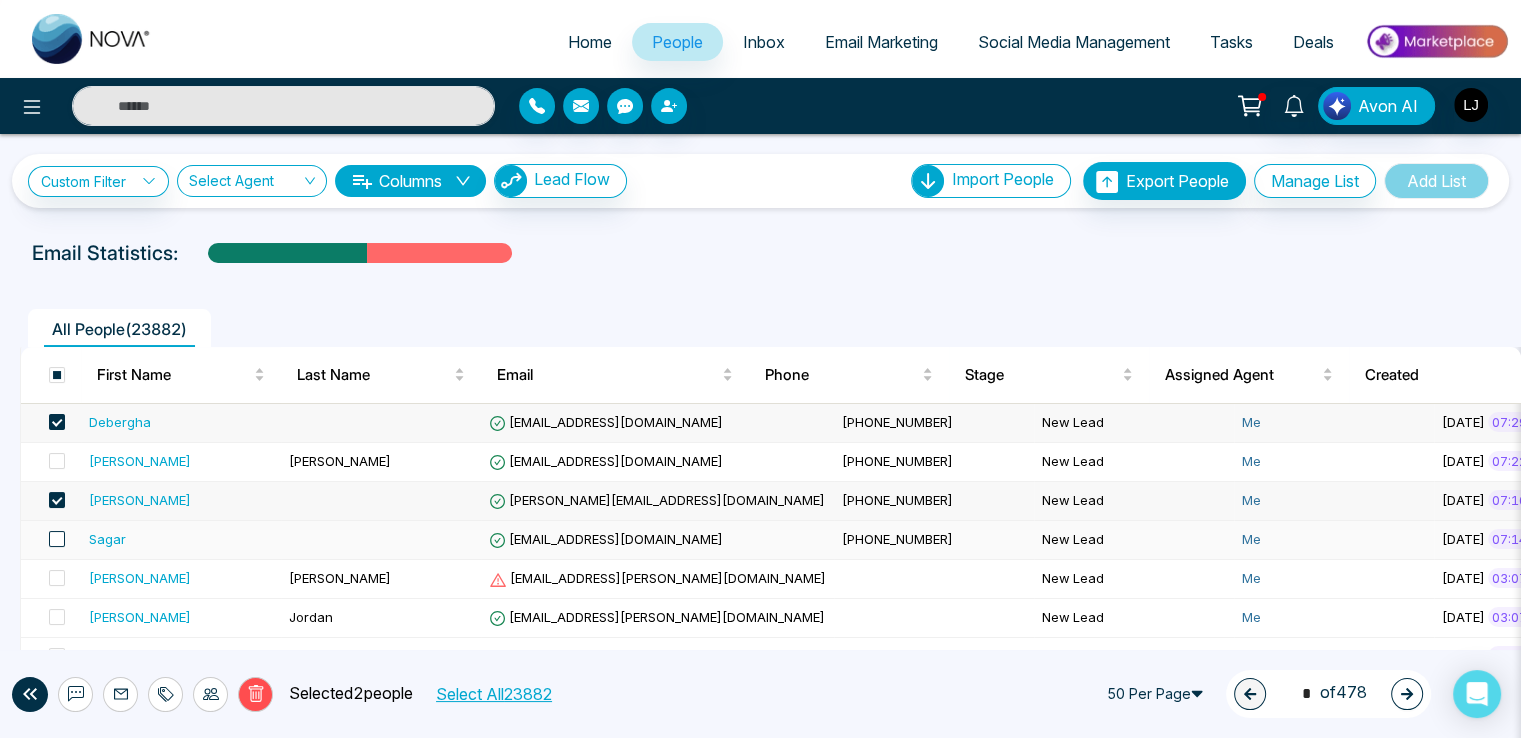 click at bounding box center [57, 539] 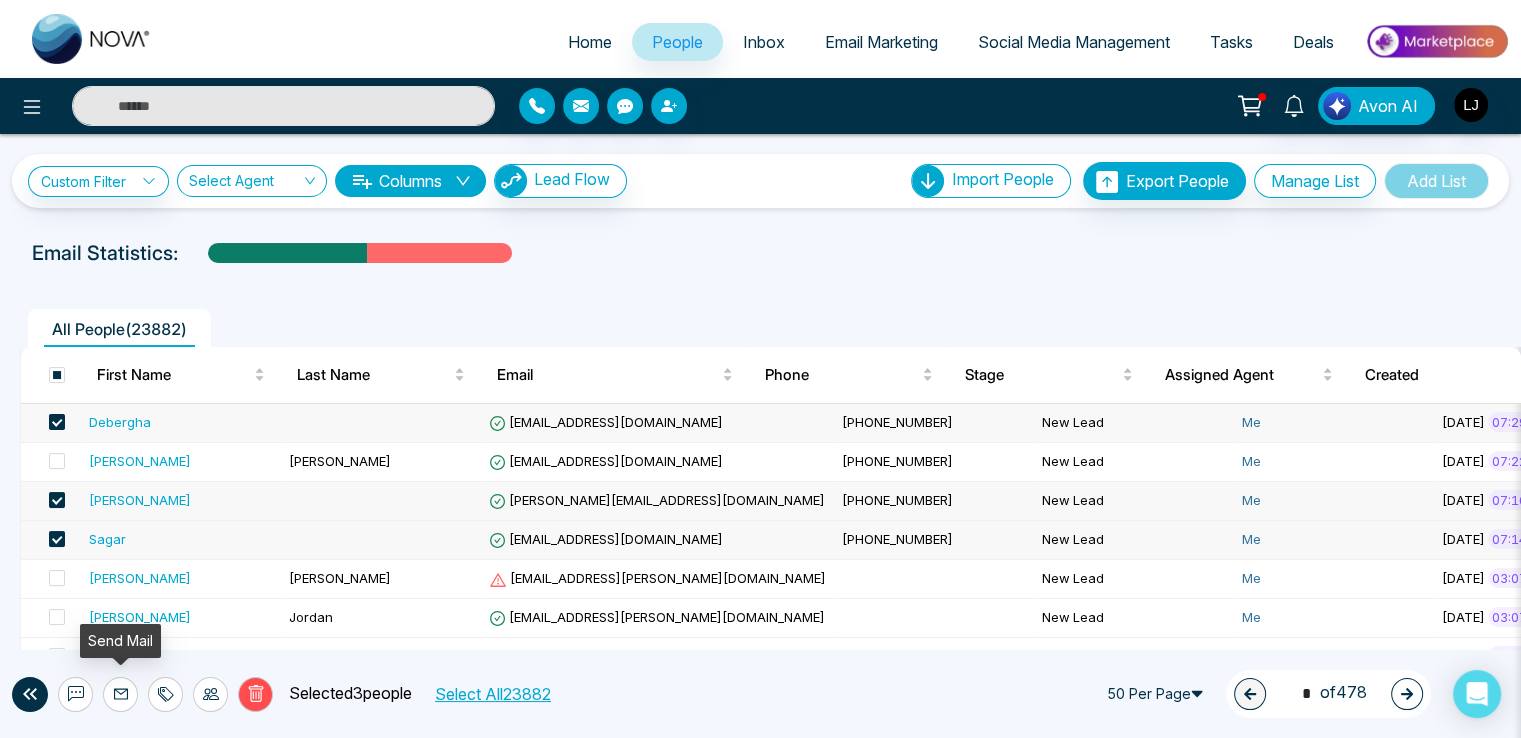 click 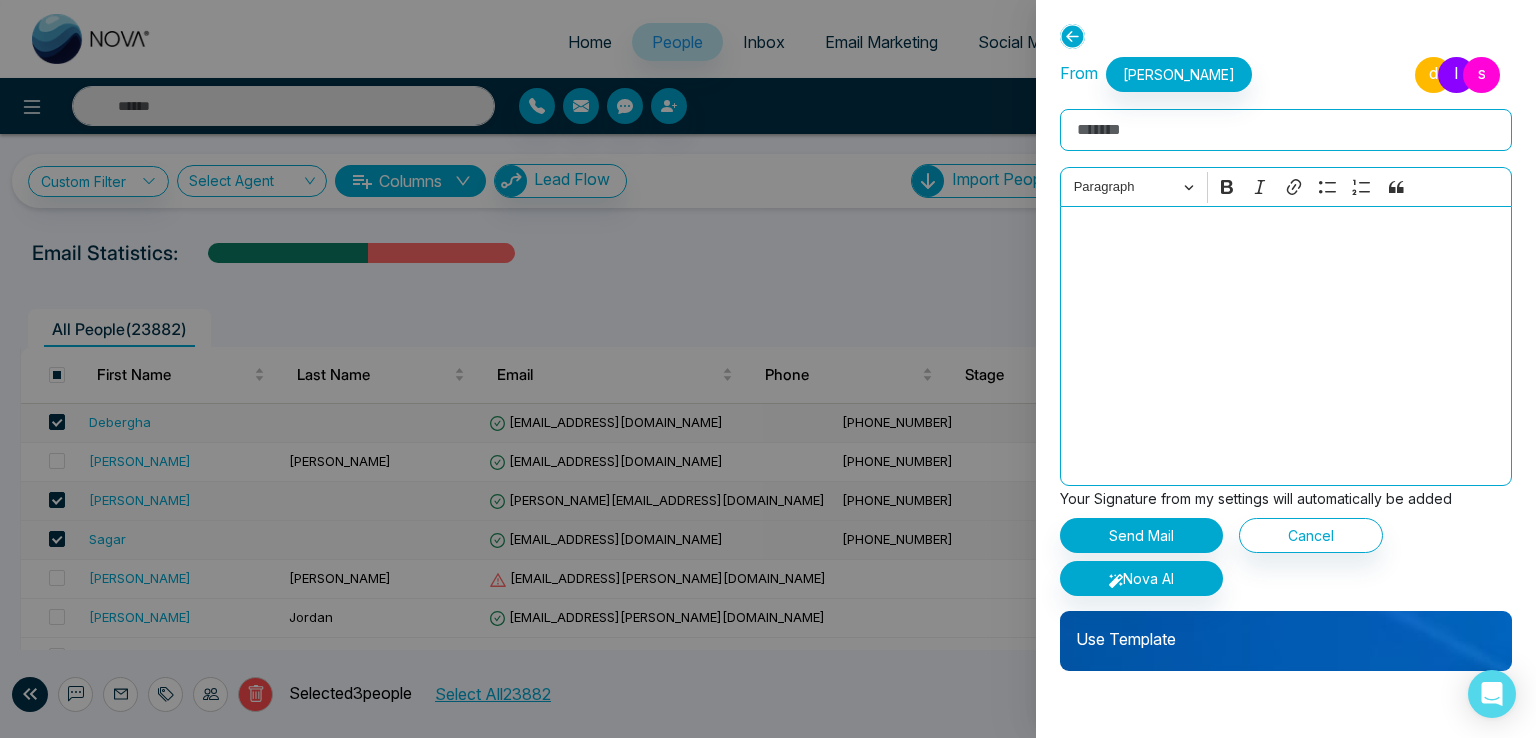 click on "Use Template" at bounding box center [1286, 641] 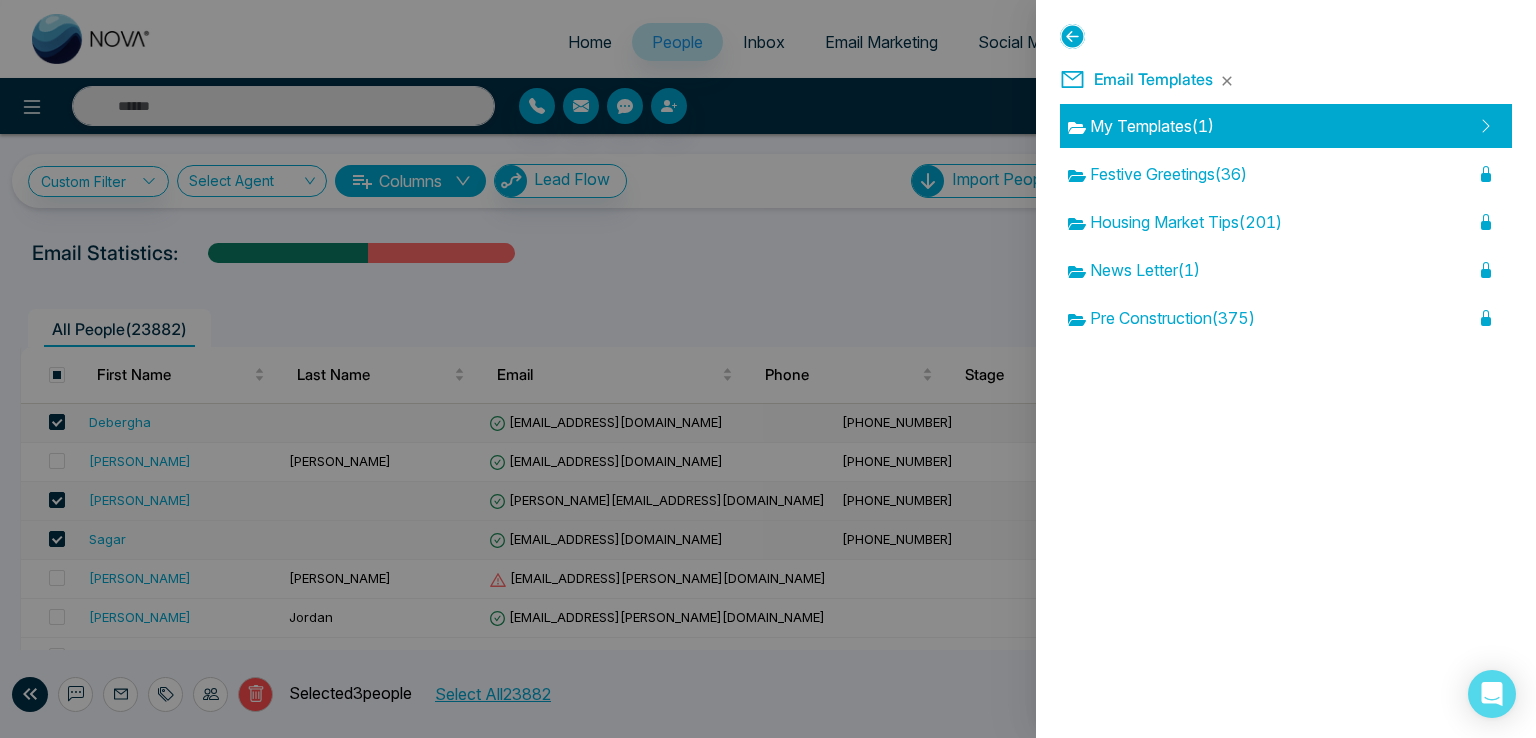 click on "My Templates  ( 1 )" at bounding box center [1141, 126] 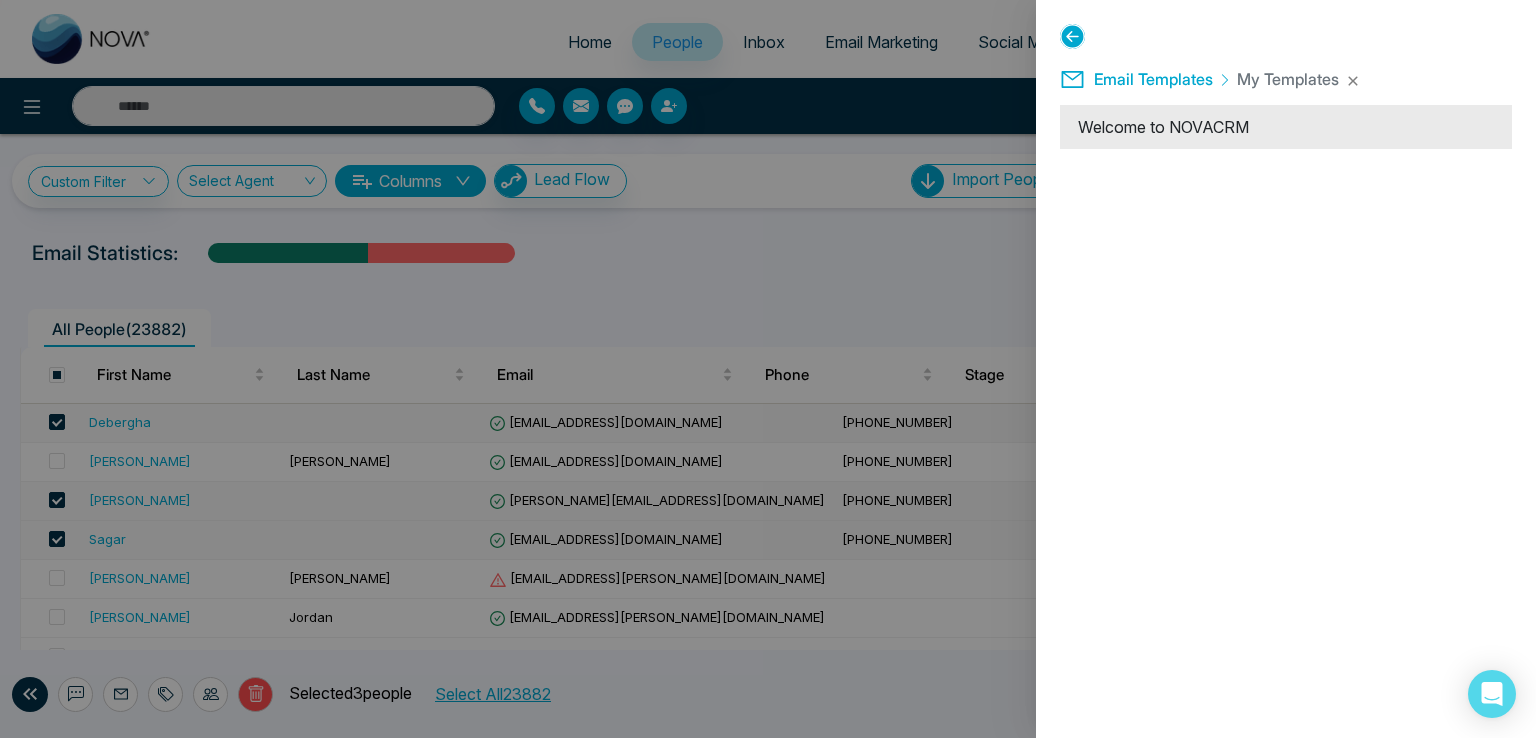 click on "Welcome to NOVACRM" at bounding box center [1286, 127] 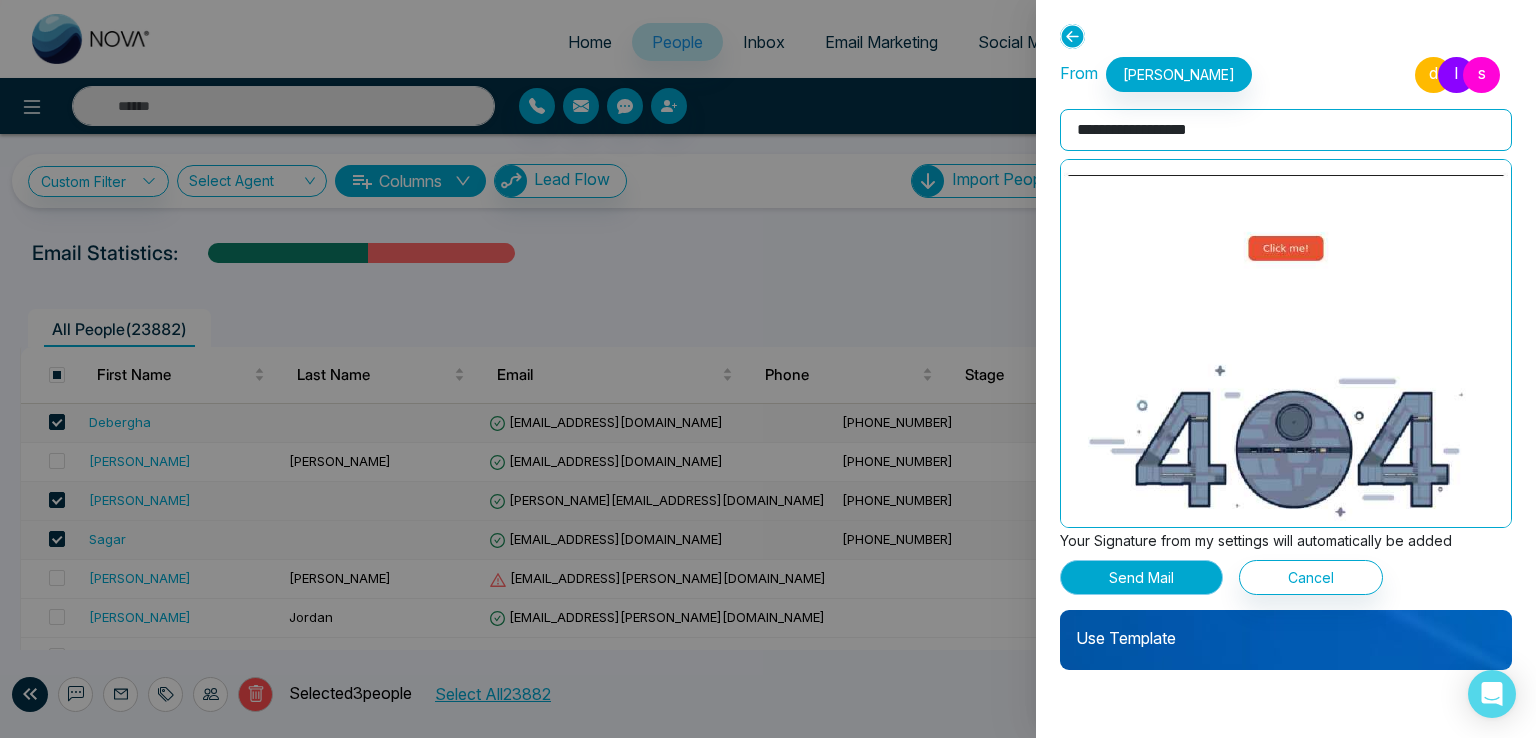 click on "Send Mail" at bounding box center (1141, 577) 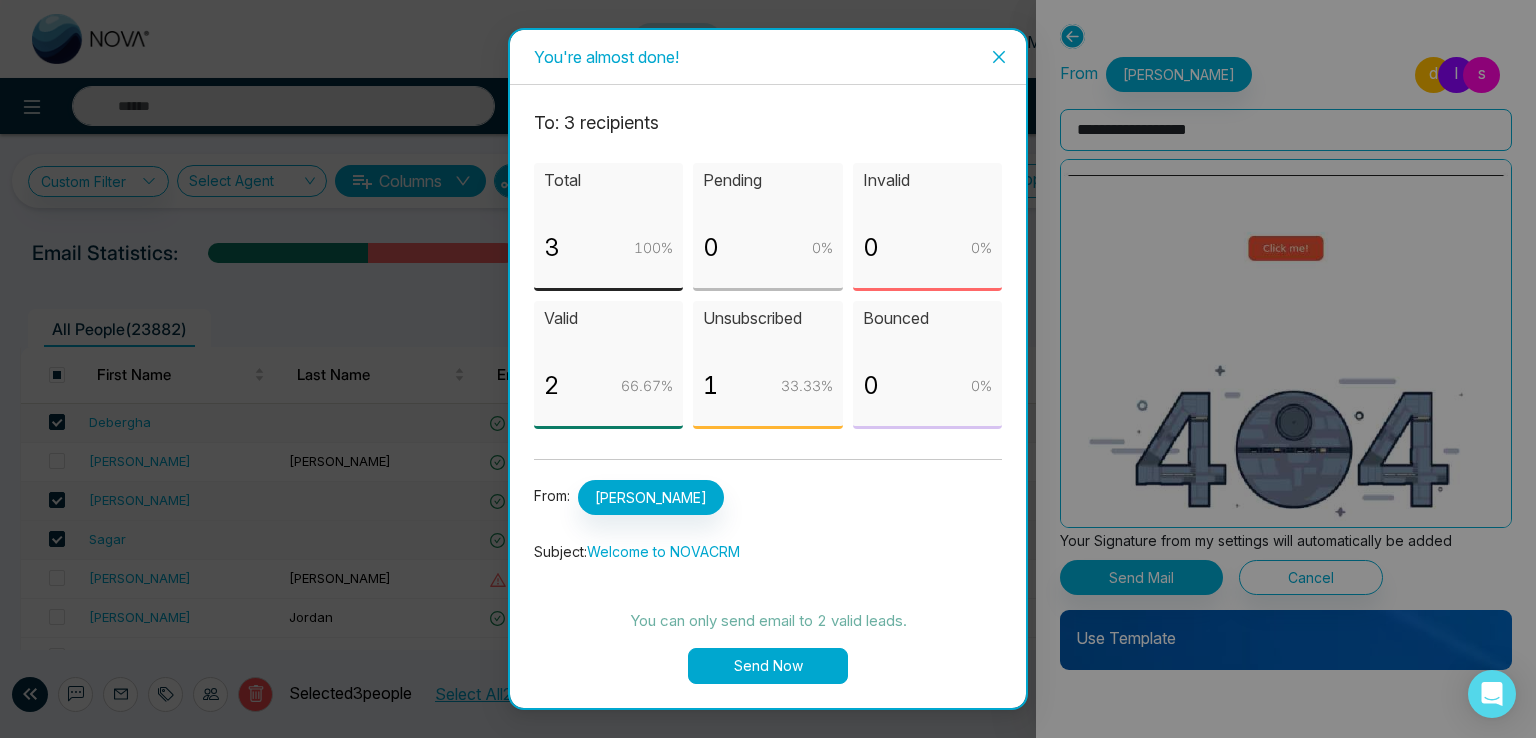 click 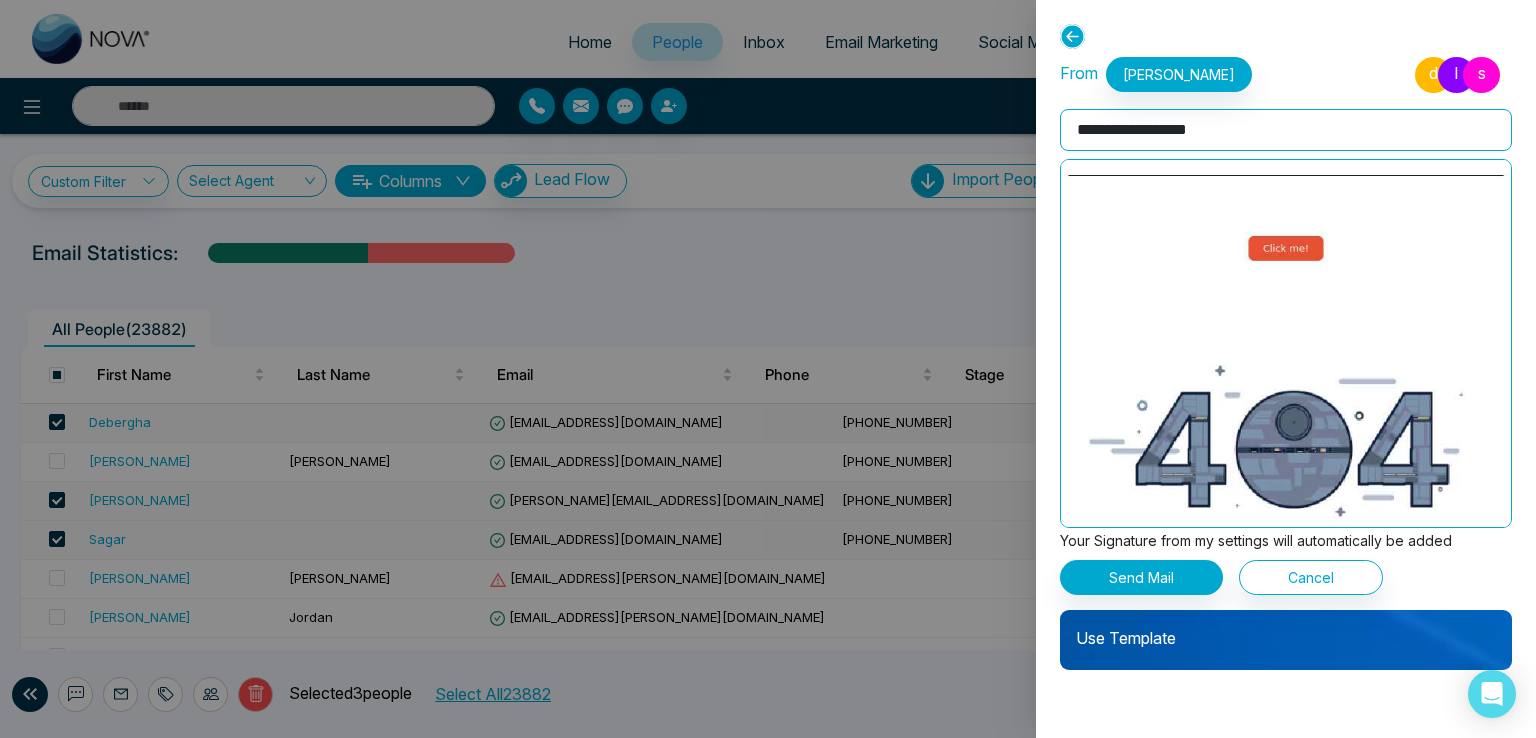 click at bounding box center [1286, 40] 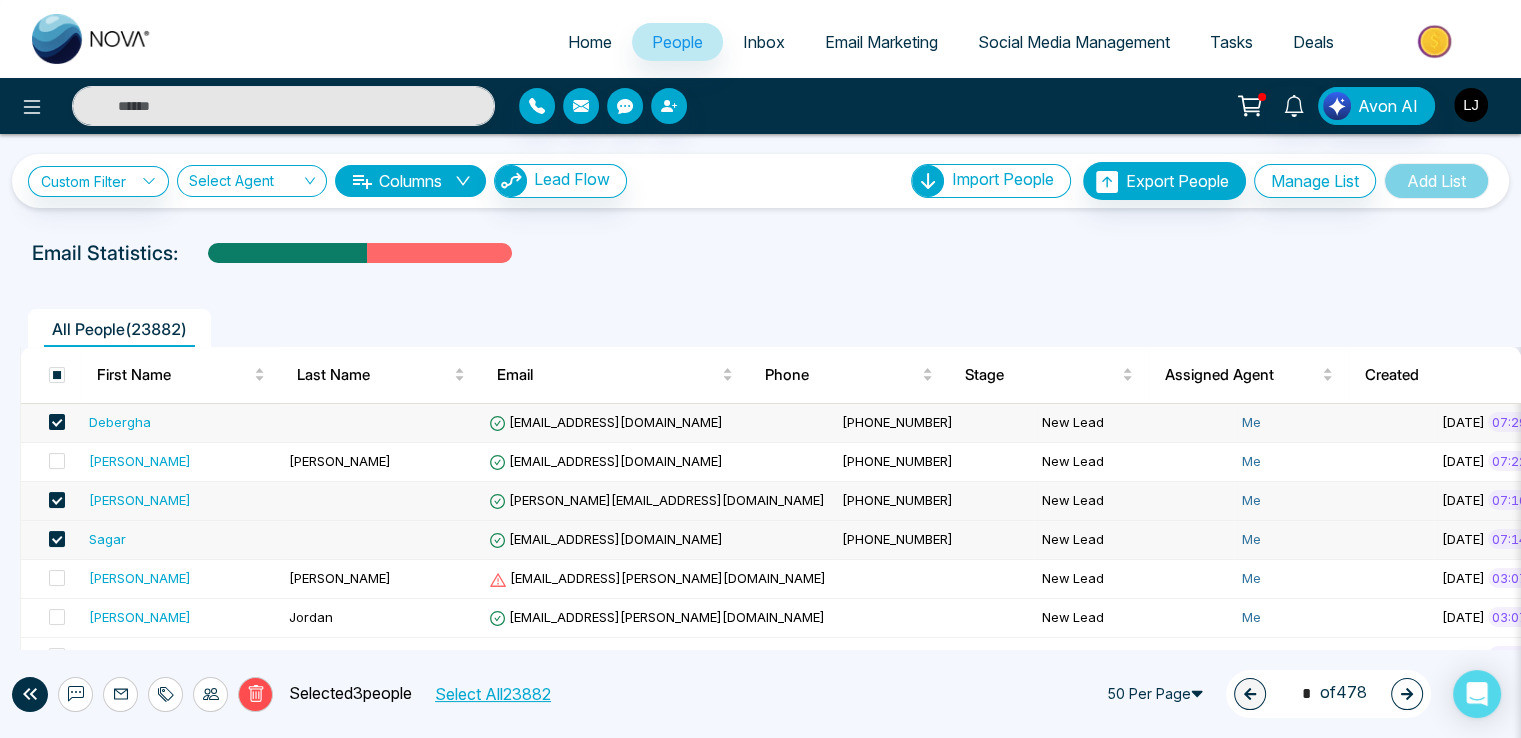 click at bounding box center (1471, 105) 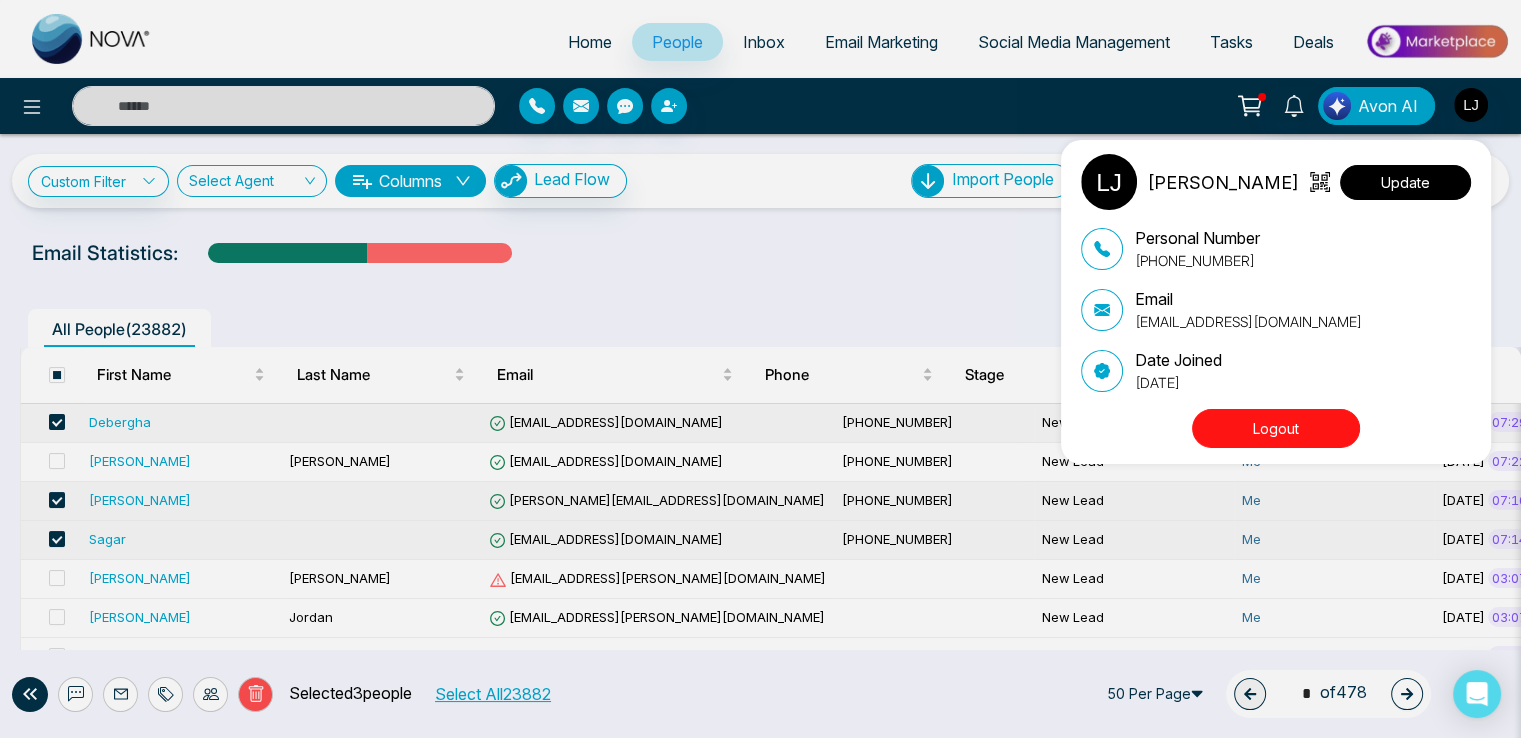click on "Update" at bounding box center (1405, 182) 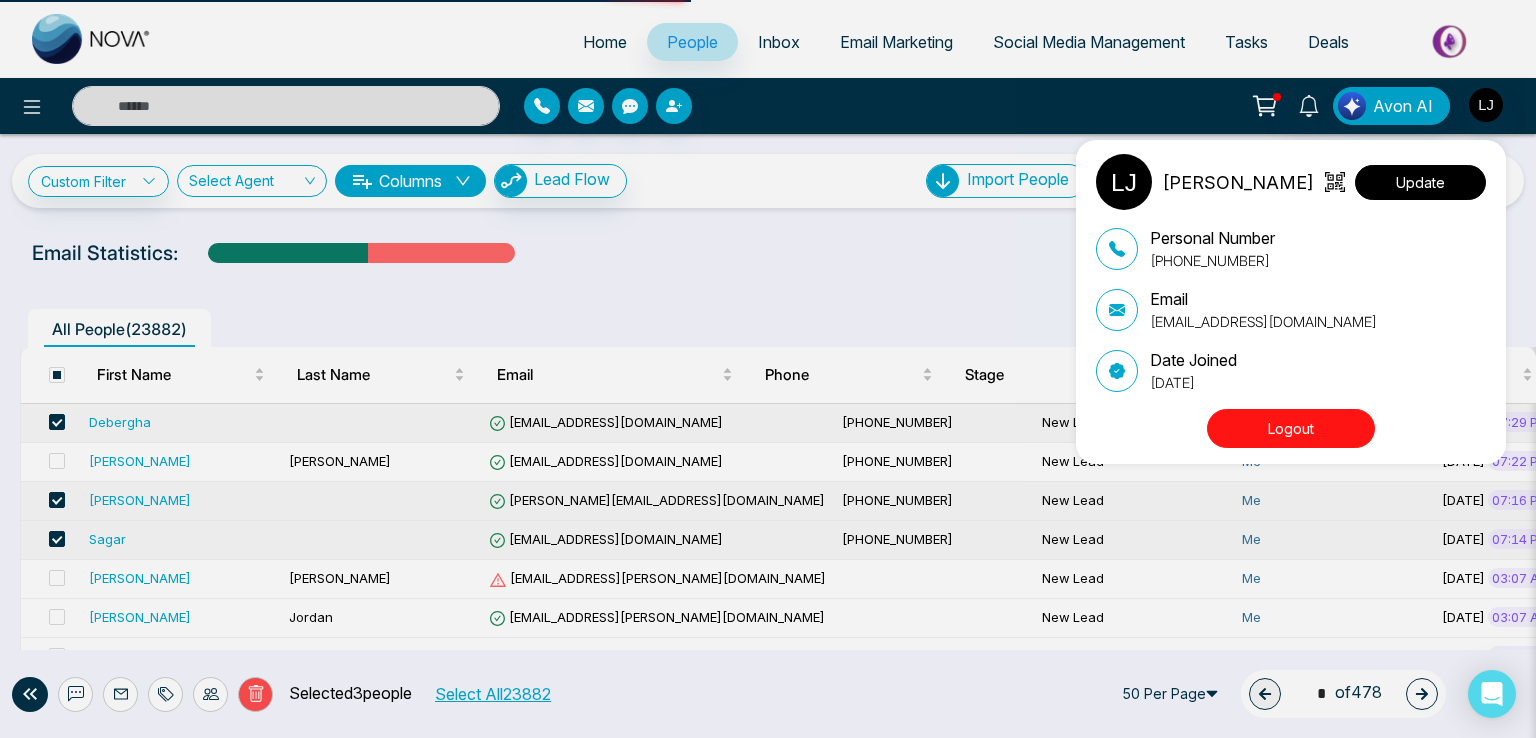 select on "***" 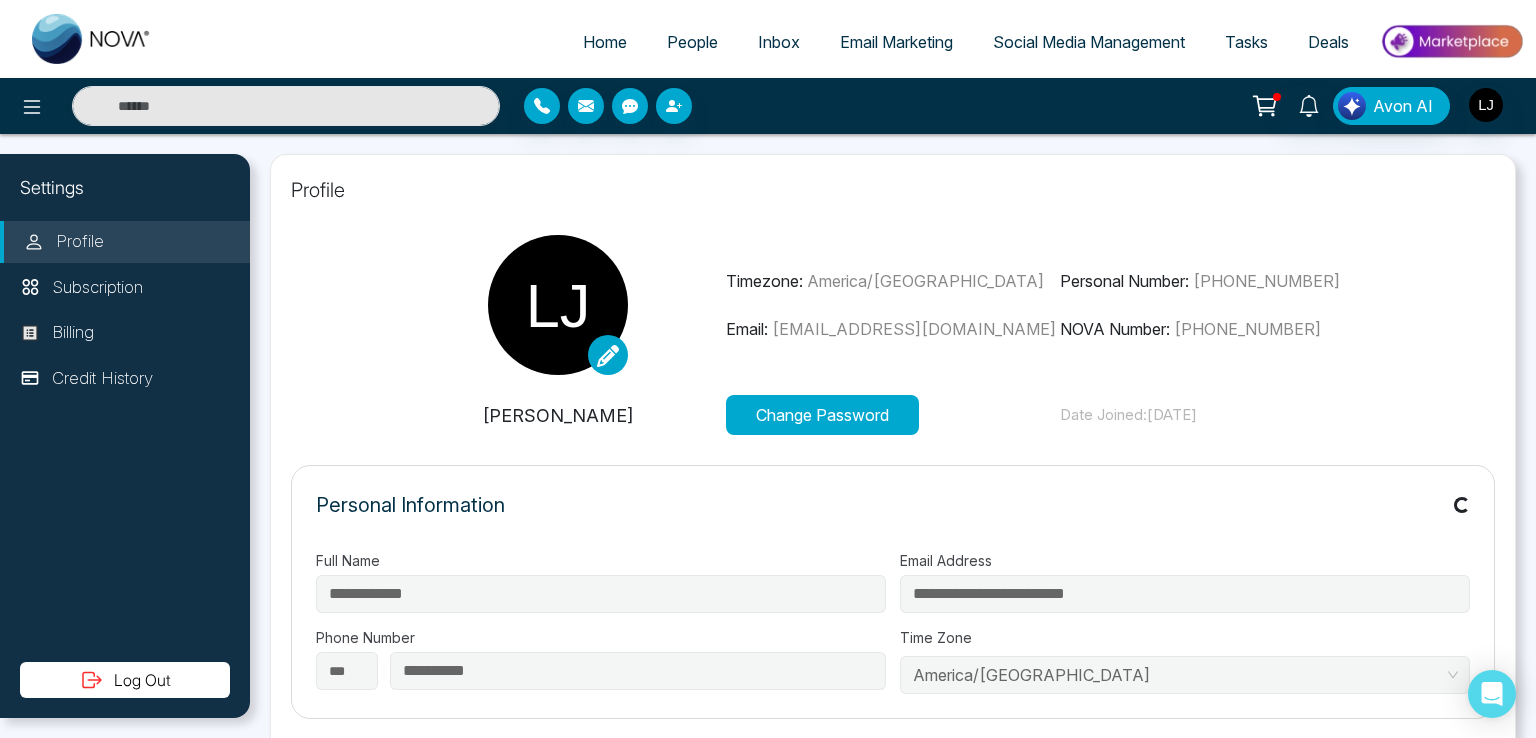 type on "**********" 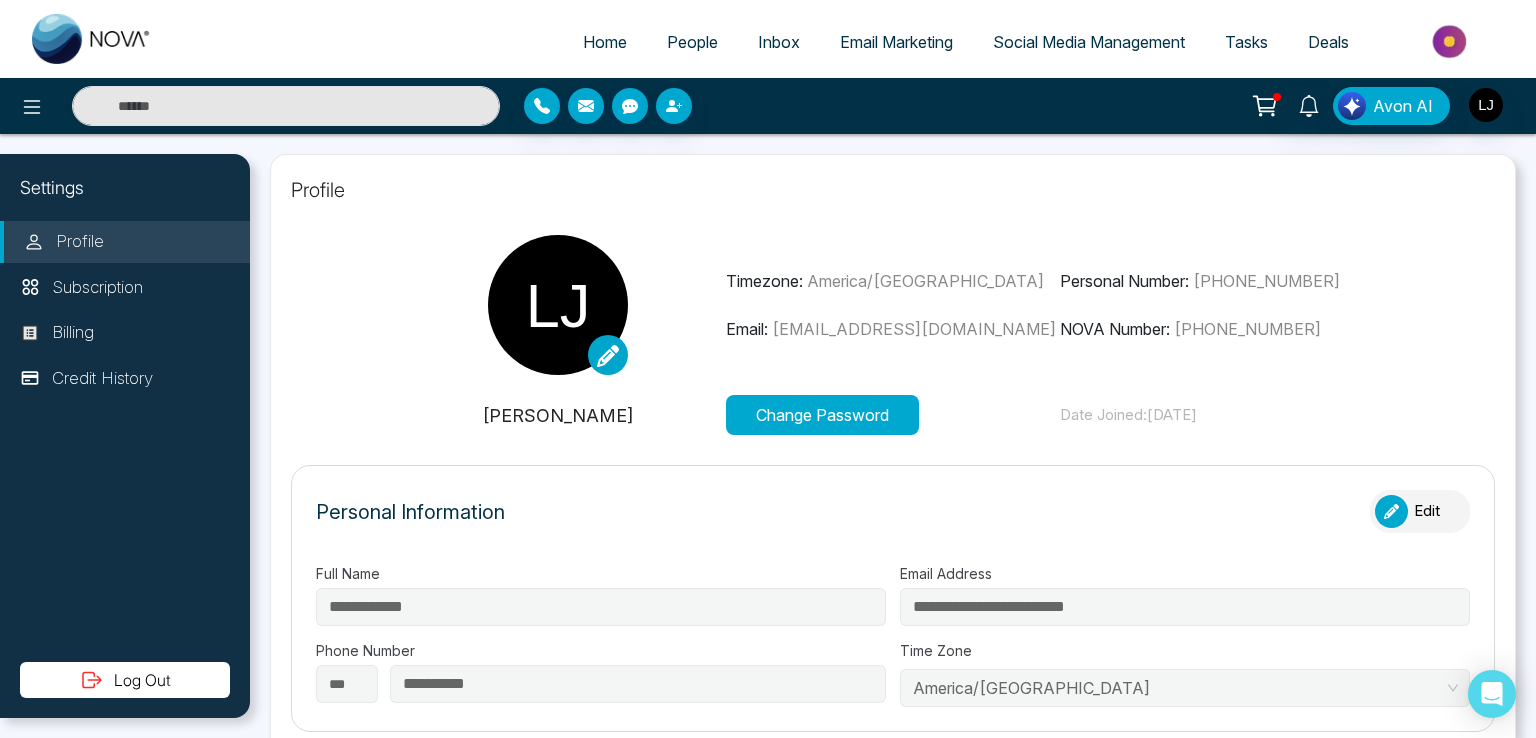 click on "Change Password" at bounding box center (822, 415) 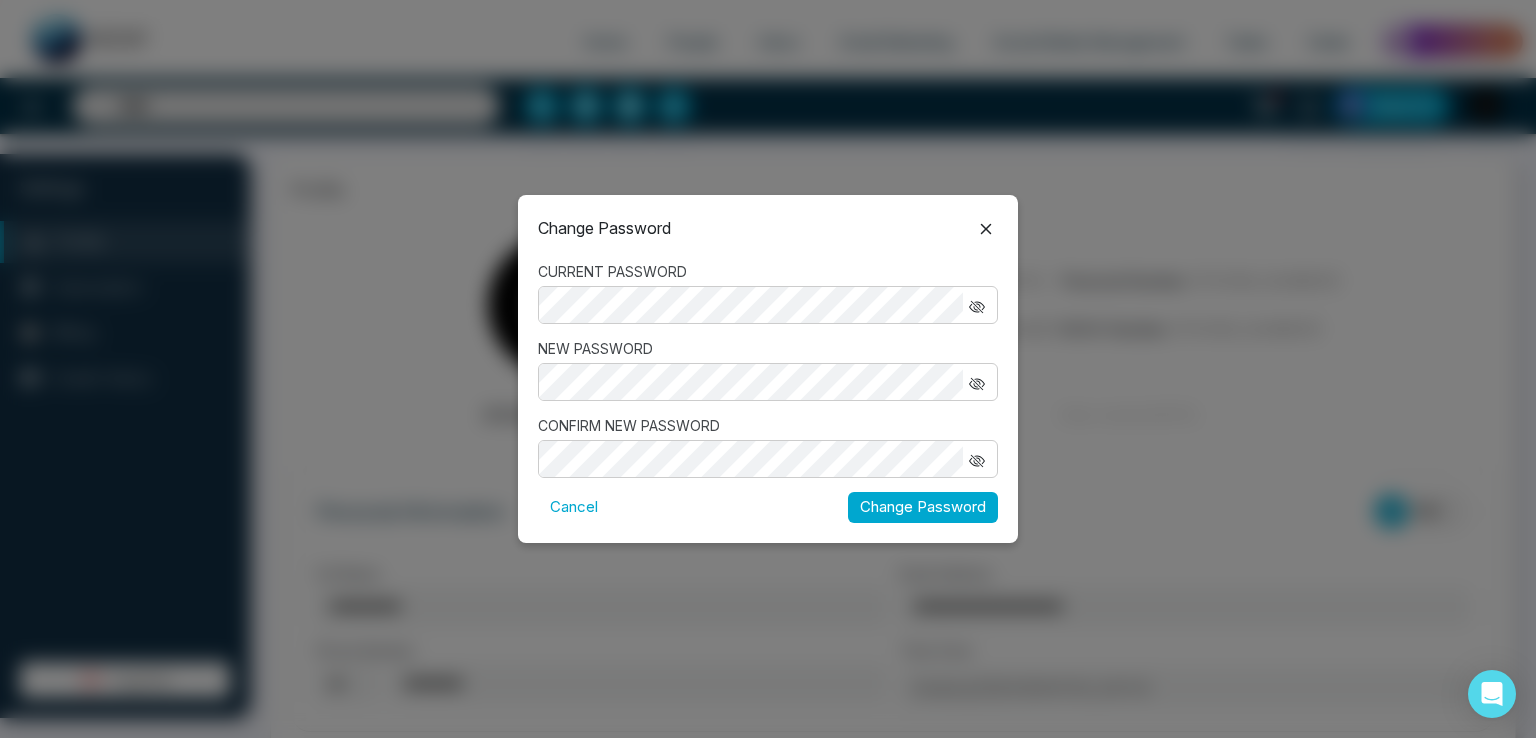 click on "Change Password" at bounding box center (923, 507) 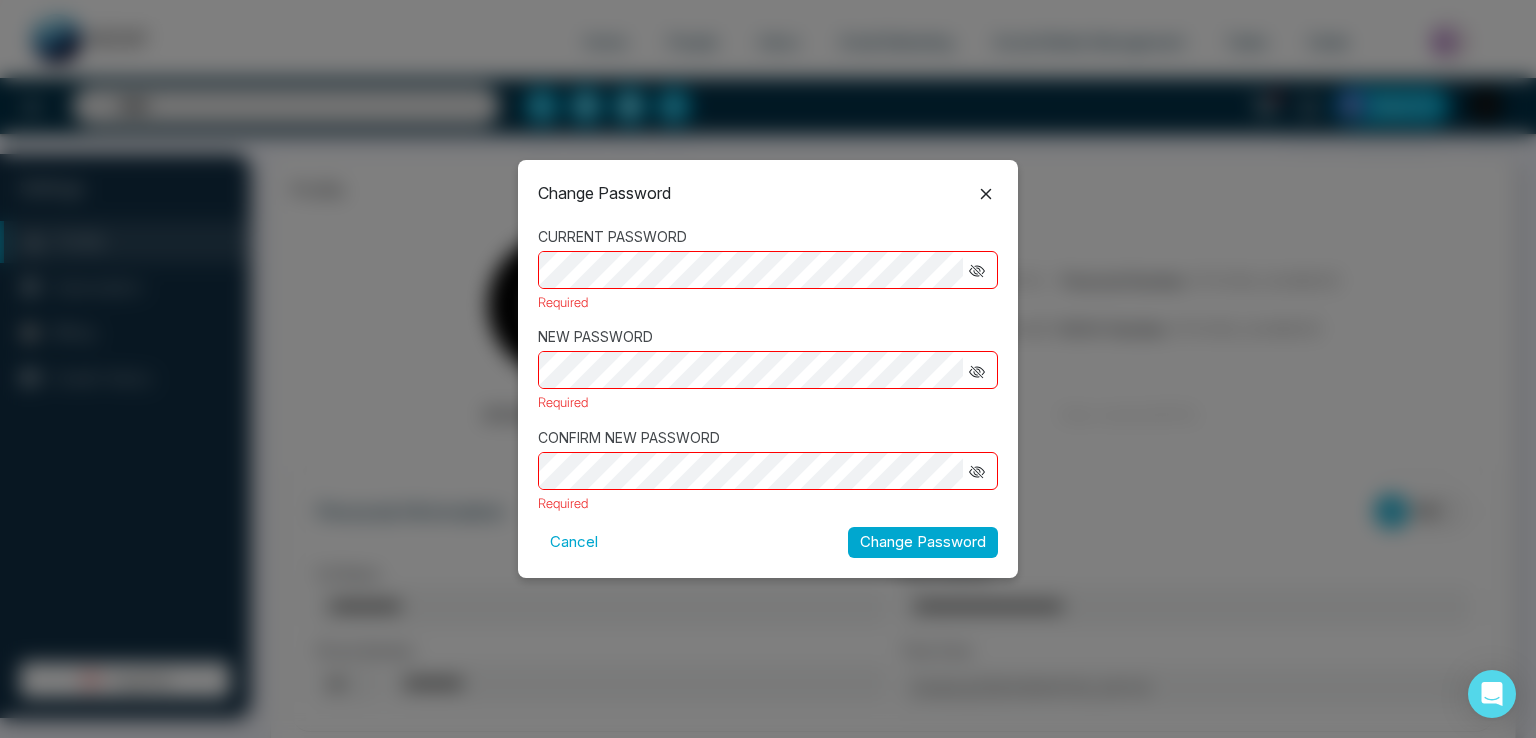 click on "Change Password" at bounding box center (923, 542) 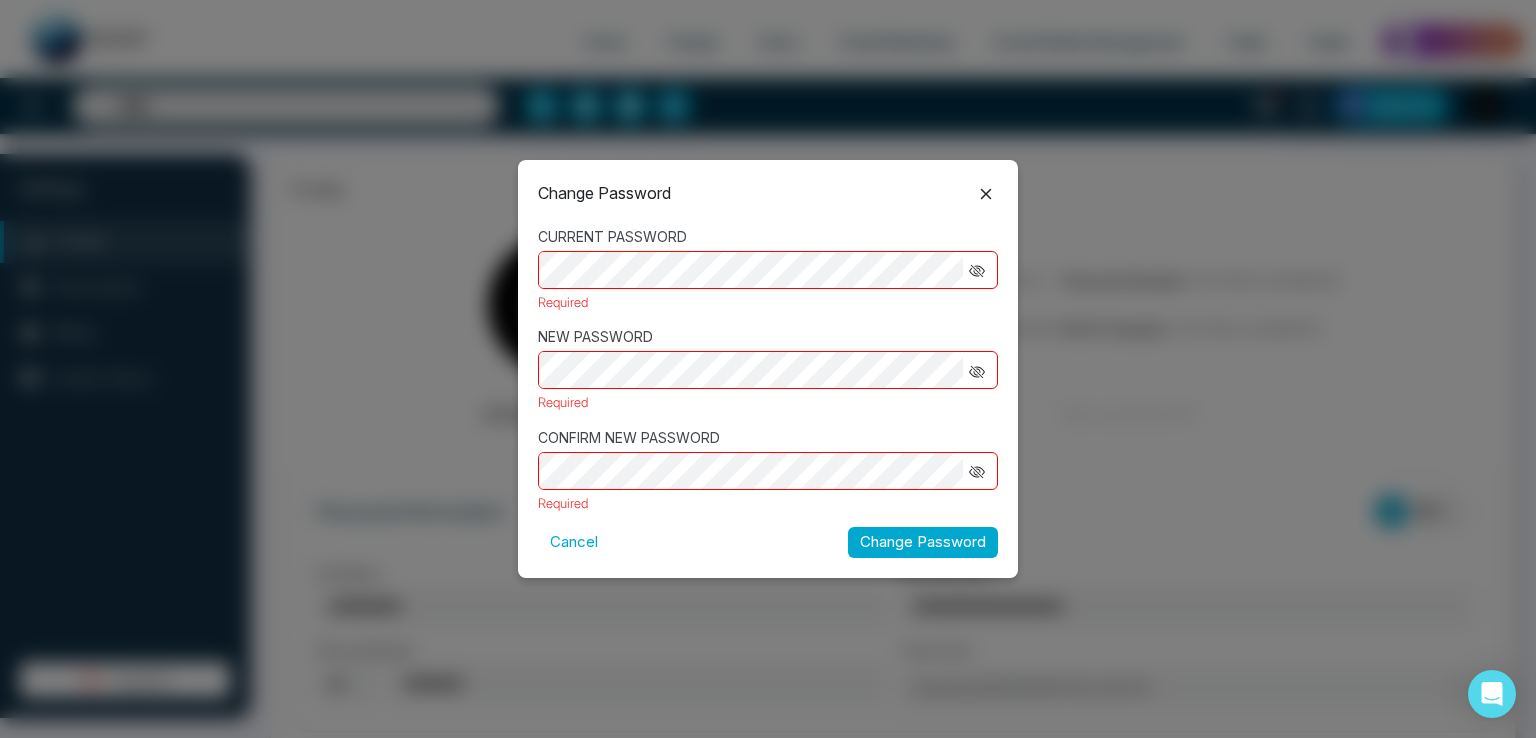 drag, startPoint x: 904, startPoint y: 534, endPoint x: 905, endPoint y: 505, distance: 29.017237 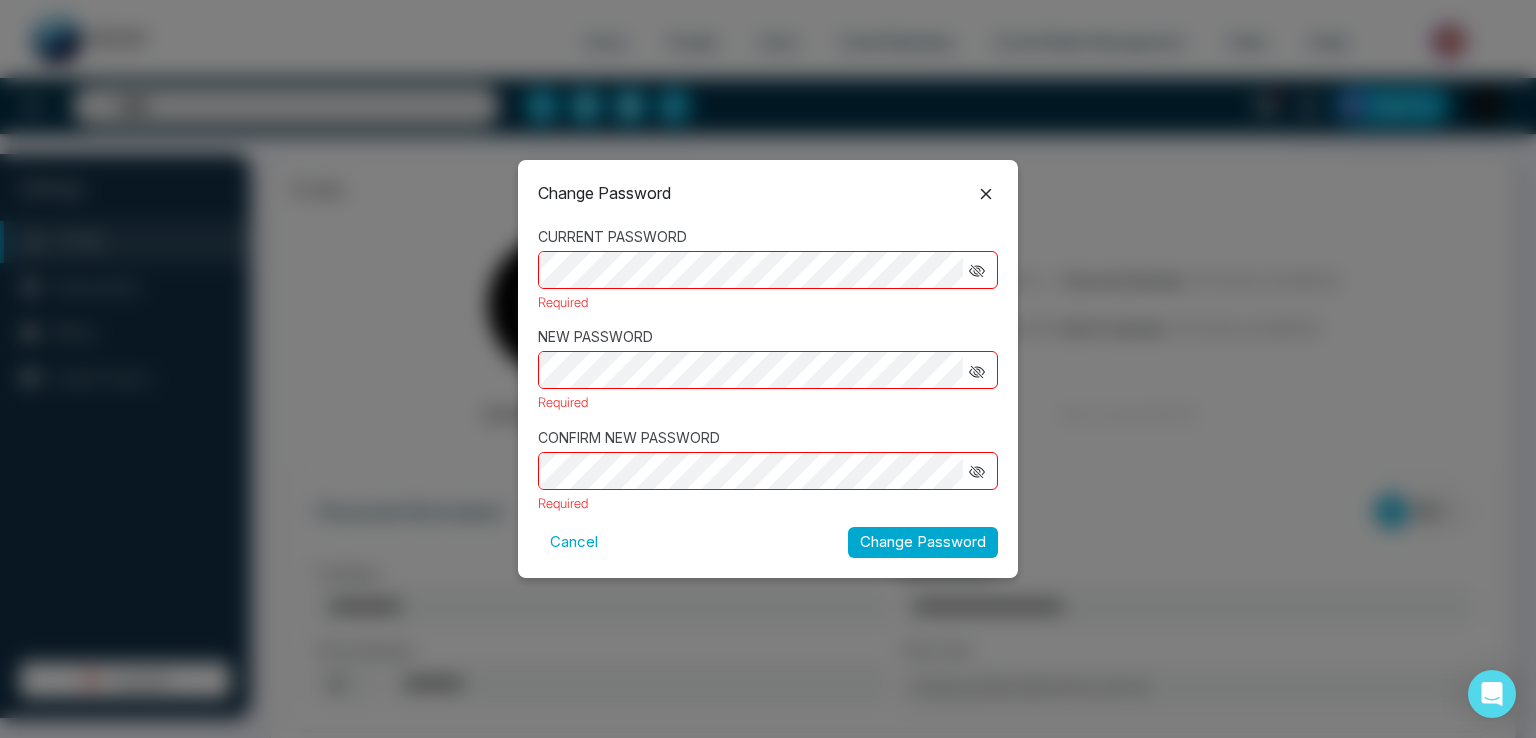 click on "Change Password" at bounding box center [923, 542] 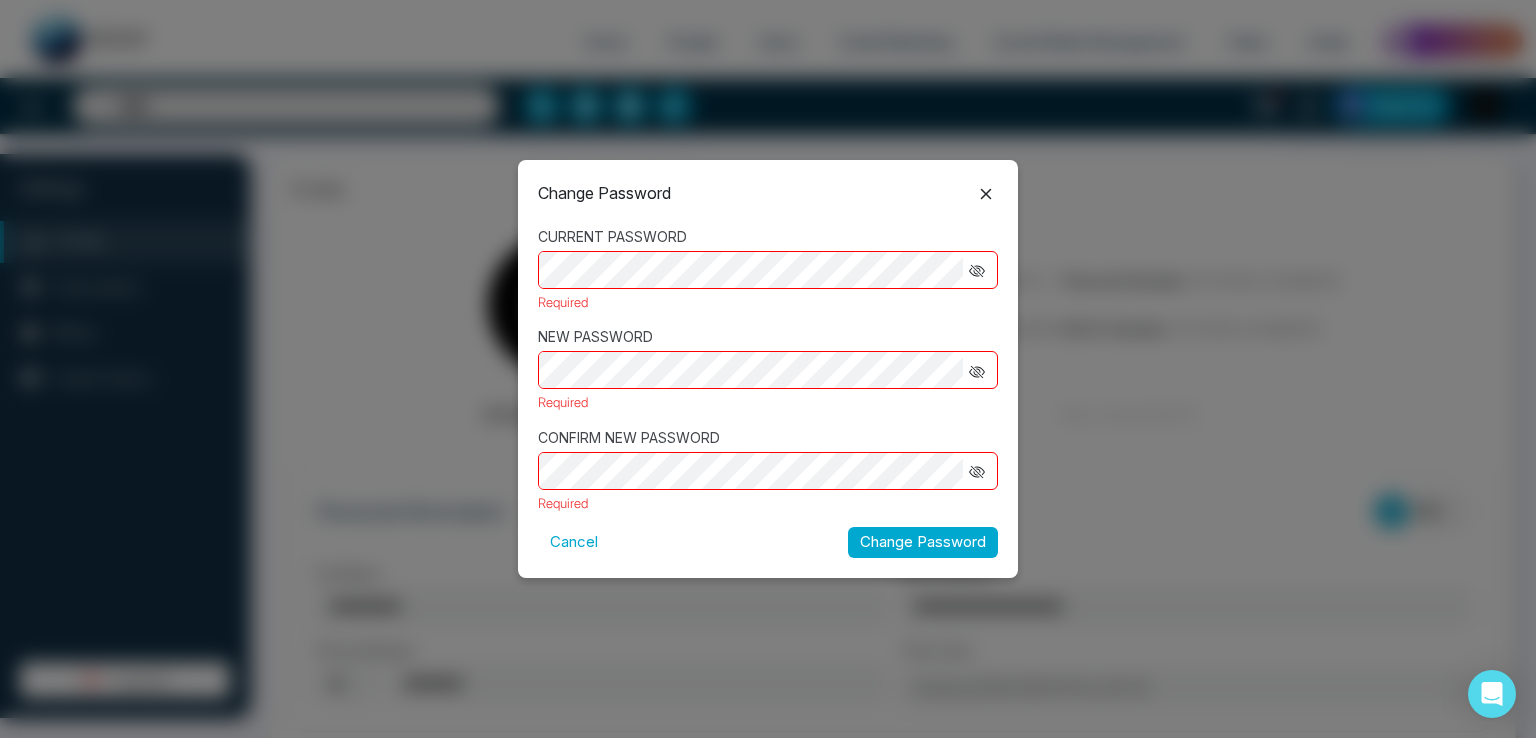 click 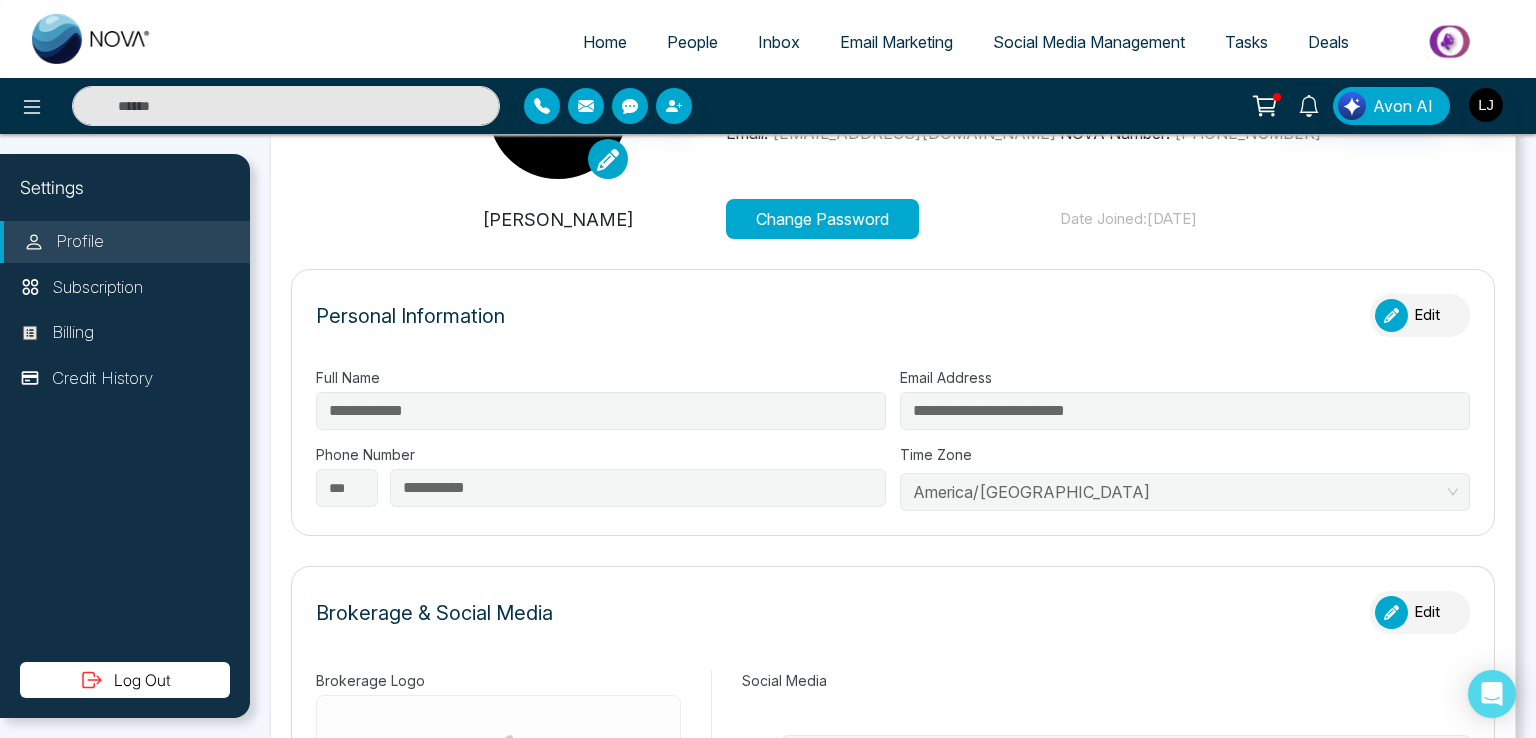 scroll, scrollTop: 200, scrollLeft: 0, axis: vertical 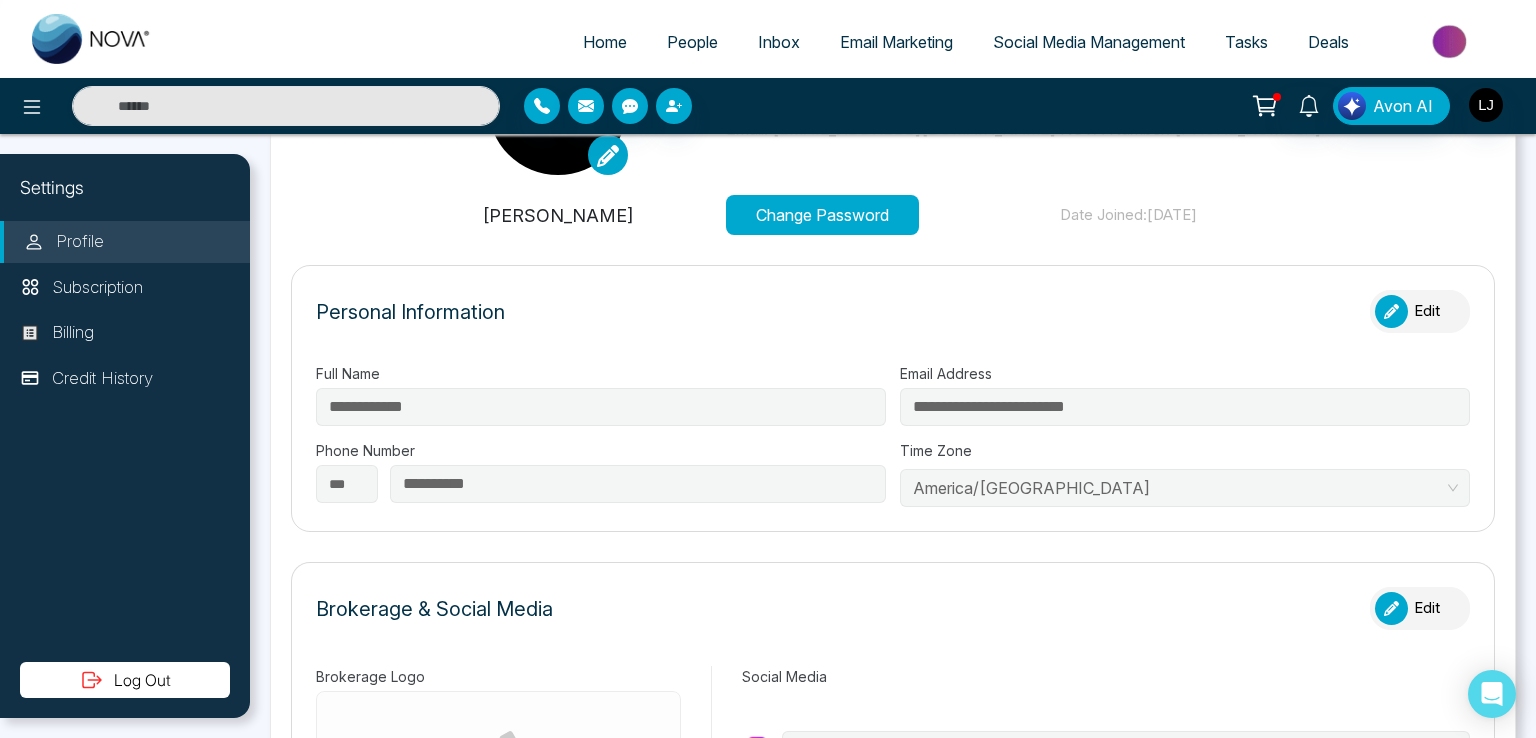 click on "Edit" at bounding box center (1420, 311) 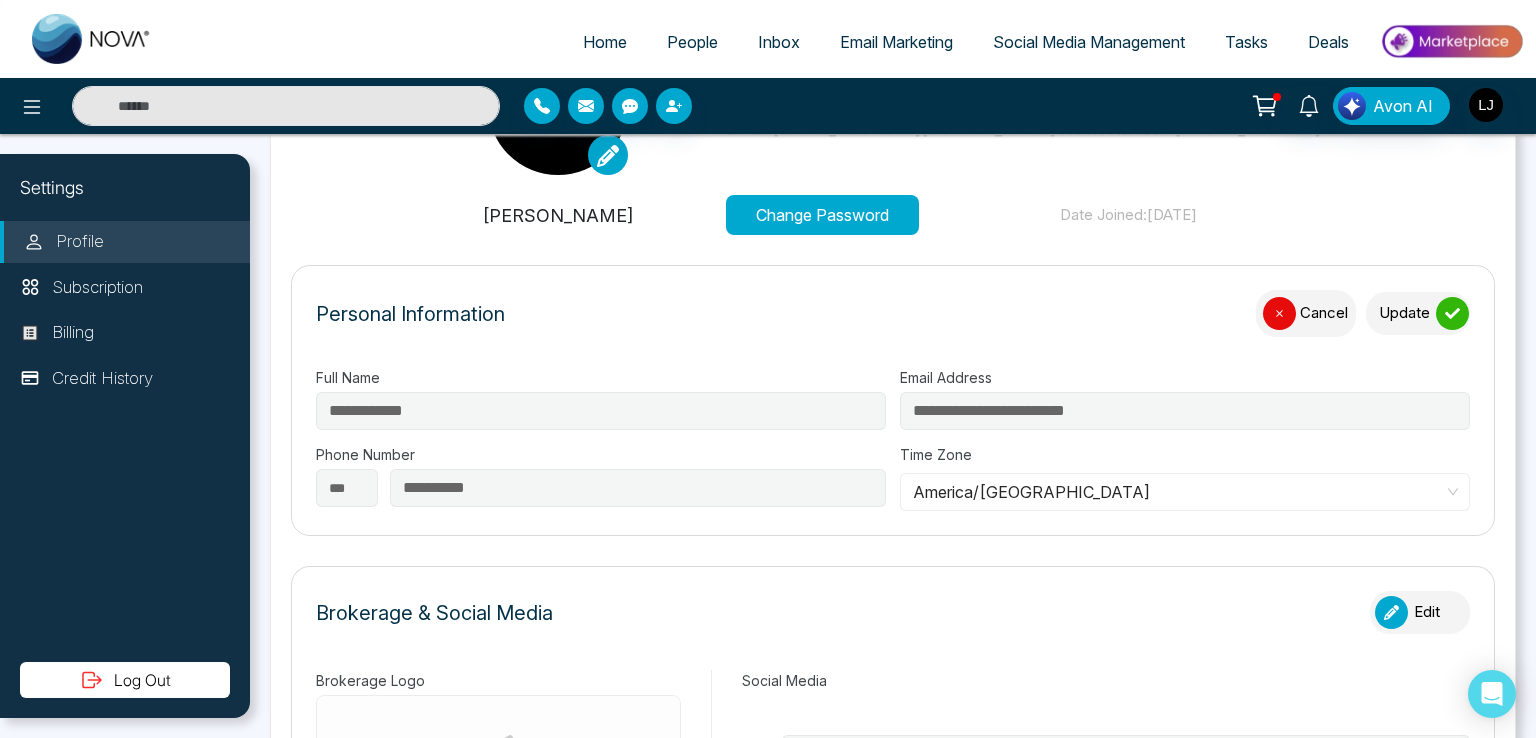 click on "Update" at bounding box center [1418, 313] 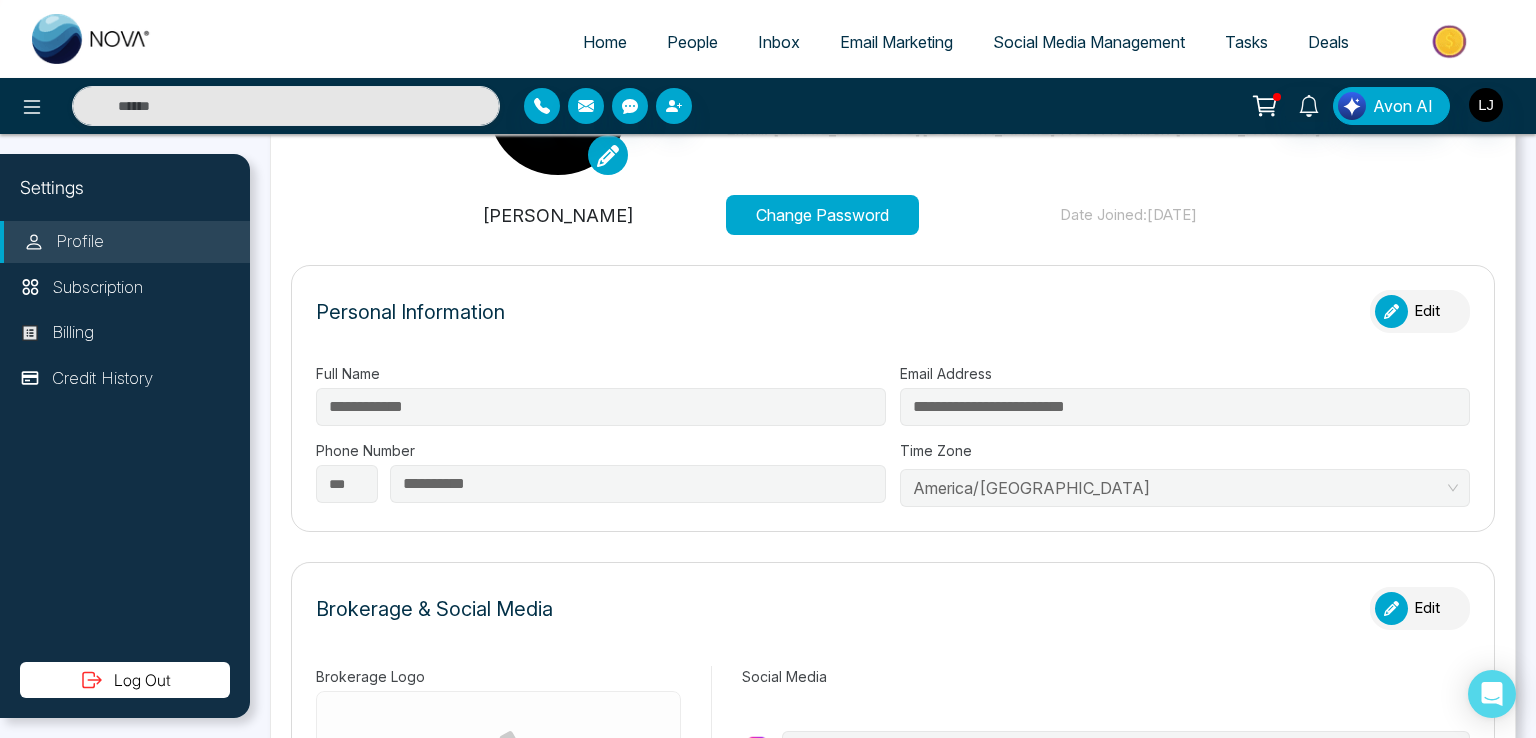click on "Edit" at bounding box center (1420, 311) 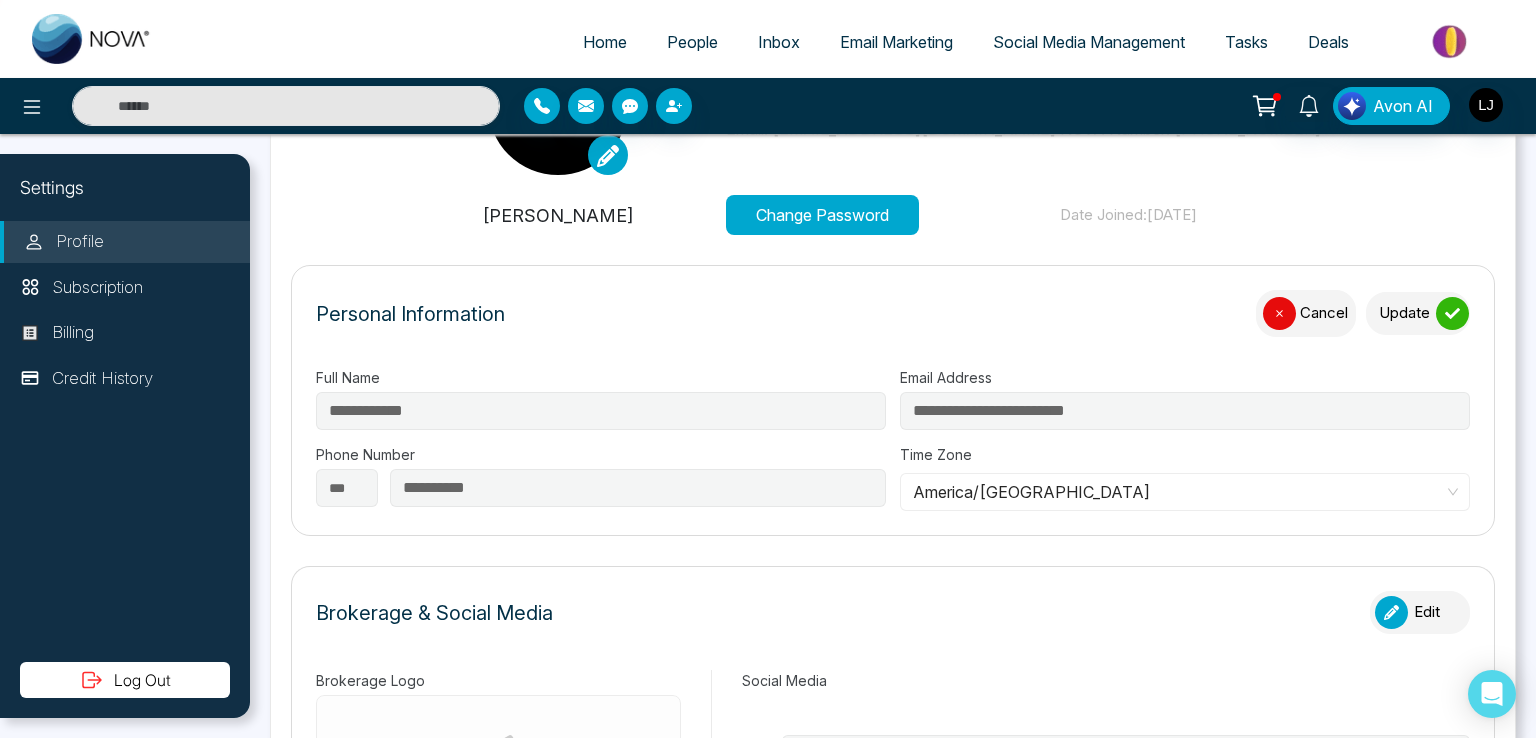 click on "Update" at bounding box center (1418, 313) 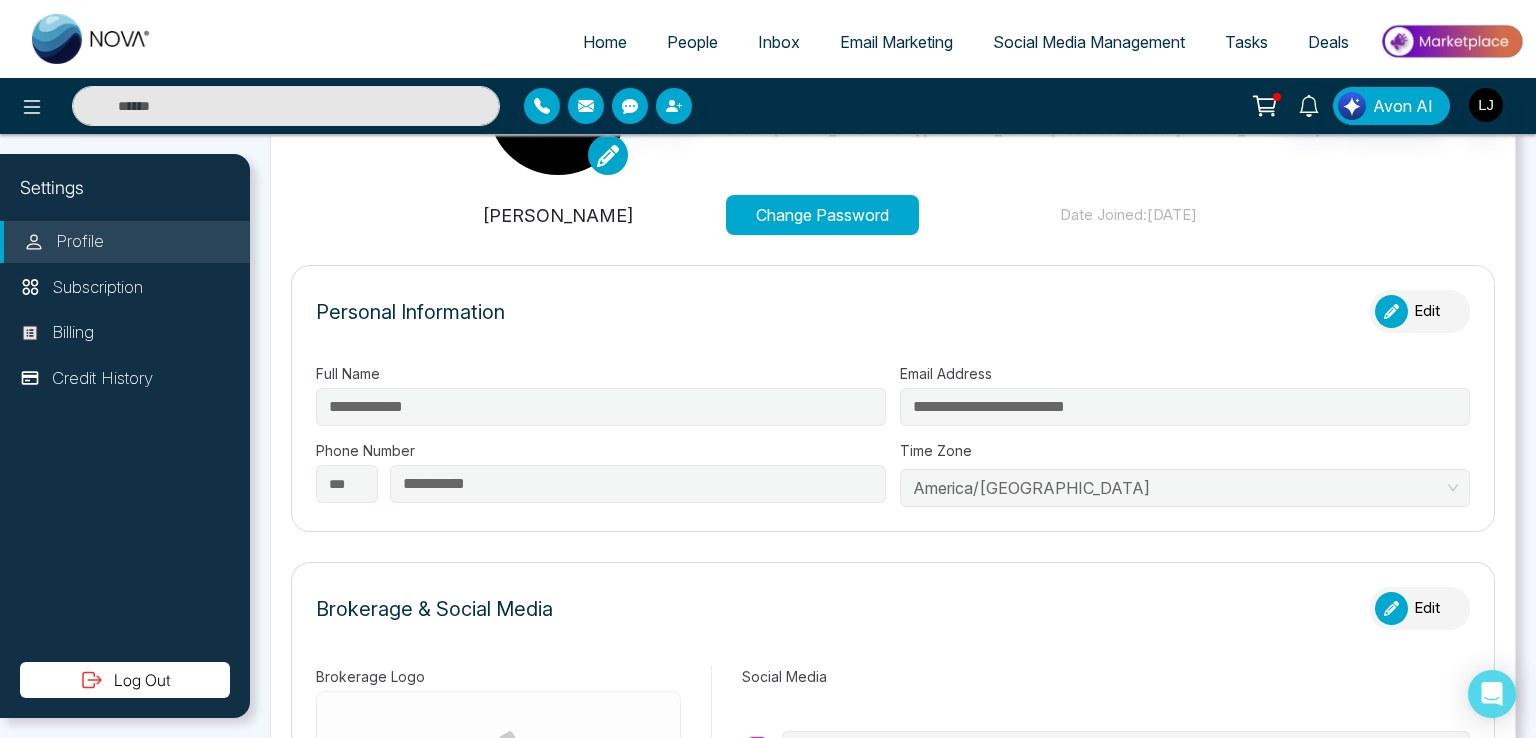 click on "Edit" at bounding box center [1420, 311] 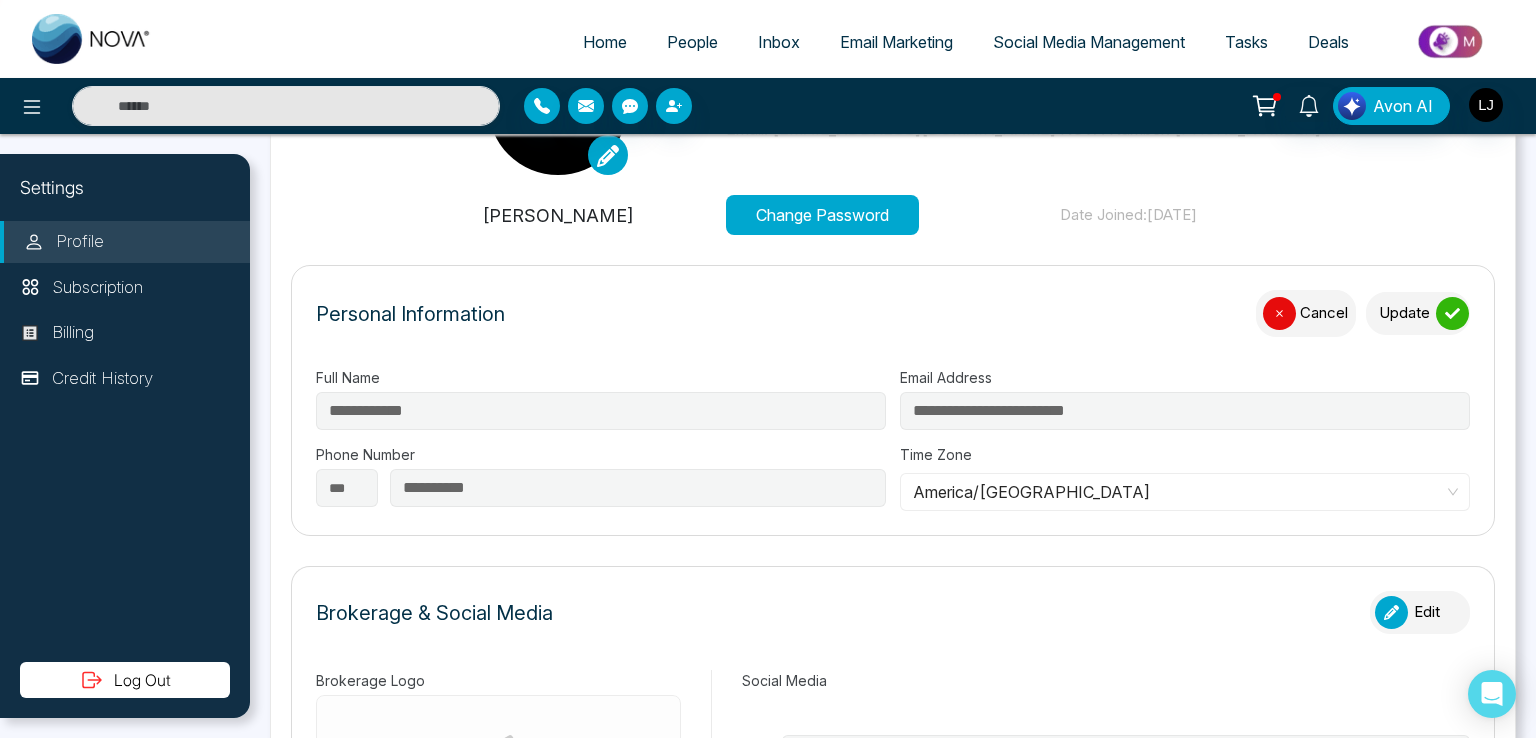 click on "Update" at bounding box center (1418, 313) 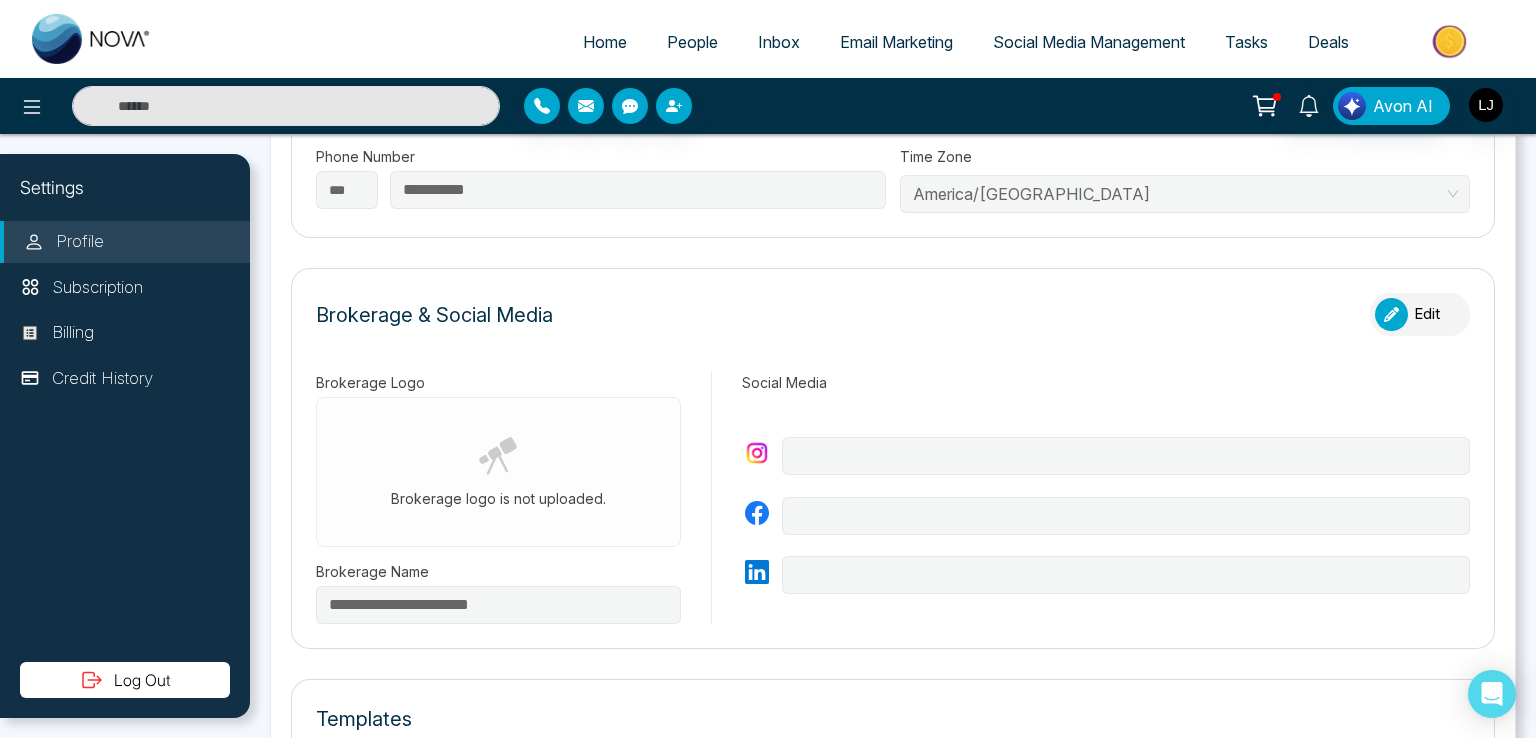 scroll, scrollTop: 500, scrollLeft: 0, axis: vertical 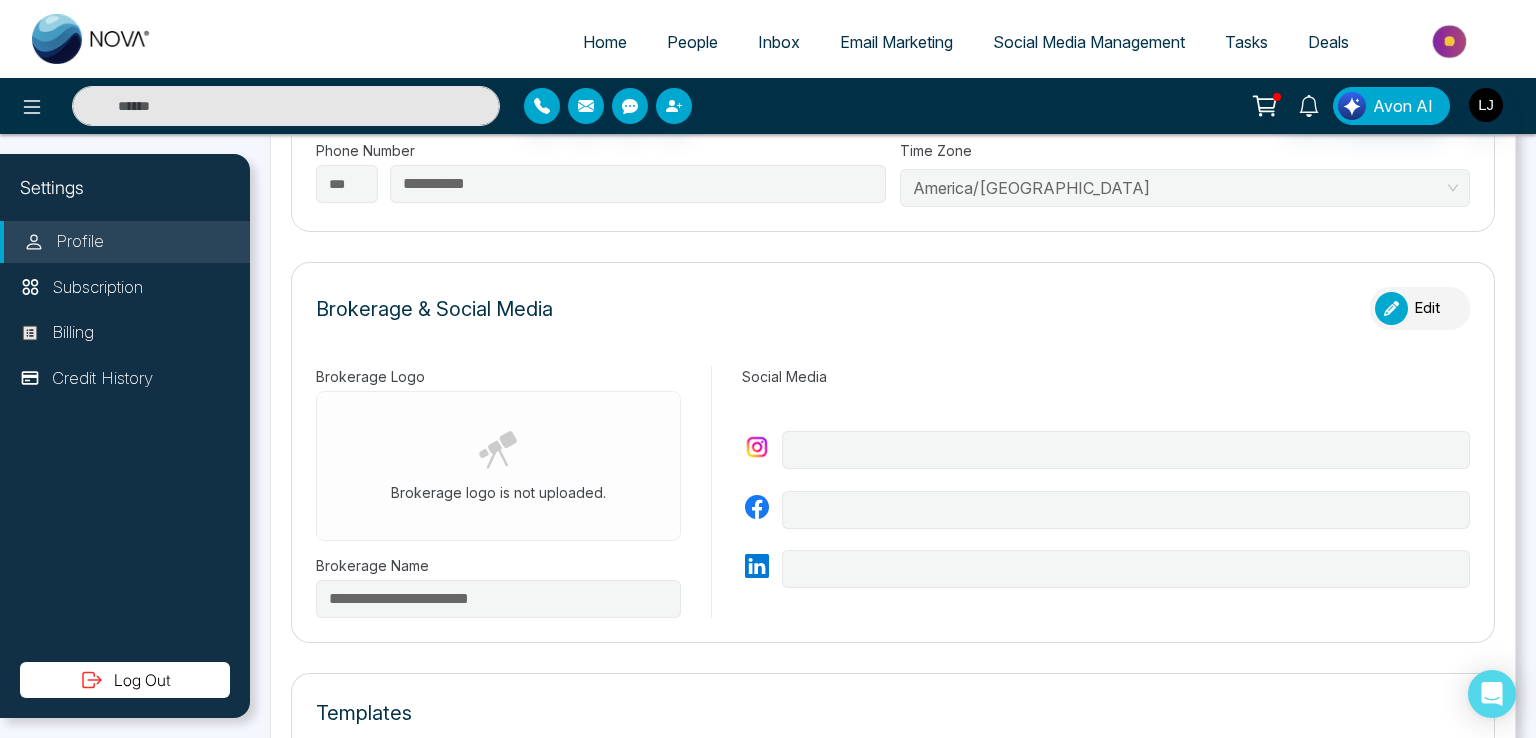 click 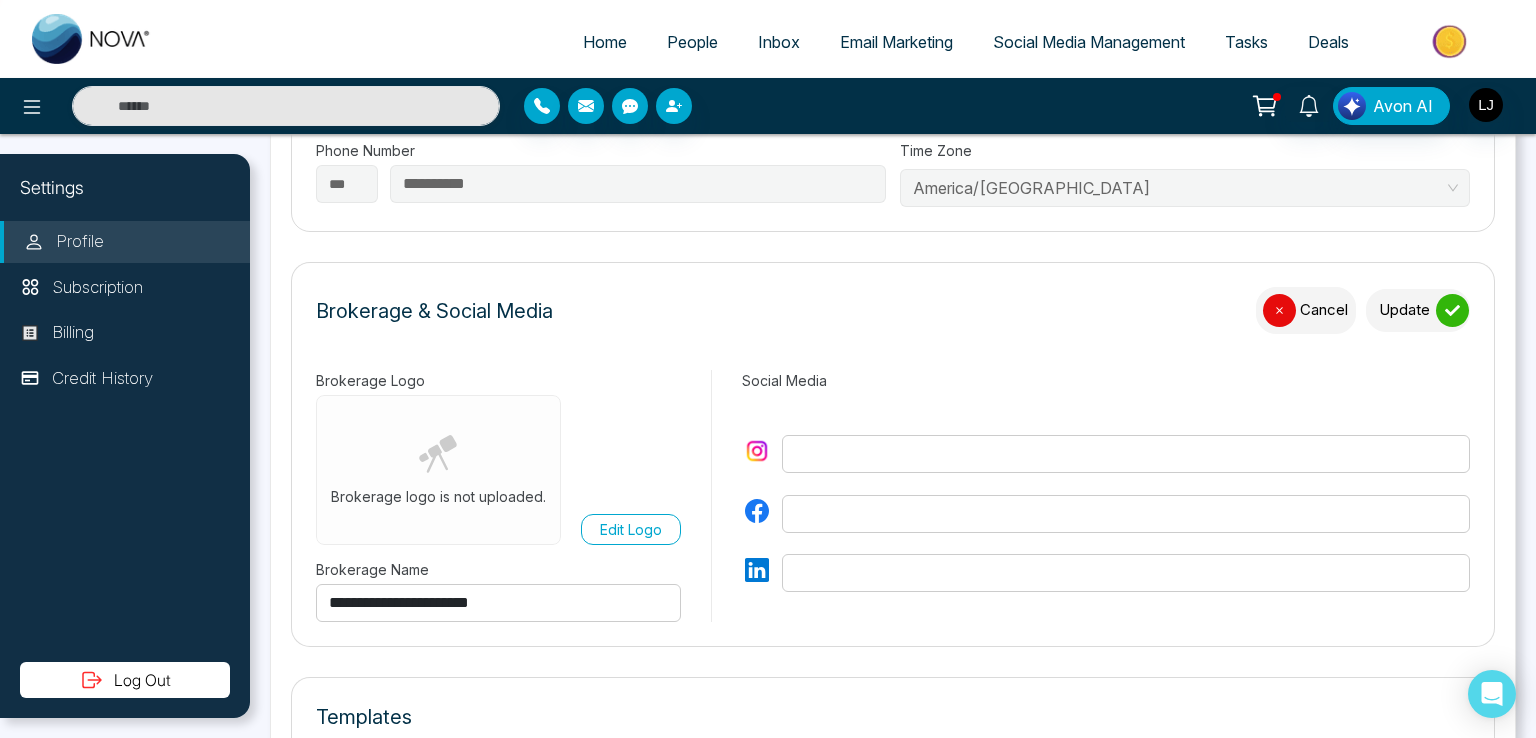 click on "Update" at bounding box center (1418, 310) 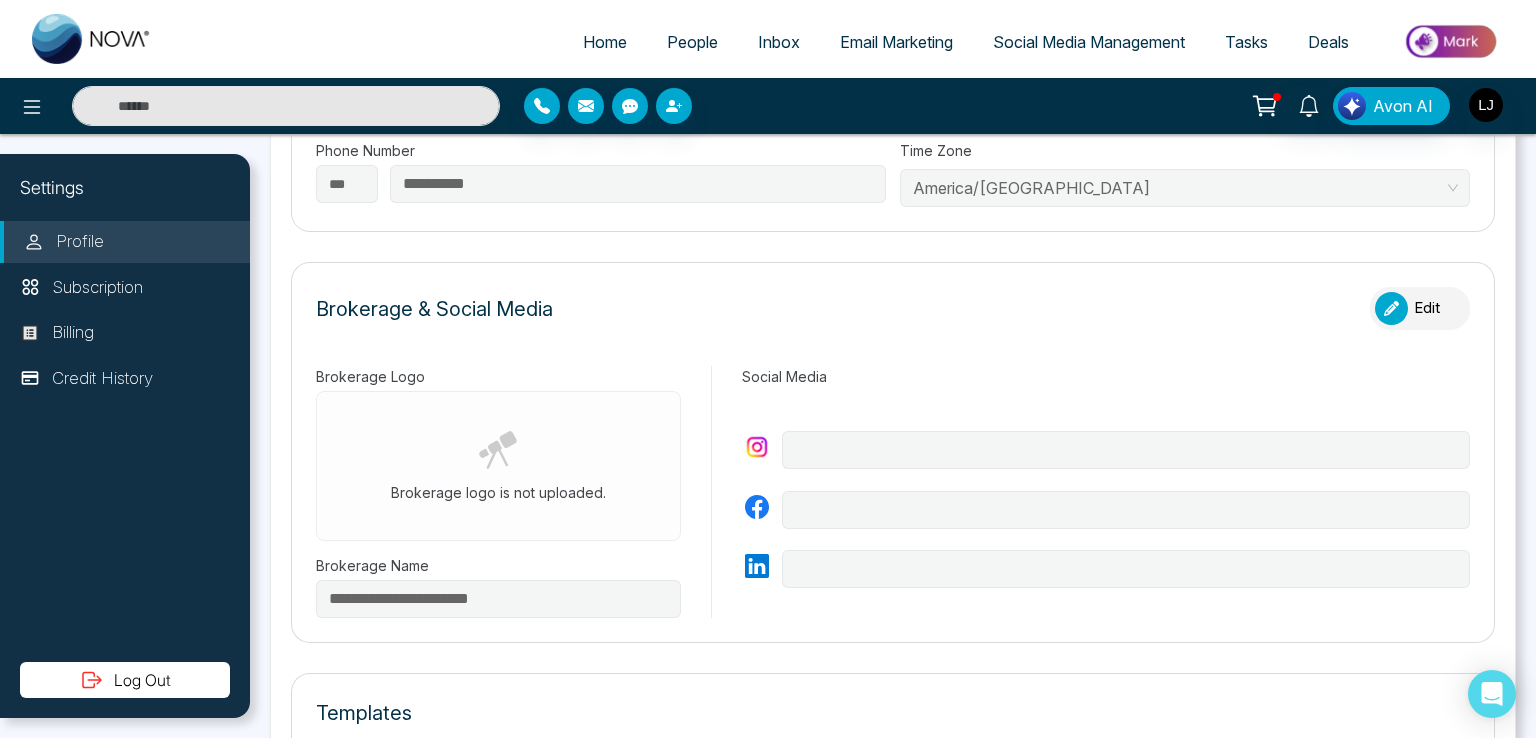 click on "Edit" at bounding box center [1420, 308] 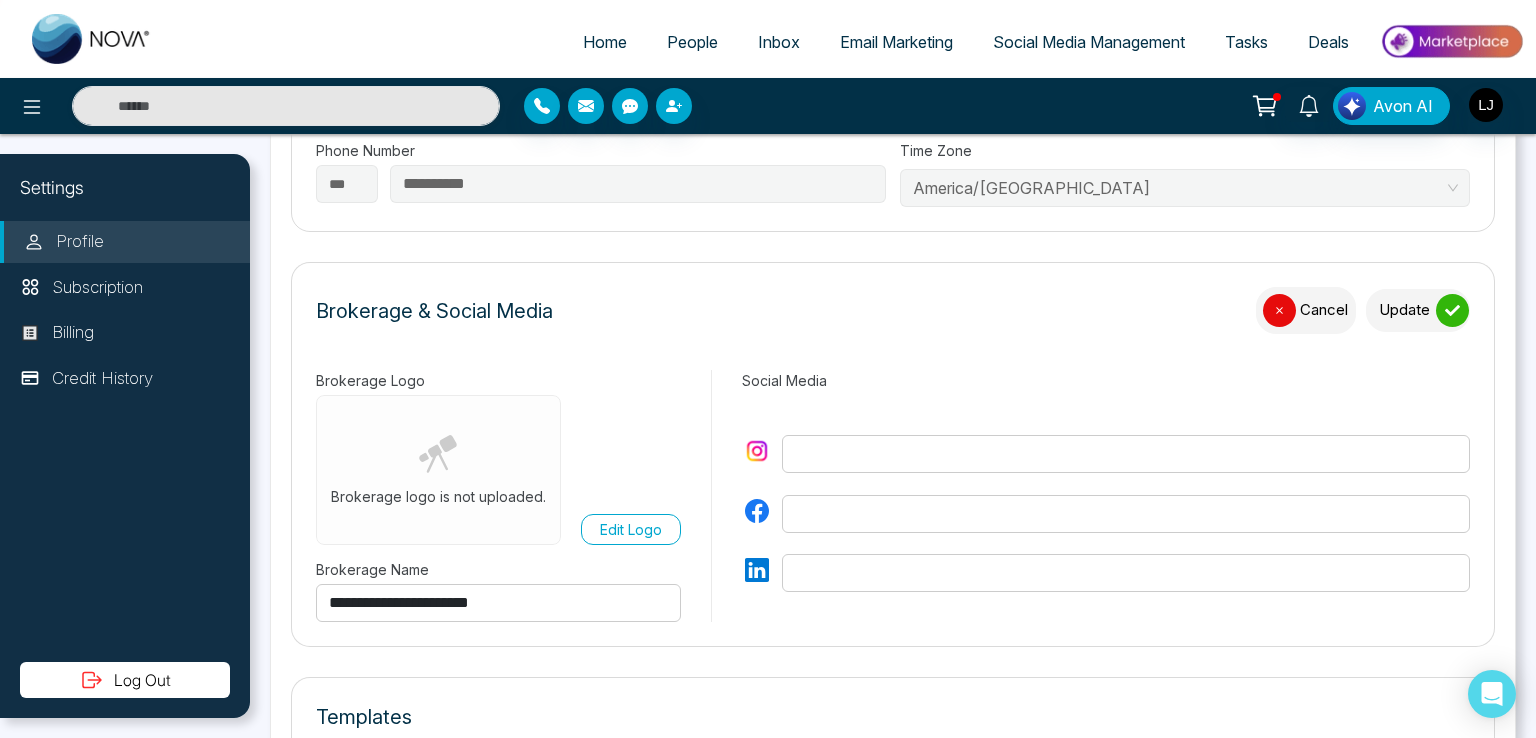 click on "Update" at bounding box center [1418, 310] 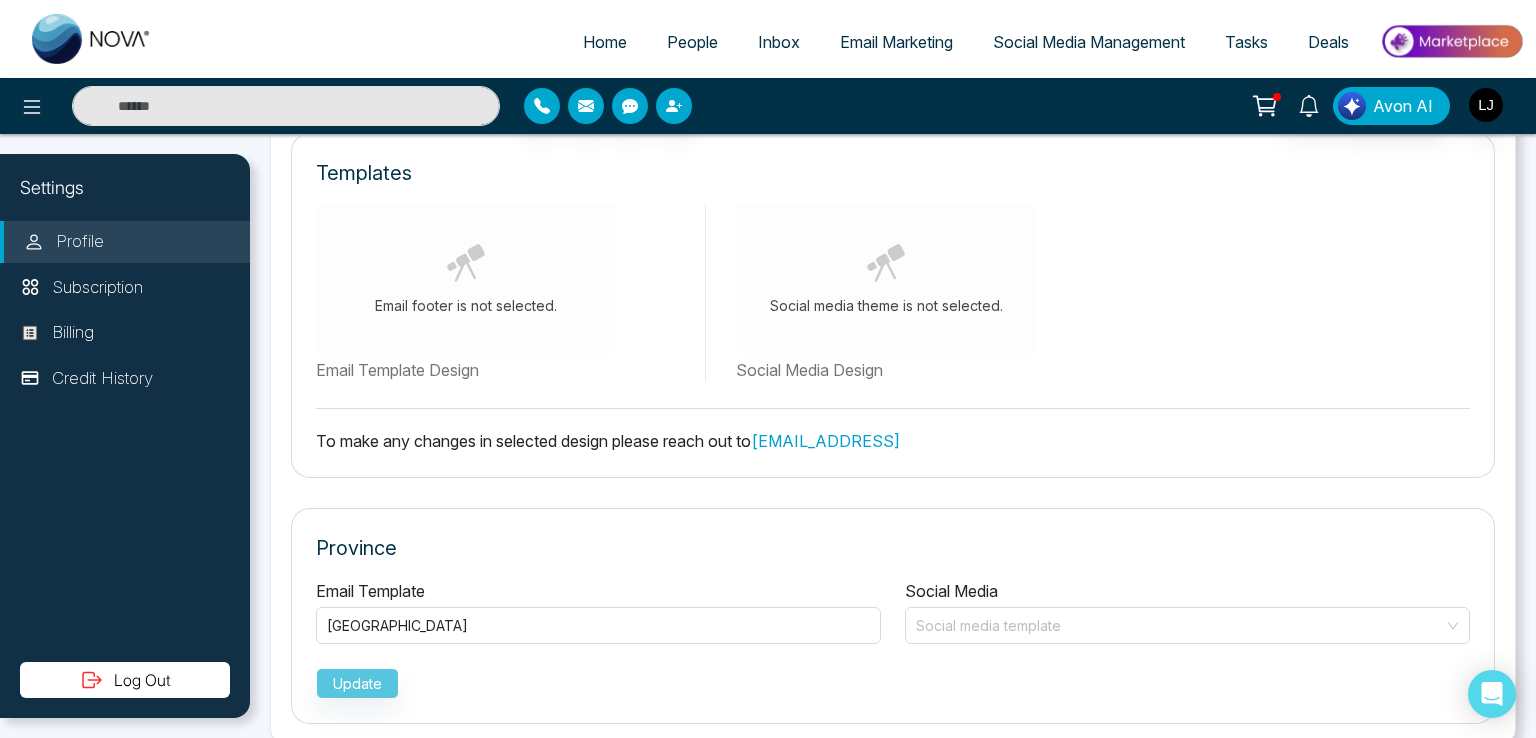 scroll, scrollTop: 1063, scrollLeft: 0, axis: vertical 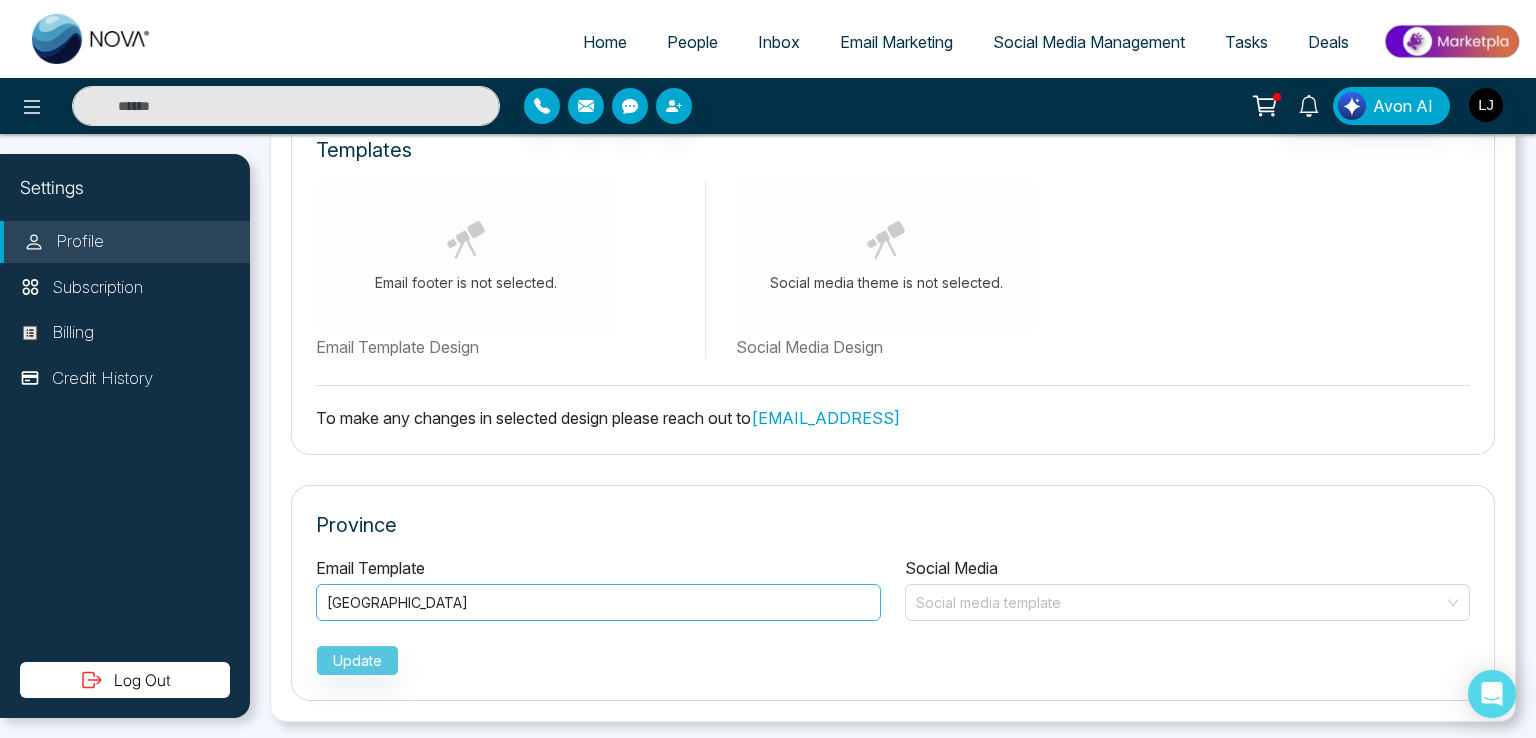 click on "[GEOGRAPHIC_DATA]" at bounding box center (598, 603) 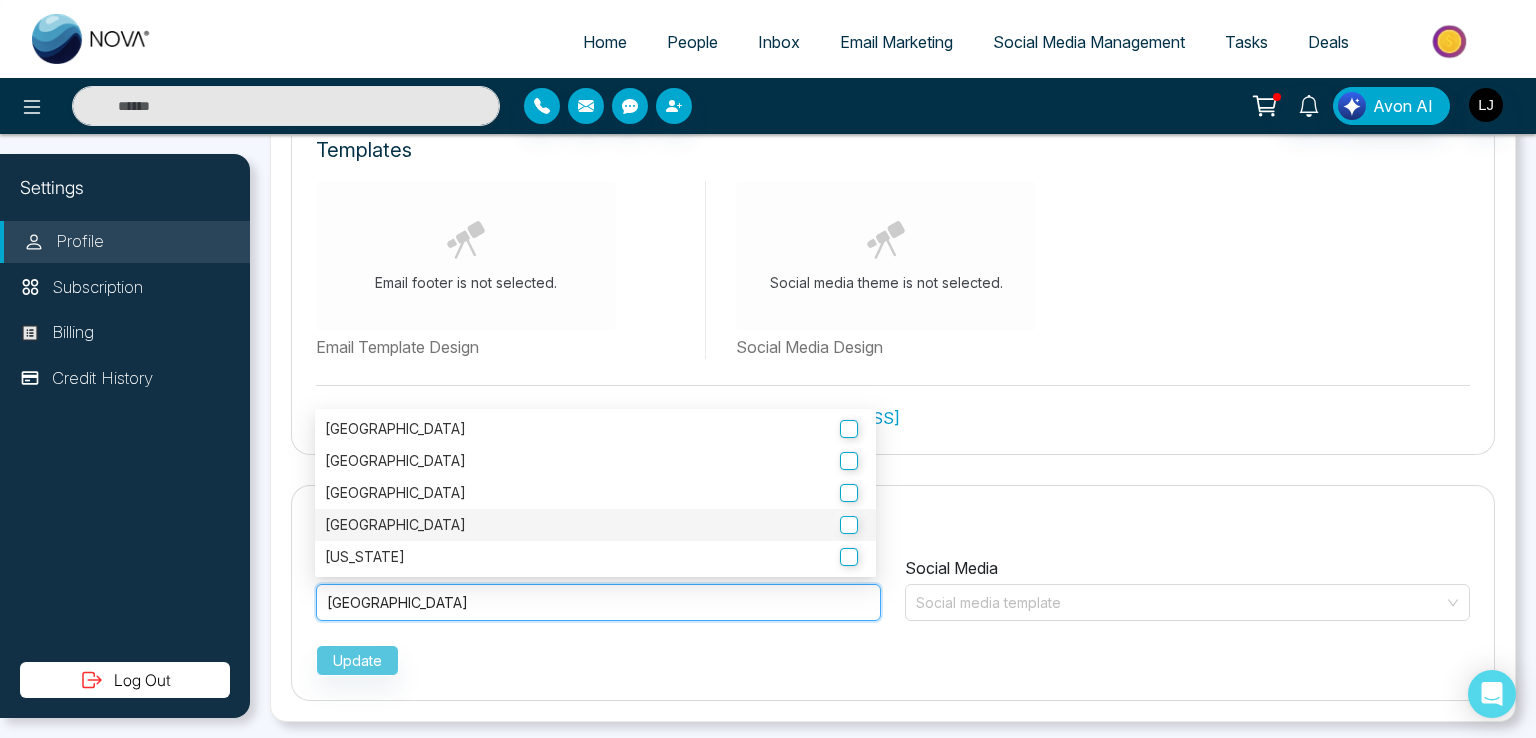 click on "Manitoba" at bounding box center [595, 525] 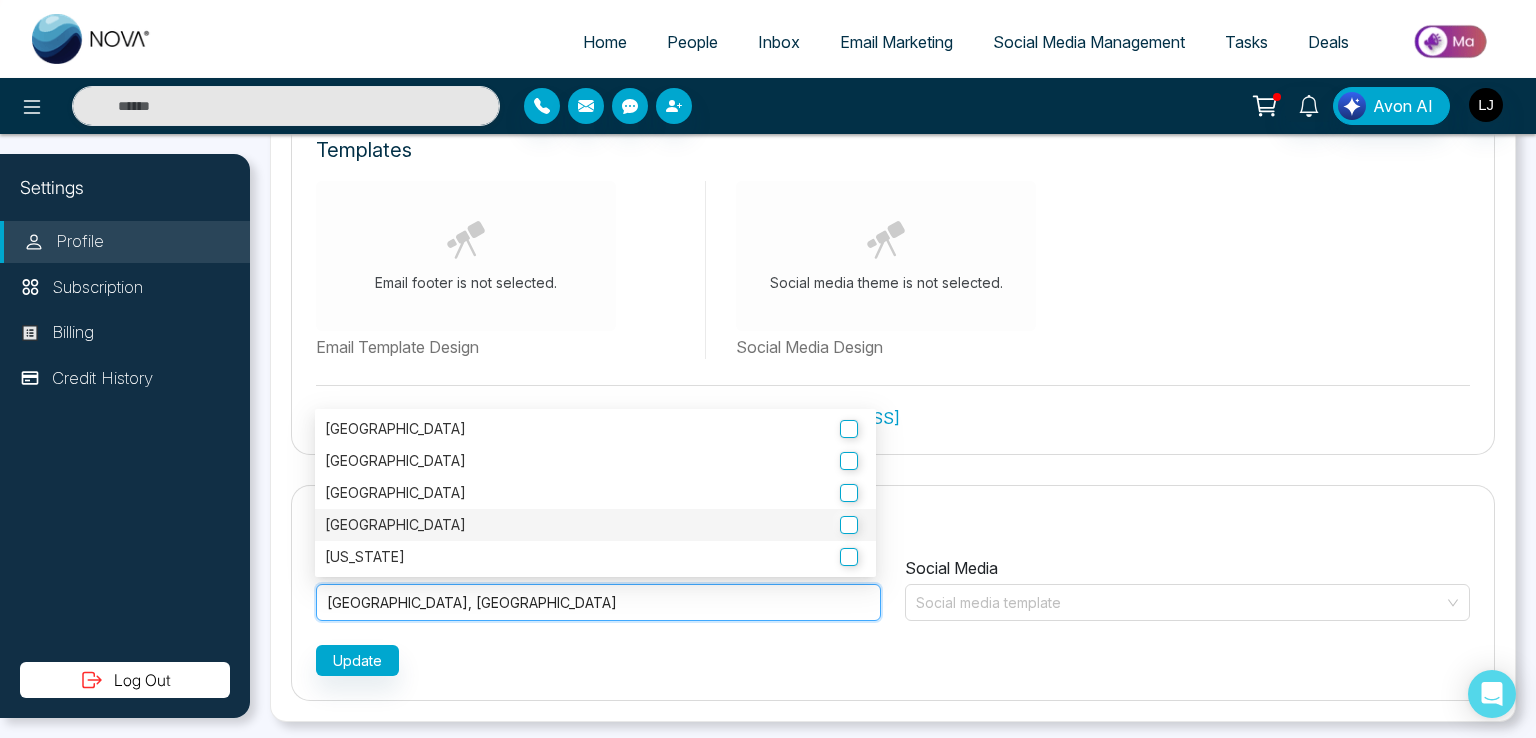 click on "Manitoba" at bounding box center (595, 525) 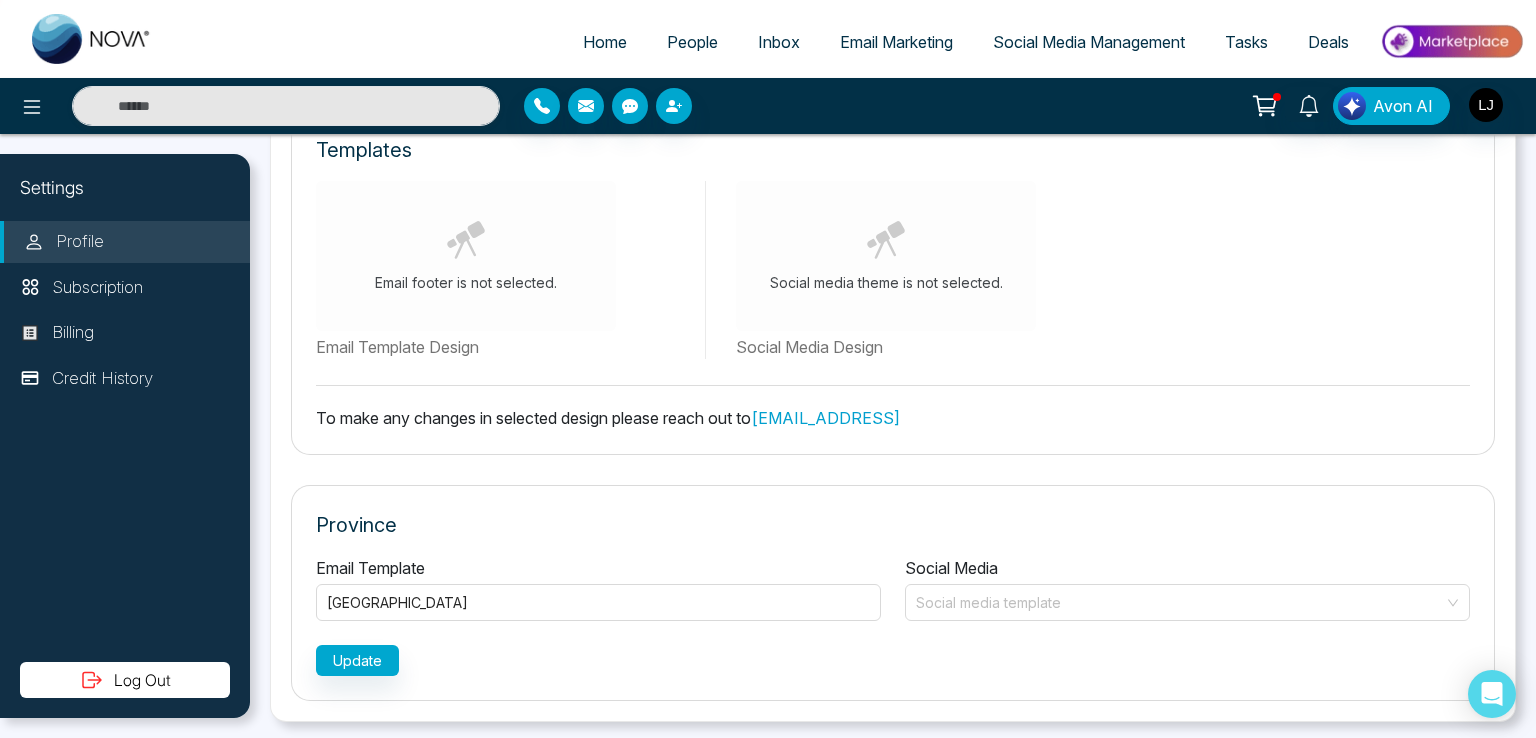 click on "Update" at bounding box center [893, 656] 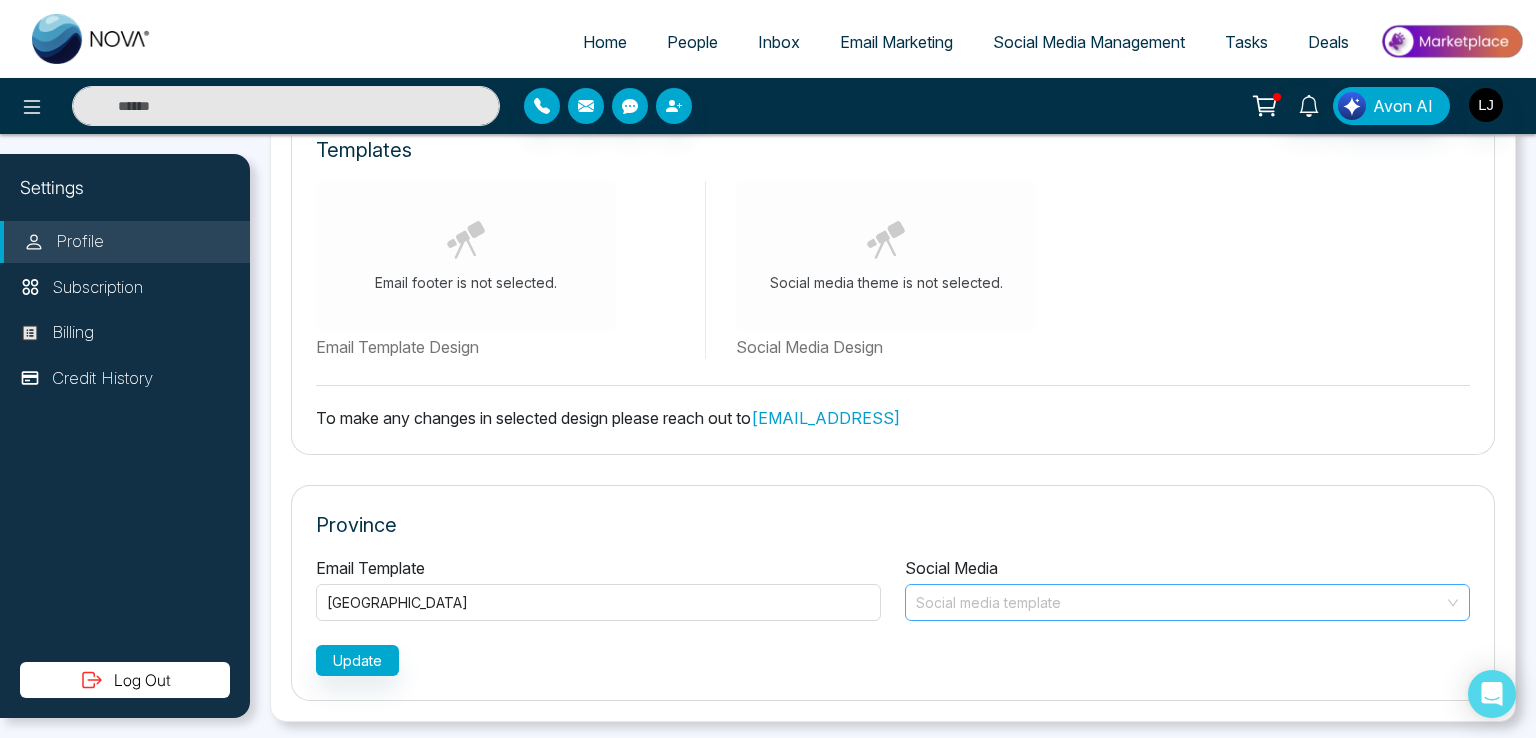 click at bounding box center [1180, 600] 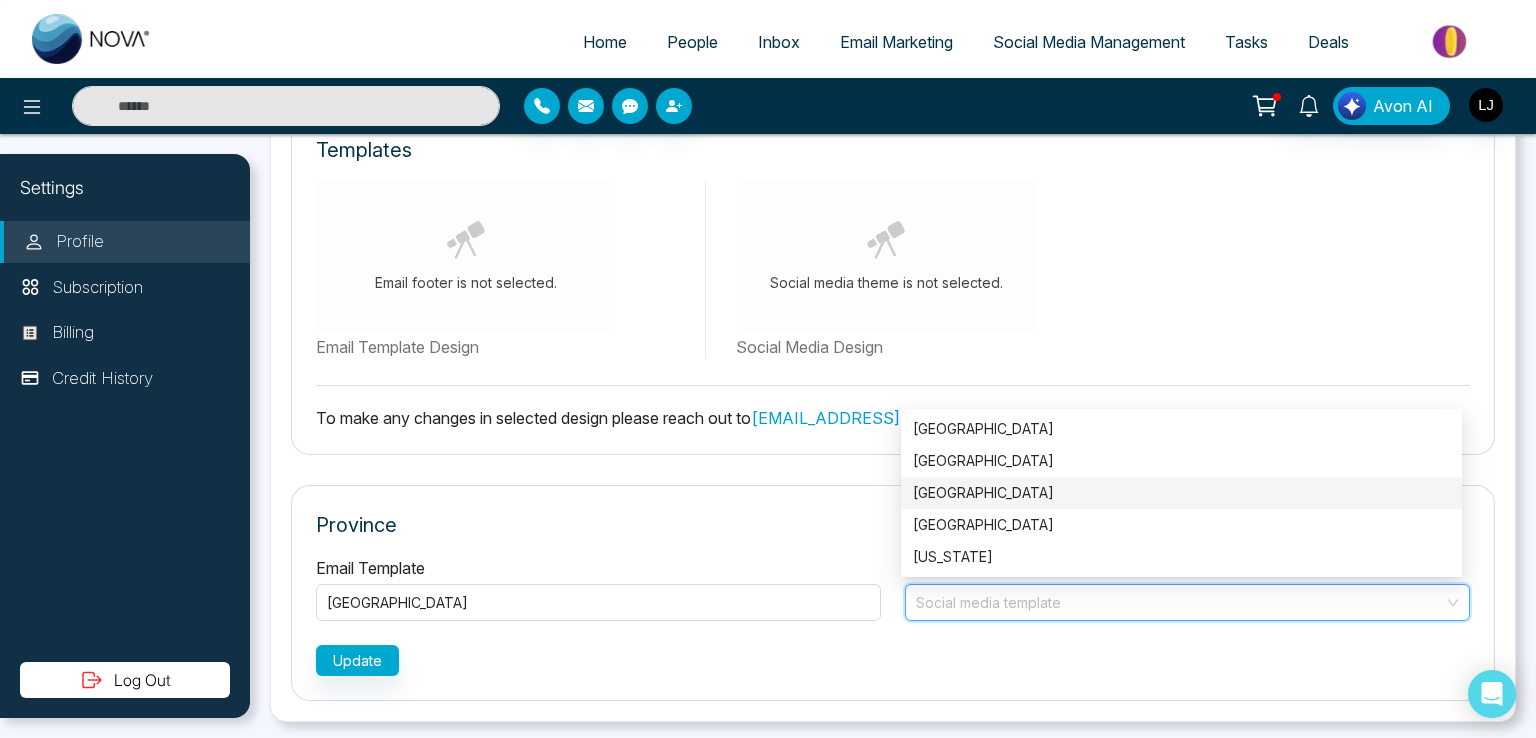 click on "Alberta" at bounding box center [1181, 493] 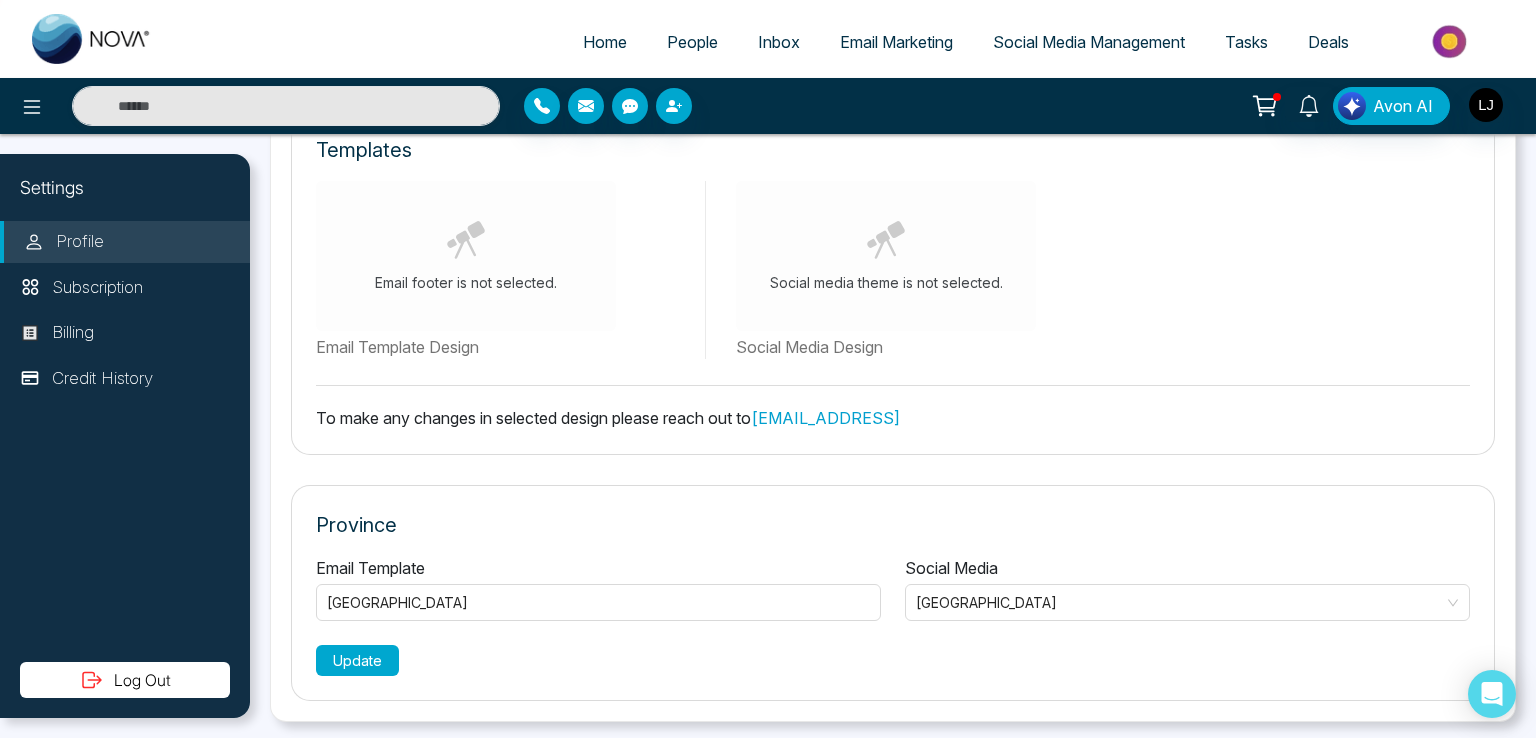 click on "Update" at bounding box center (357, 660) 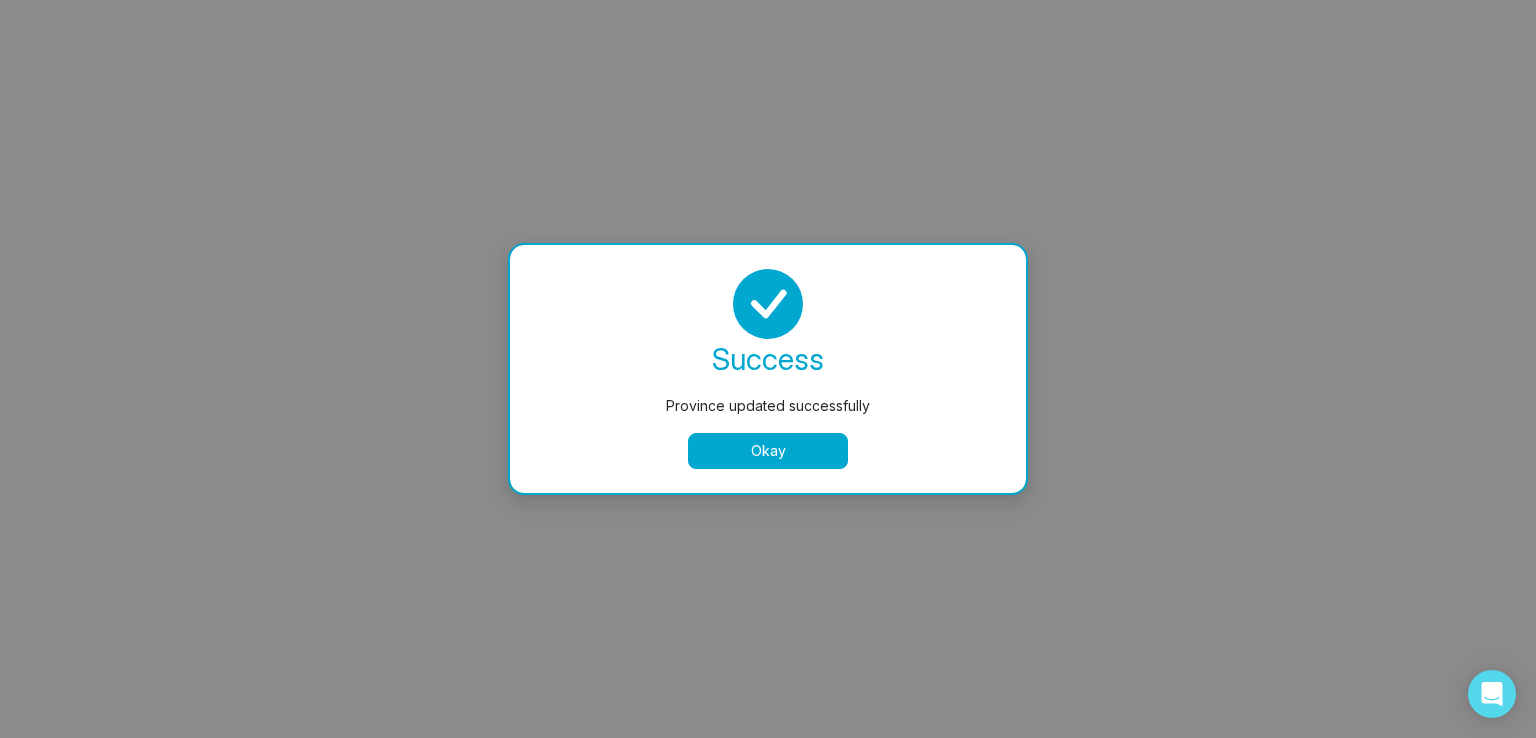 click on "Okay" at bounding box center [768, 451] 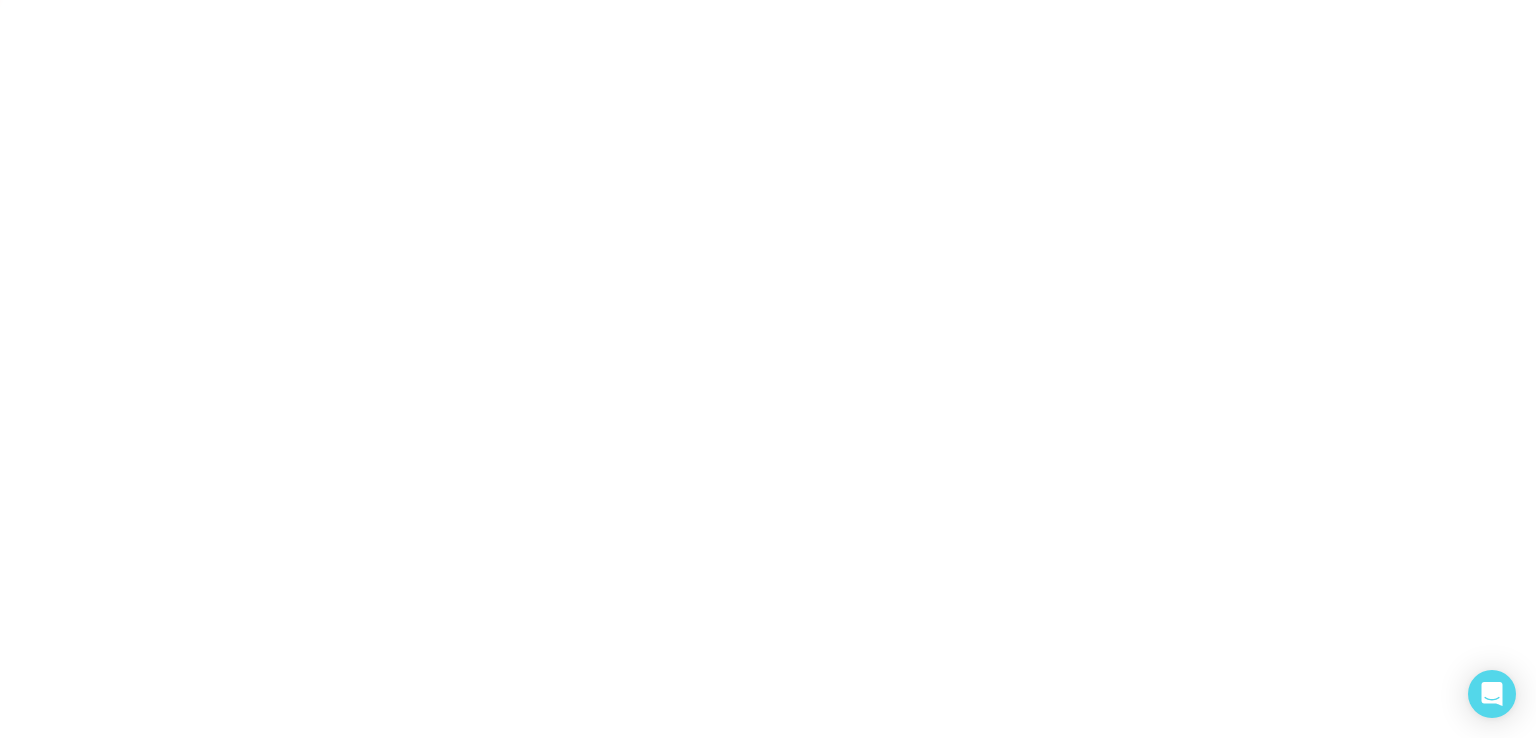select on "***" 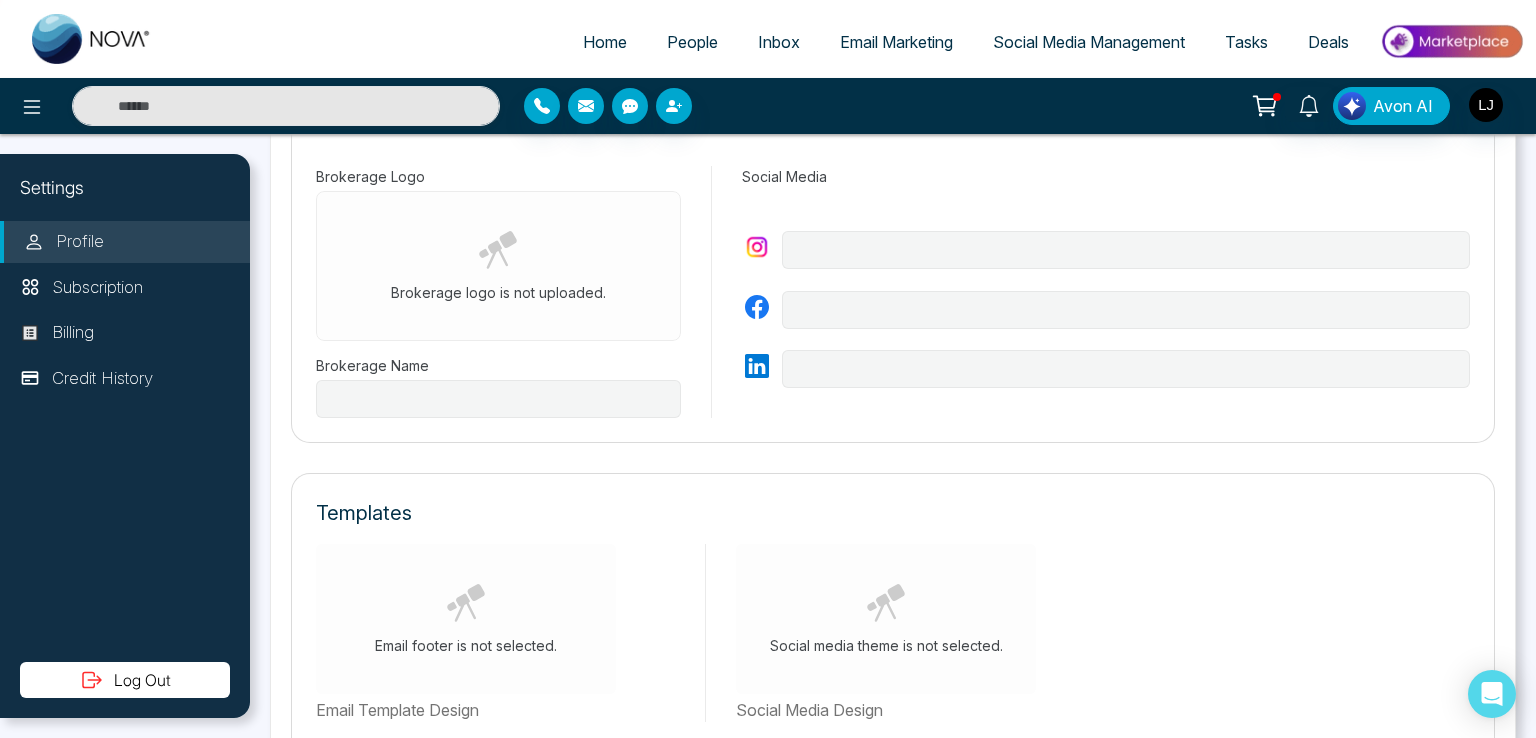 scroll, scrollTop: 943, scrollLeft: 0, axis: vertical 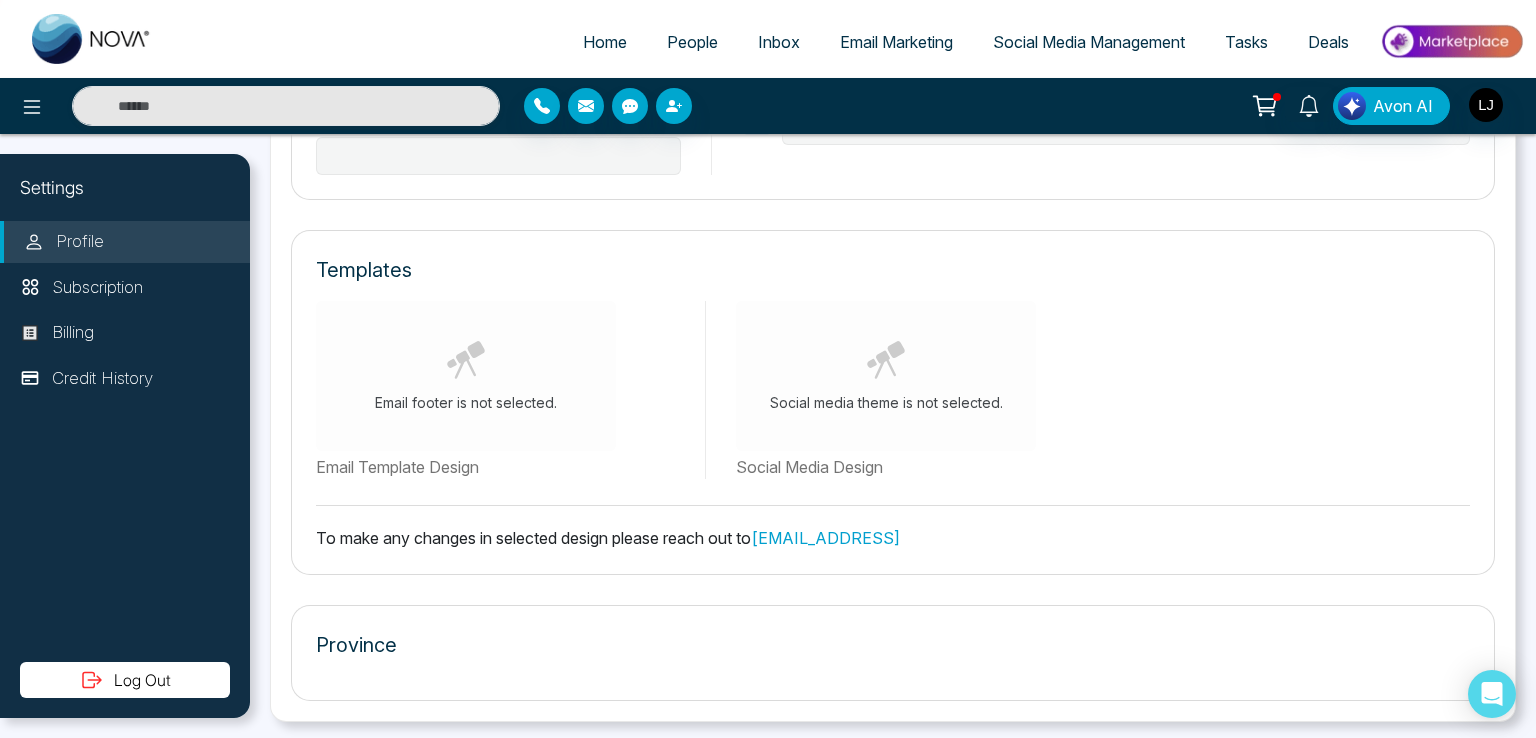 type on "**********" 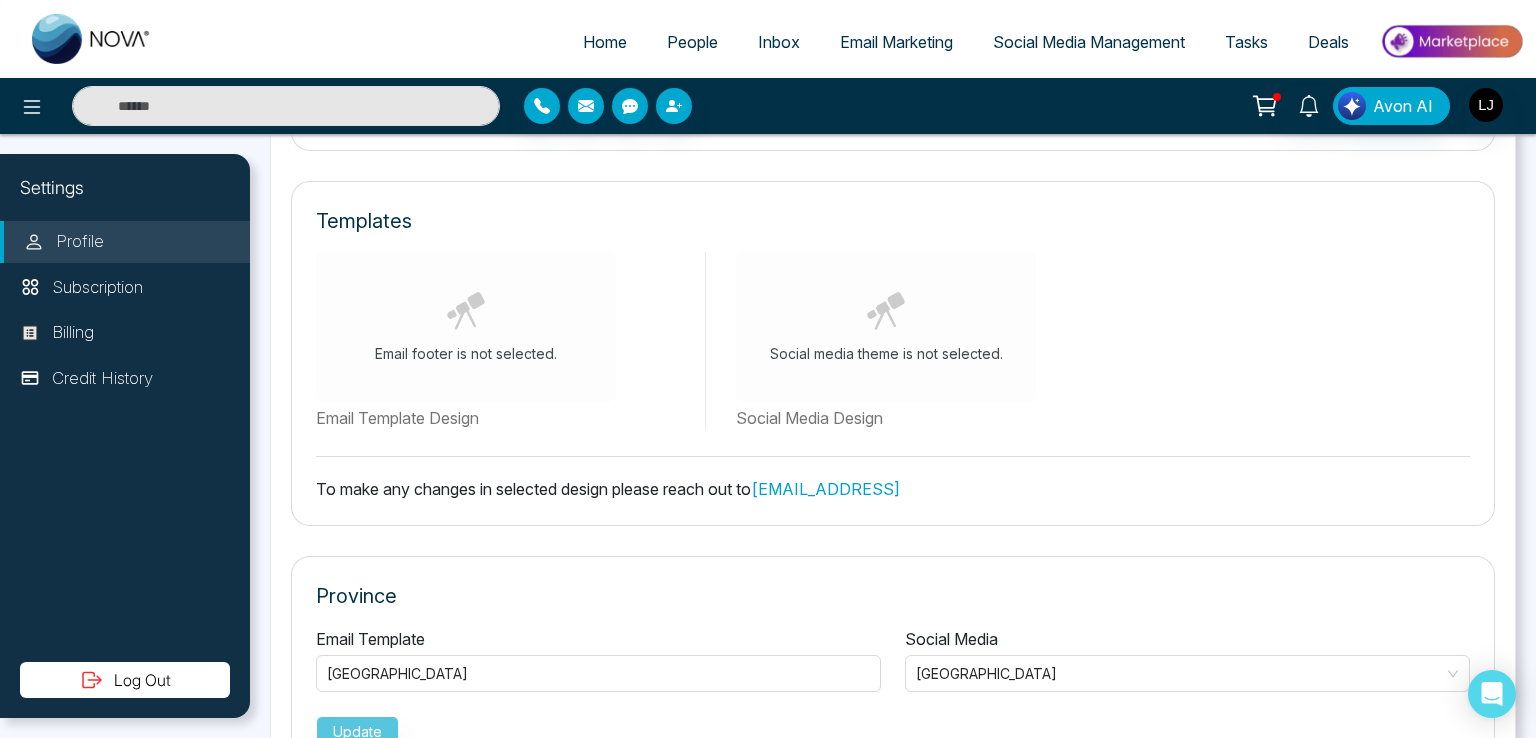 scroll, scrollTop: 1063, scrollLeft: 0, axis: vertical 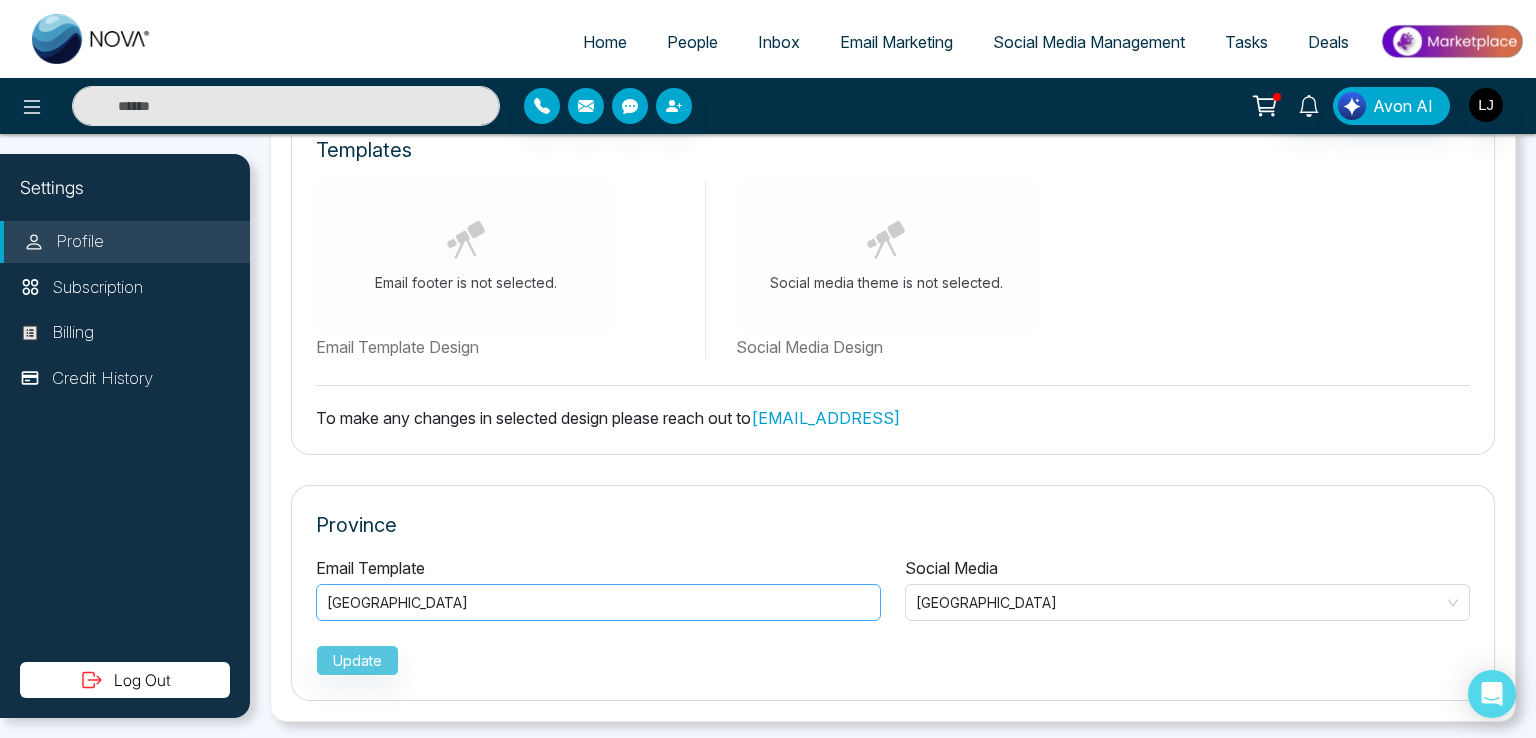 click on "Alberta" at bounding box center (598, 603) 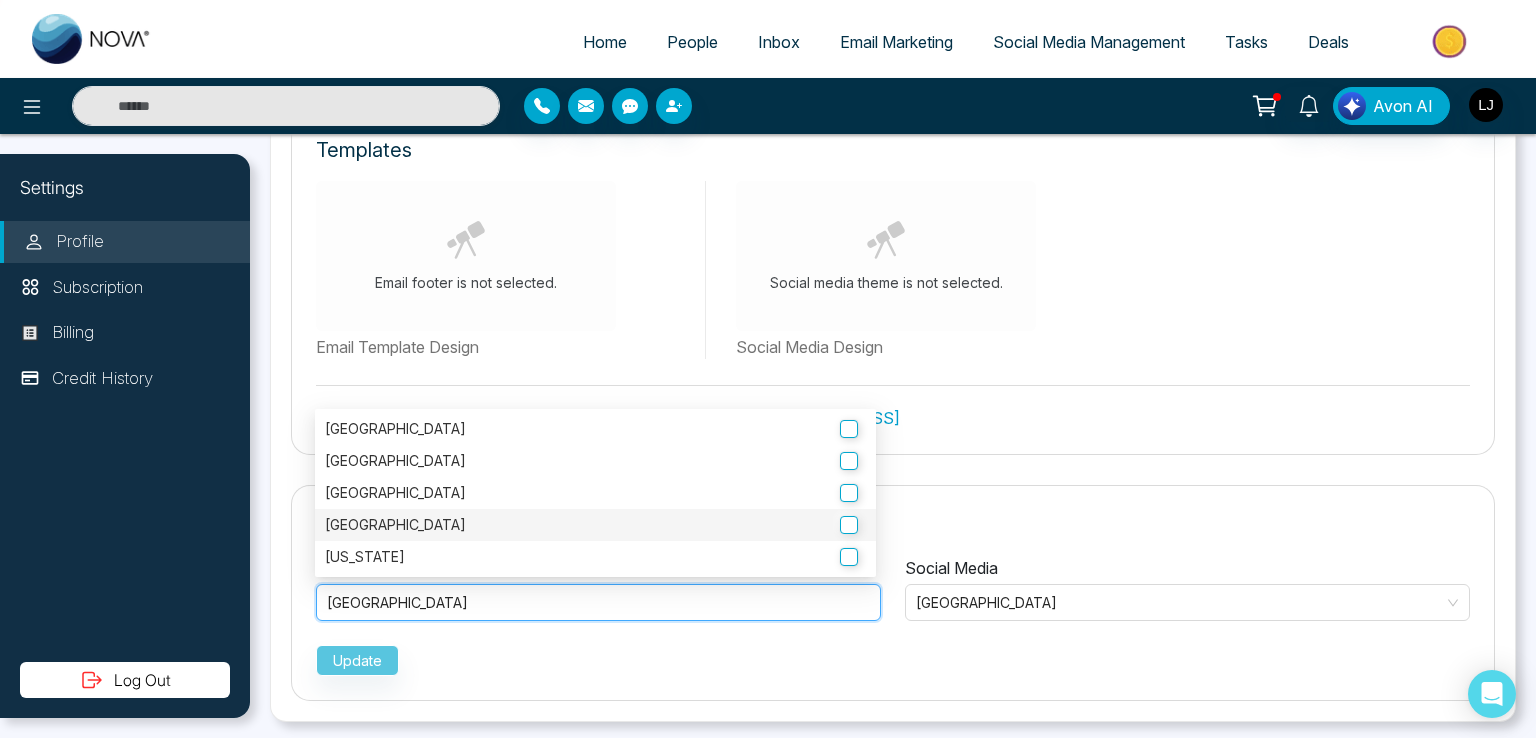 click on "Manitoba" at bounding box center [595, 525] 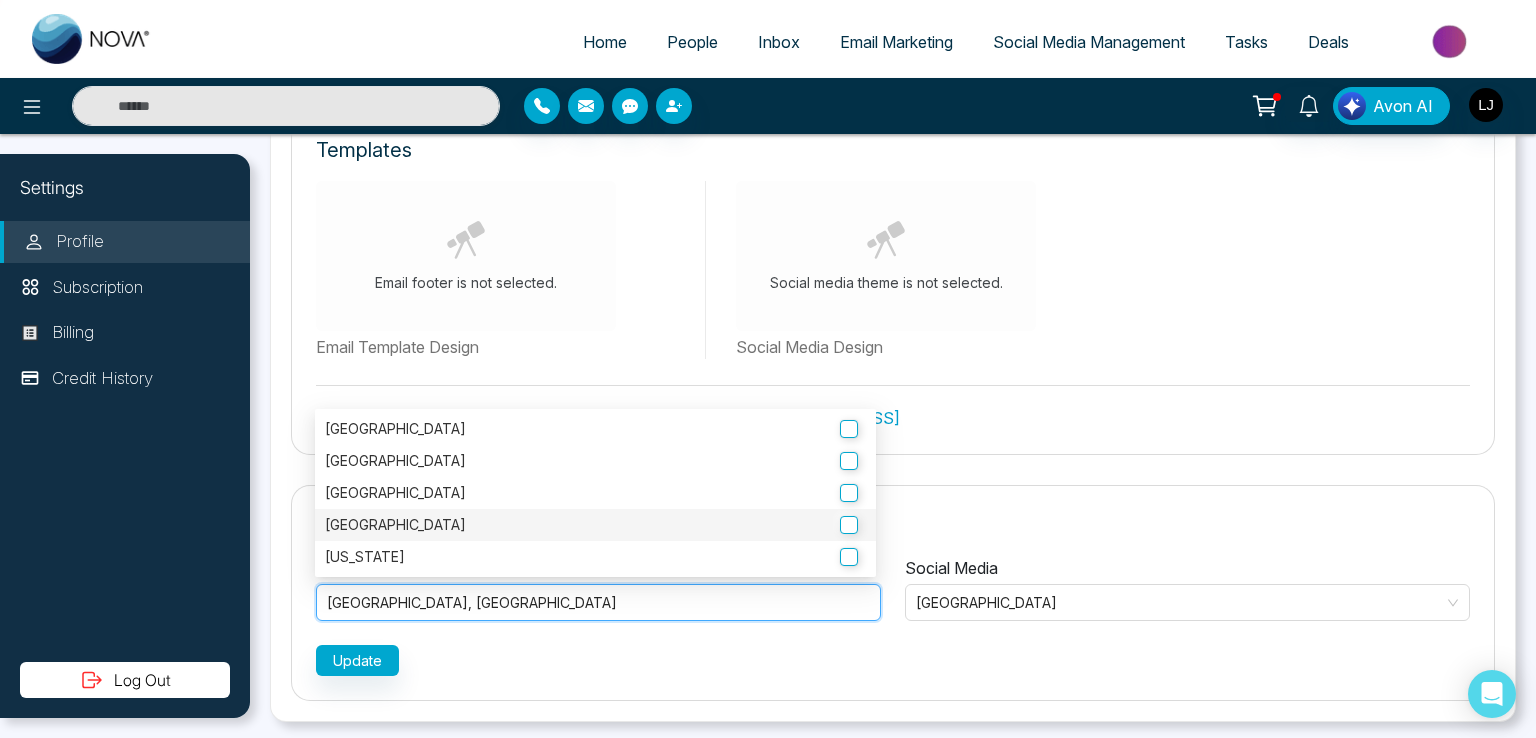click on "Manitoba" at bounding box center (595, 525) 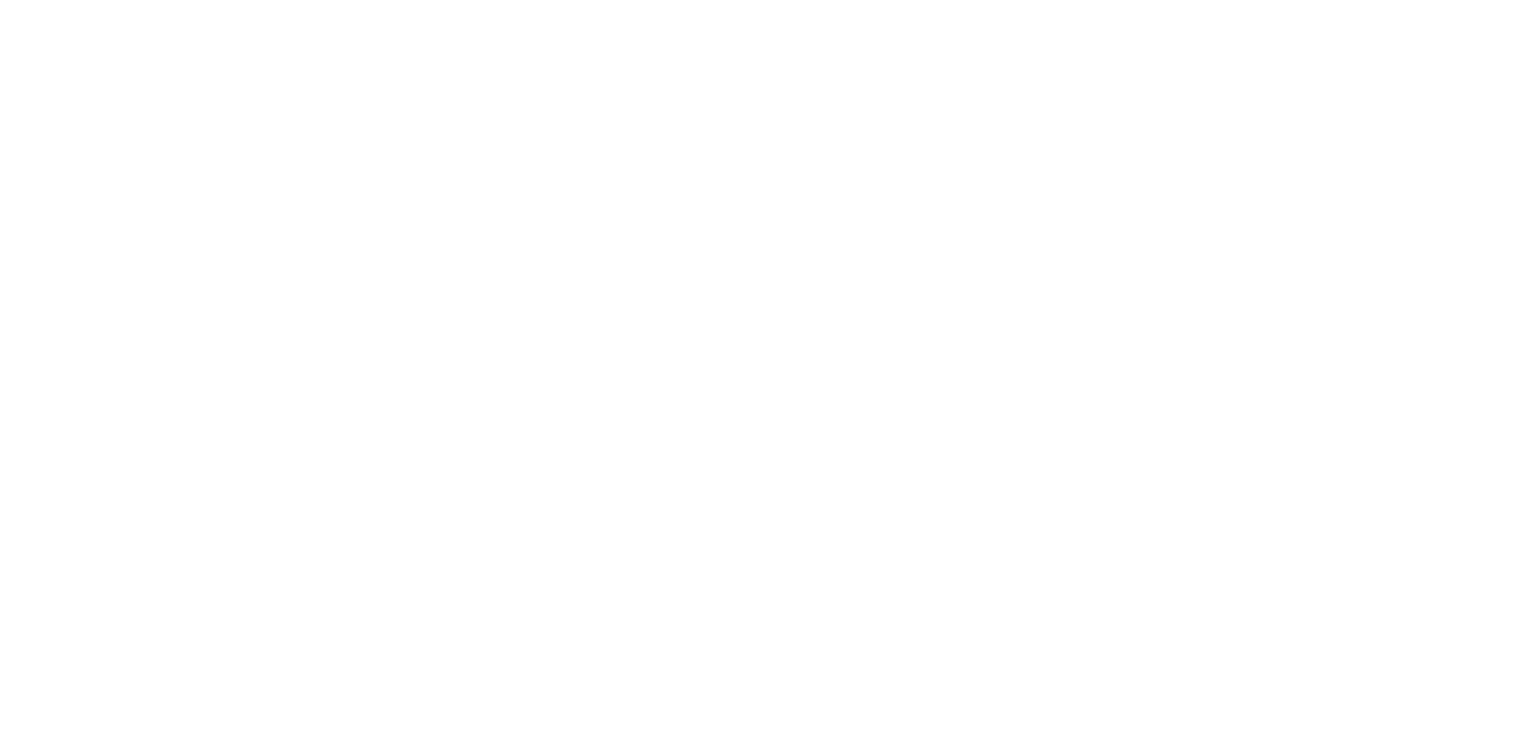 scroll, scrollTop: 0, scrollLeft: 0, axis: both 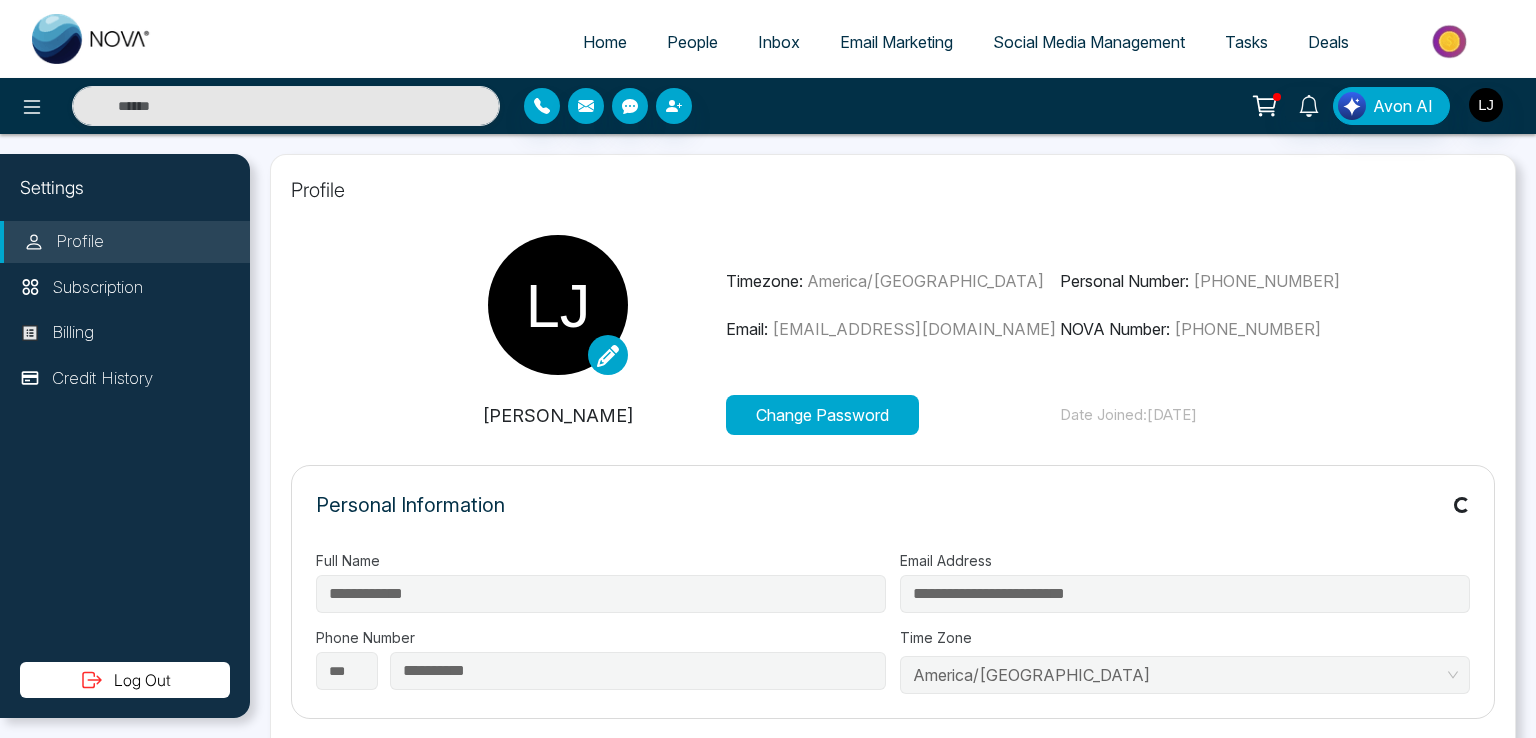 type on "**********" 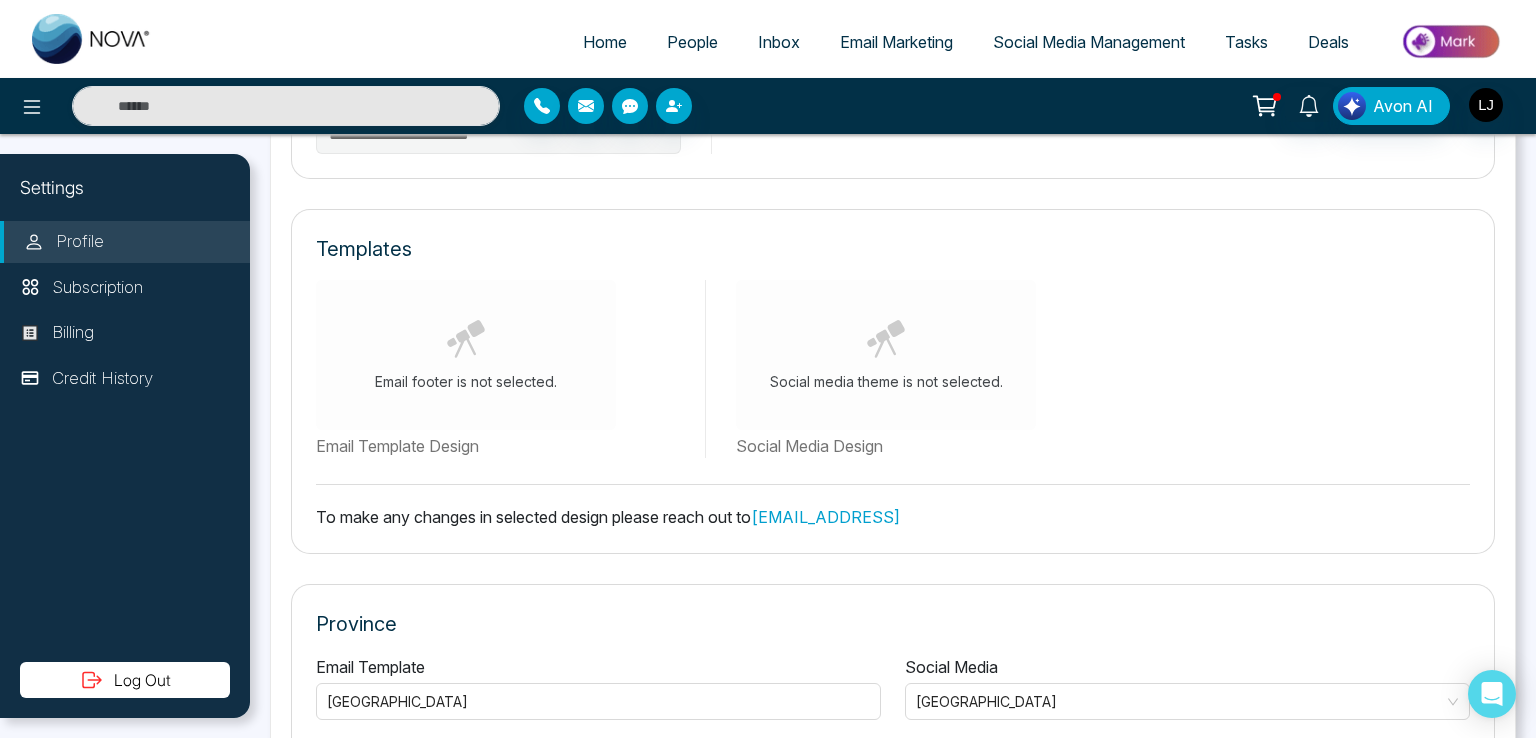scroll, scrollTop: 1063, scrollLeft: 0, axis: vertical 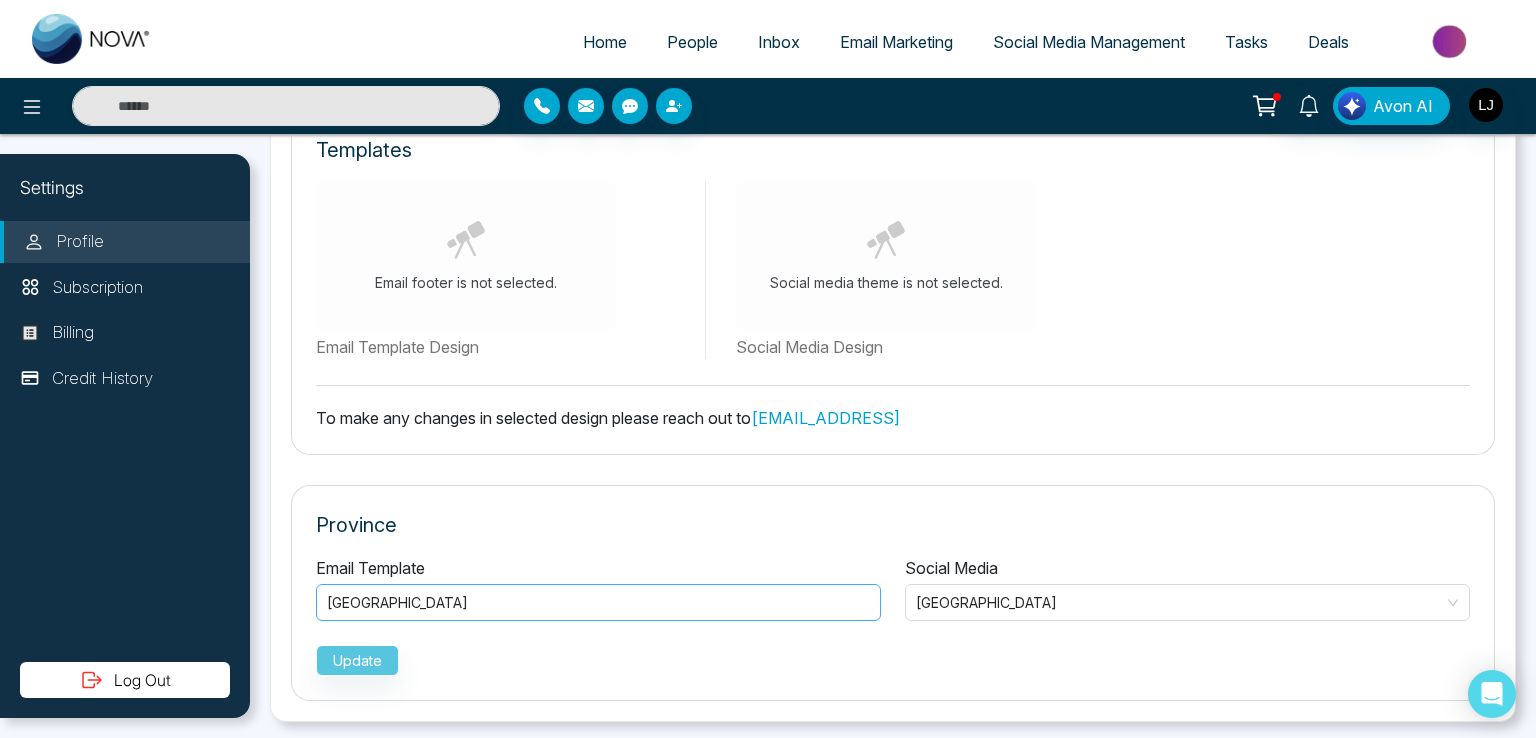 click on "Alberta" at bounding box center (598, 603) 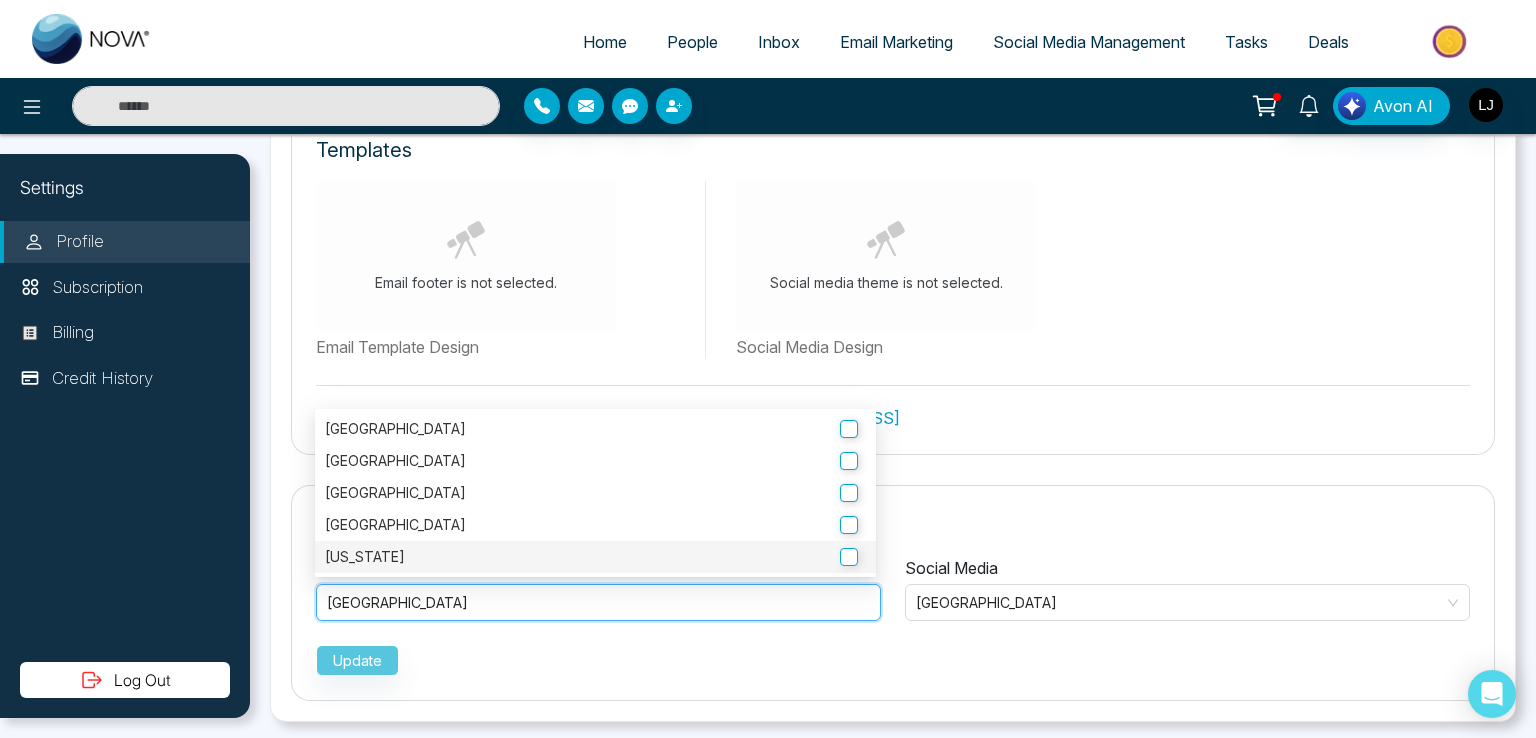 click on "Florida" at bounding box center [595, 557] 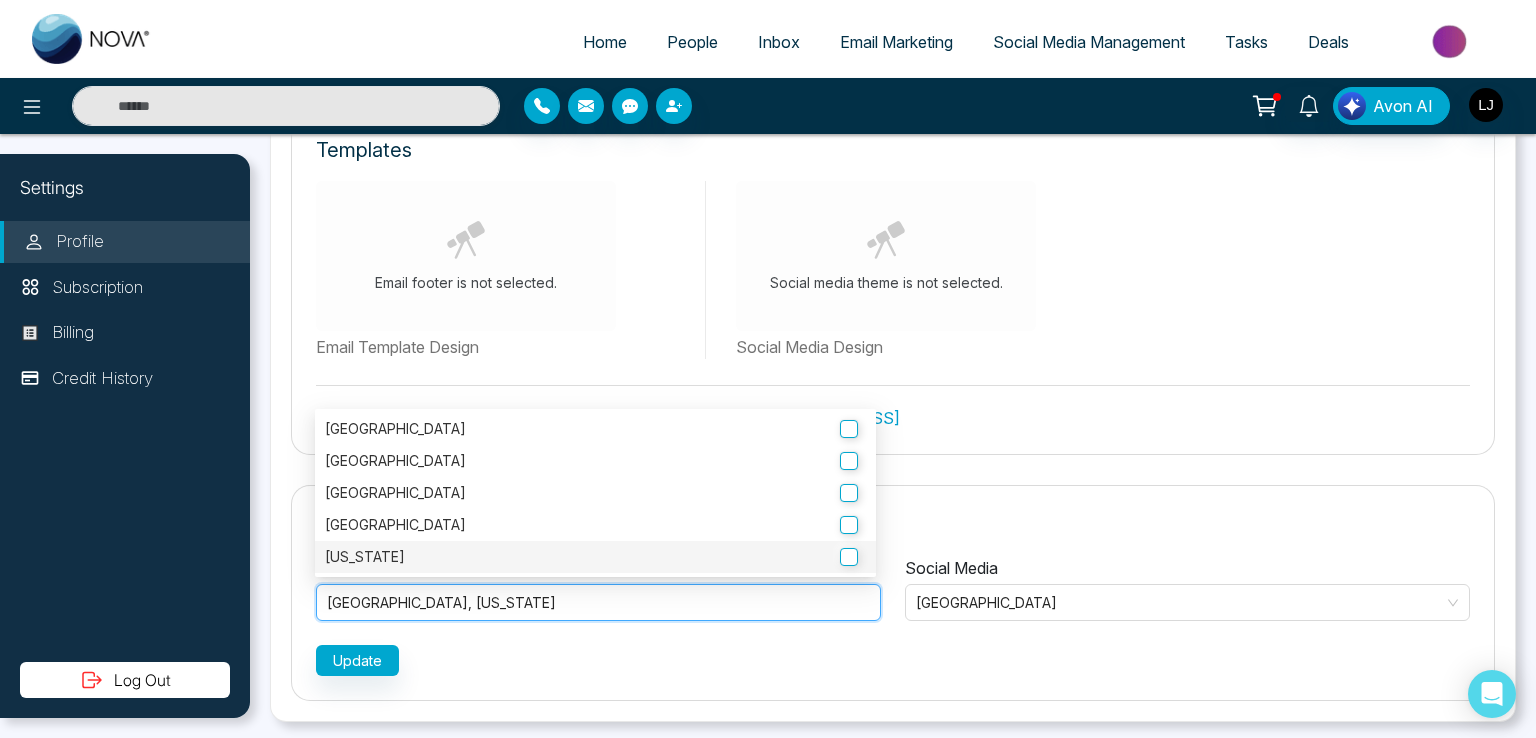click on "Florida" at bounding box center [595, 557] 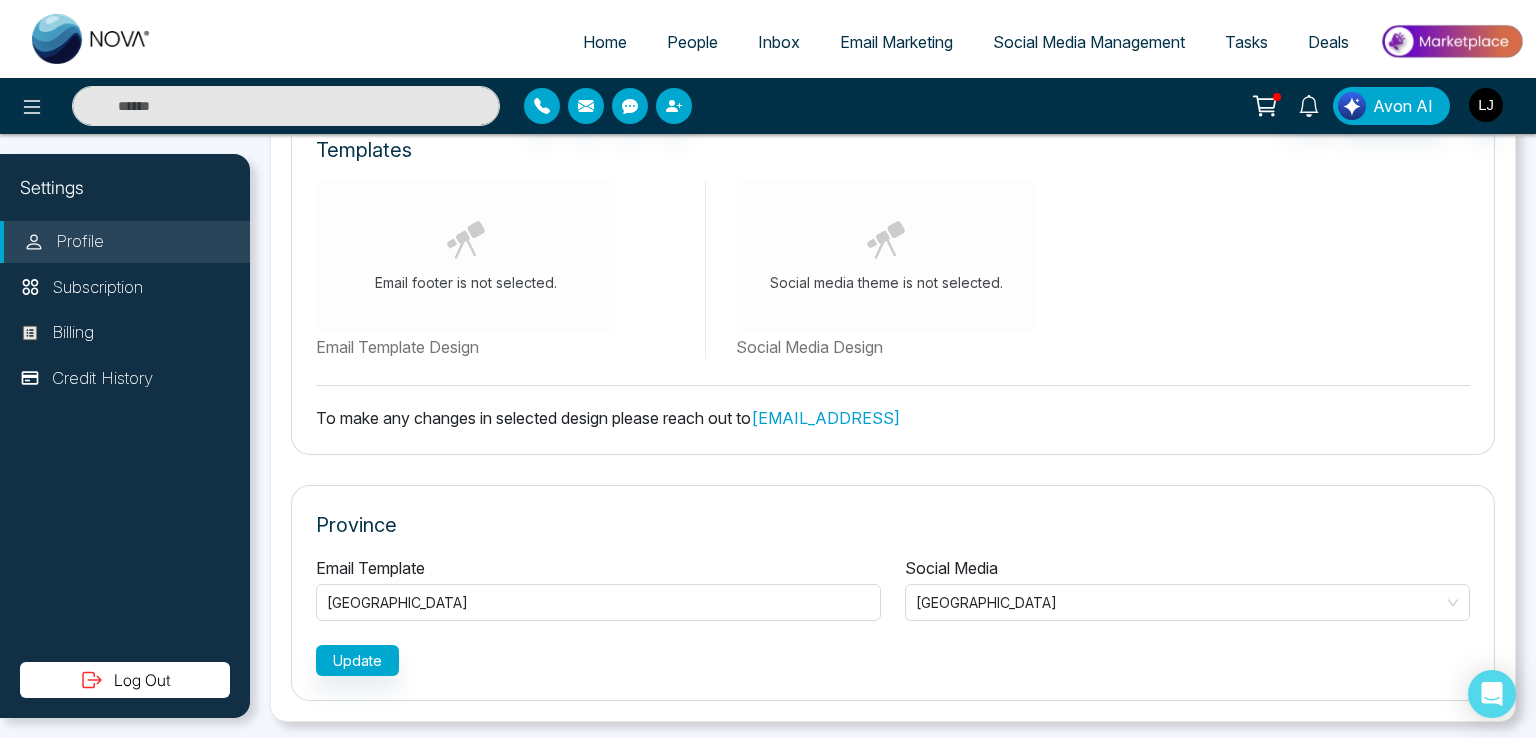 click on "Update" at bounding box center (893, 656) 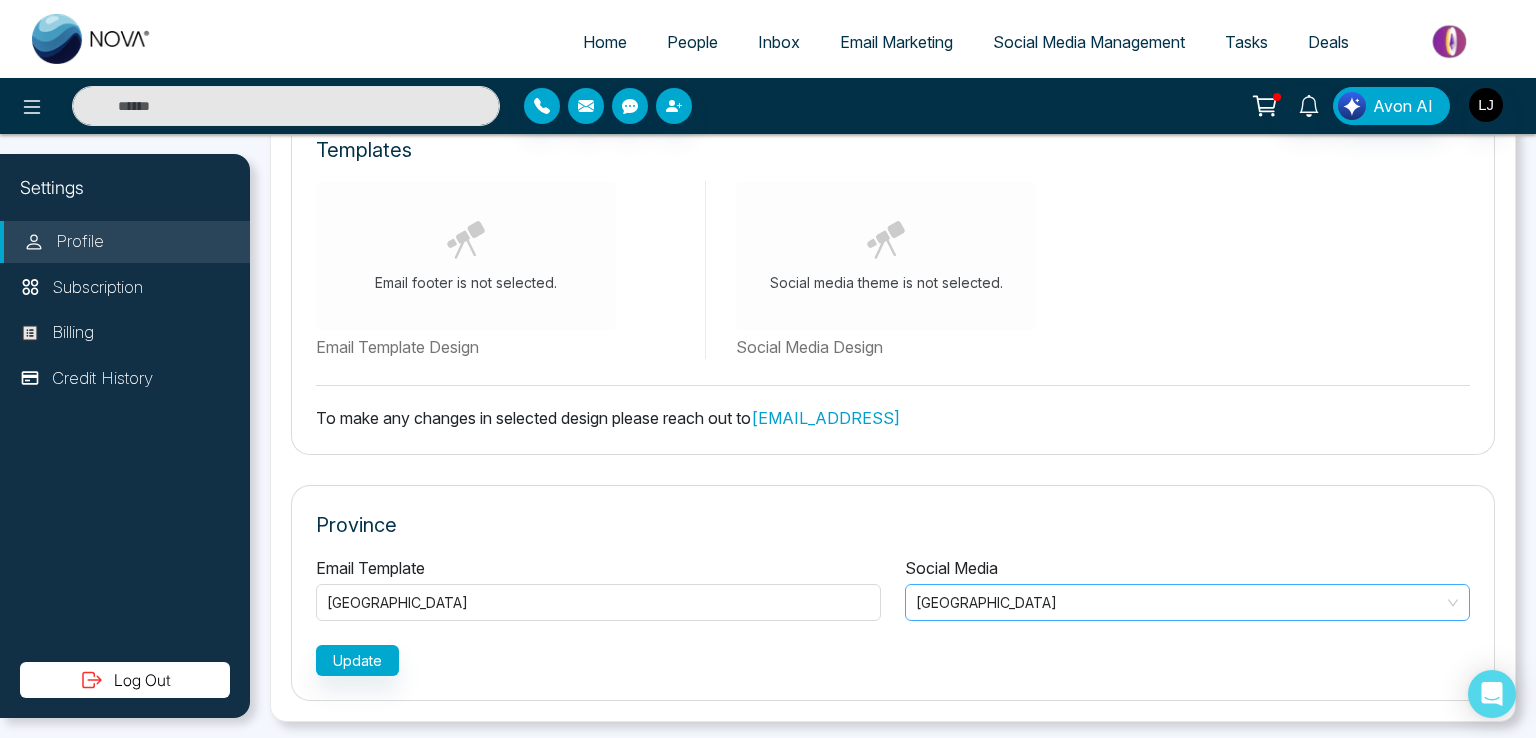 click on "[GEOGRAPHIC_DATA]" at bounding box center (1187, 602) 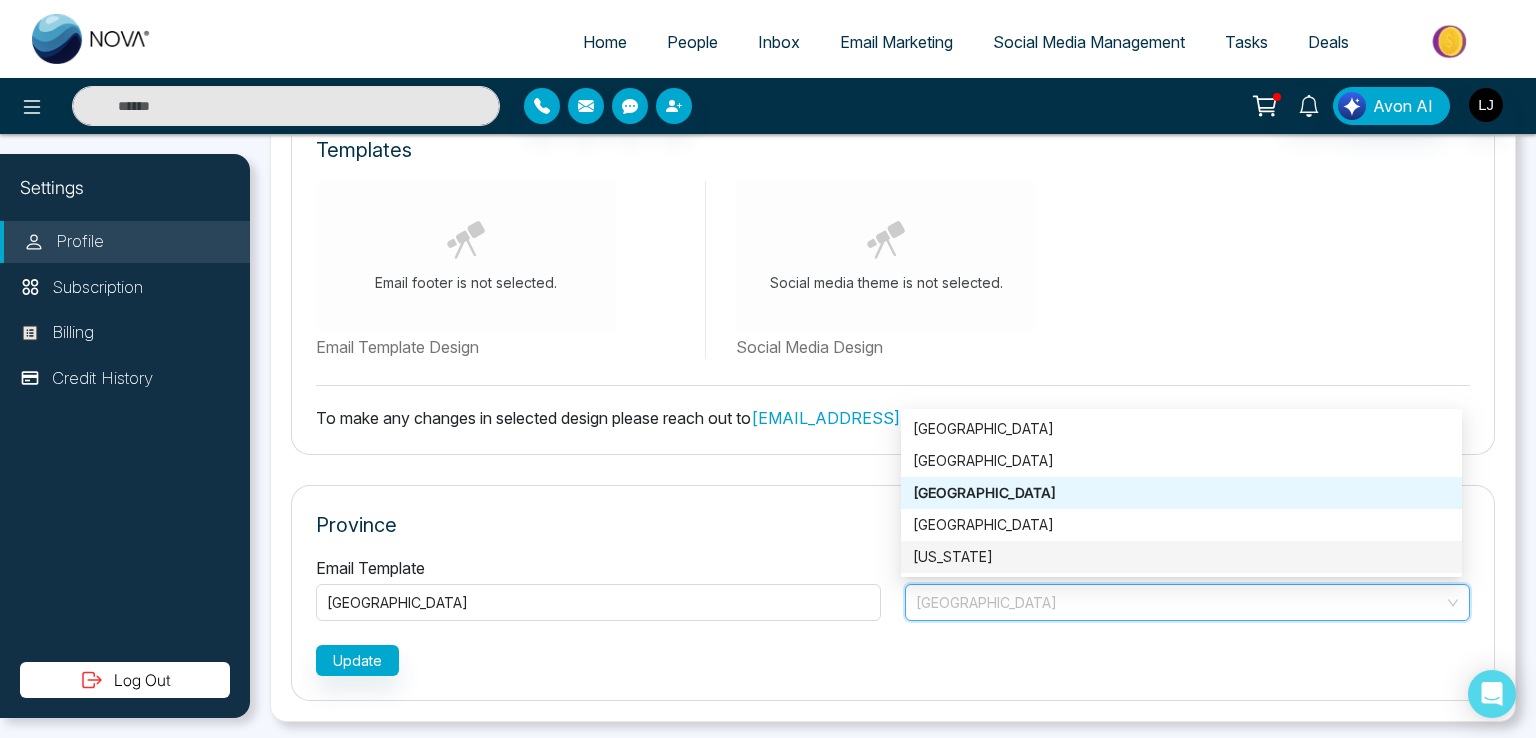 click on "Florida" at bounding box center (1181, 557) 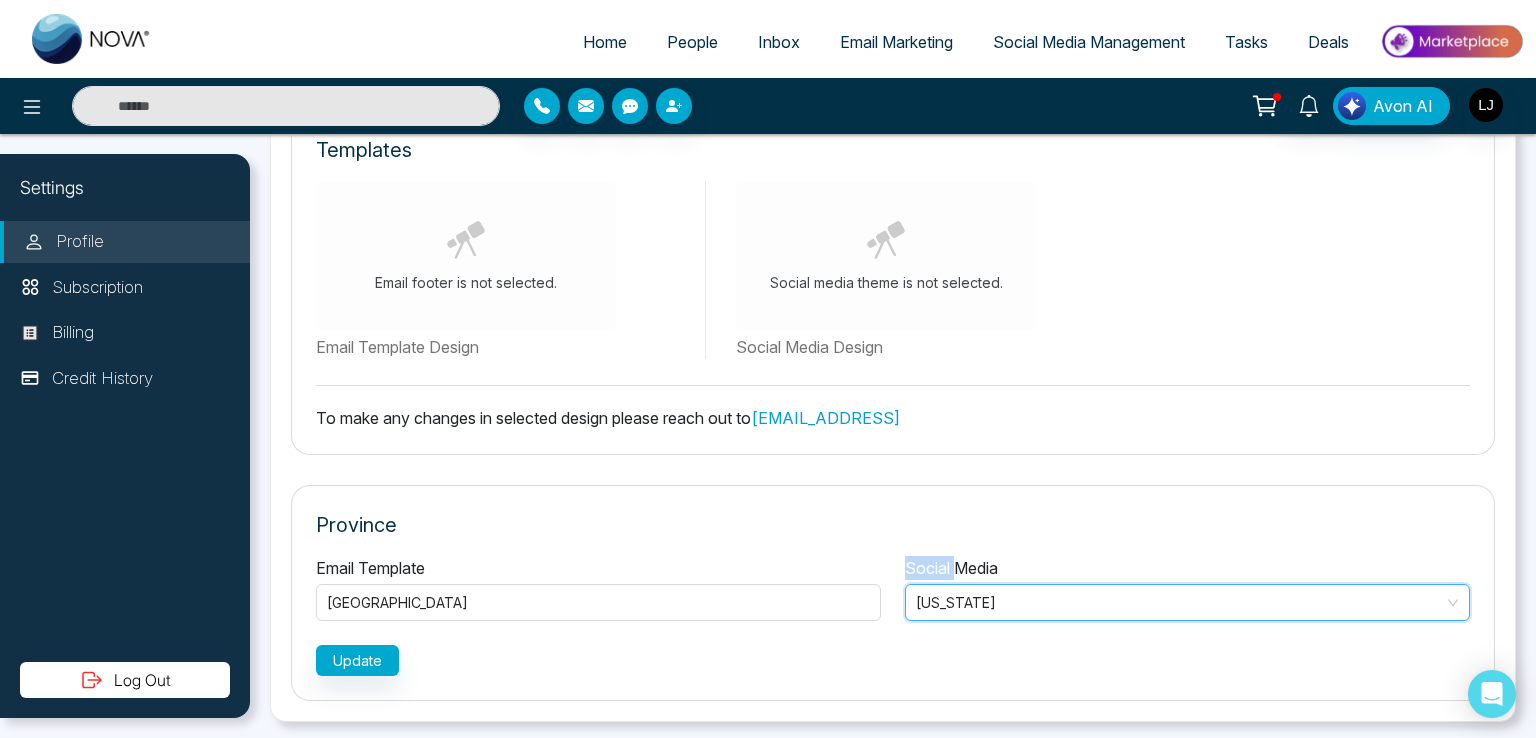 click on "Province Email Template Alberta       Ontario   British Columbia   Alberta   Manitoba   Florida Social Media Florida Florida 4 5 Ontario British Columbia Alberta Manitoba Florida Update" at bounding box center (893, 593) 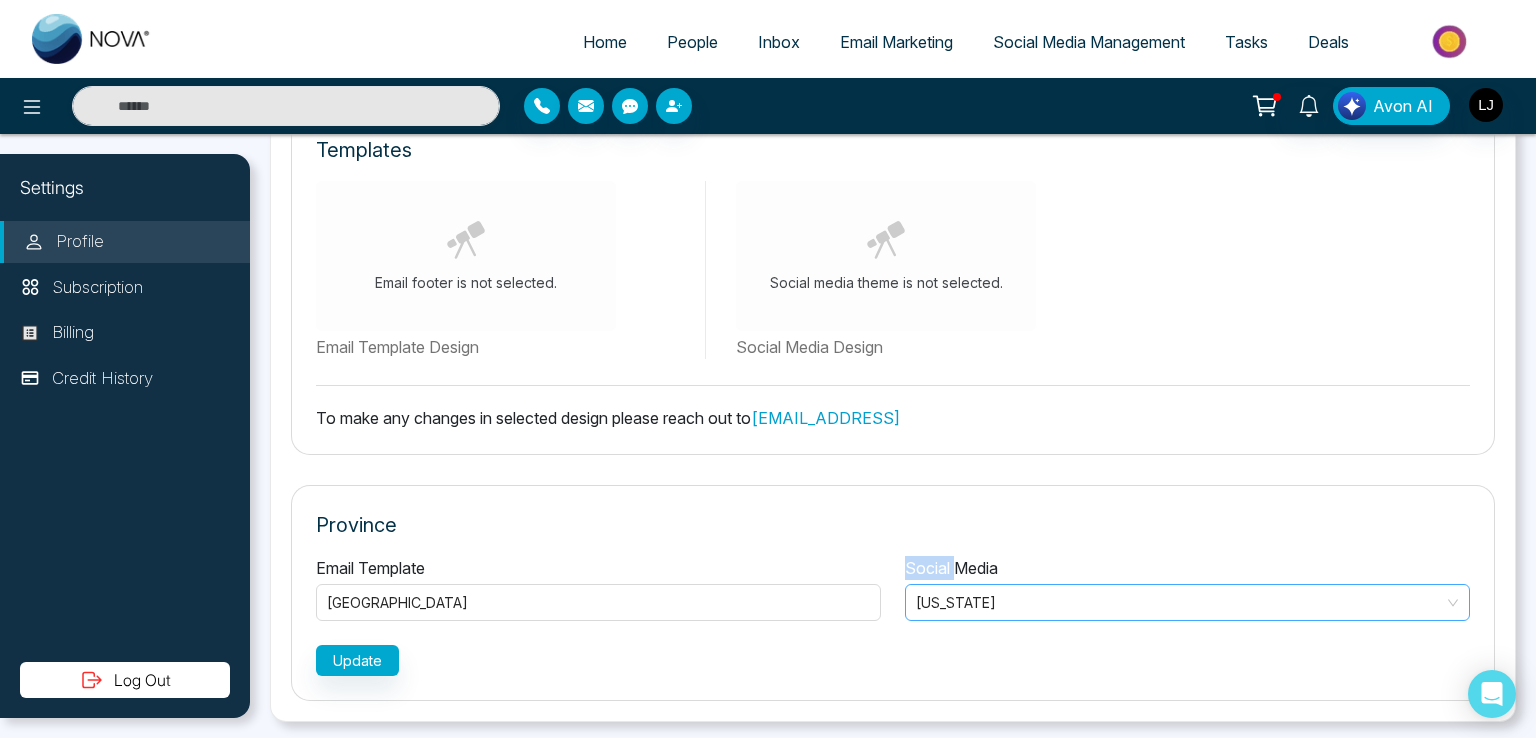 click on "Florida" at bounding box center [1187, 602] 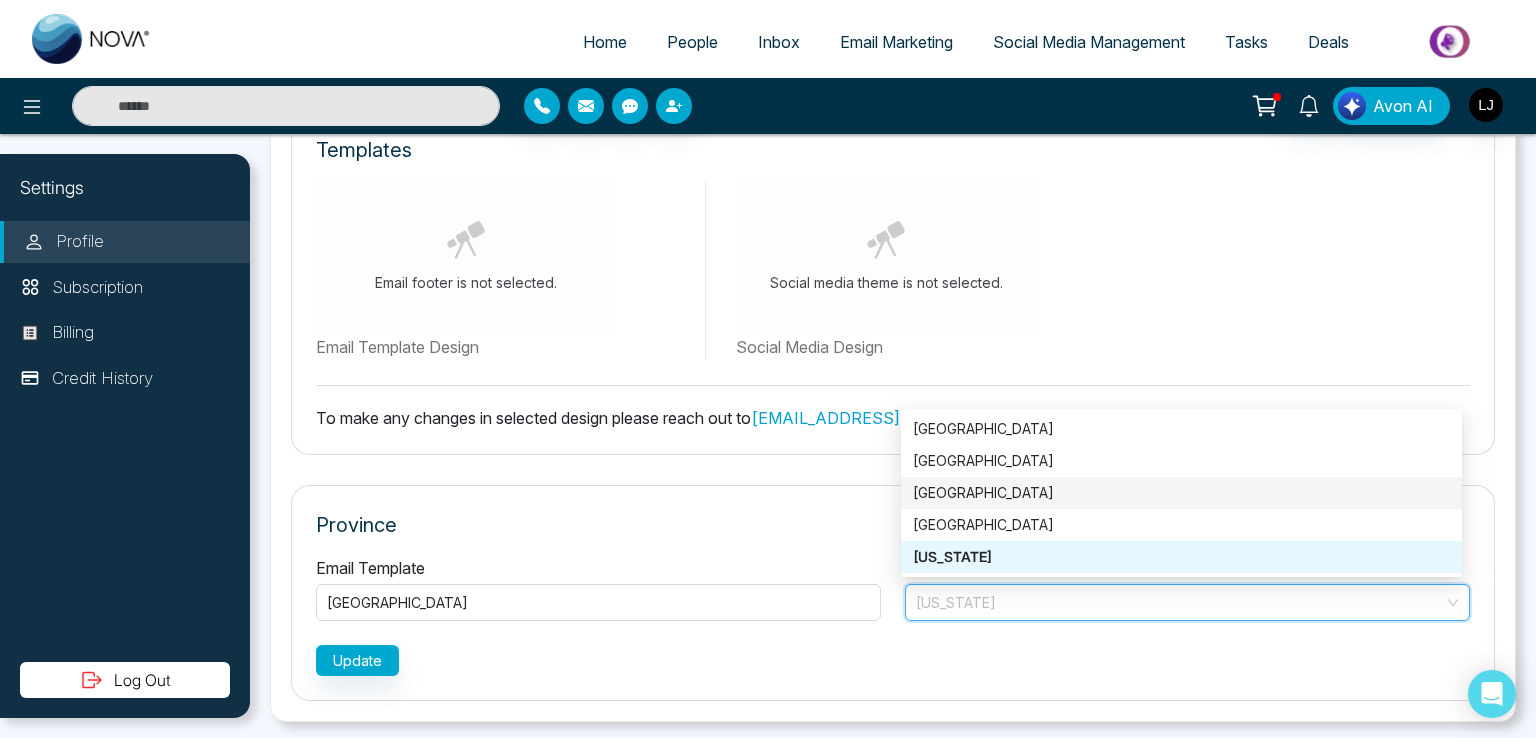 click on "[GEOGRAPHIC_DATA]" at bounding box center [1181, 493] 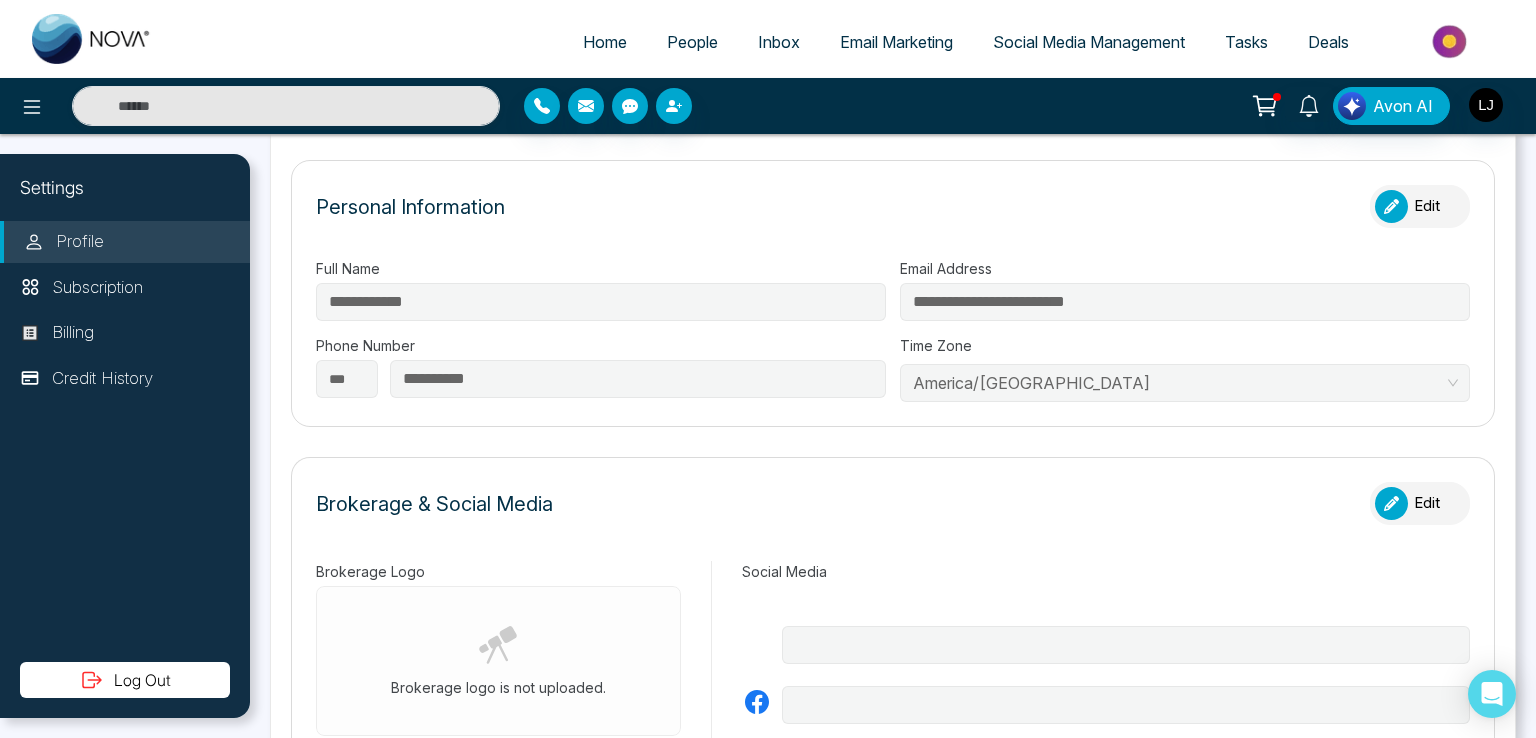 scroll, scrollTop: 0, scrollLeft: 0, axis: both 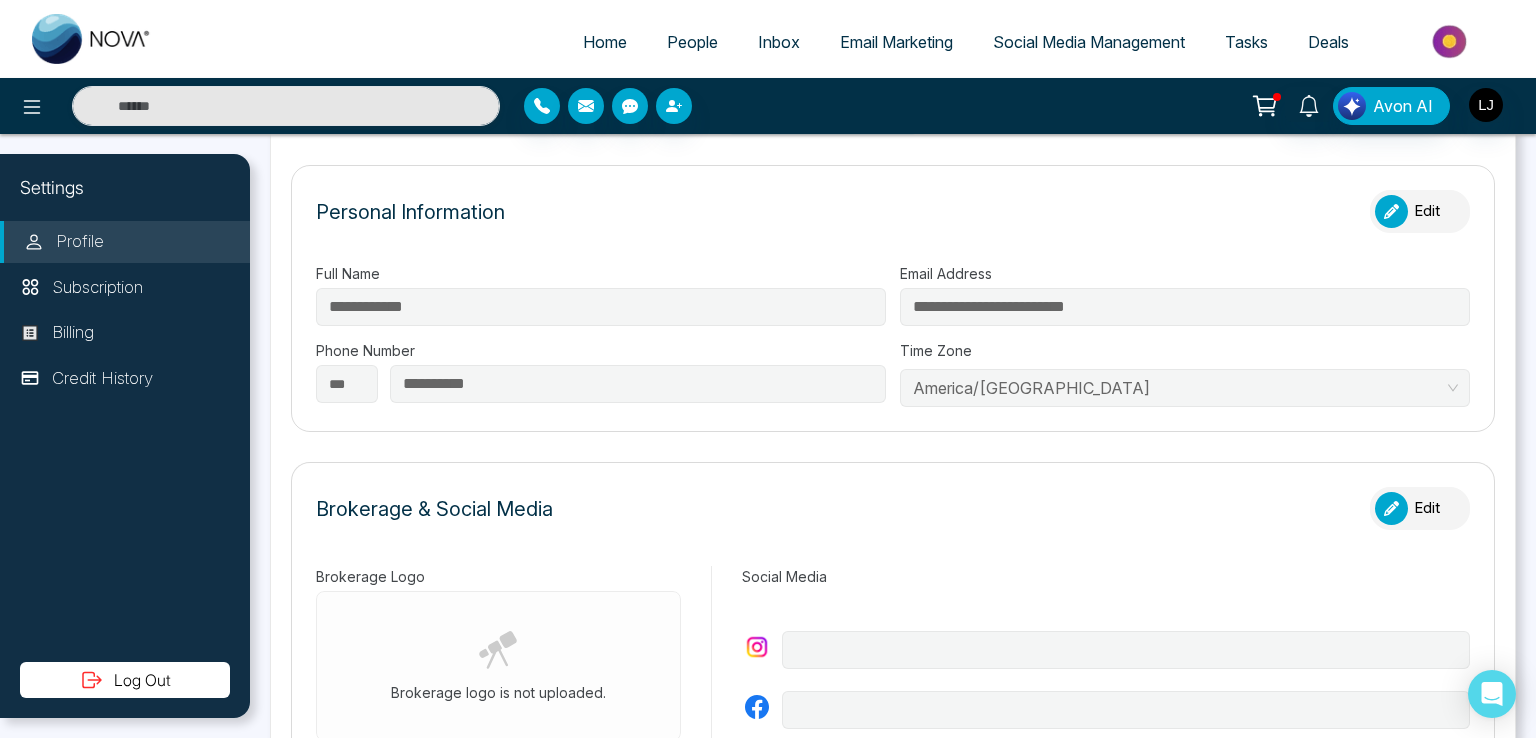 click 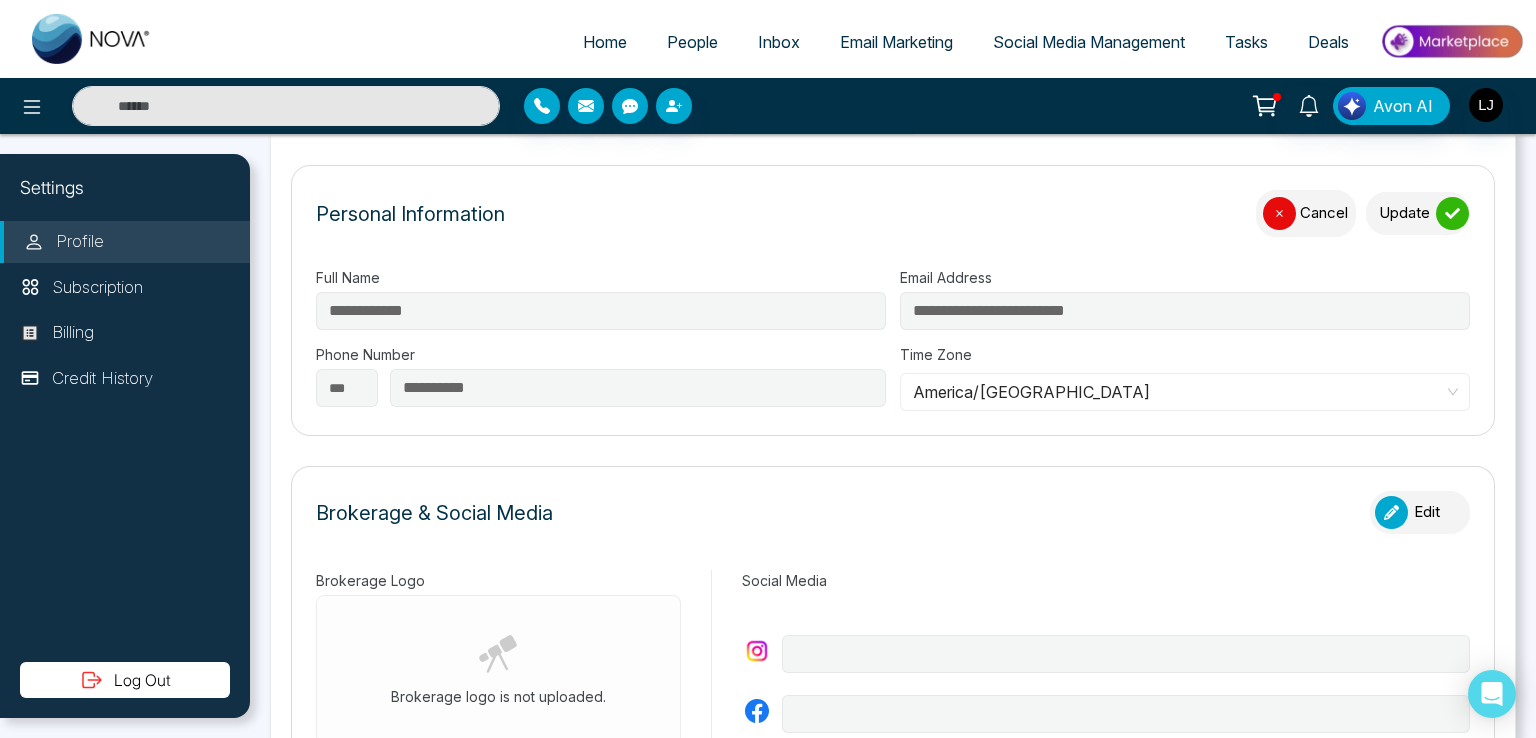 click on "Update" at bounding box center (1418, 213) 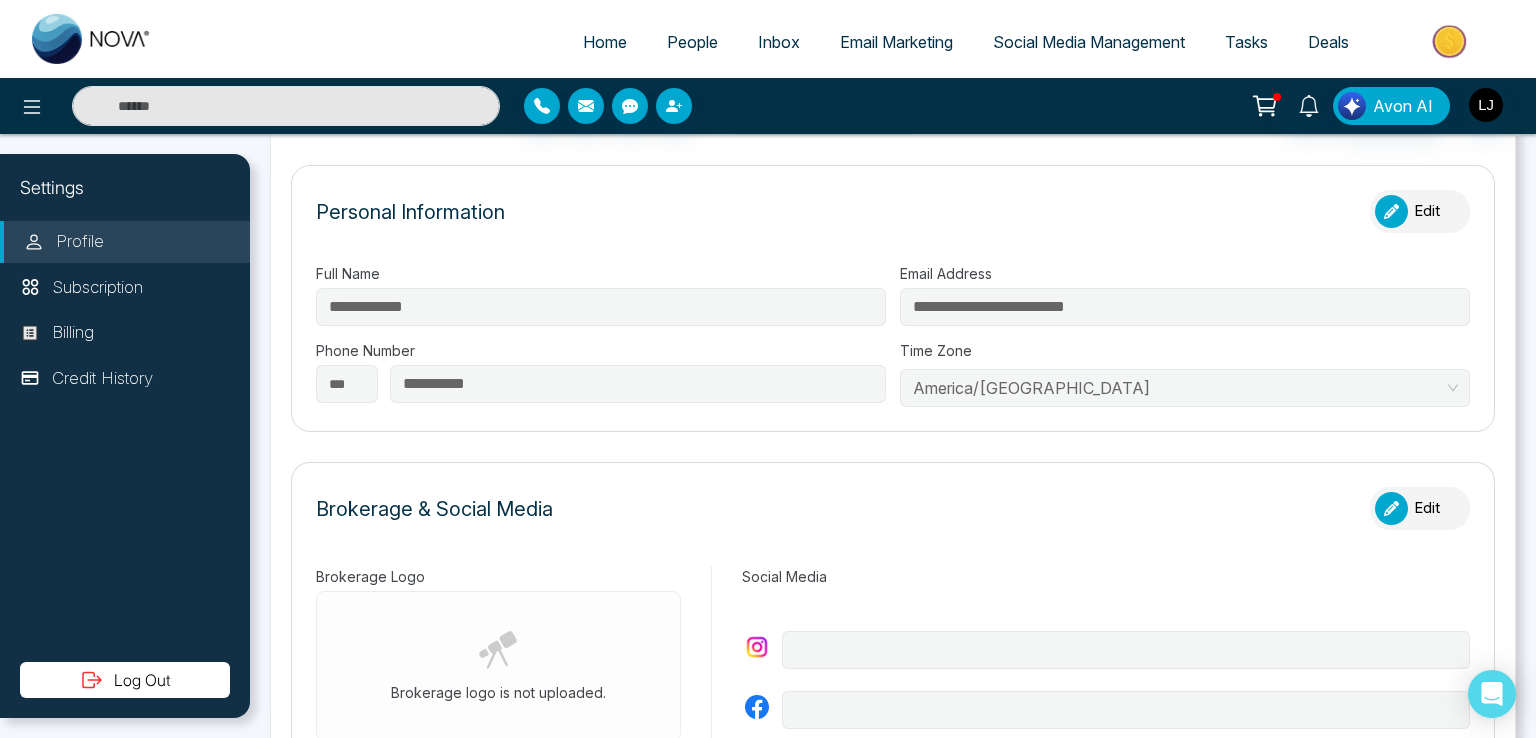 click 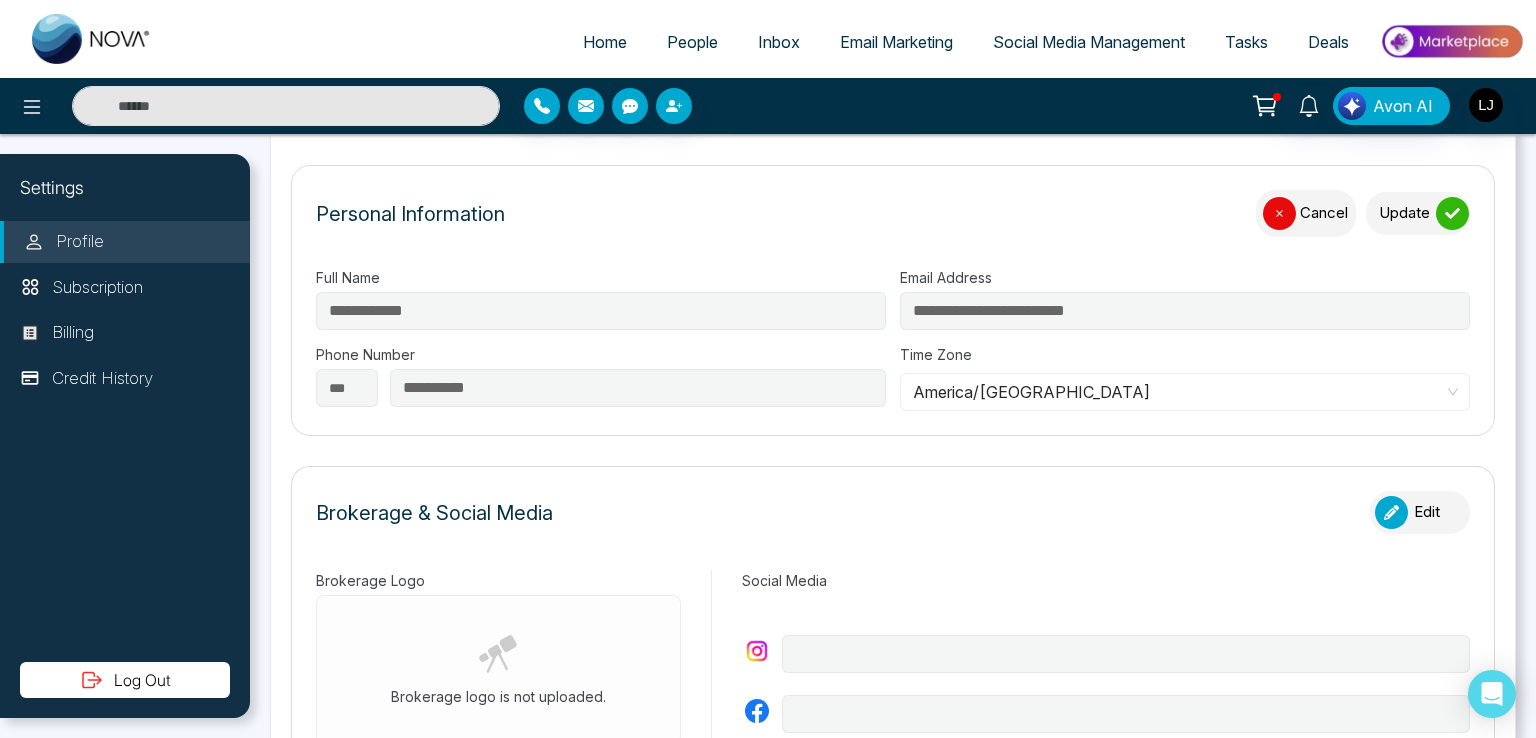 click on "Update" at bounding box center [1418, 213] 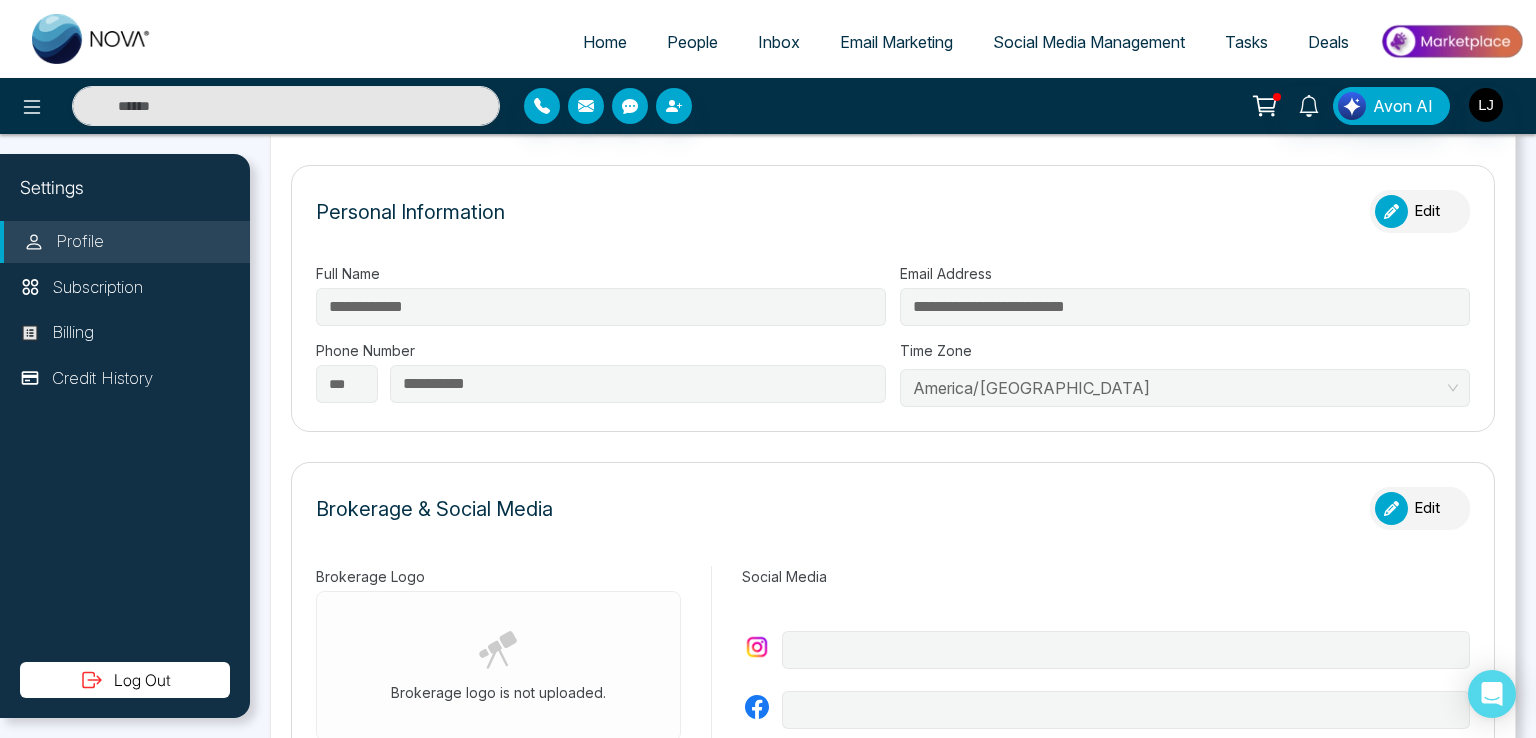 click 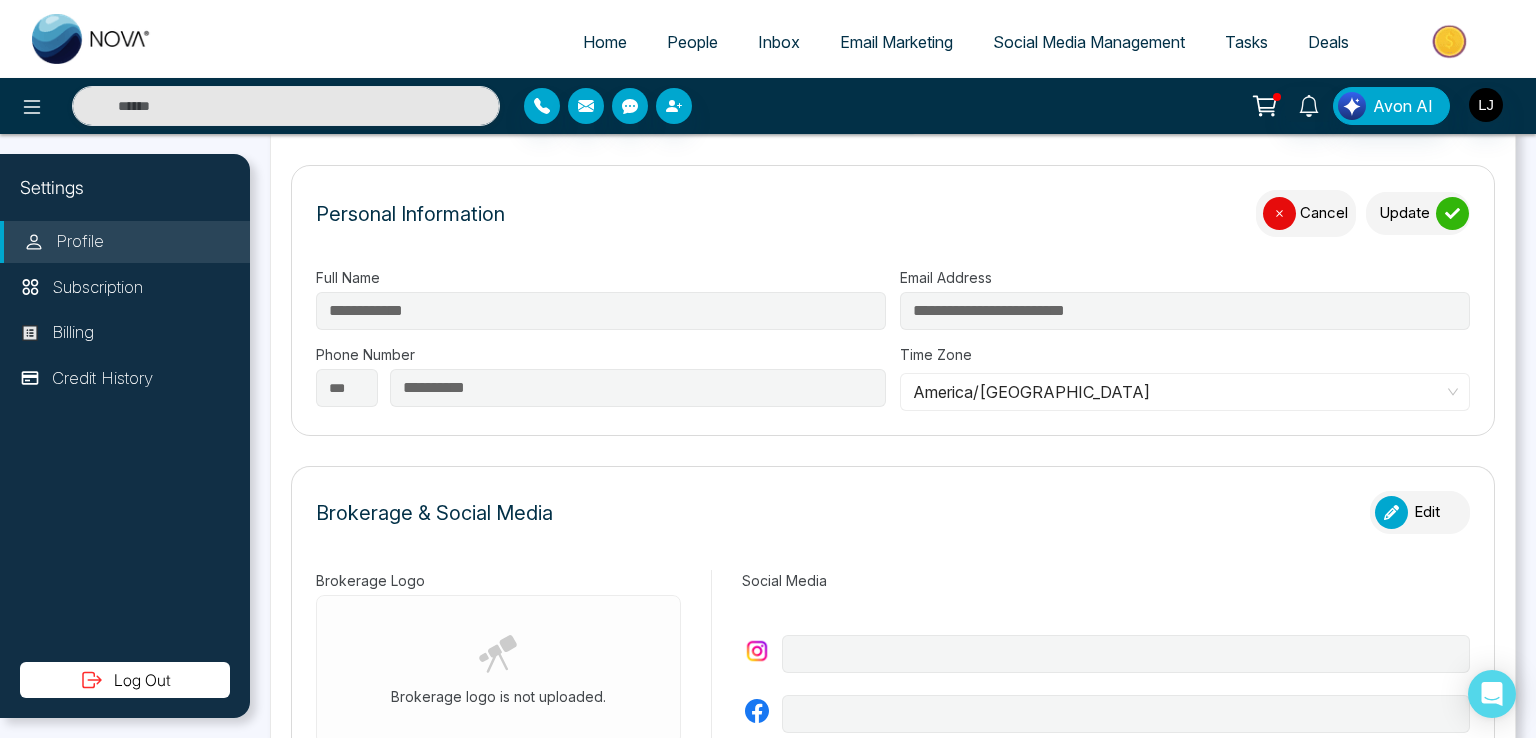 click on "Update" at bounding box center [1418, 213] 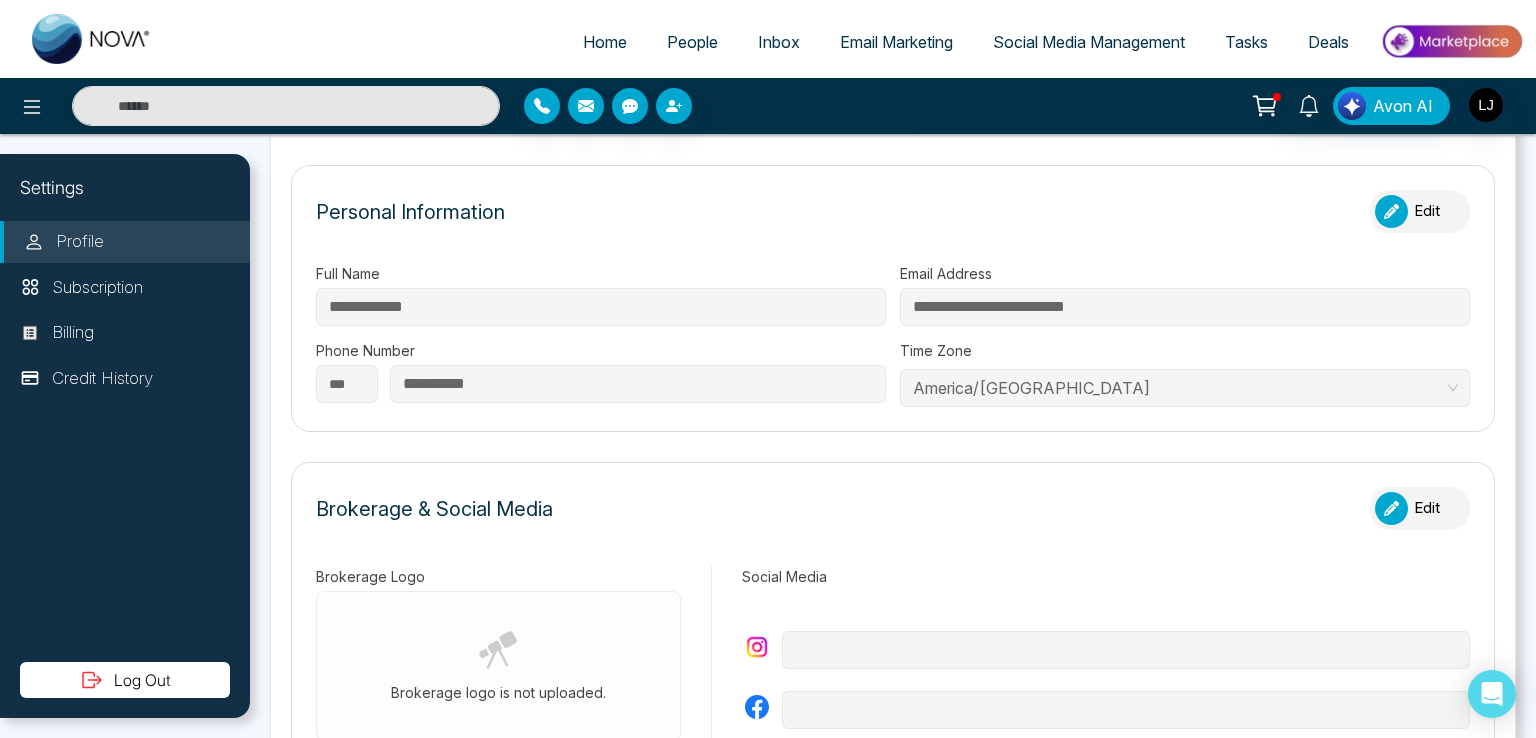 click 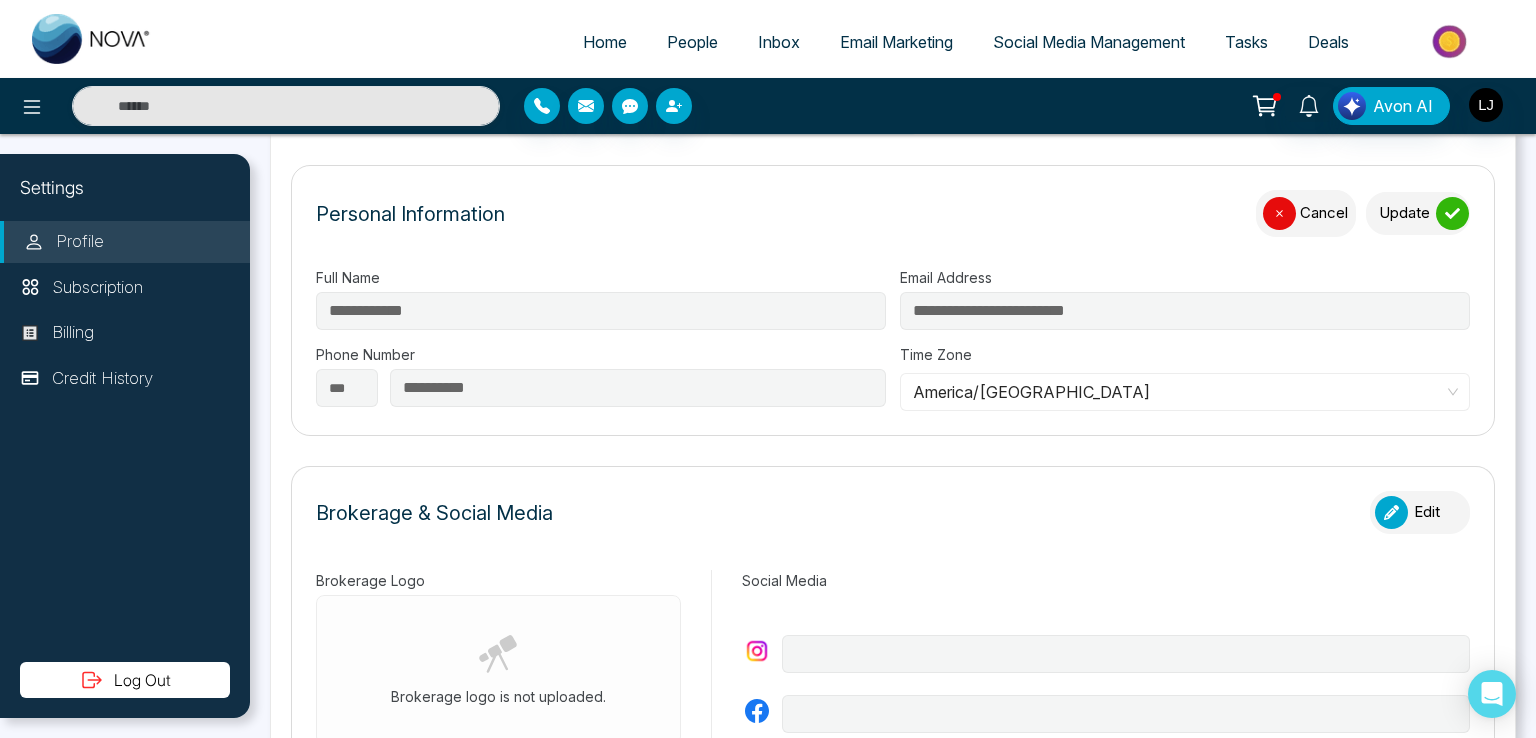 click on "Update" at bounding box center (1418, 213) 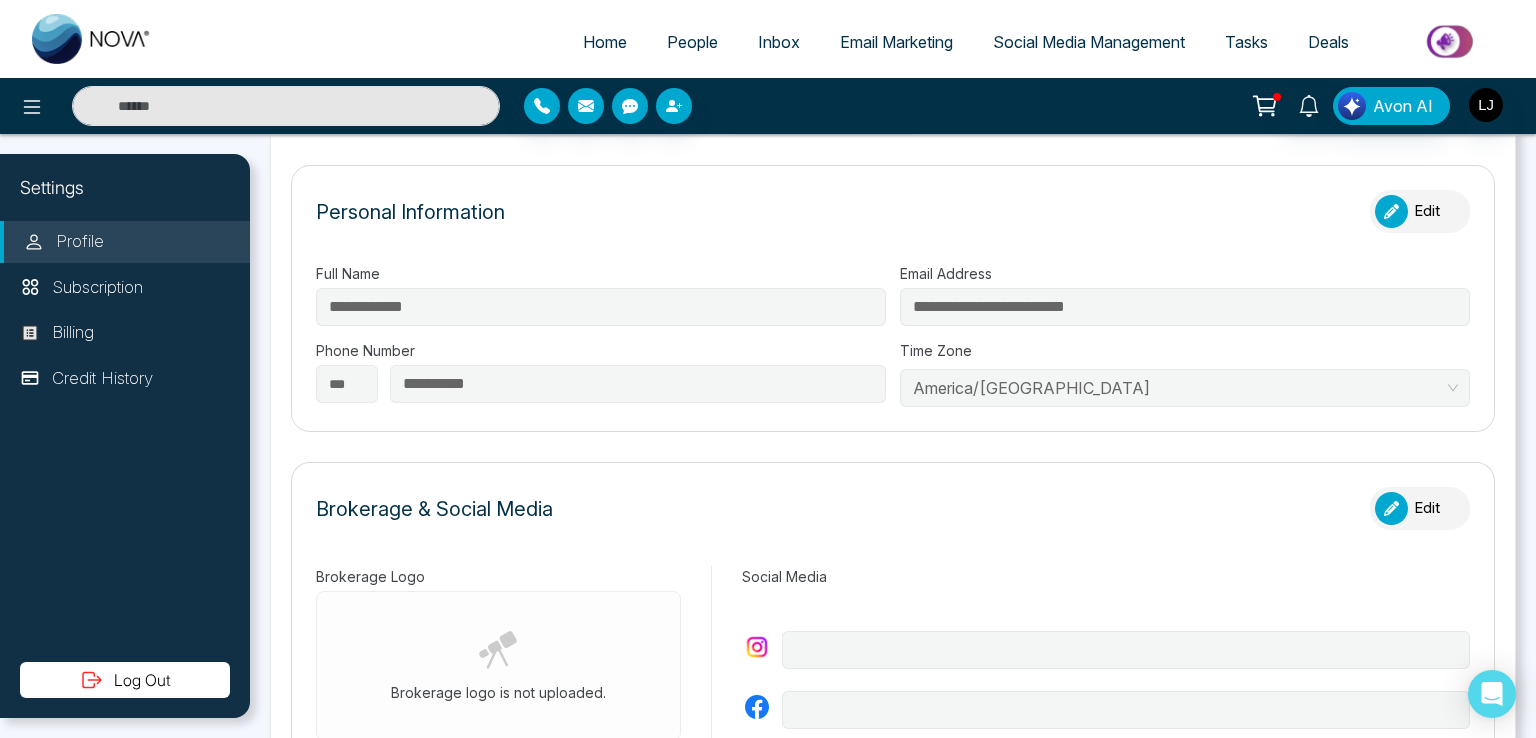 click at bounding box center [1391, 211] 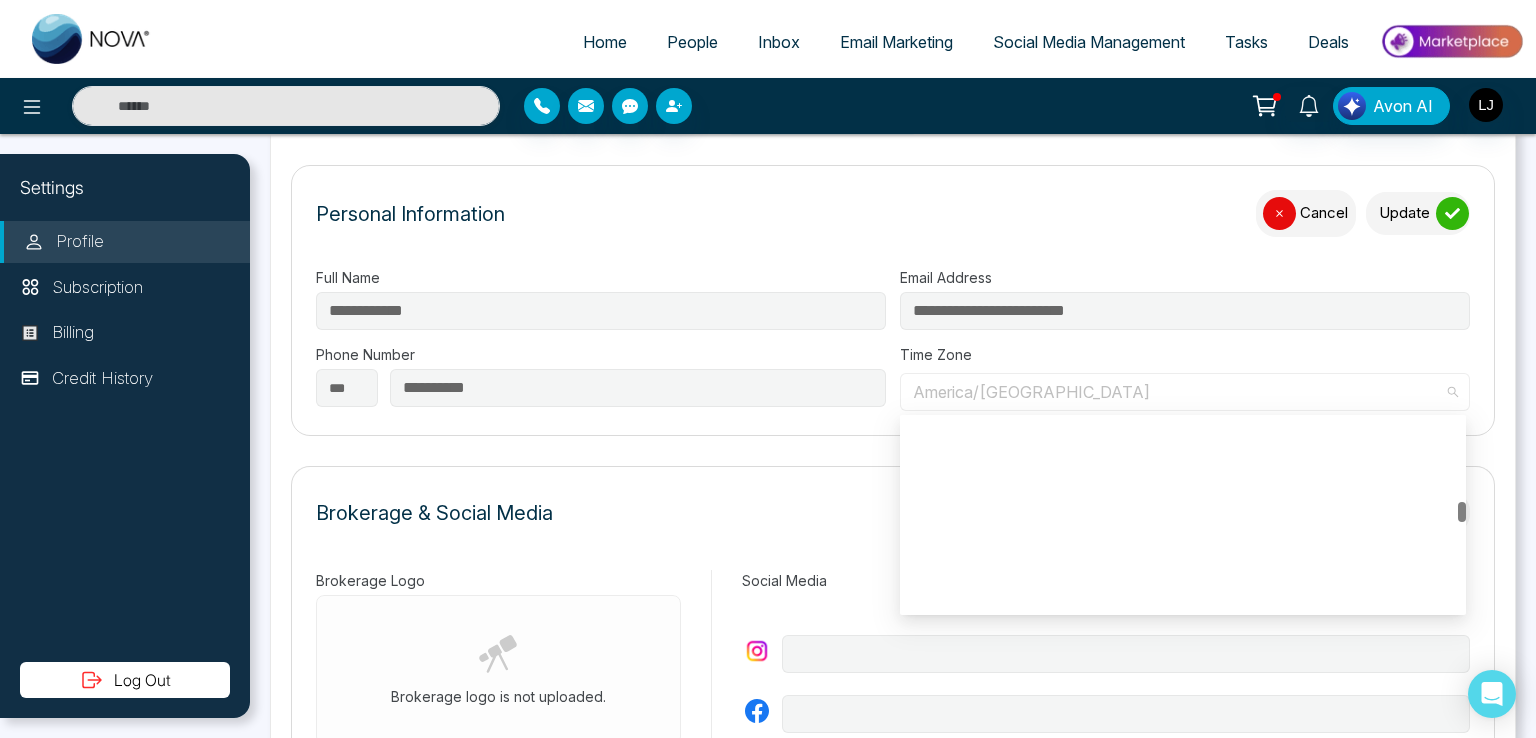 click on "America/Toronto" at bounding box center [1185, 392] 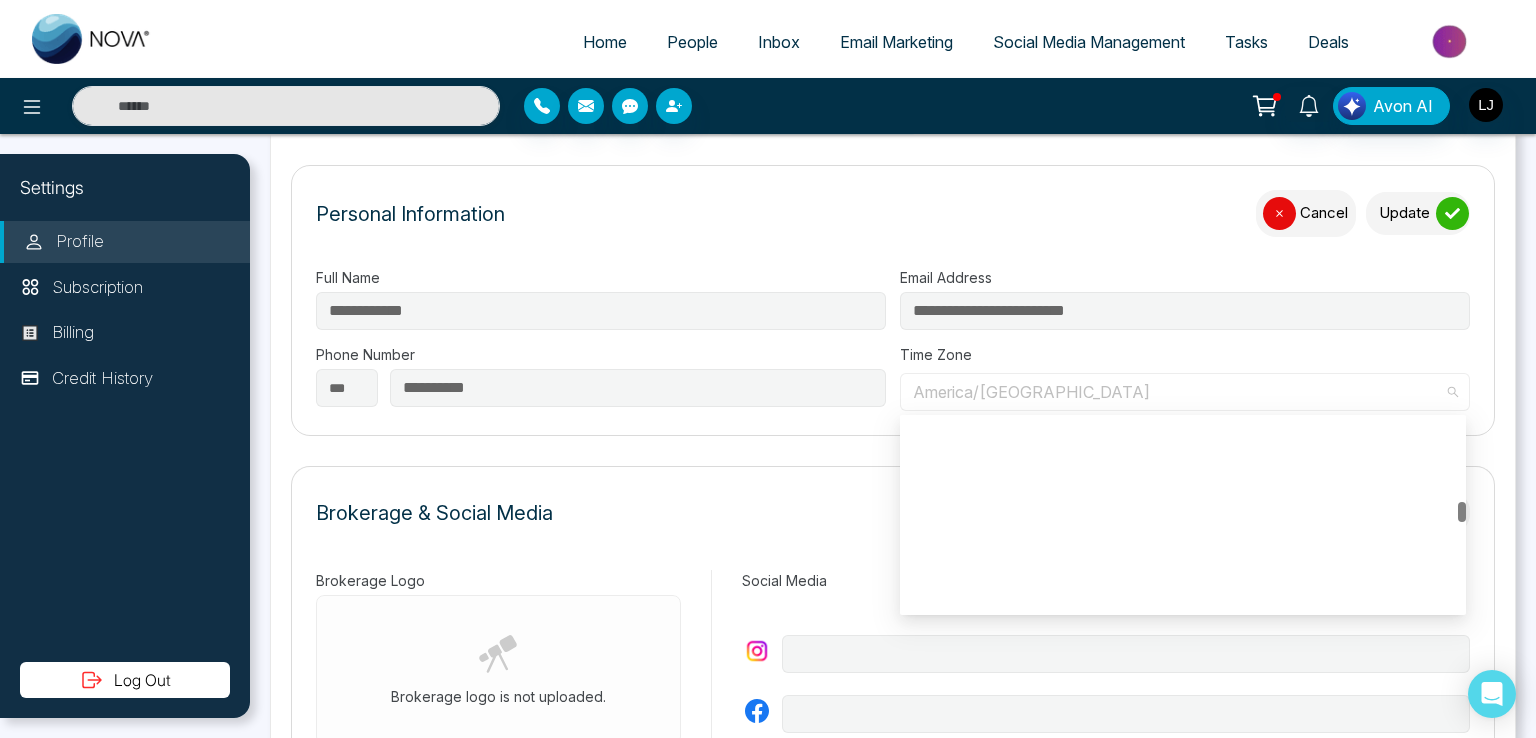 scroll, scrollTop: 6656, scrollLeft: 0, axis: vertical 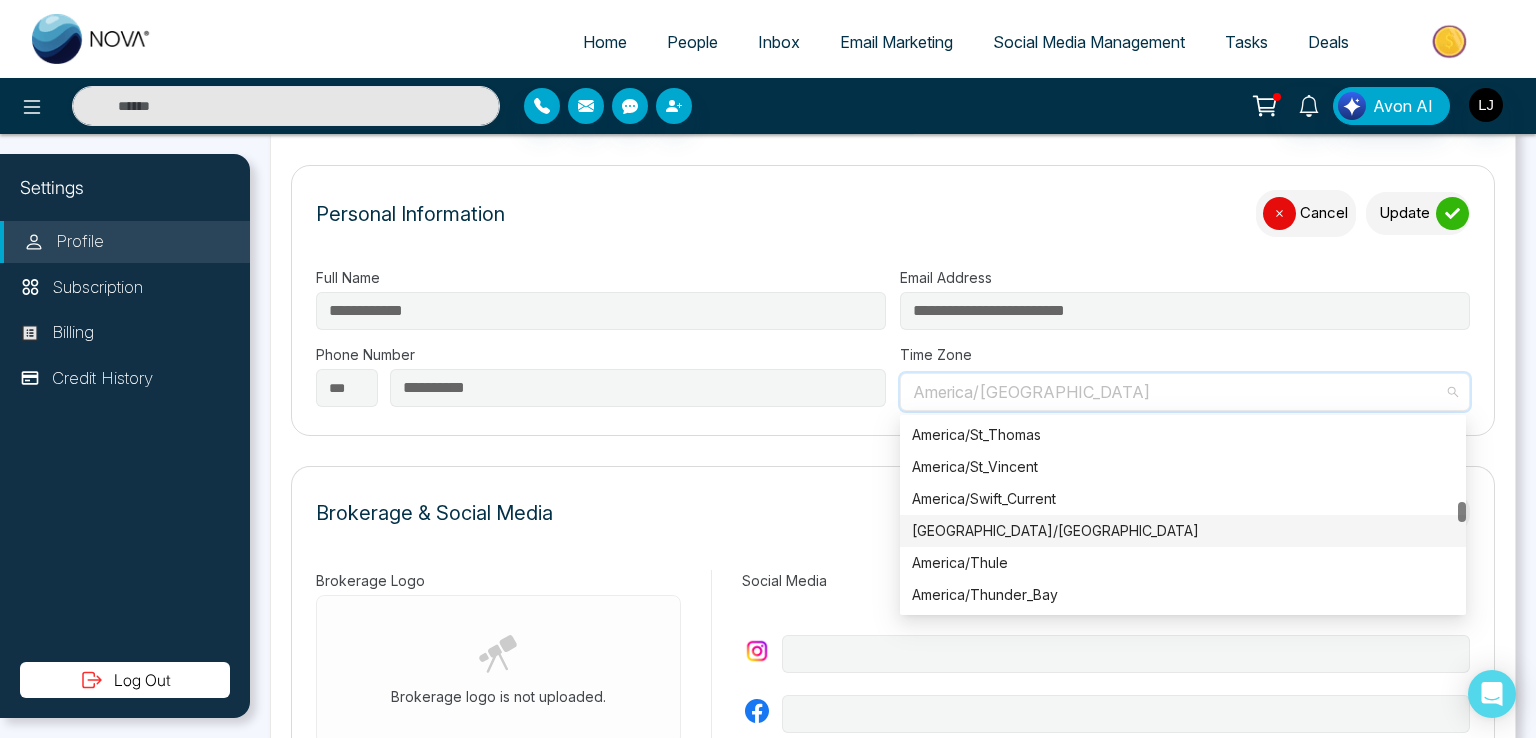 click on "America/Tegucigalpa" at bounding box center [1183, 531] 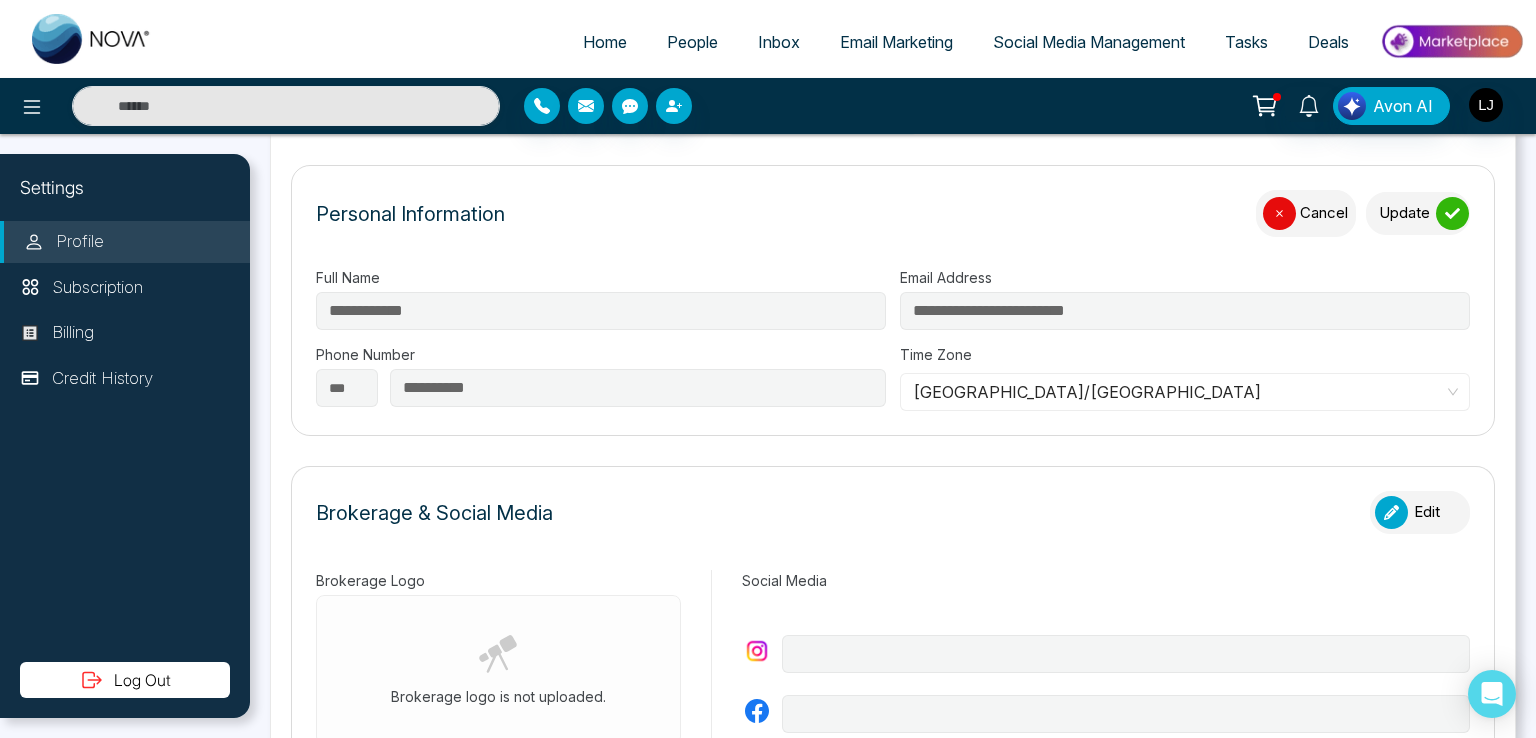 click on "Update" at bounding box center [1418, 213] 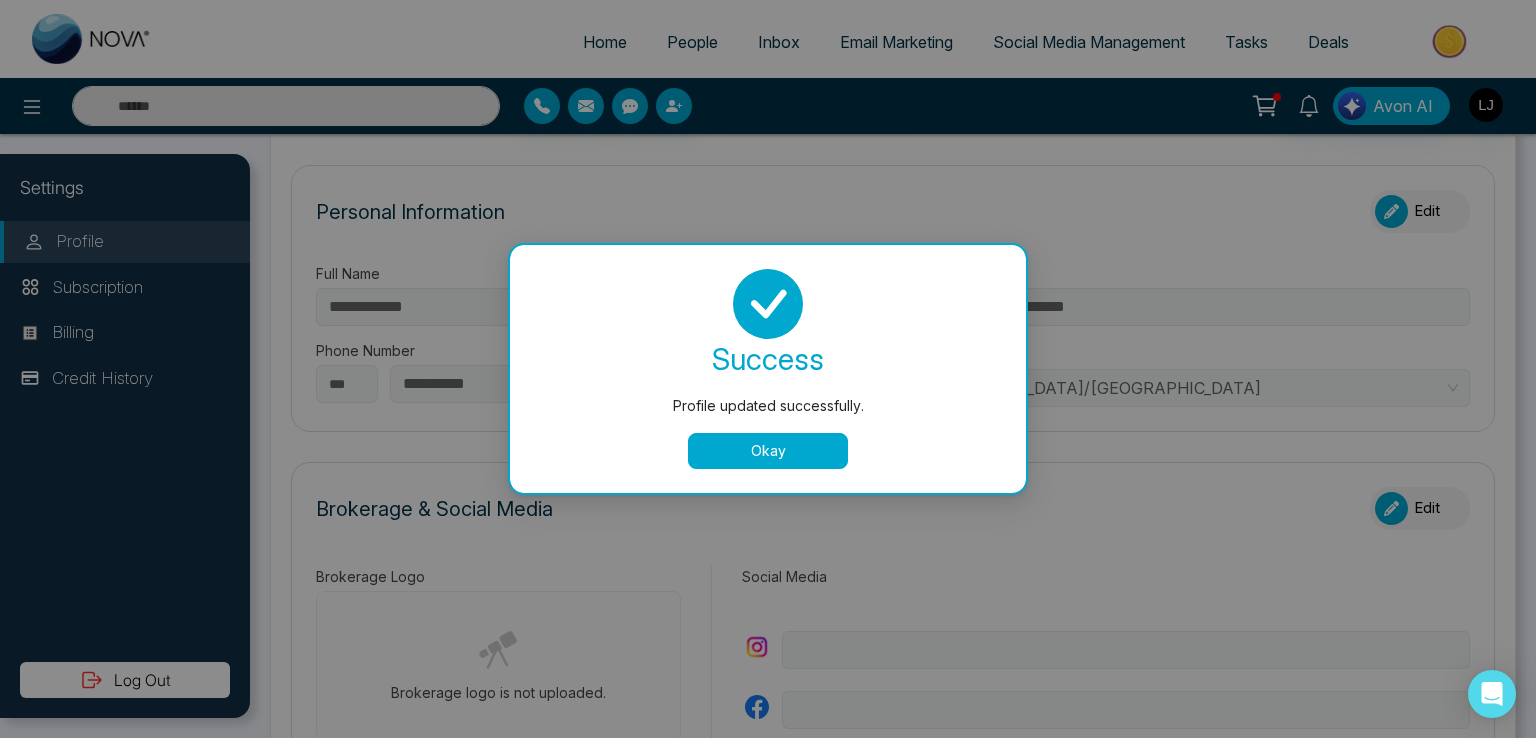 click on "Okay" at bounding box center (768, 451) 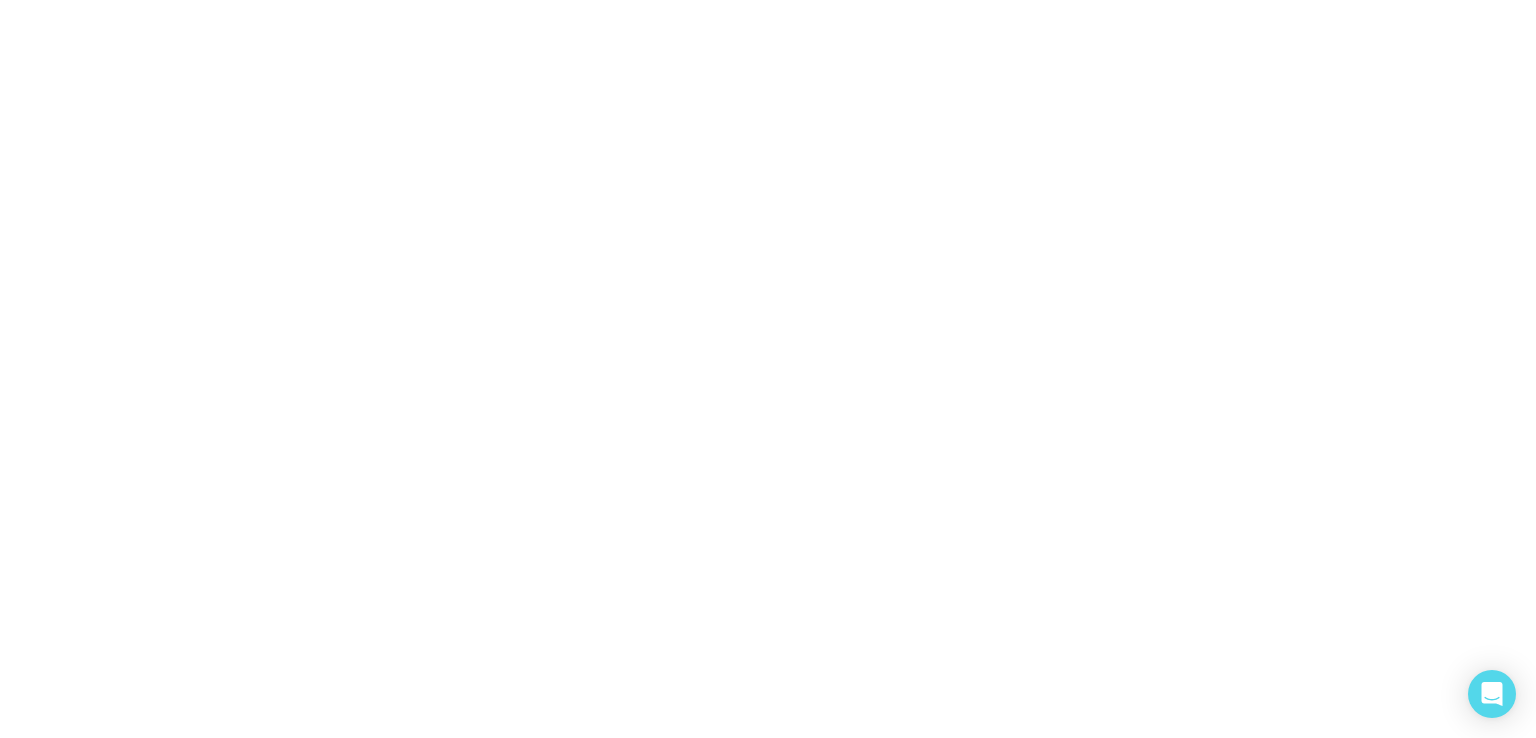 select on "***" 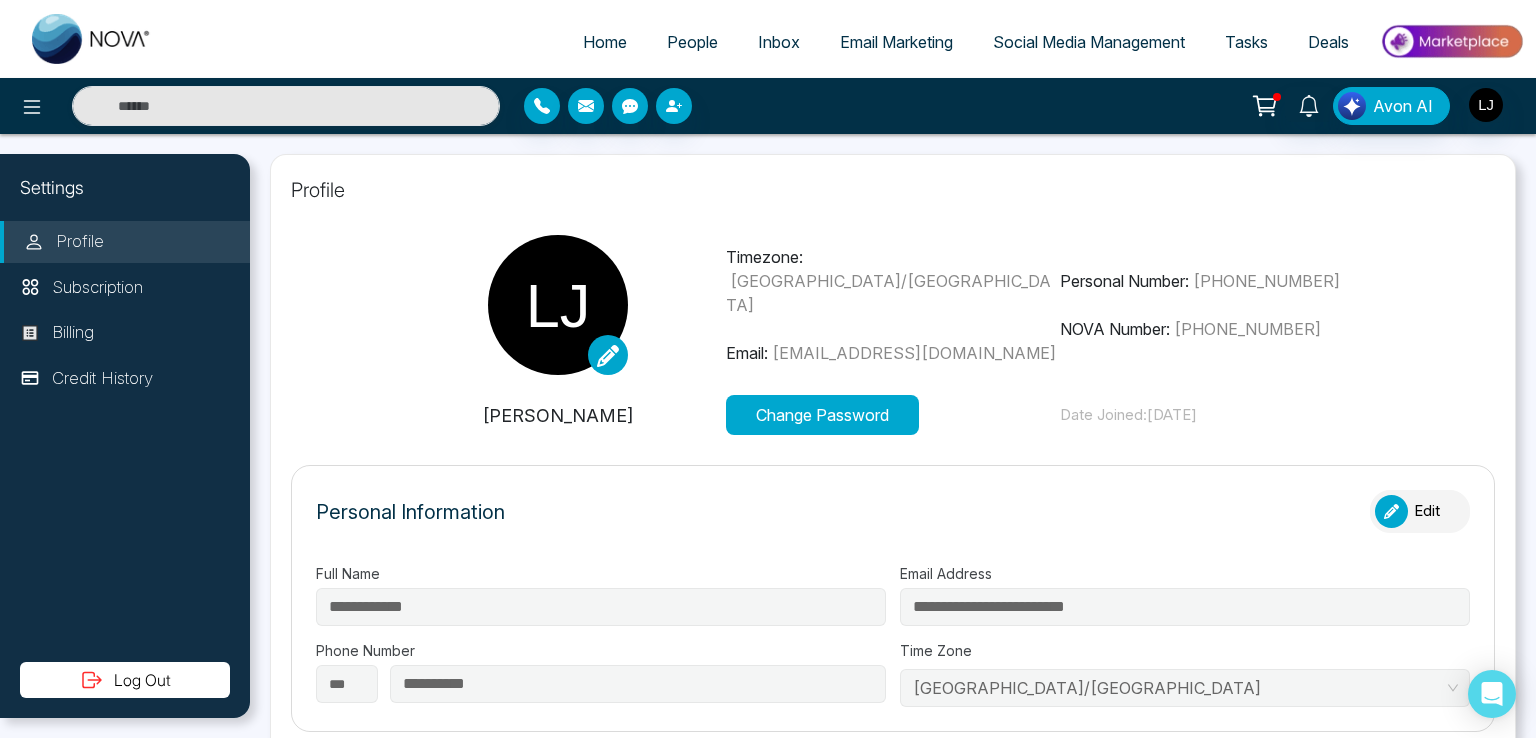 type on "**********" 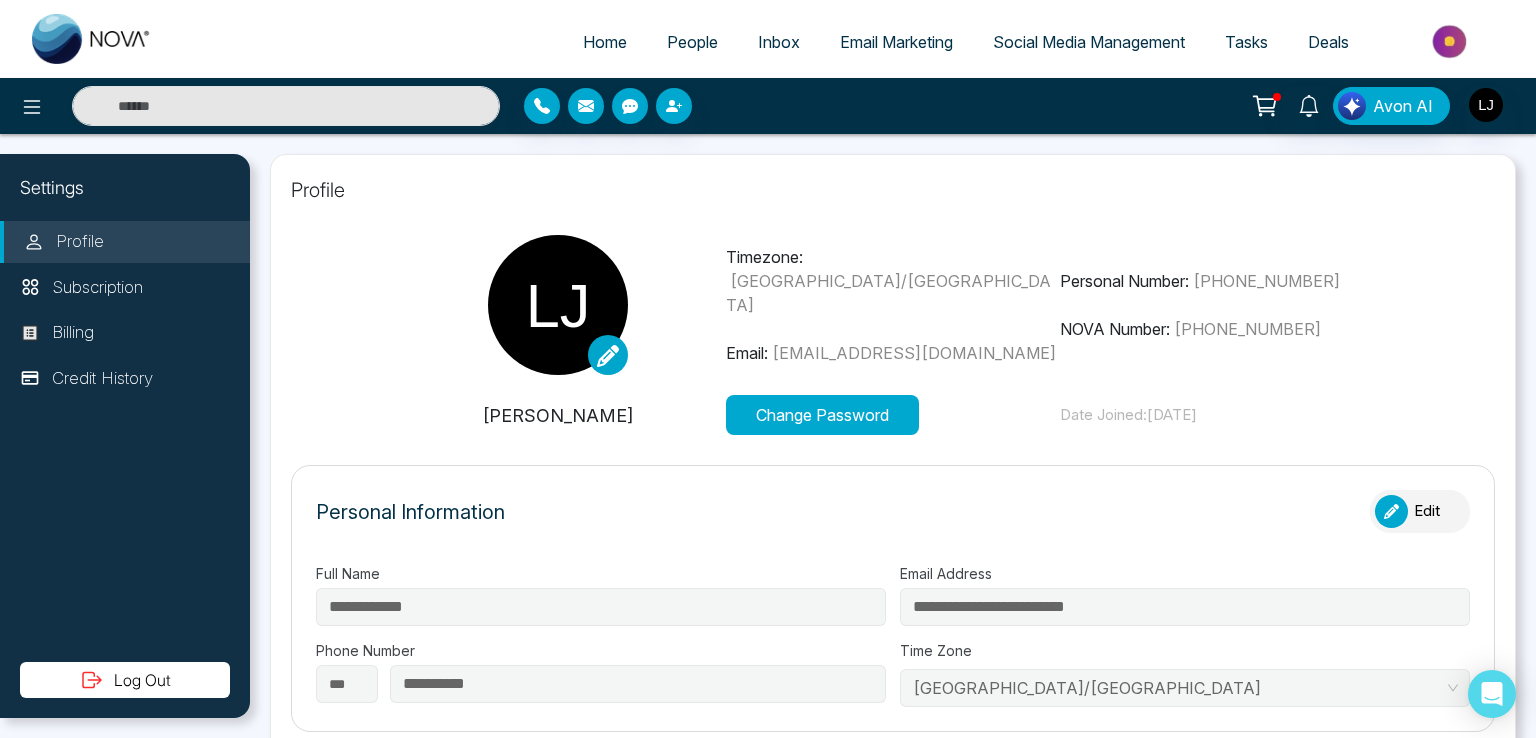 click on "Edit" at bounding box center [1420, 511] 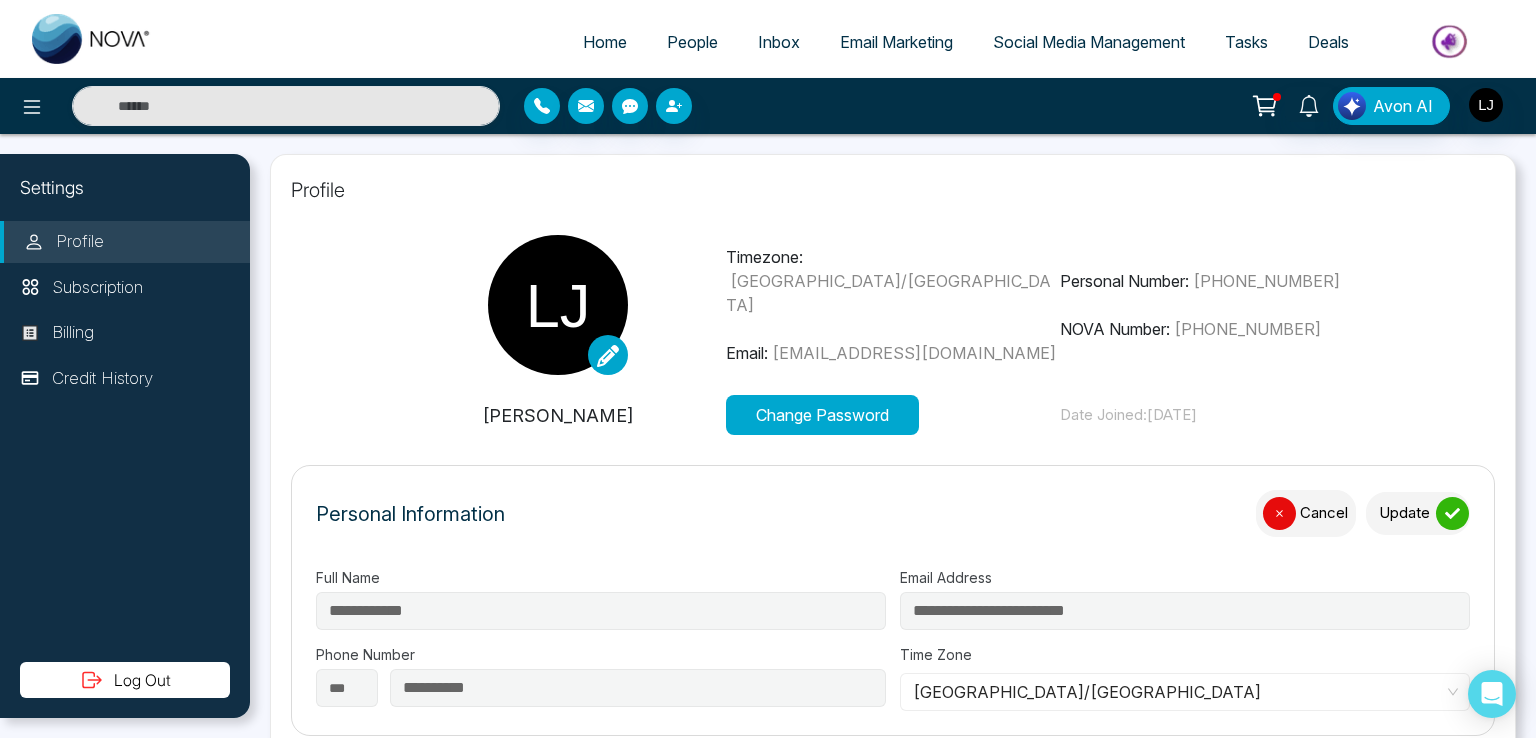 click on "Update" at bounding box center [1418, 513] 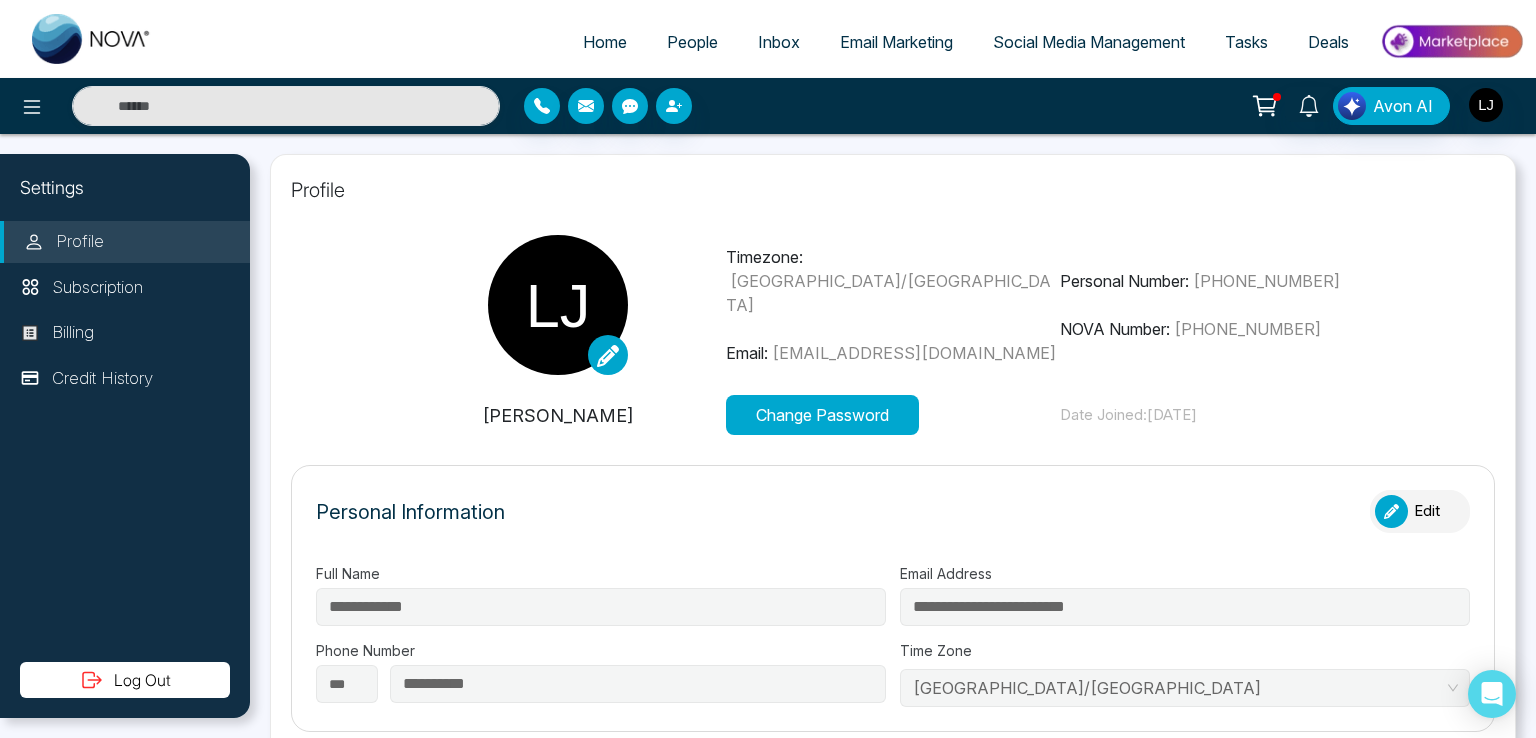 click on "Edit" at bounding box center (1420, 511) 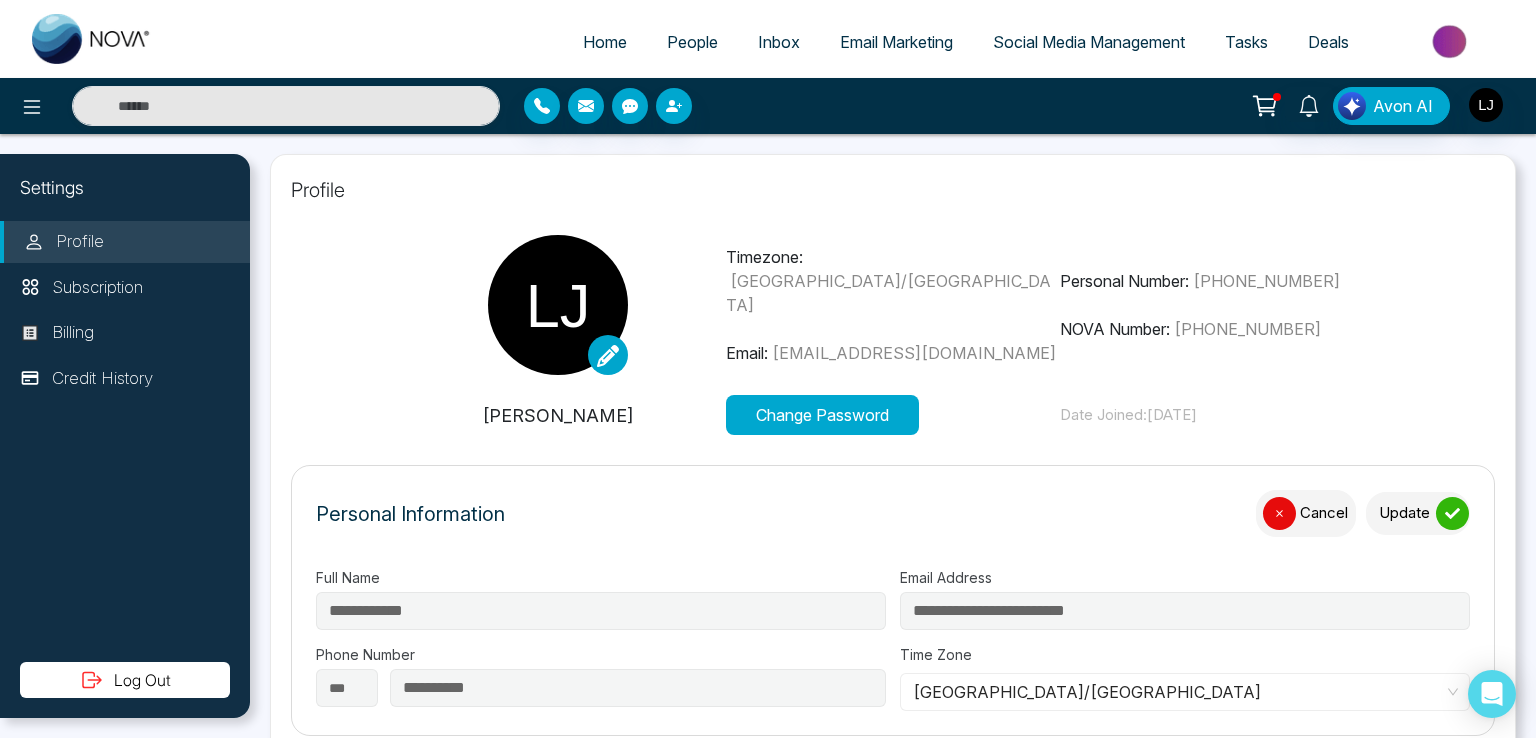 click on "Update" at bounding box center [1418, 513] 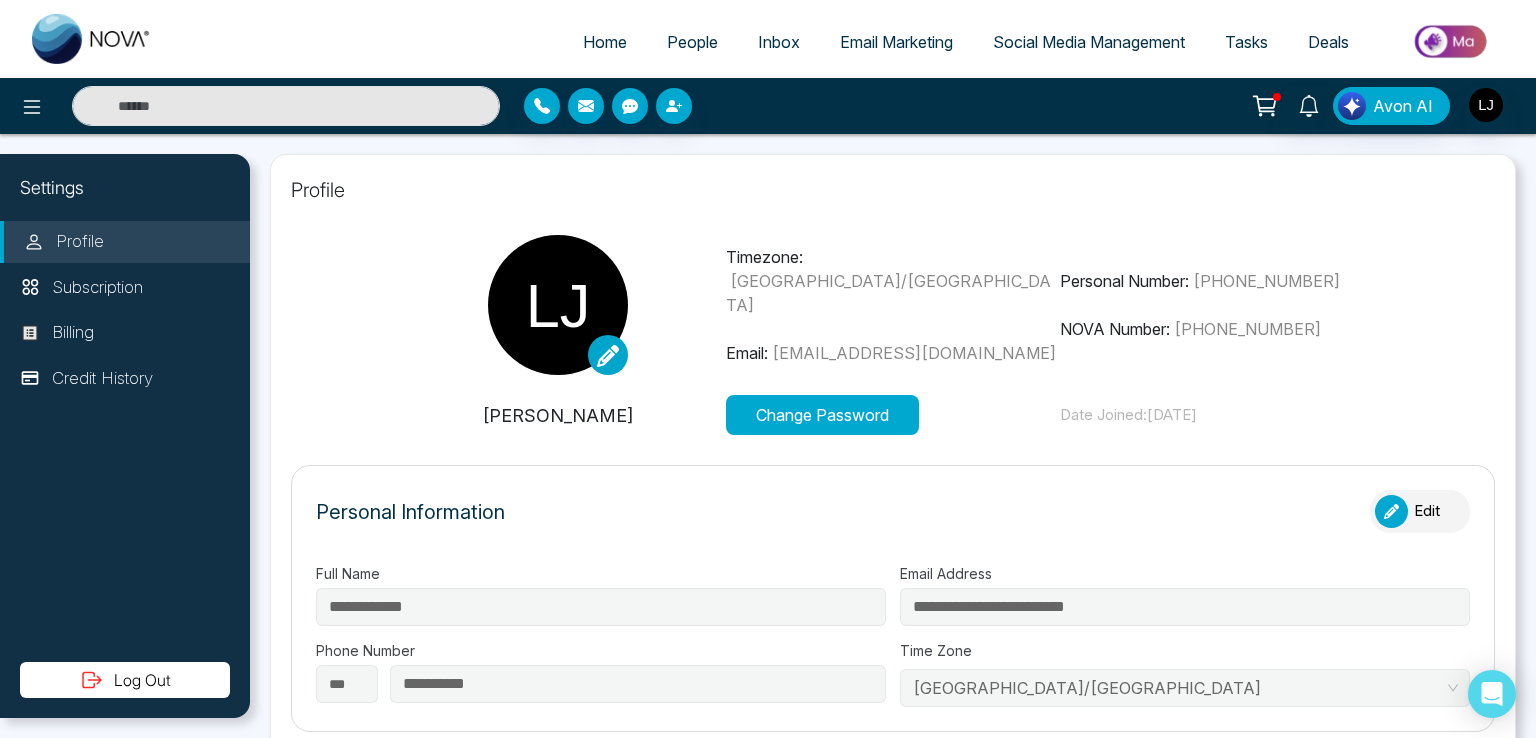 click on "Edit" at bounding box center (1420, 511) 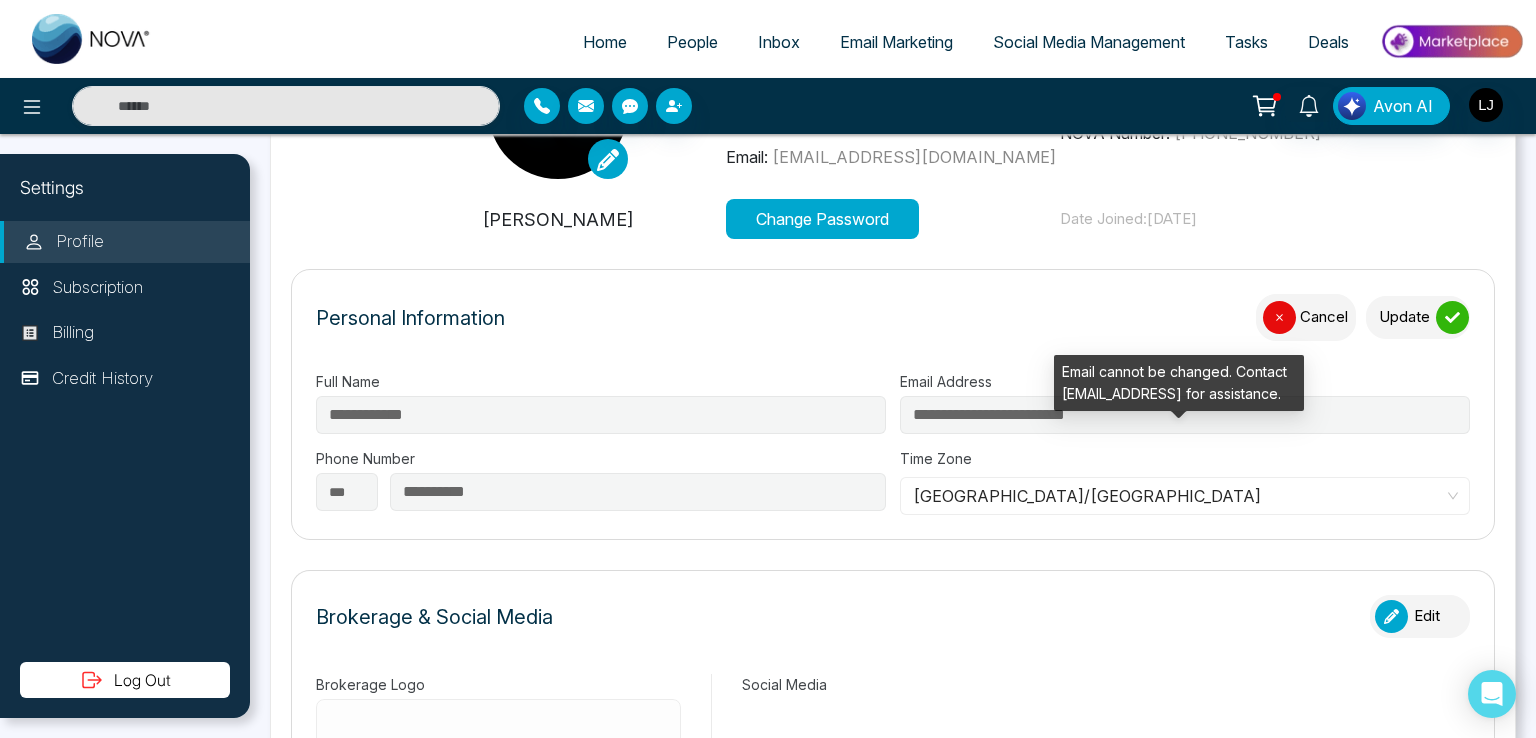 scroll, scrollTop: 200, scrollLeft: 0, axis: vertical 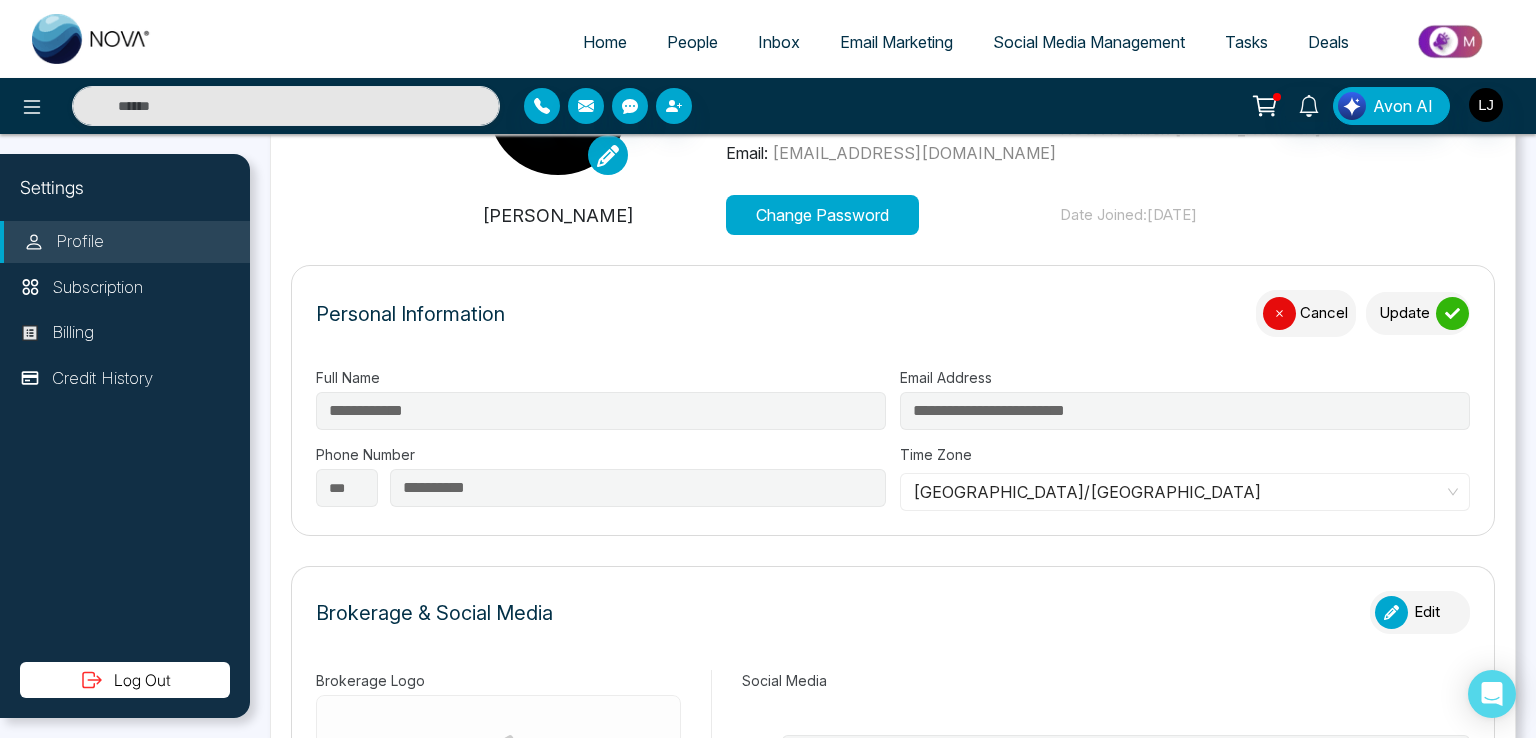 click on "**********" at bounding box center (893, 400) 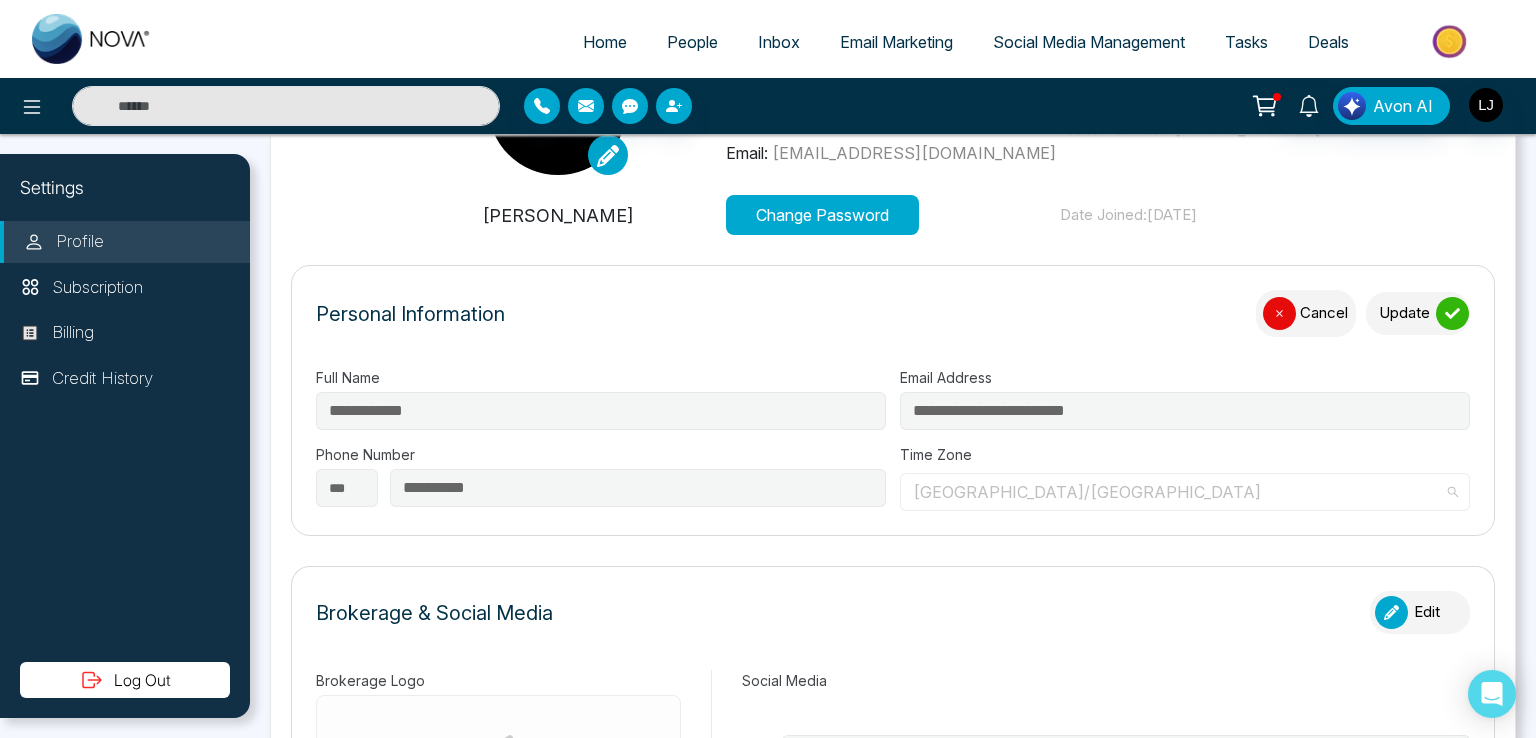 click on "America/Tegucigalpa" at bounding box center (1185, 492) 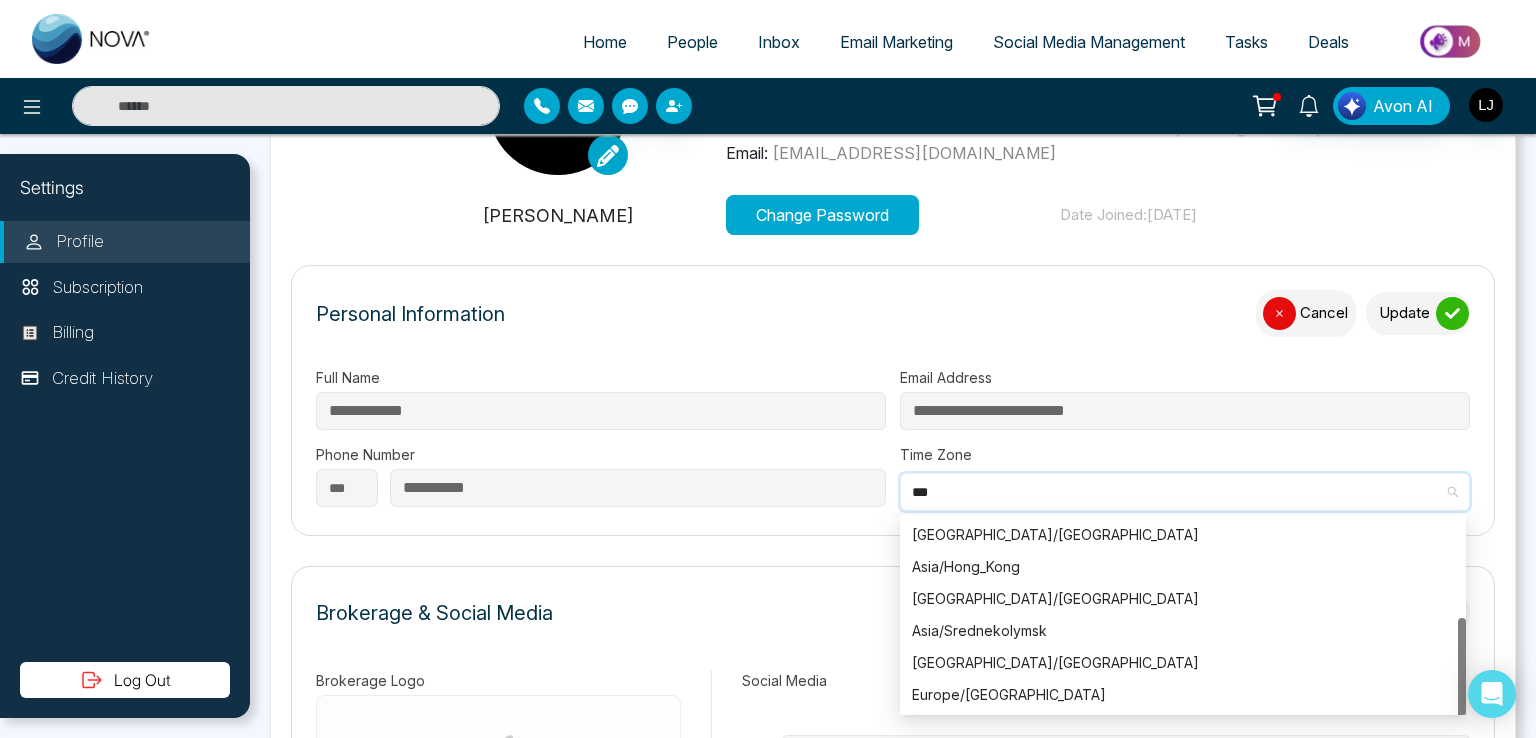 scroll, scrollTop: 0, scrollLeft: 0, axis: both 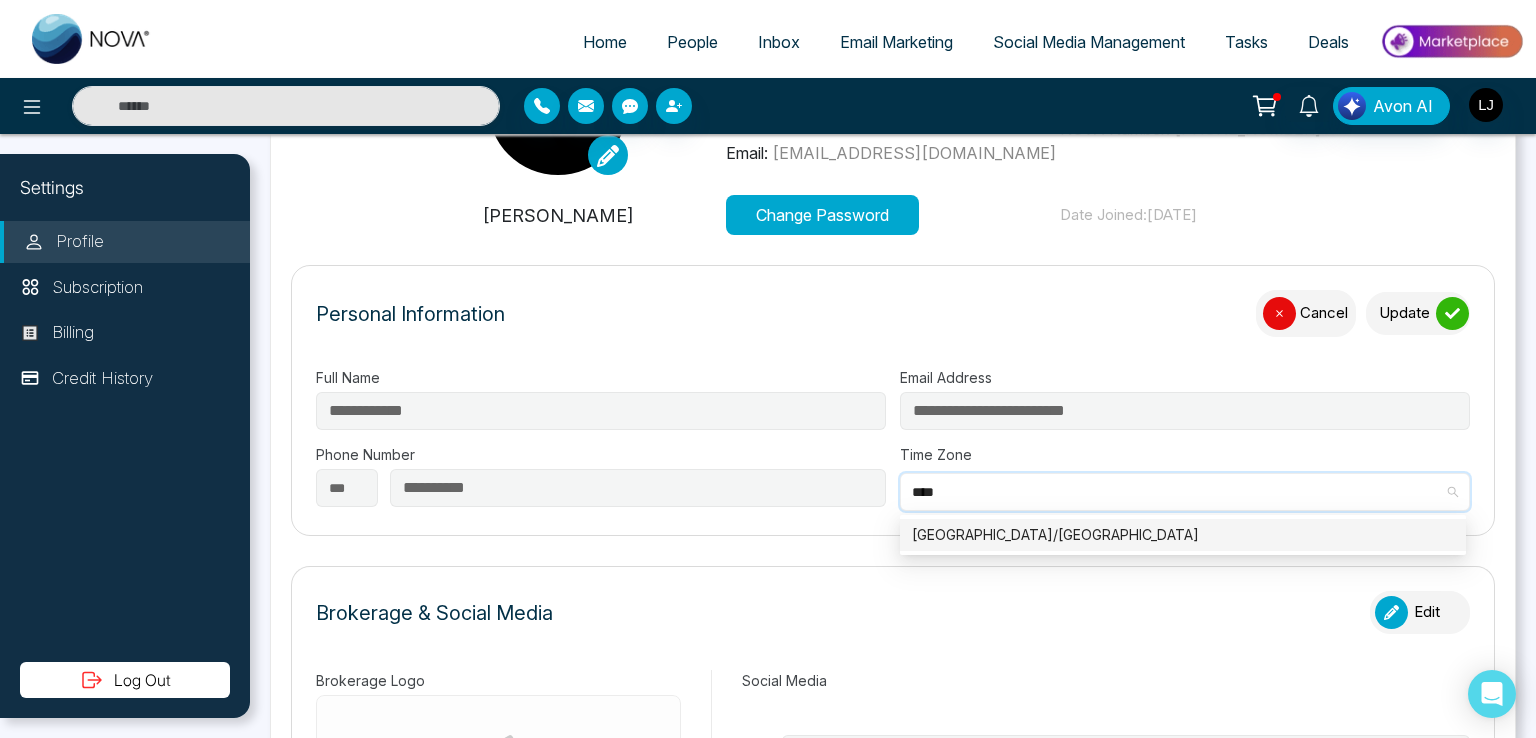 type on "****" 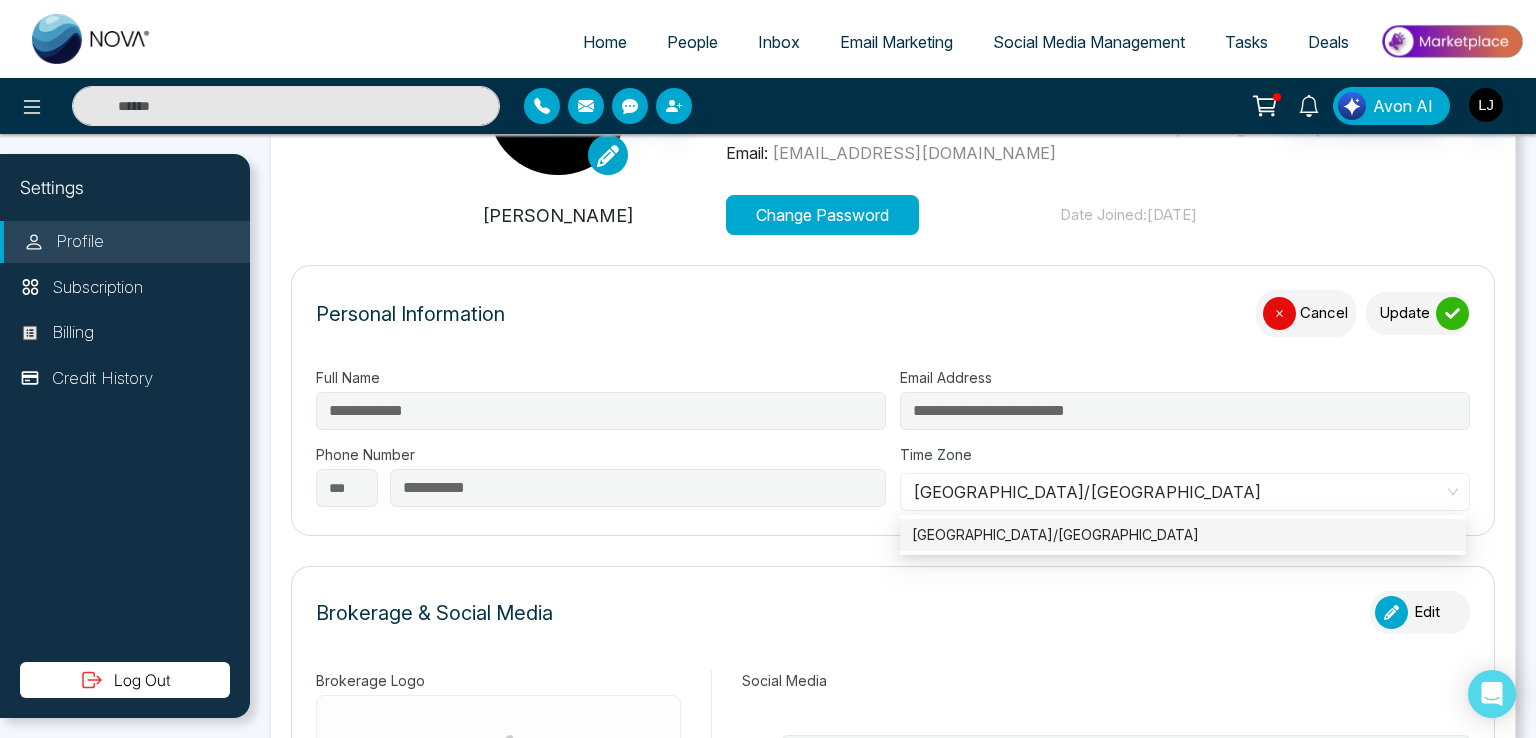 click on "**********" at bounding box center (893, 400) 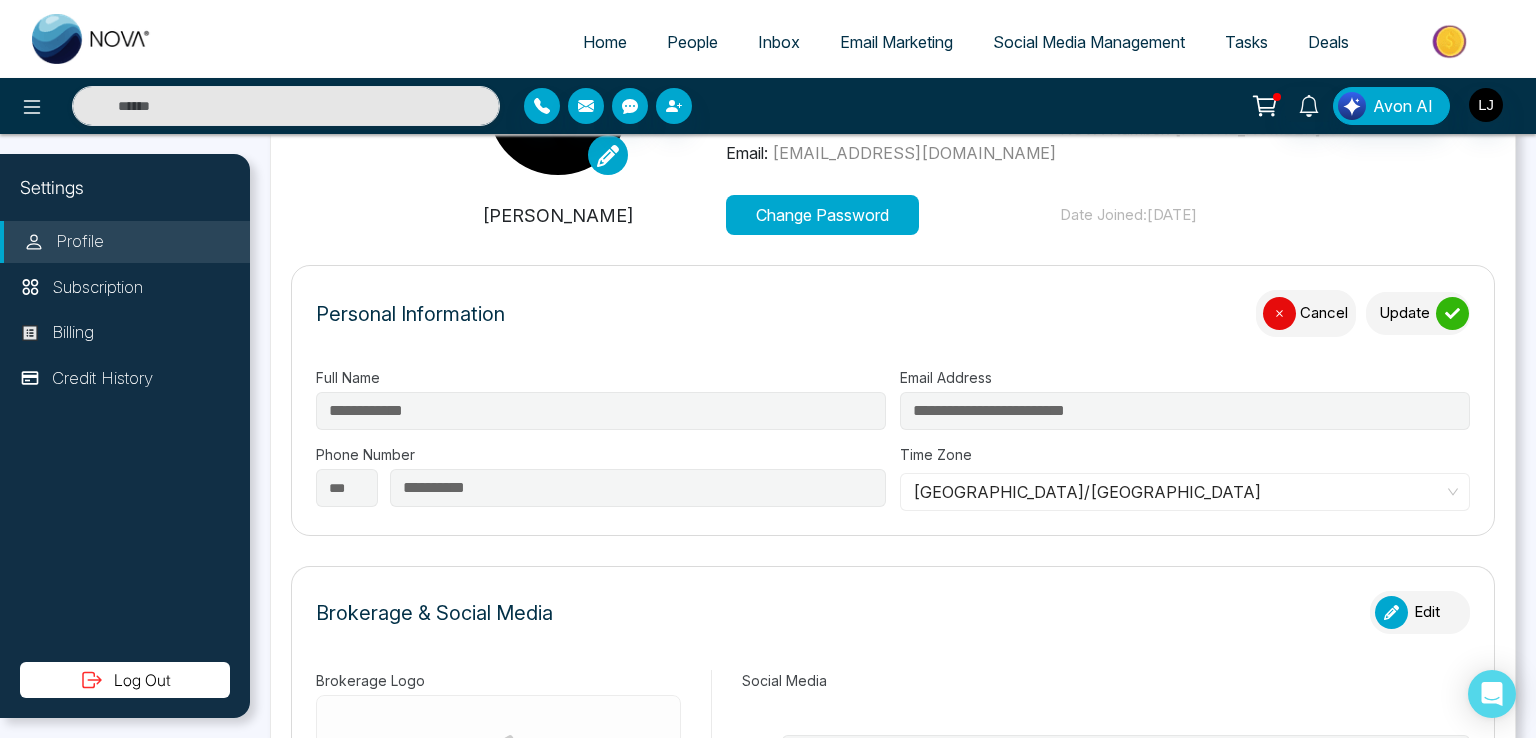 click on "Time Zone America/Tegucigalpa Asia/Kolkata Asia/Kolkata" at bounding box center (1185, 477) 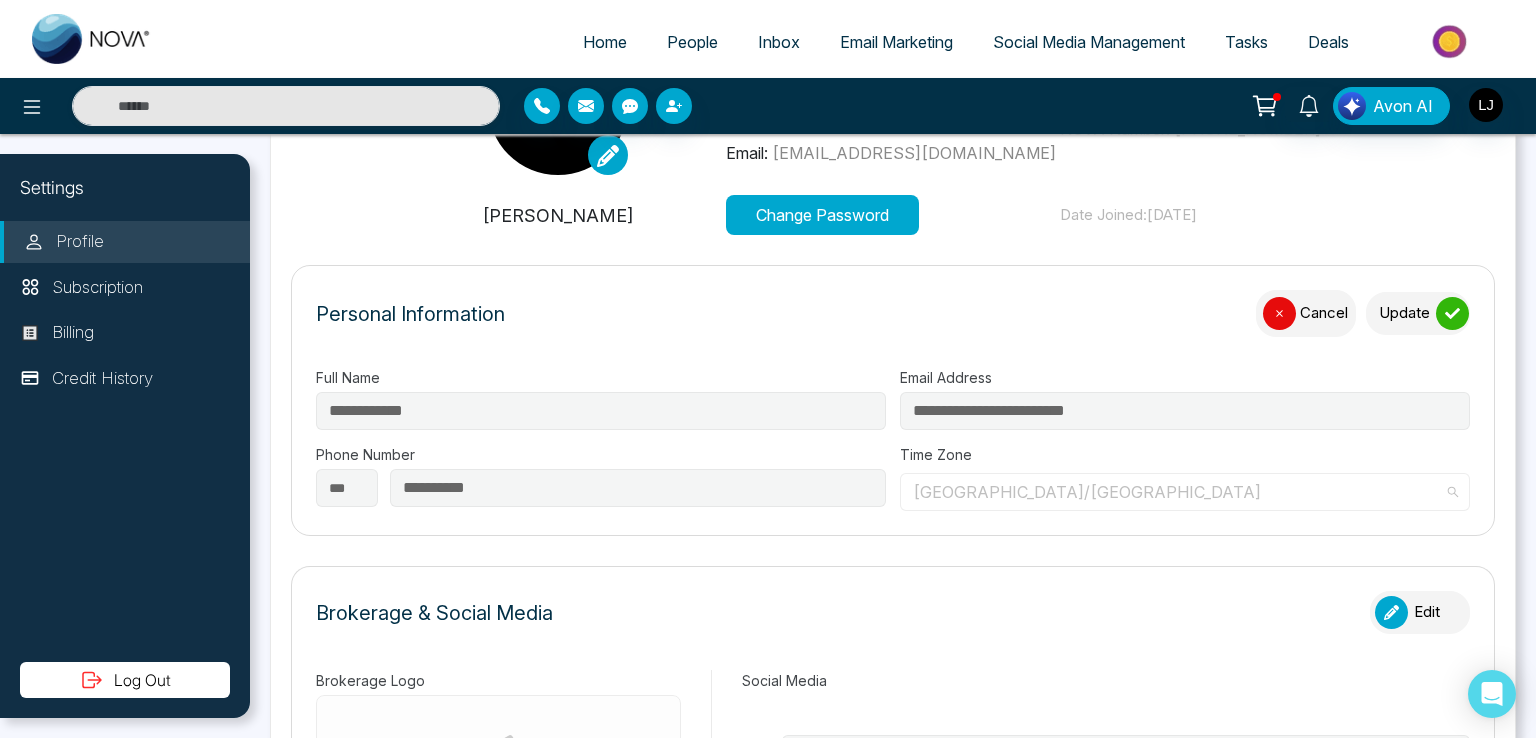 click on "America/Tegucigalpa" at bounding box center (1185, 492) 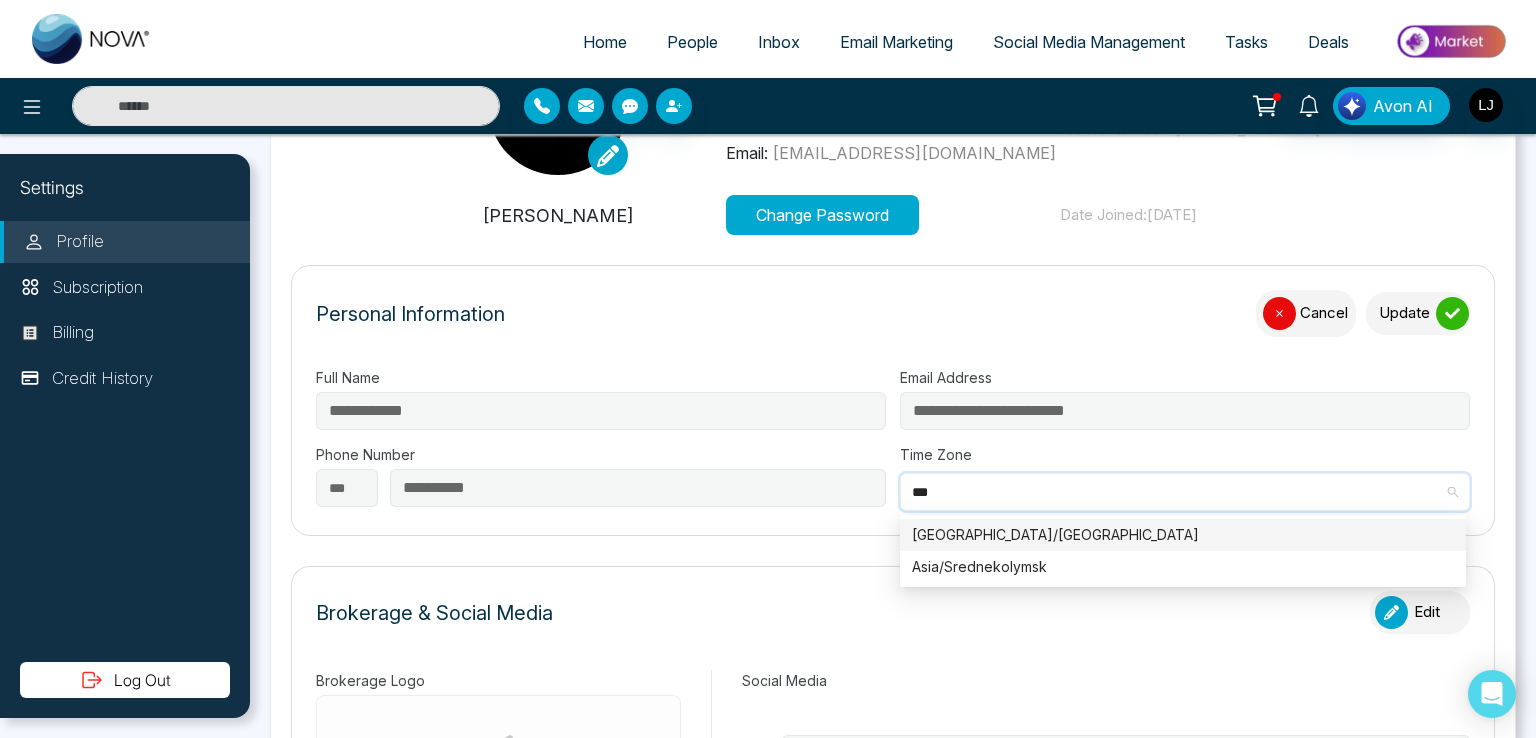 scroll, scrollTop: 0, scrollLeft: 0, axis: both 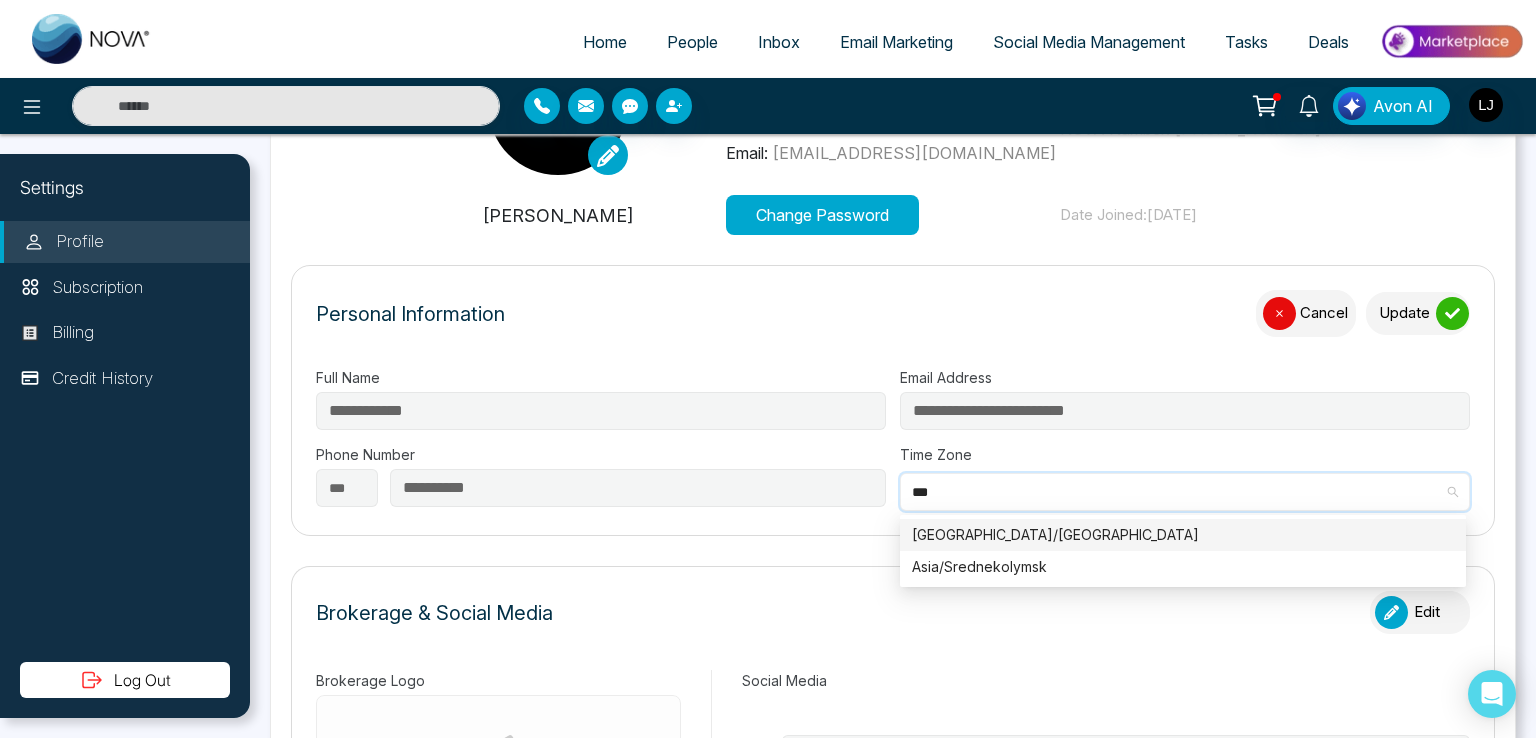 type on "****" 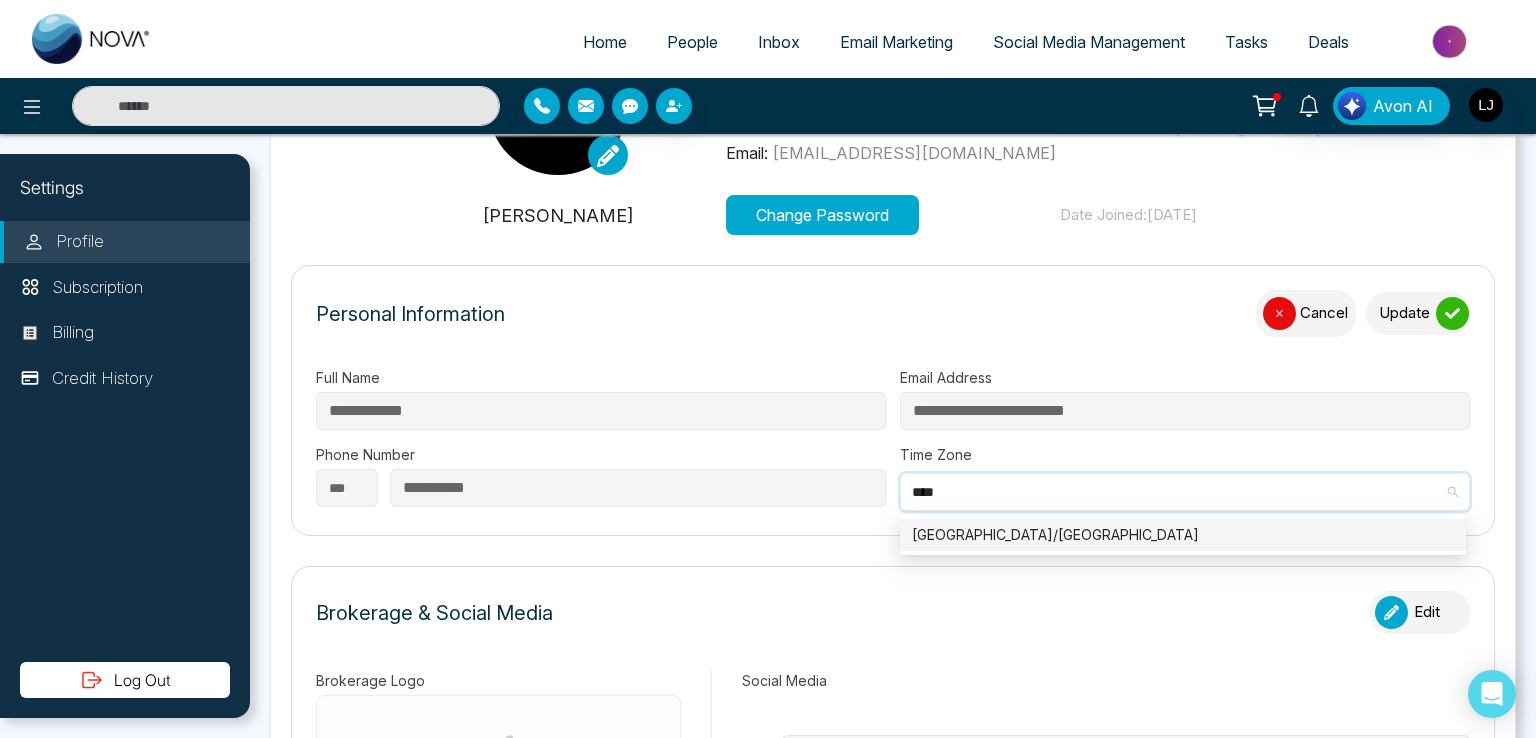 click on "[GEOGRAPHIC_DATA]/[GEOGRAPHIC_DATA]" at bounding box center (1183, 535) 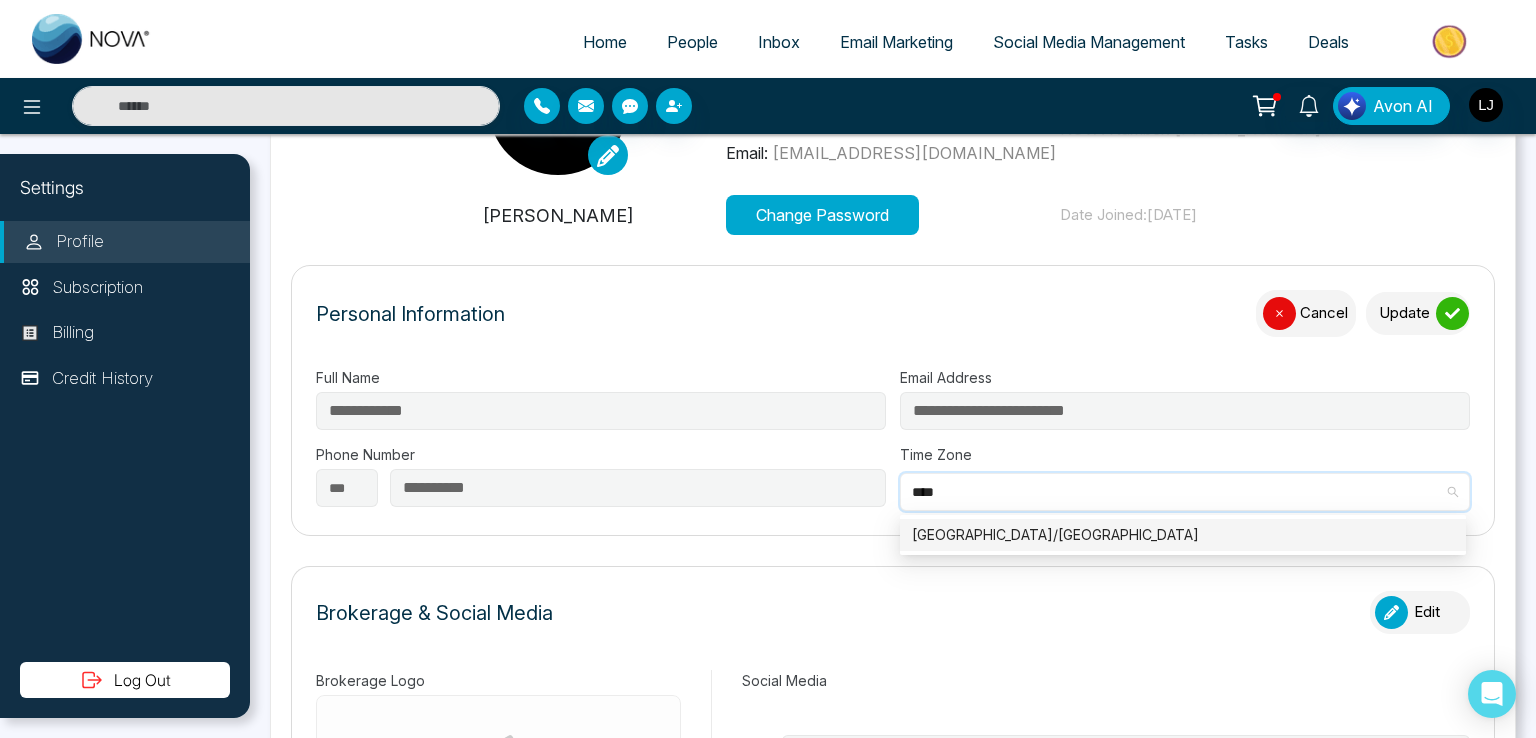 type 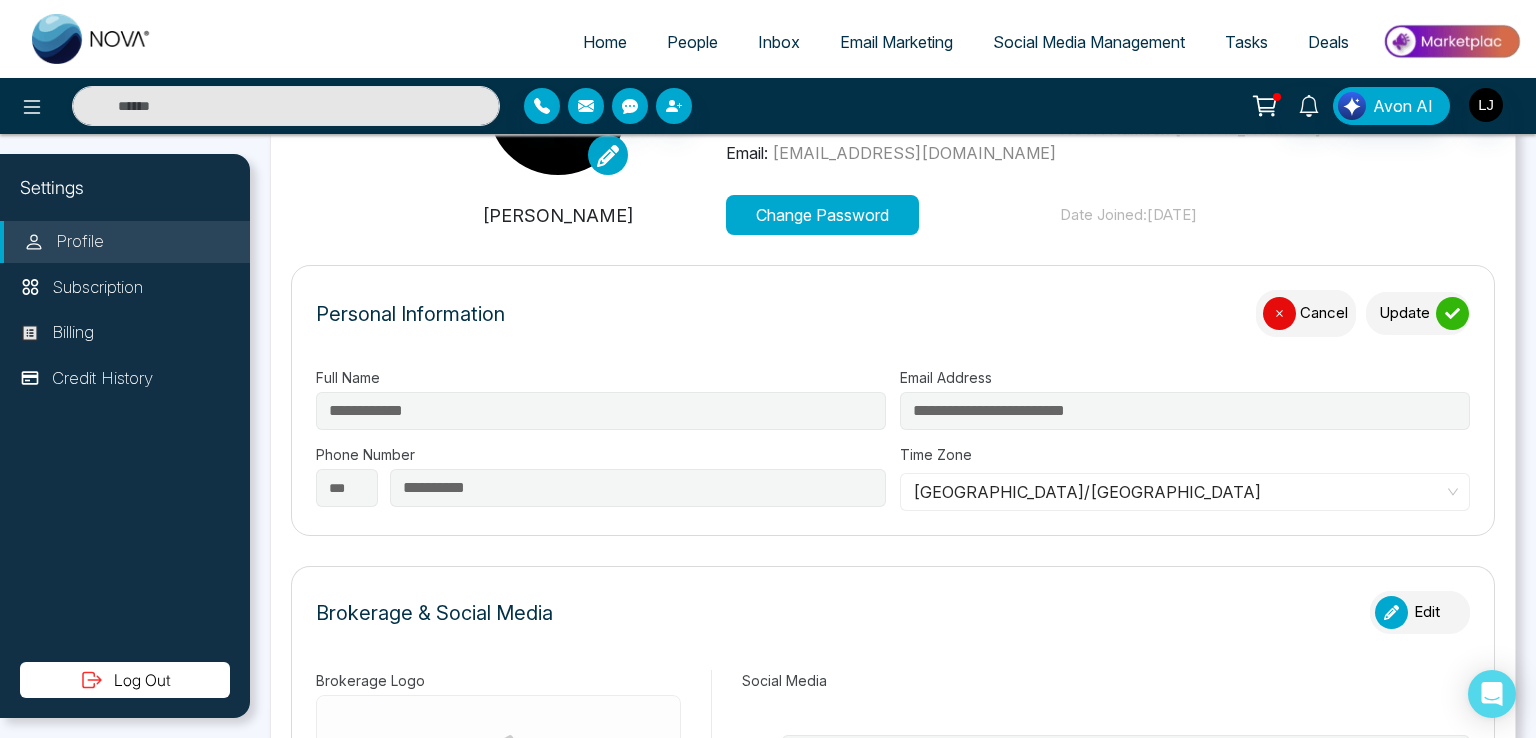 click on "Update" at bounding box center (1418, 313) 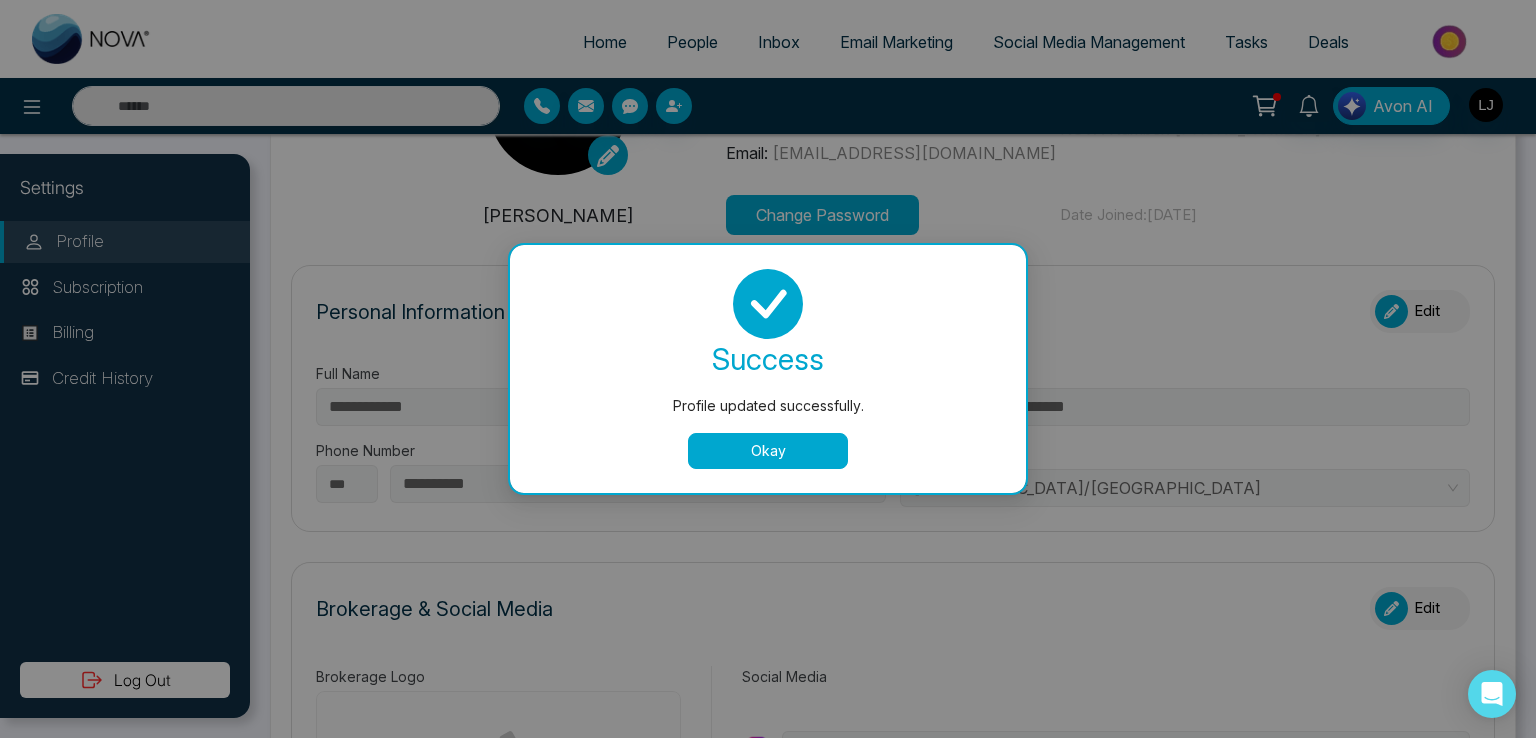 click on "Okay" at bounding box center [768, 451] 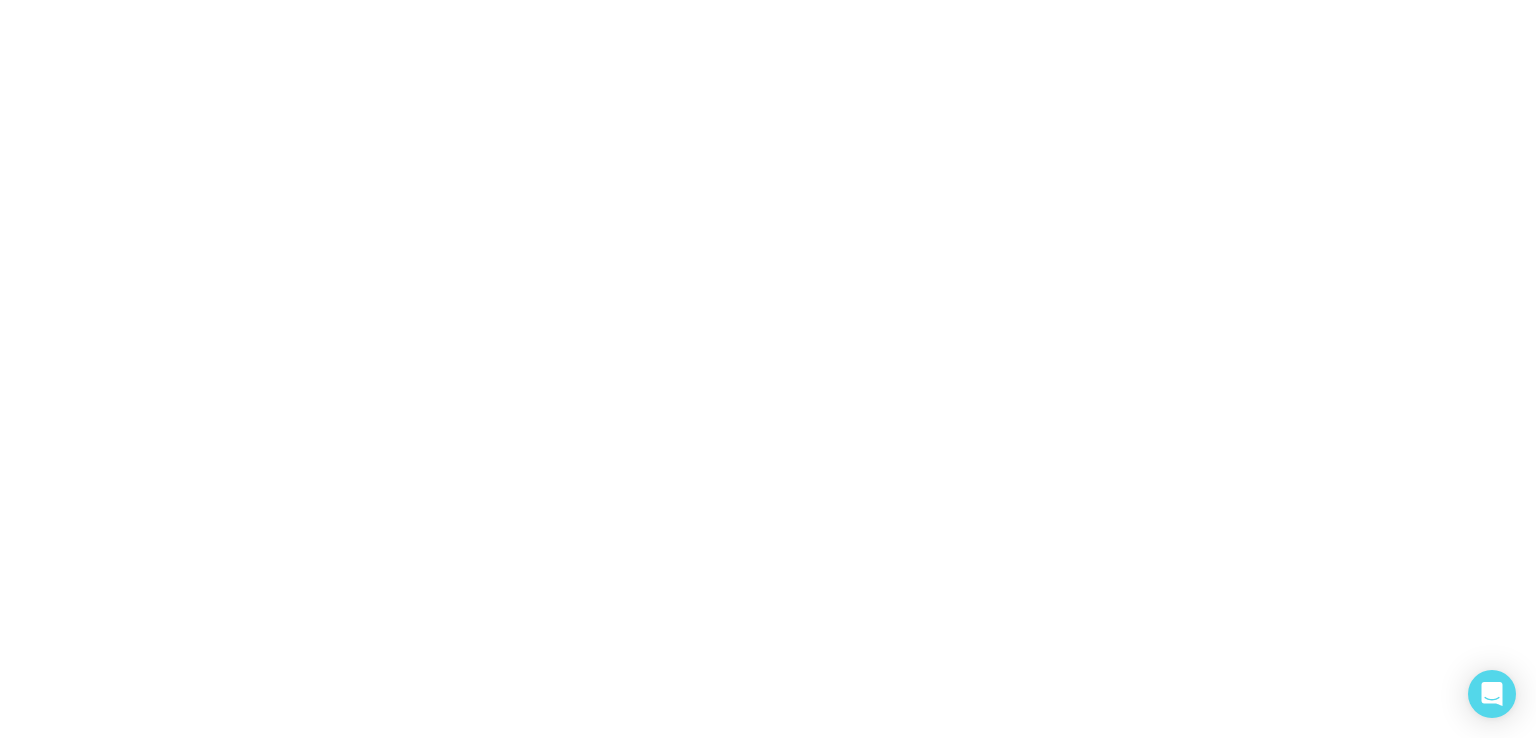 select on "***" 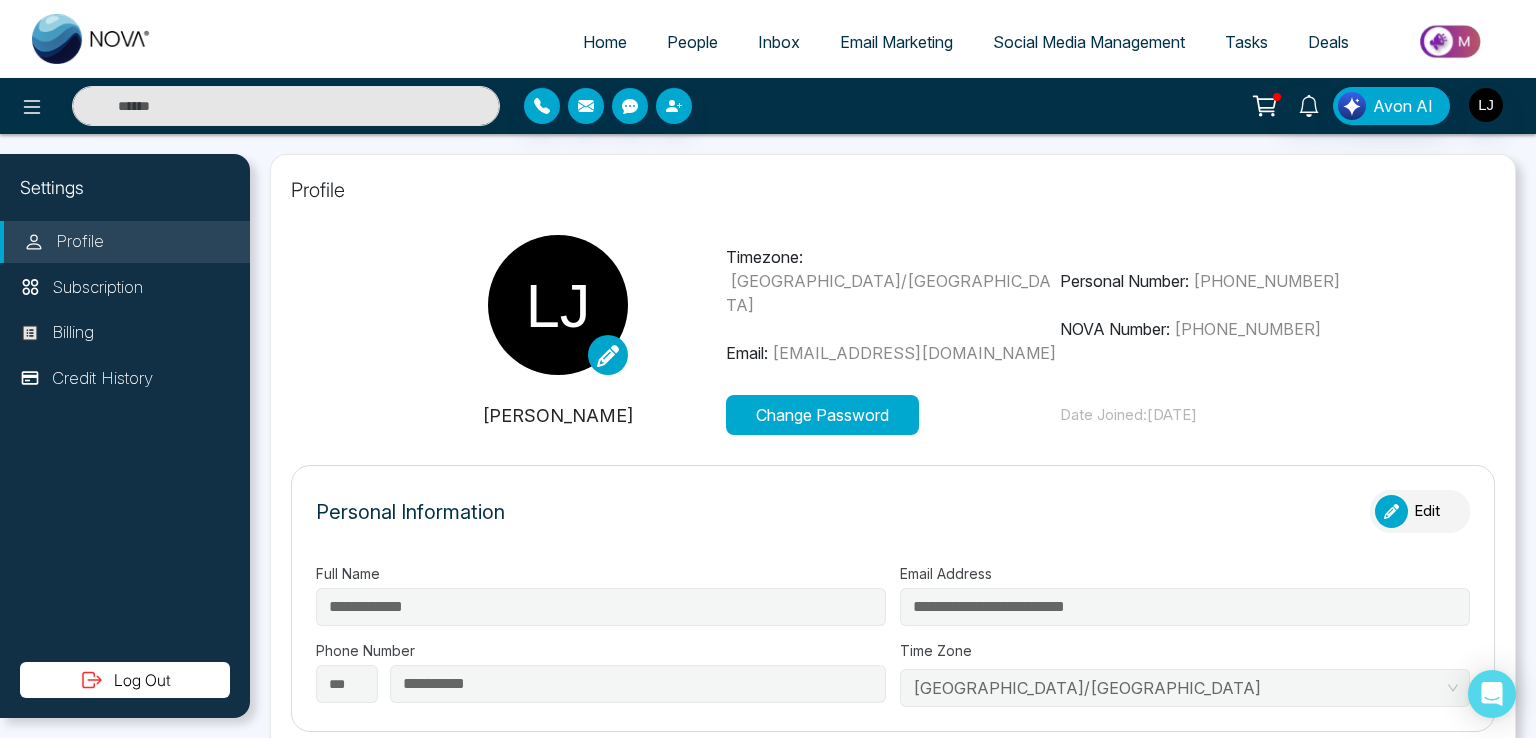 type on "**********" 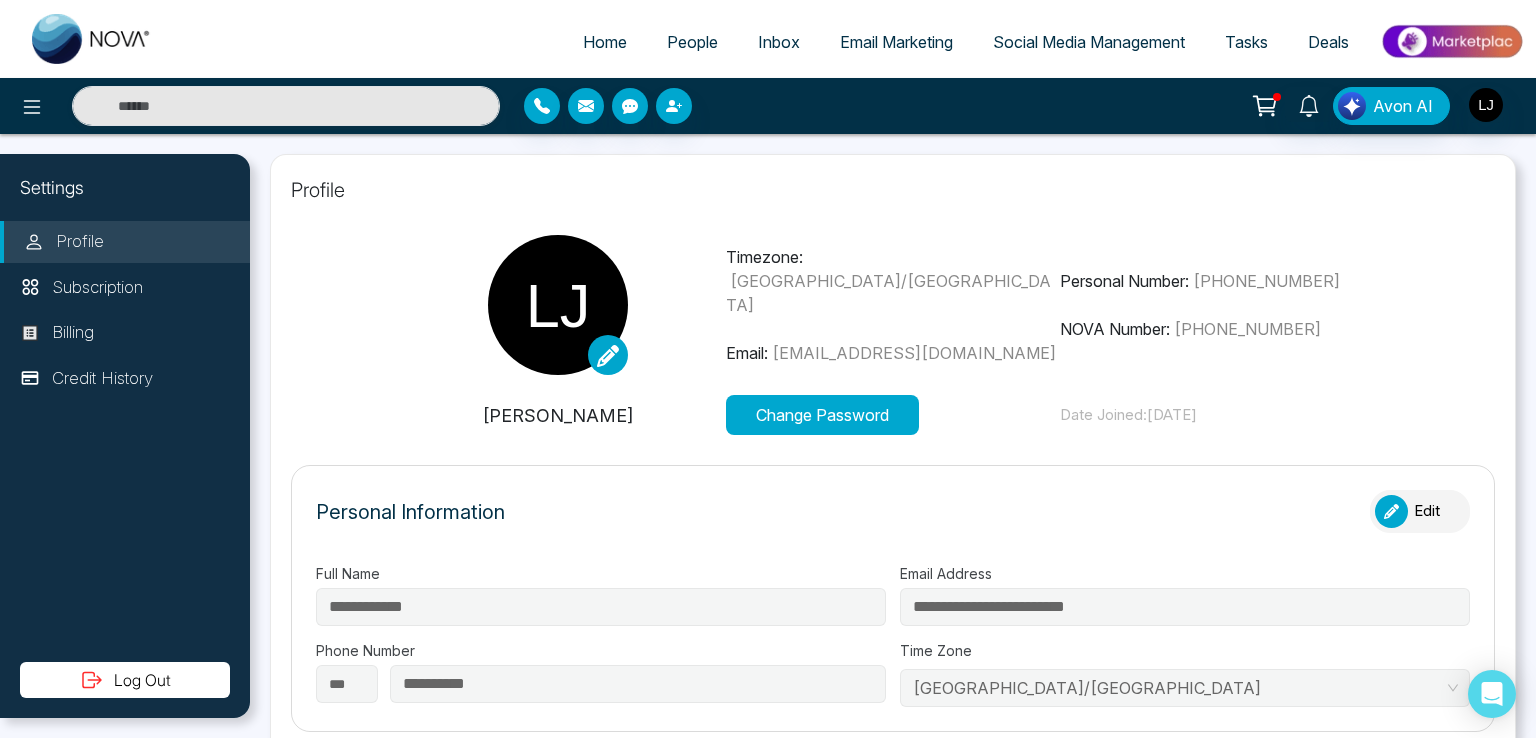 click at bounding box center (1391, 511) 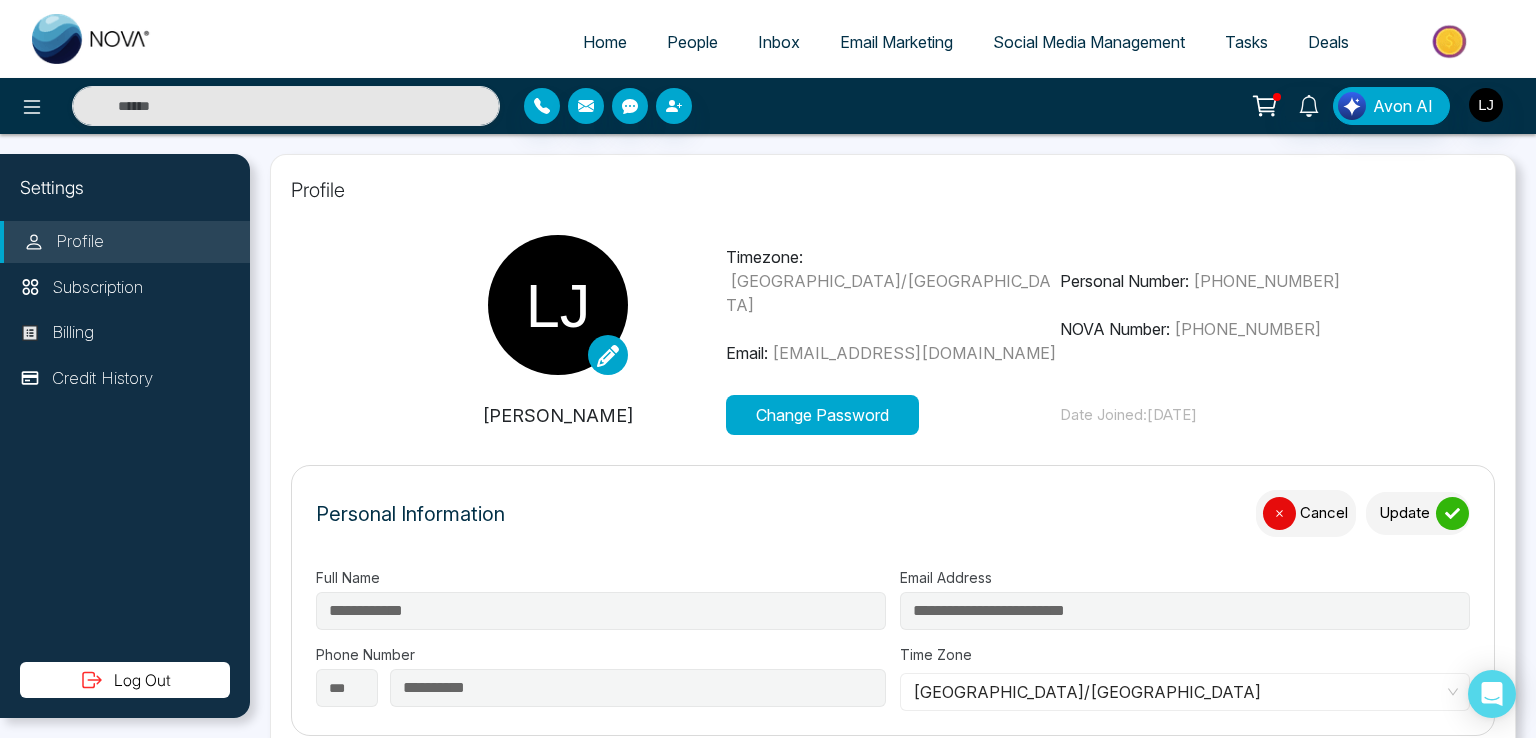 click on "Update" at bounding box center [1418, 513] 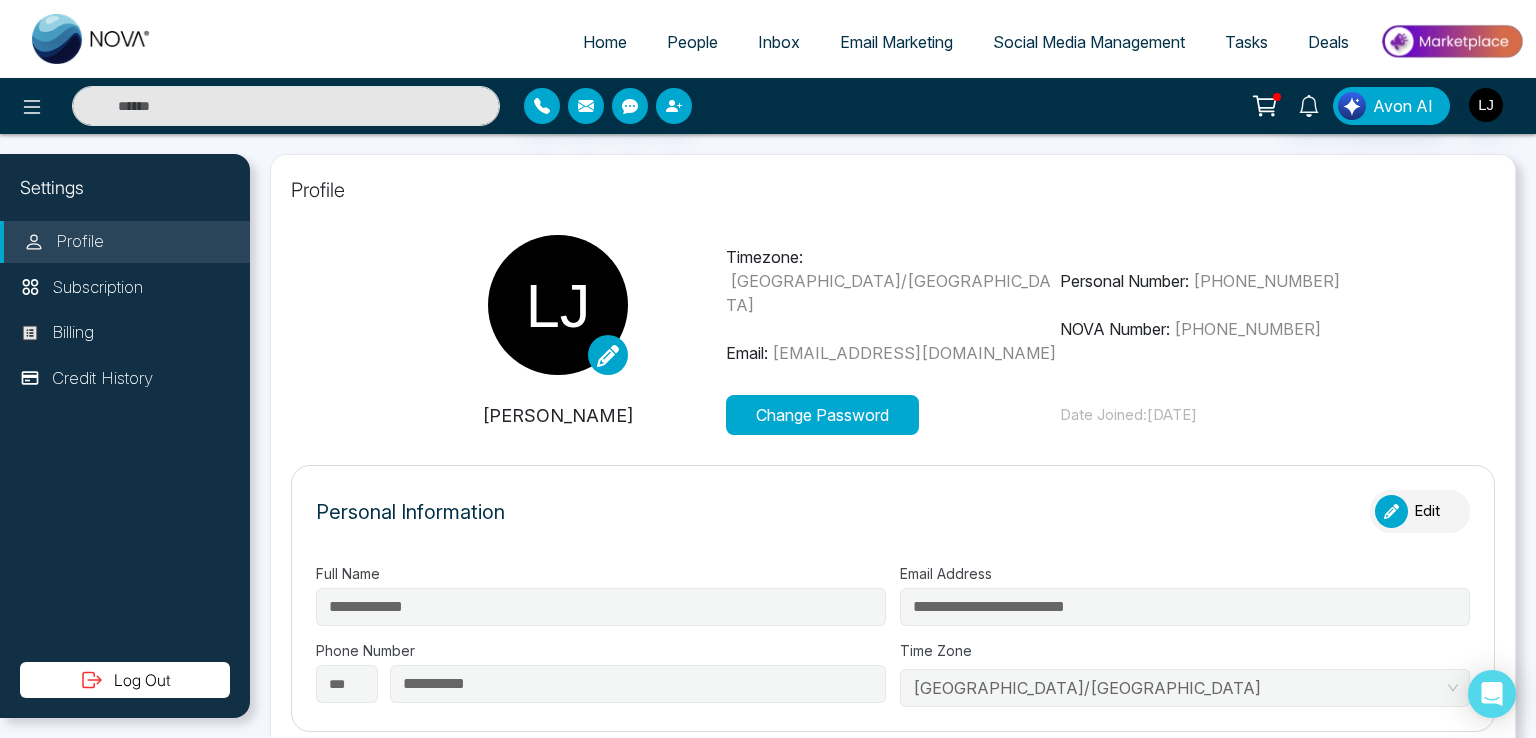 click at bounding box center (1391, 511) 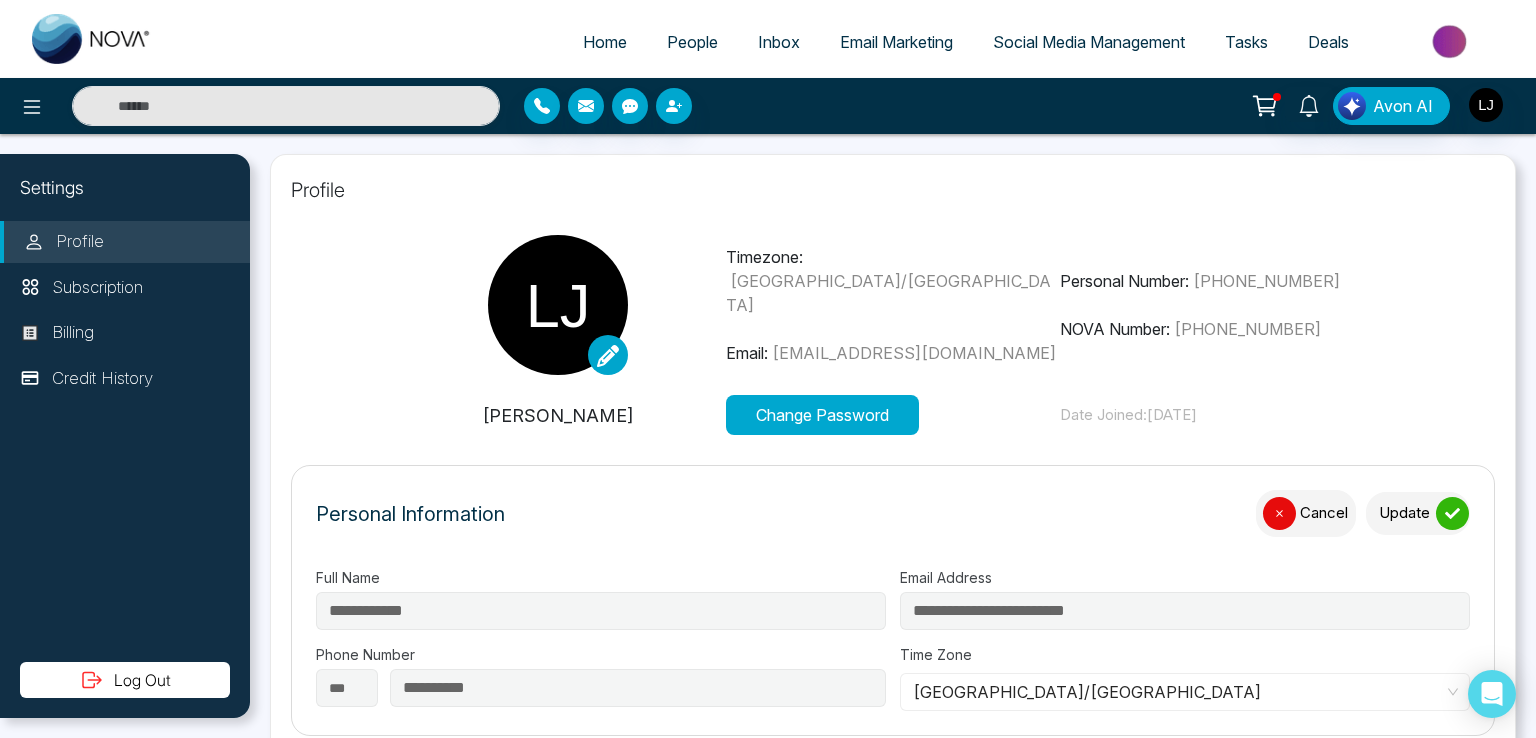 click on "Update" at bounding box center (1418, 513) 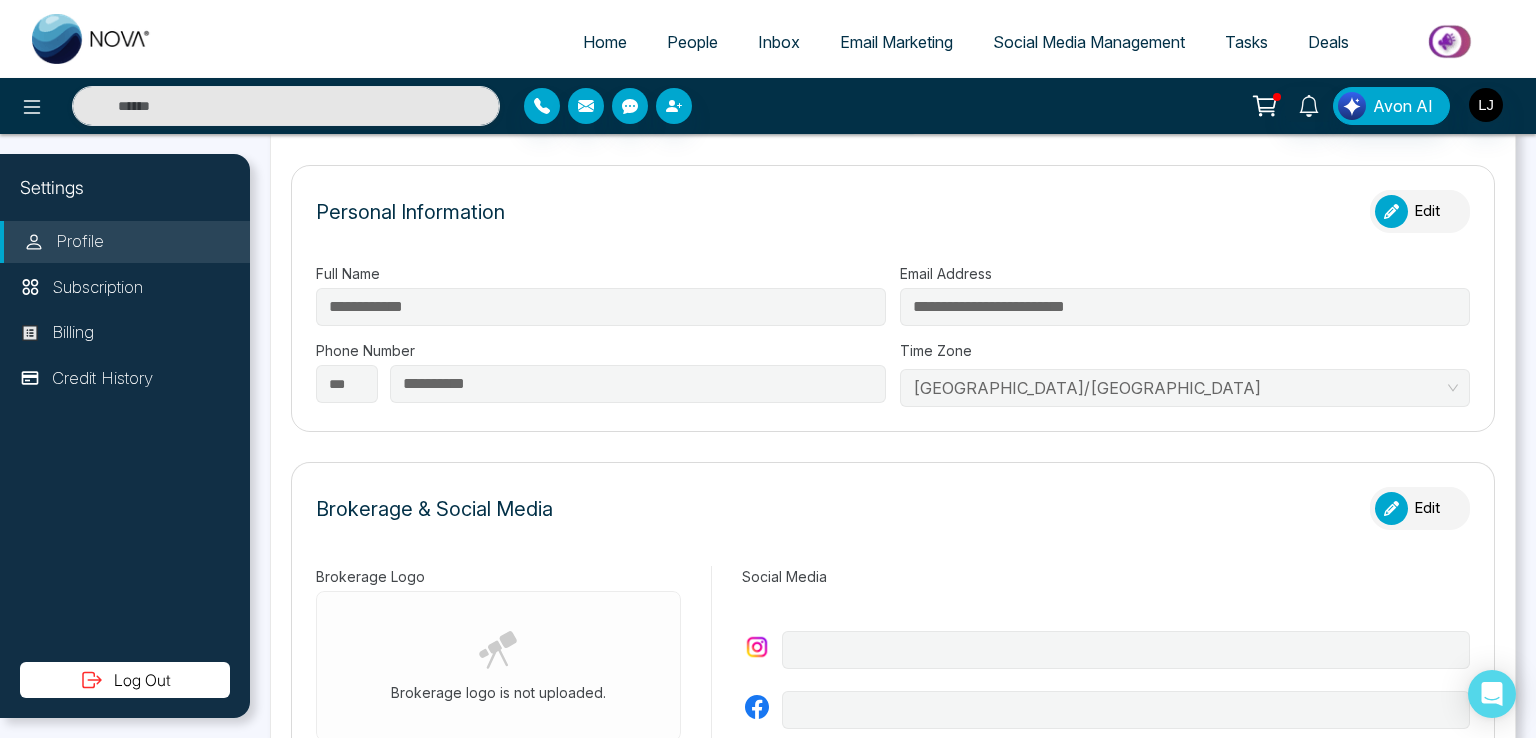 scroll, scrollTop: 100, scrollLeft: 0, axis: vertical 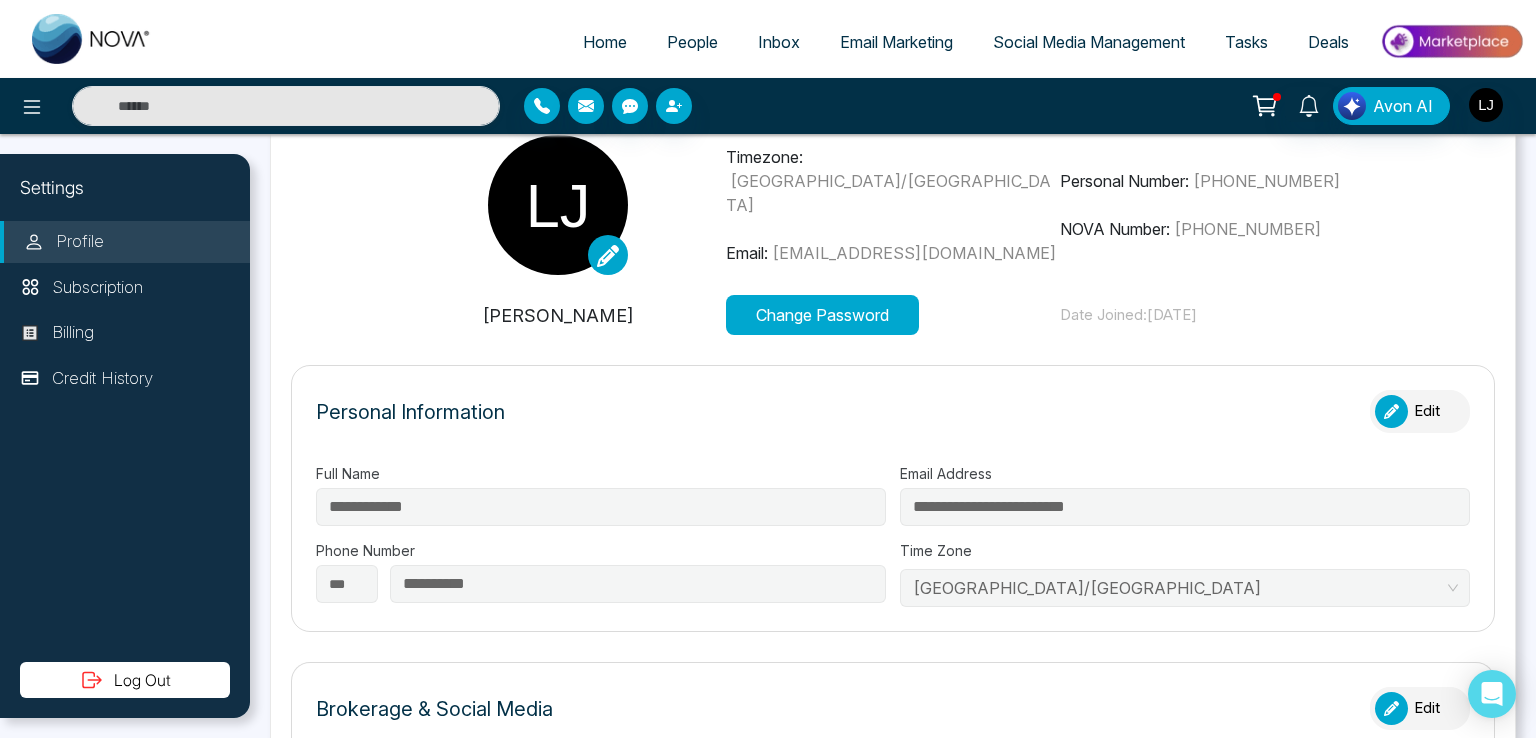 click at bounding box center (1391, 411) 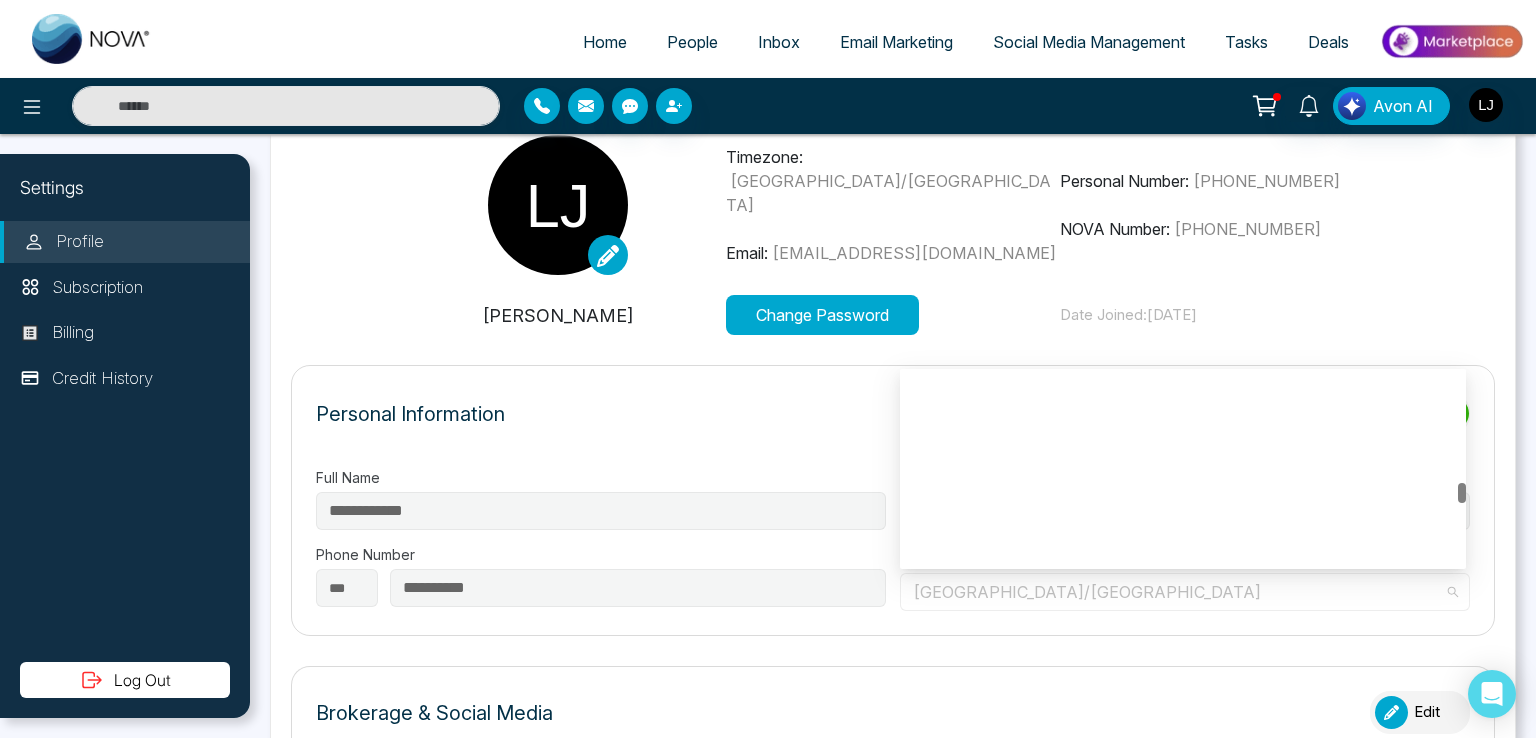 click on "**********" at bounding box center (893, 539) 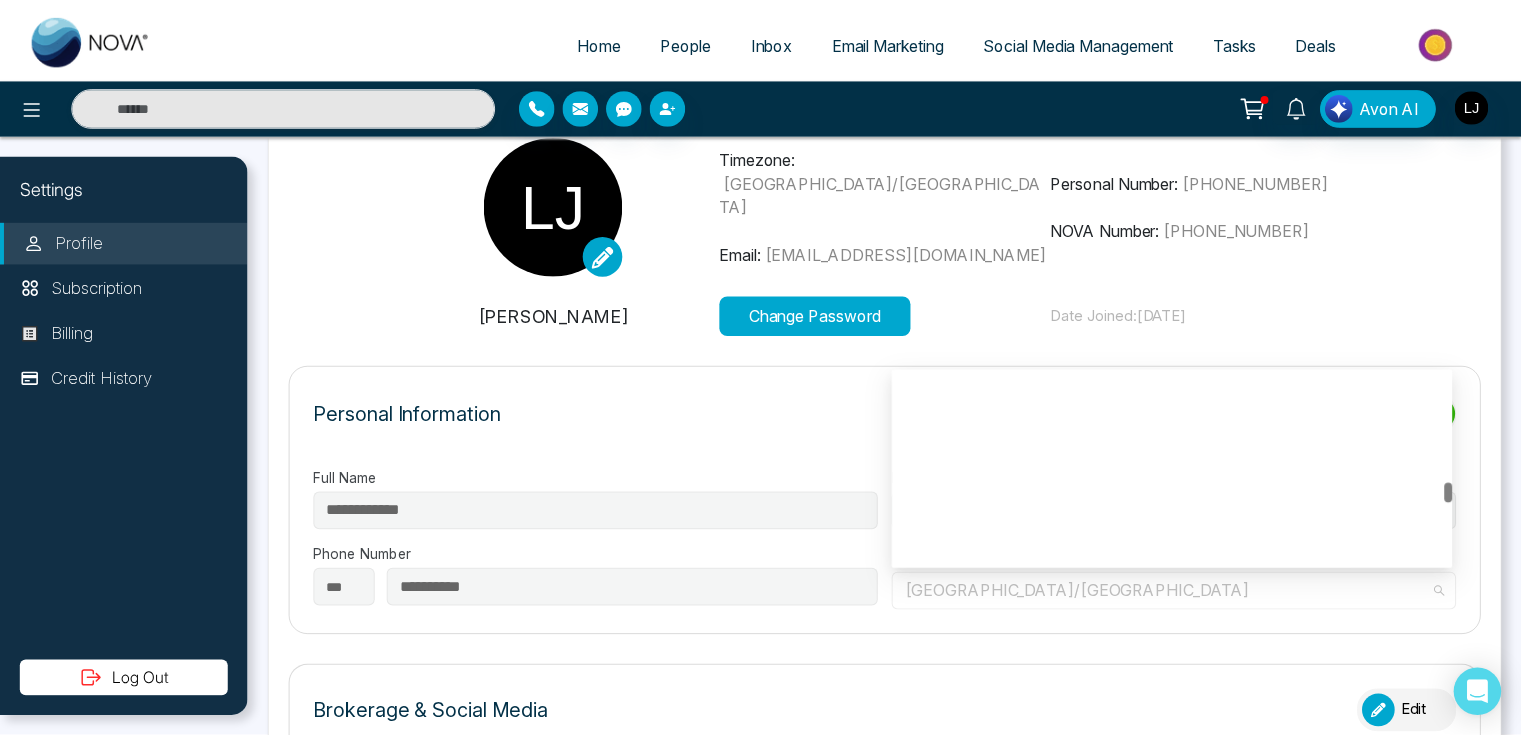 scroll, scrollTop: 8864, scrollLeft: 0, axis: vertical 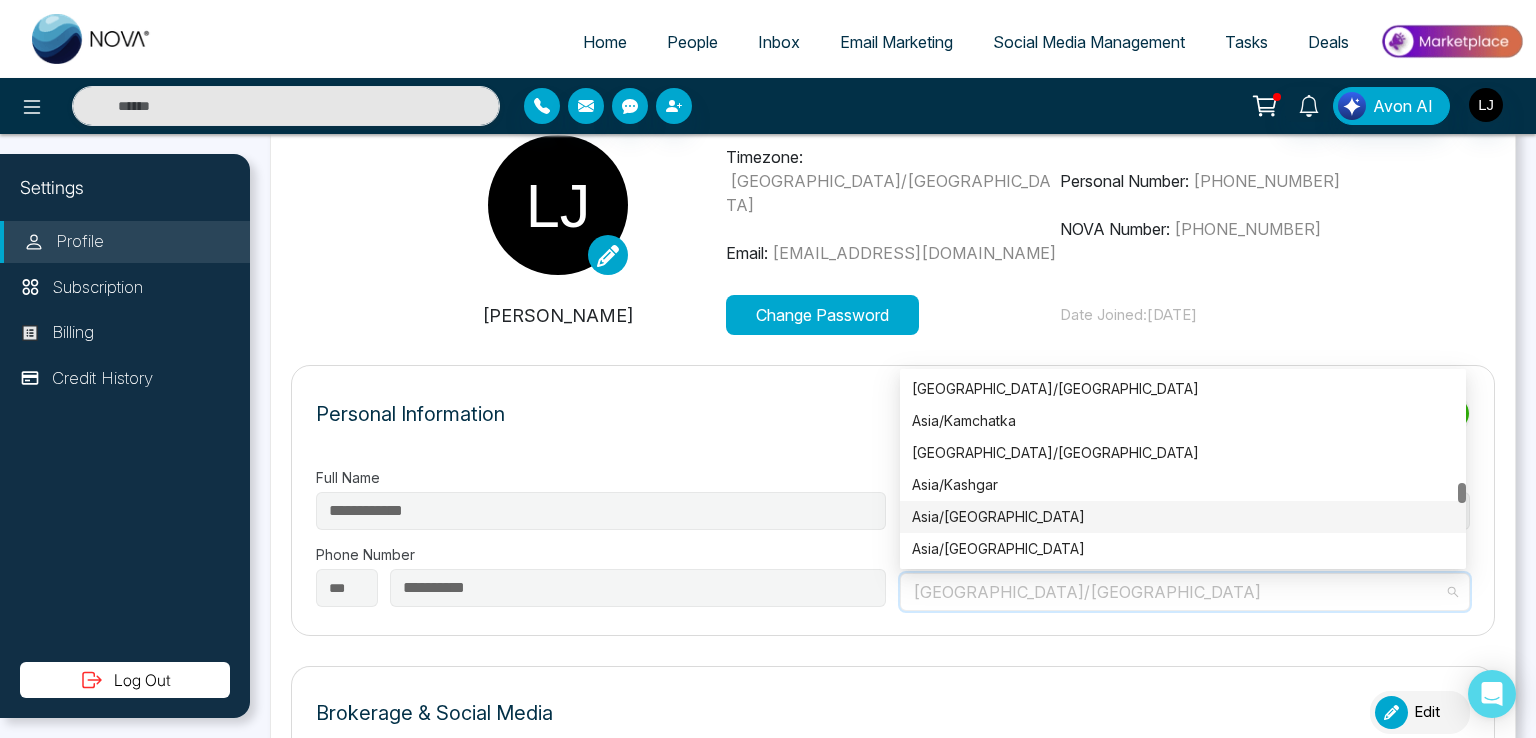 click on "Asia/Kathmandu" at bounding box center [1183, 517] 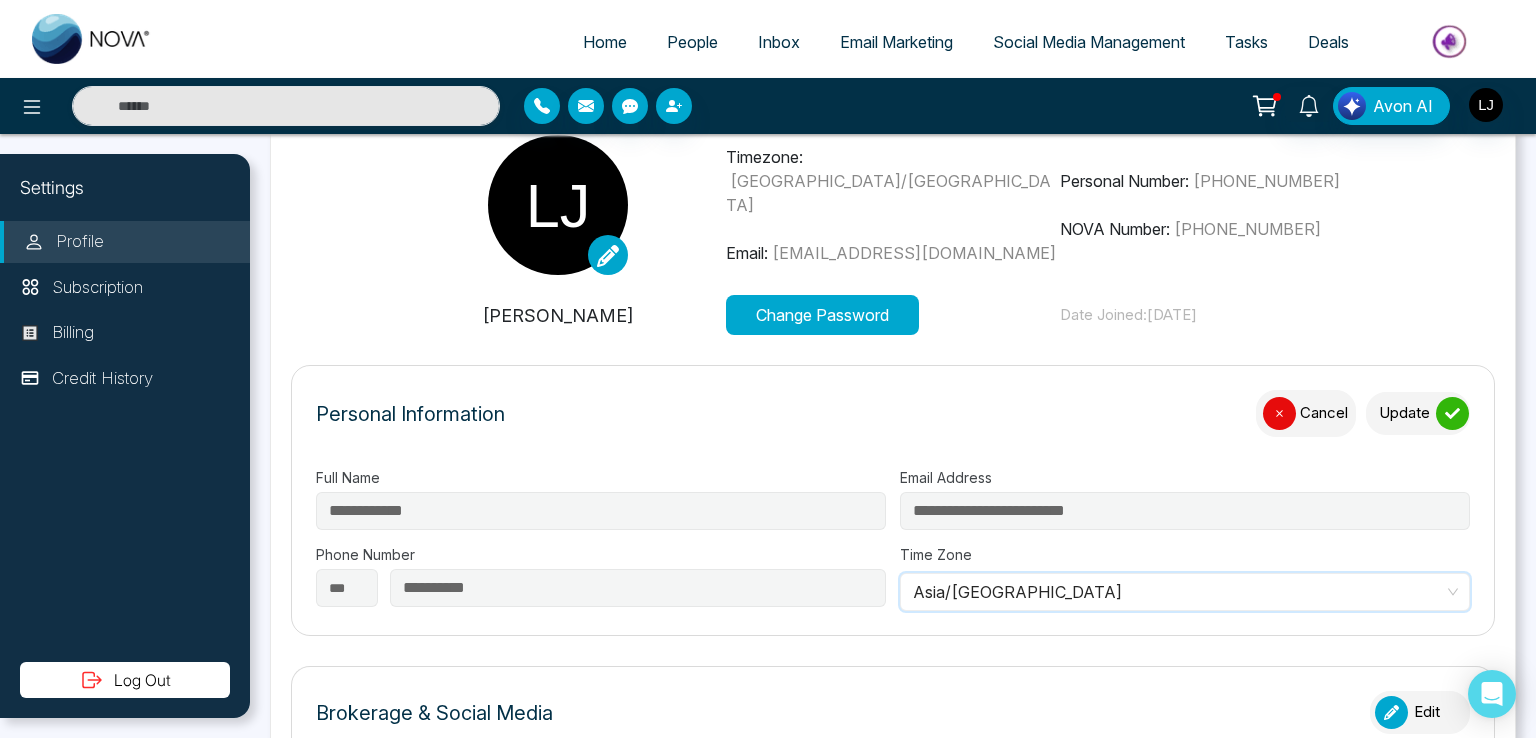 click on "Cancel" at bounding box center [1306, 413] 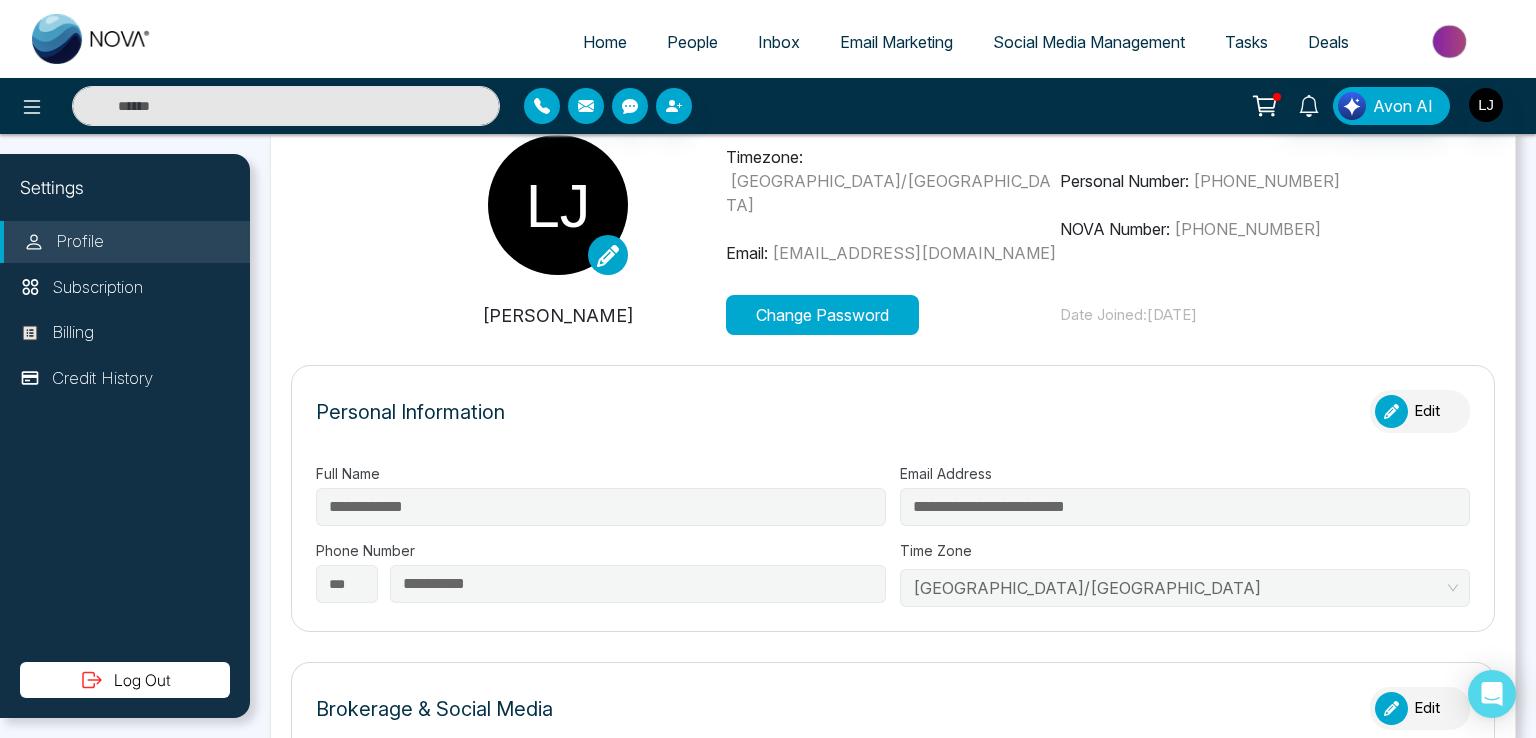 click at bounding box center [1391, 411] 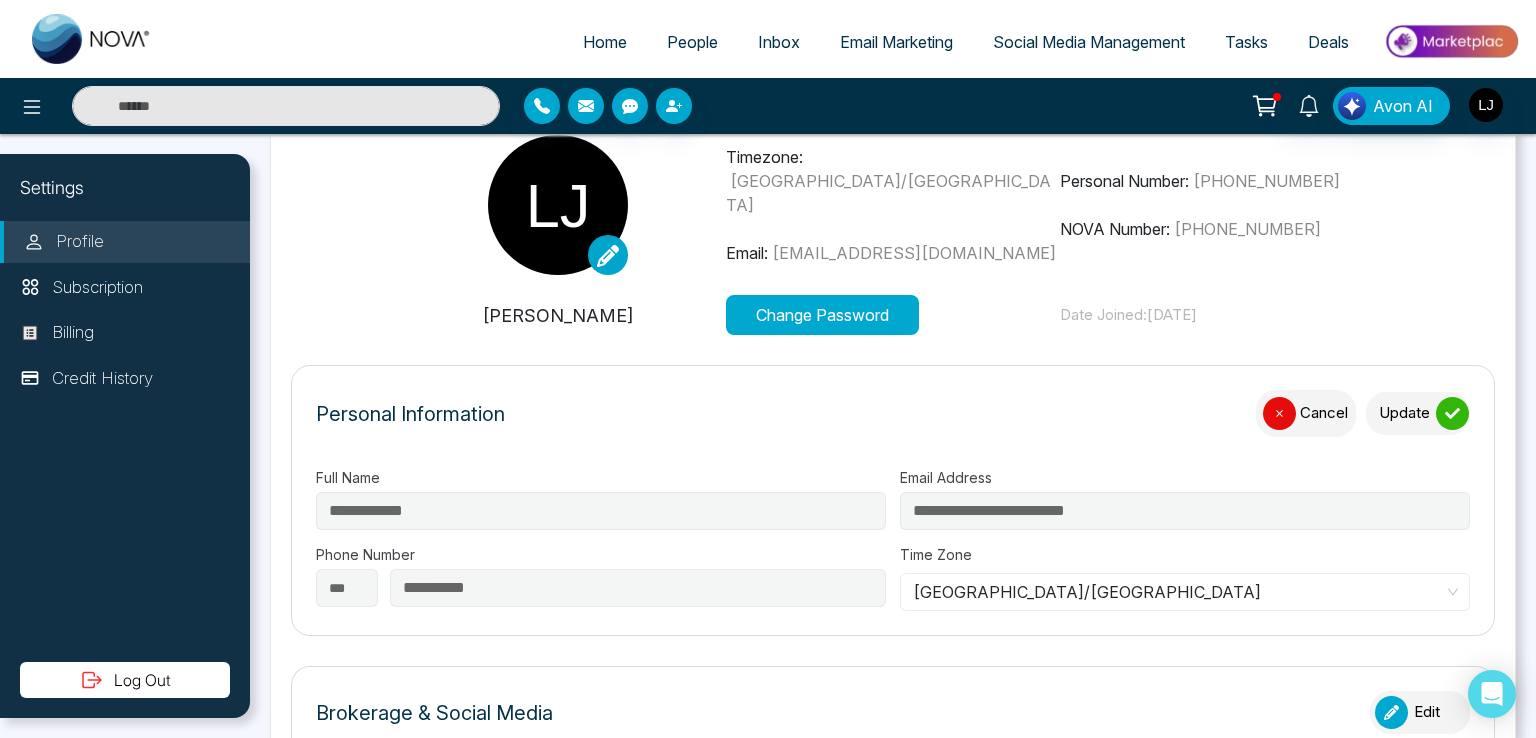 click on "Update" at bounding box center (1418, 413) 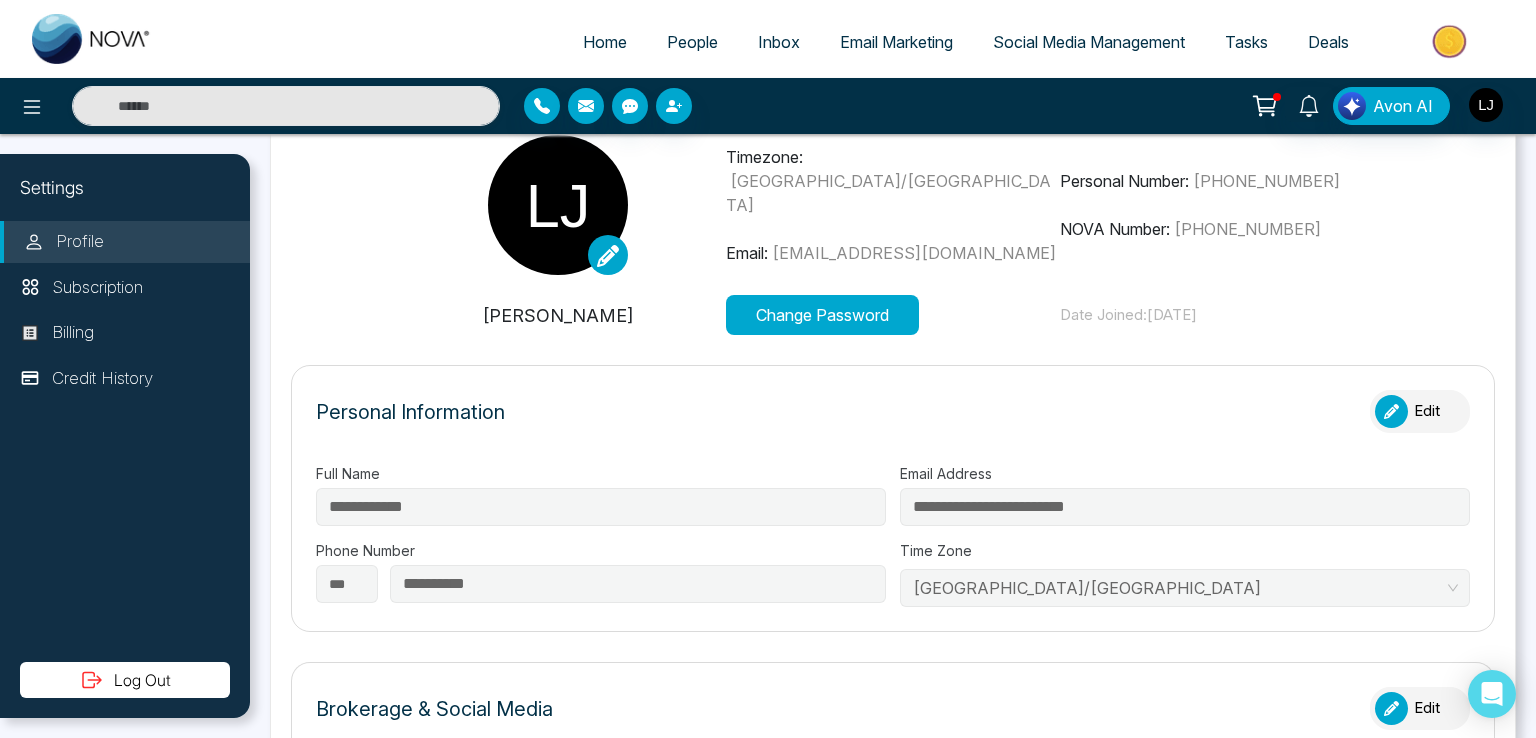 click at bounding box center (1391, 411) 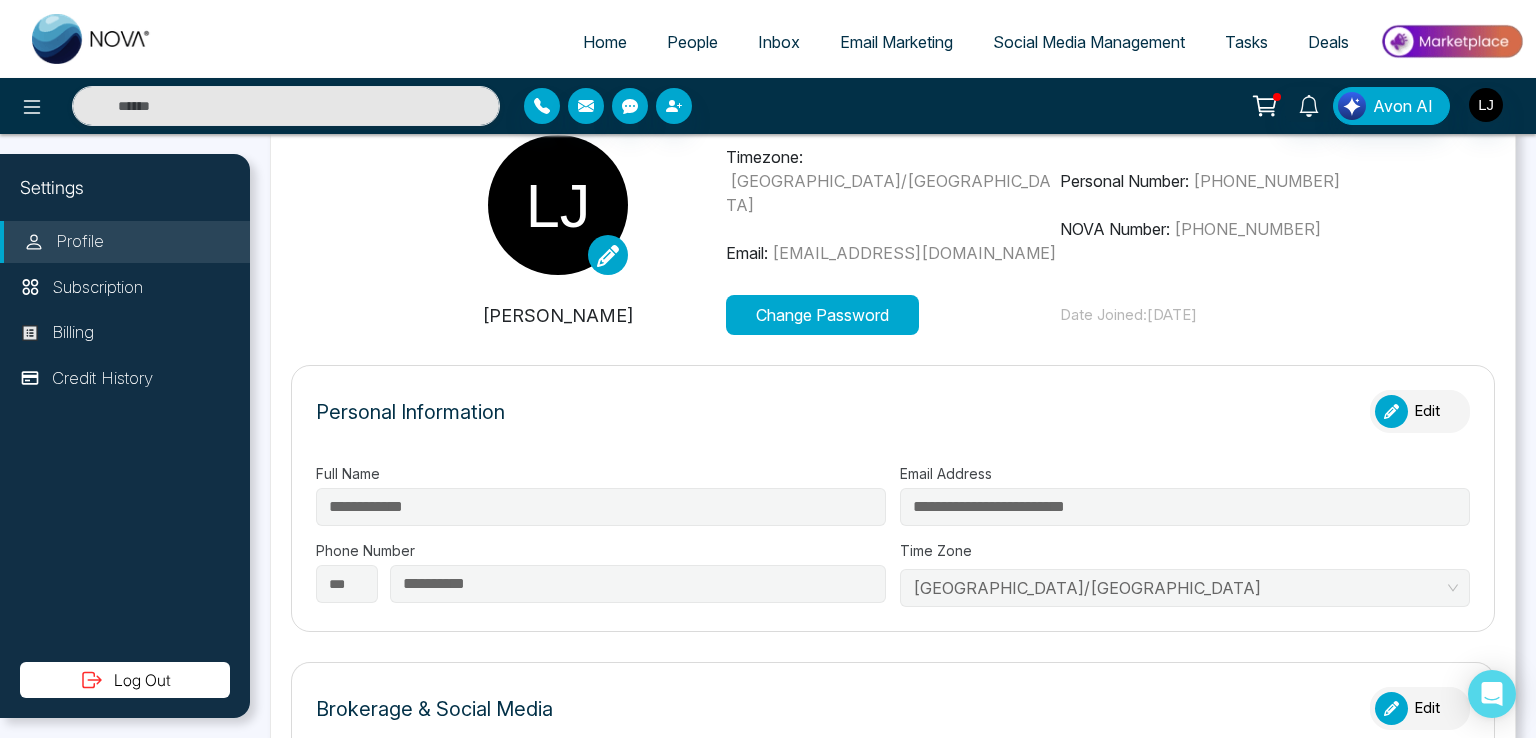 click at bounding box center (1391, 411) 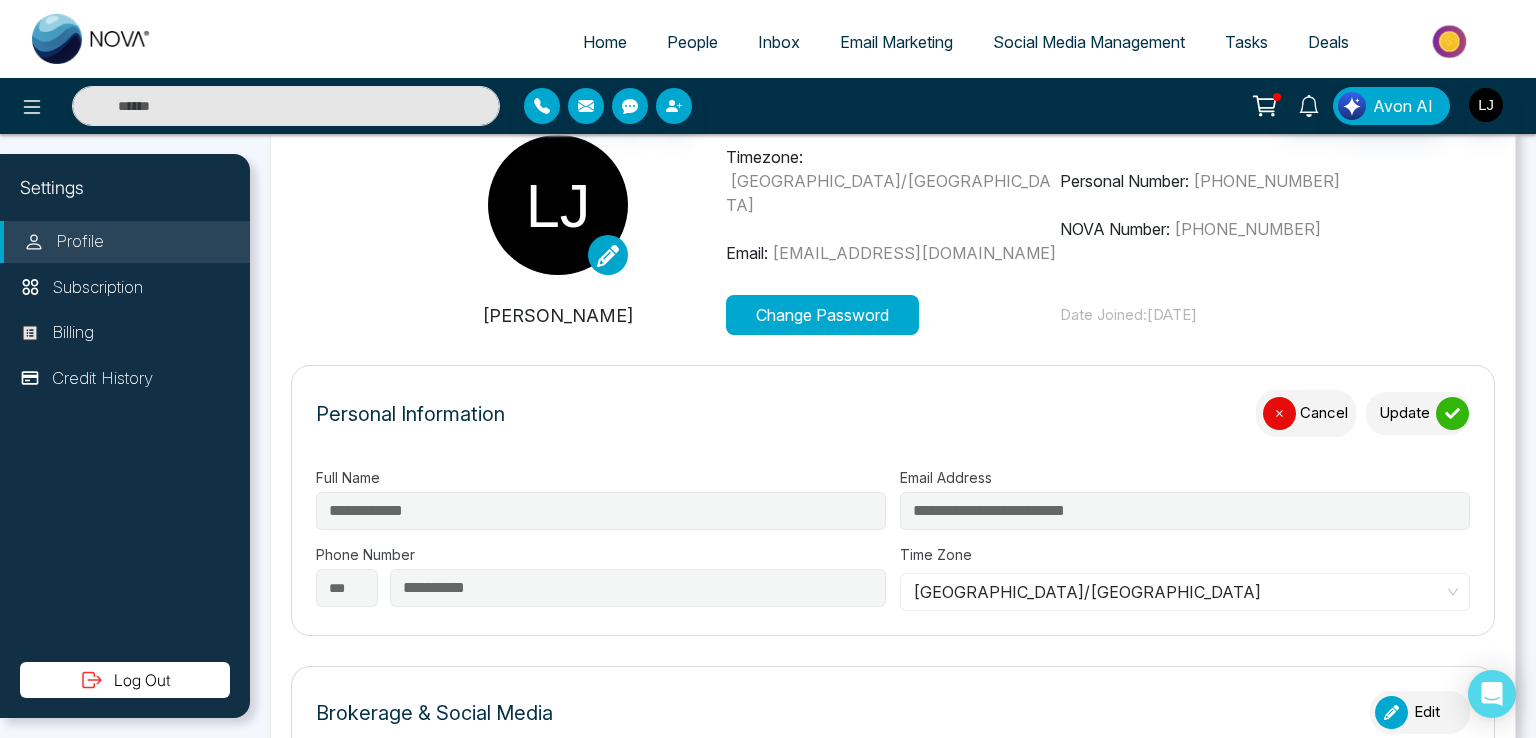 click on "Update" at bounding box center (1418, 413) 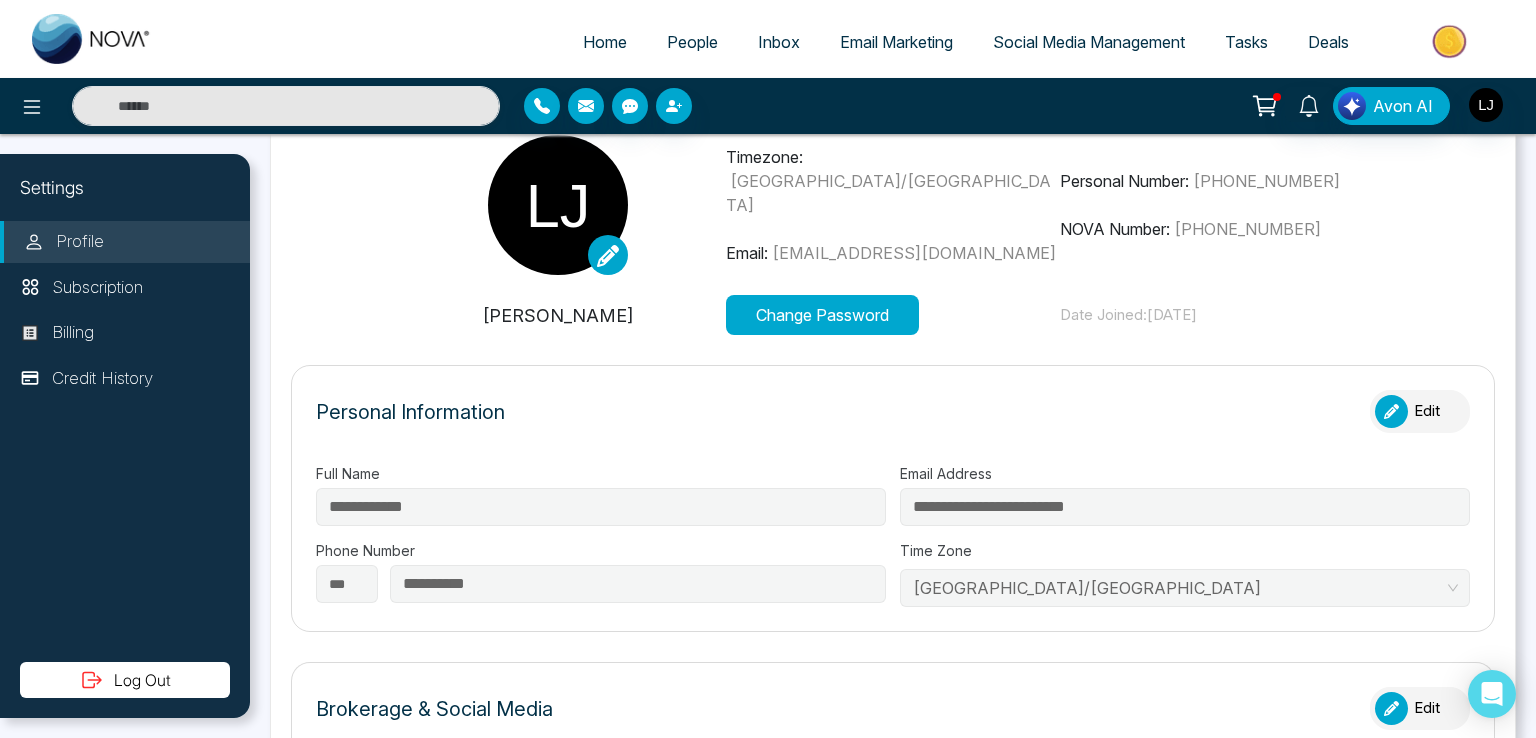 click at bounding box center [1391, 411] 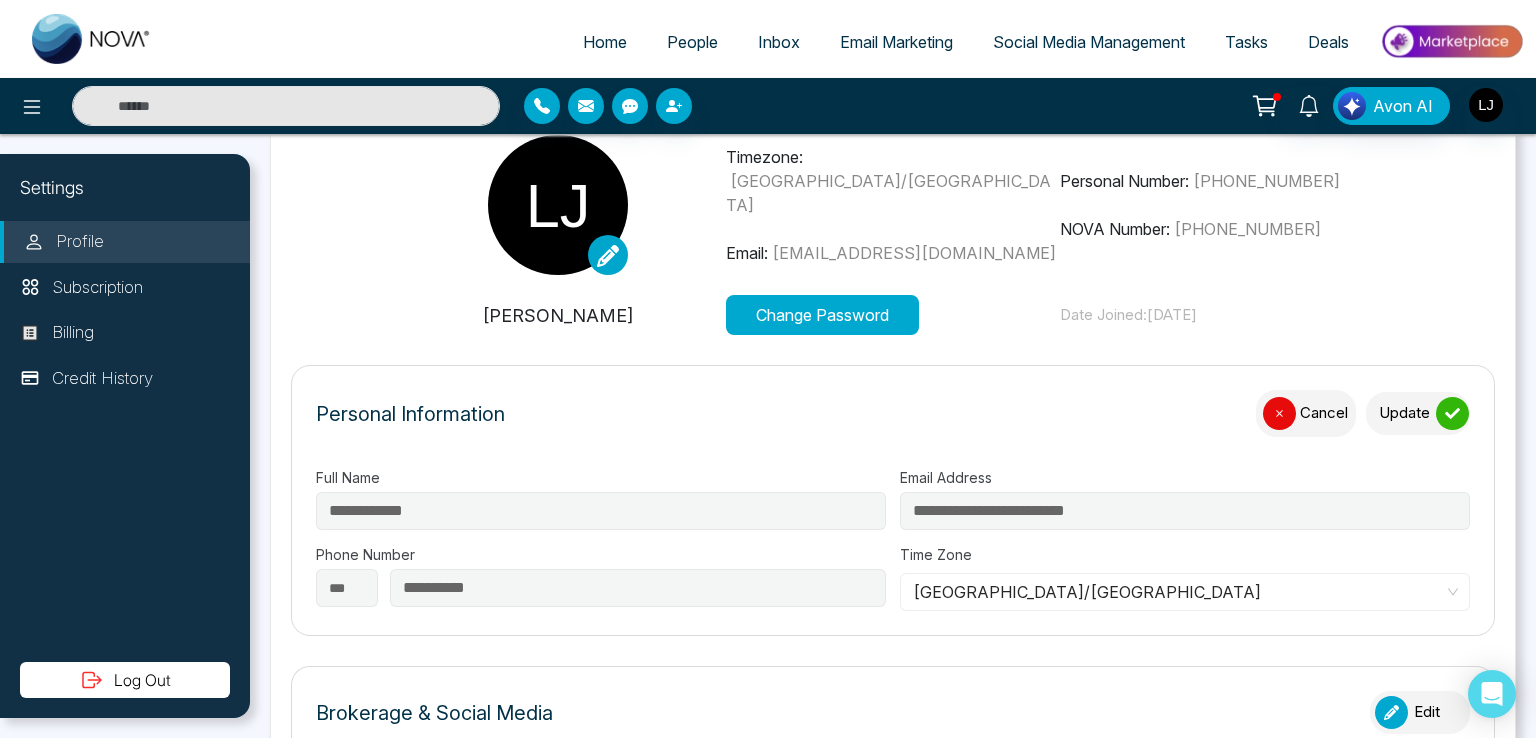 click on "Update" at bounding box center [1418, 413] 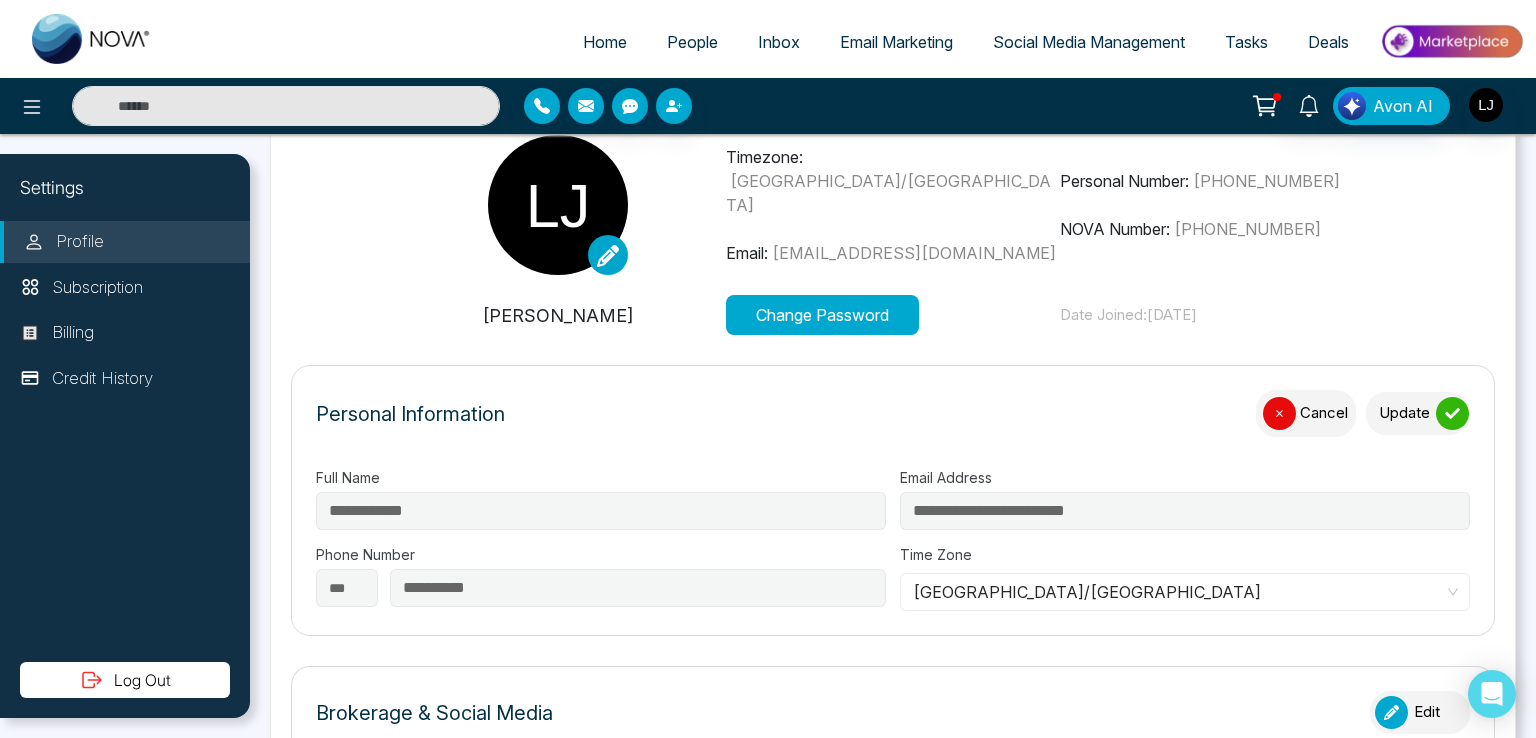 click on "Update" at bounding box center (1418, 413) 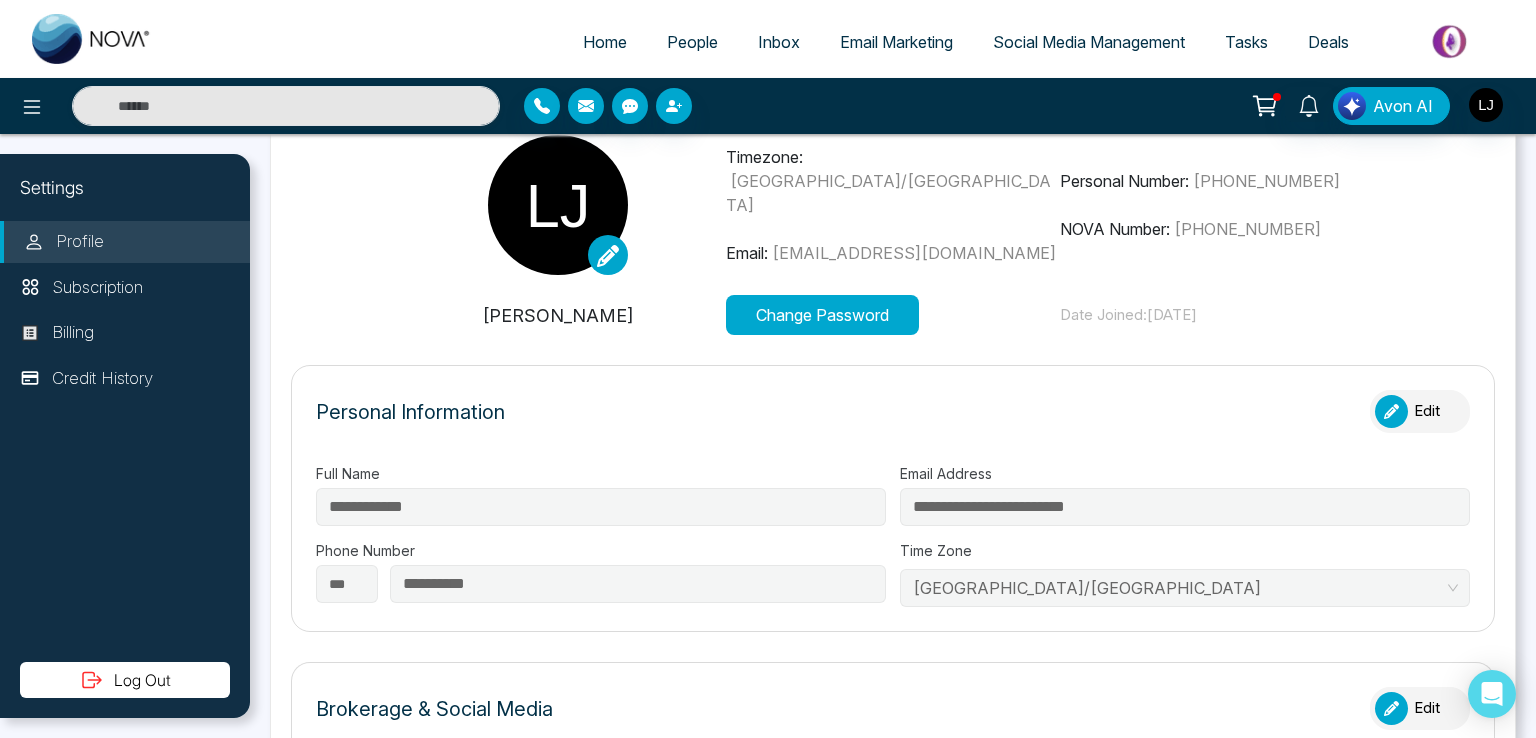 click at bounding box center [1391, 411] 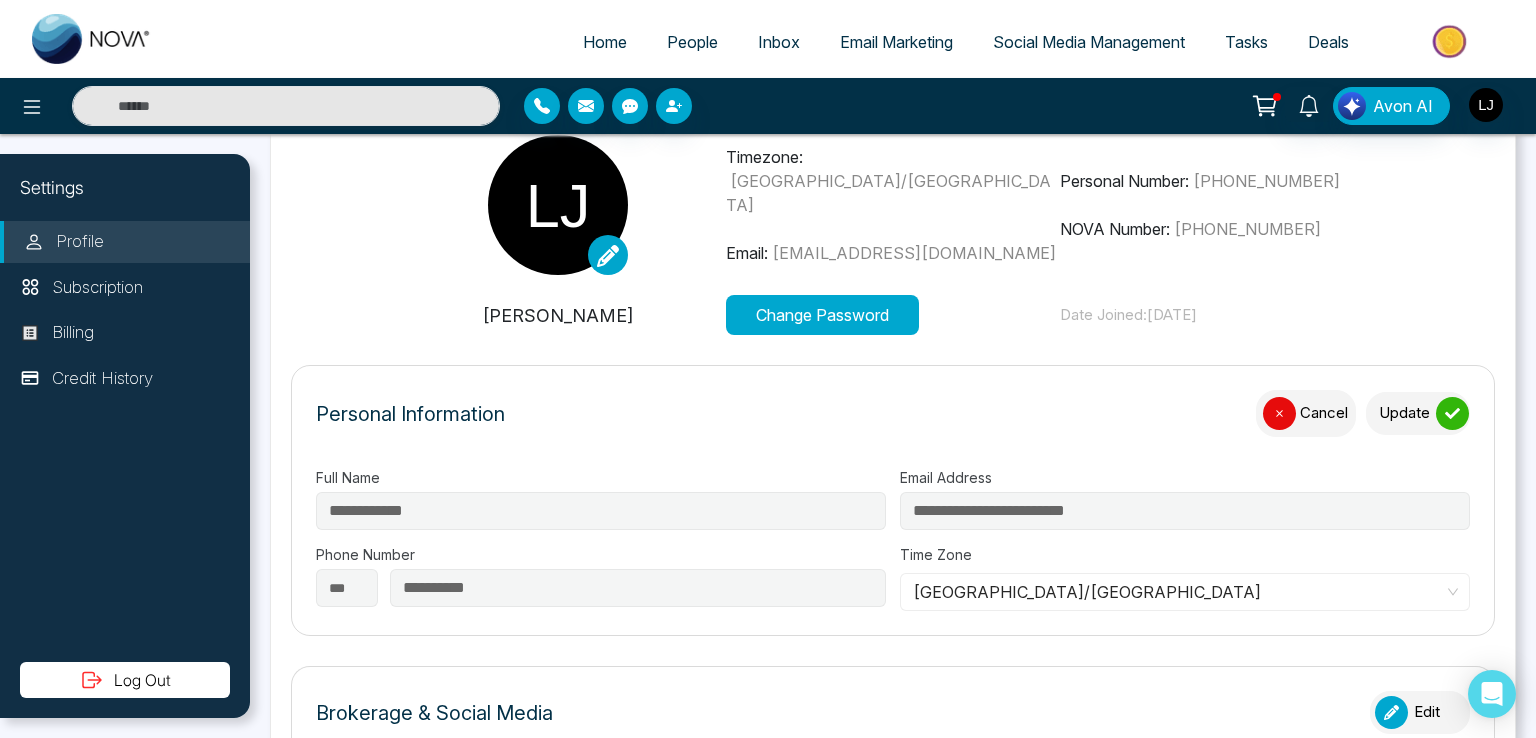 click on "Update" at bounding box center [1418, 413] 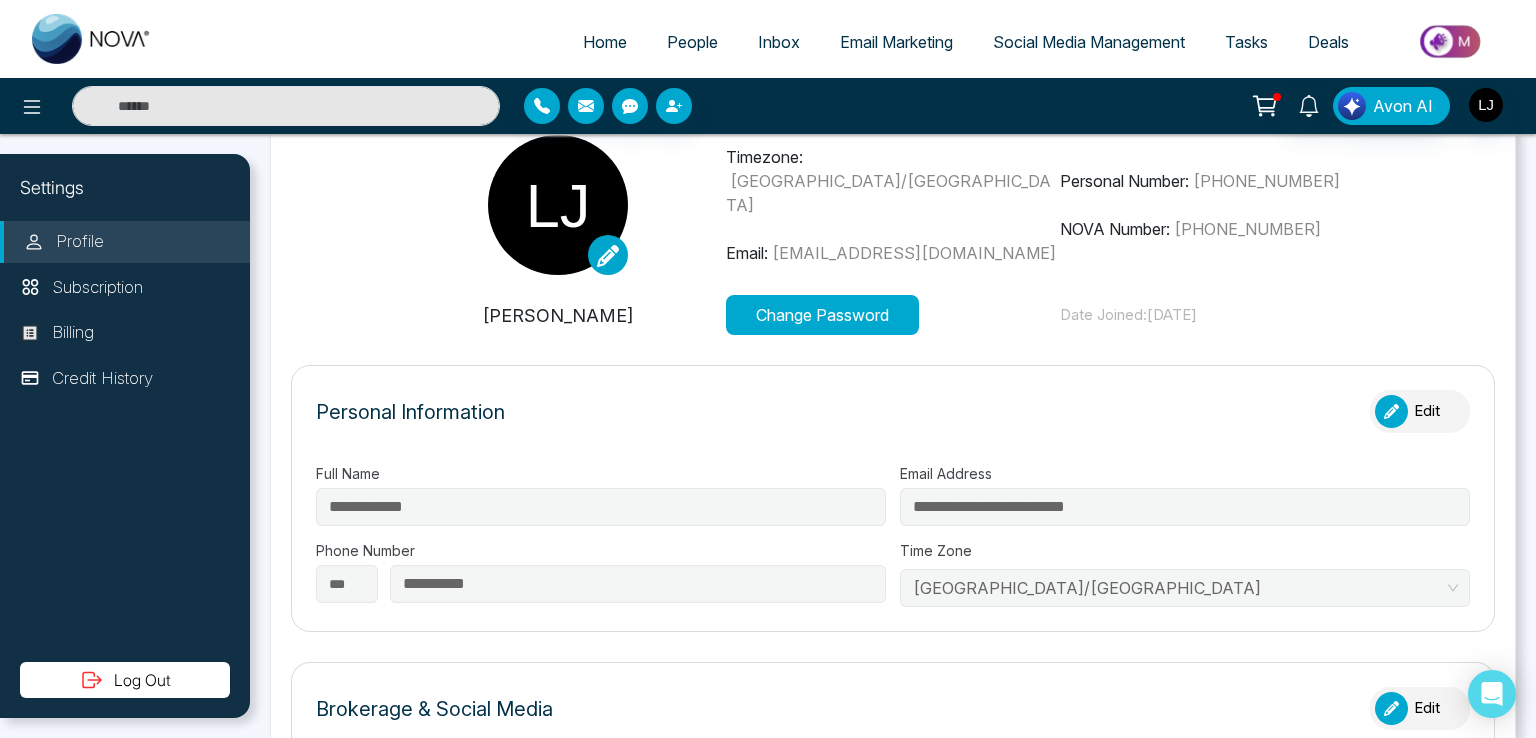 click at bounding box center [1391, 411] 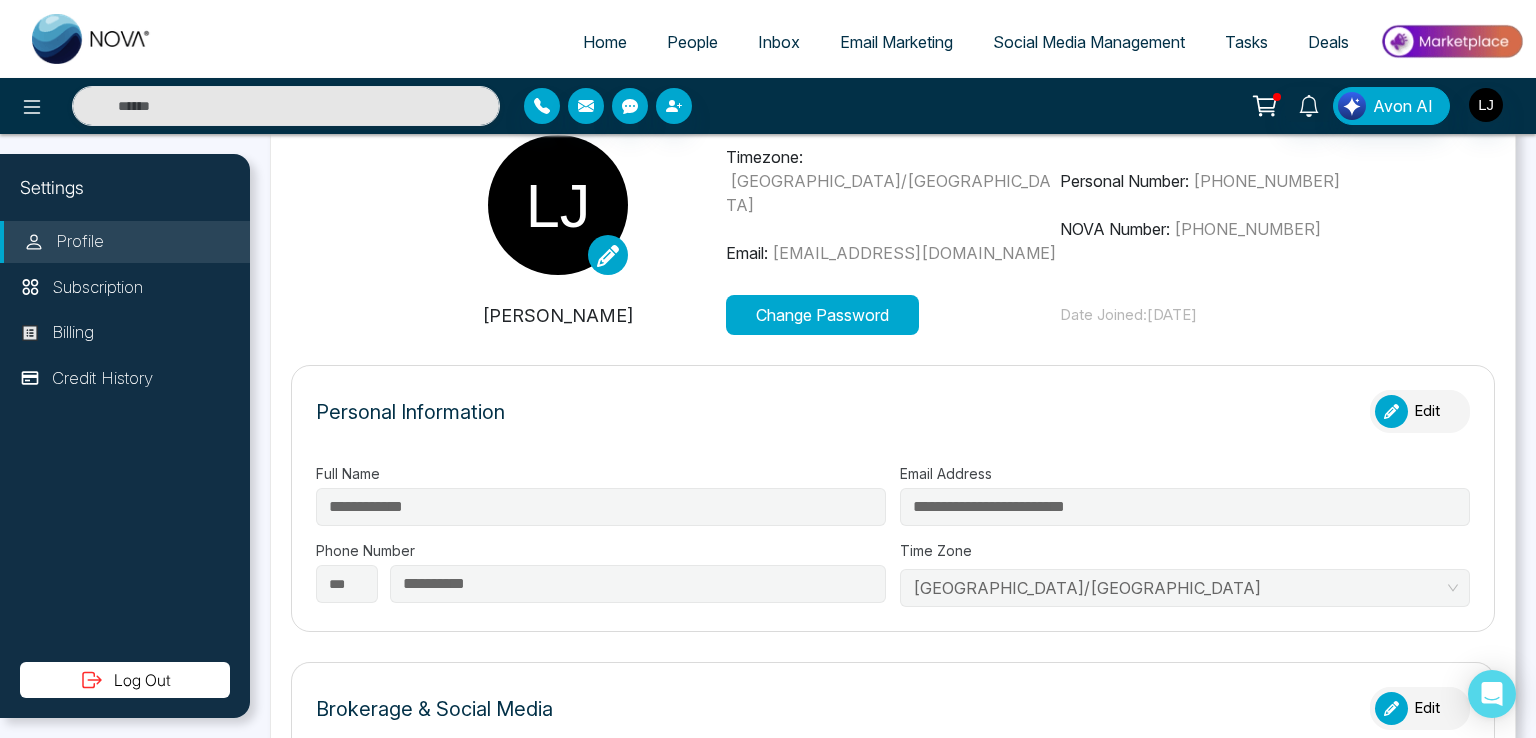 click at bounding box center (1391, 411) 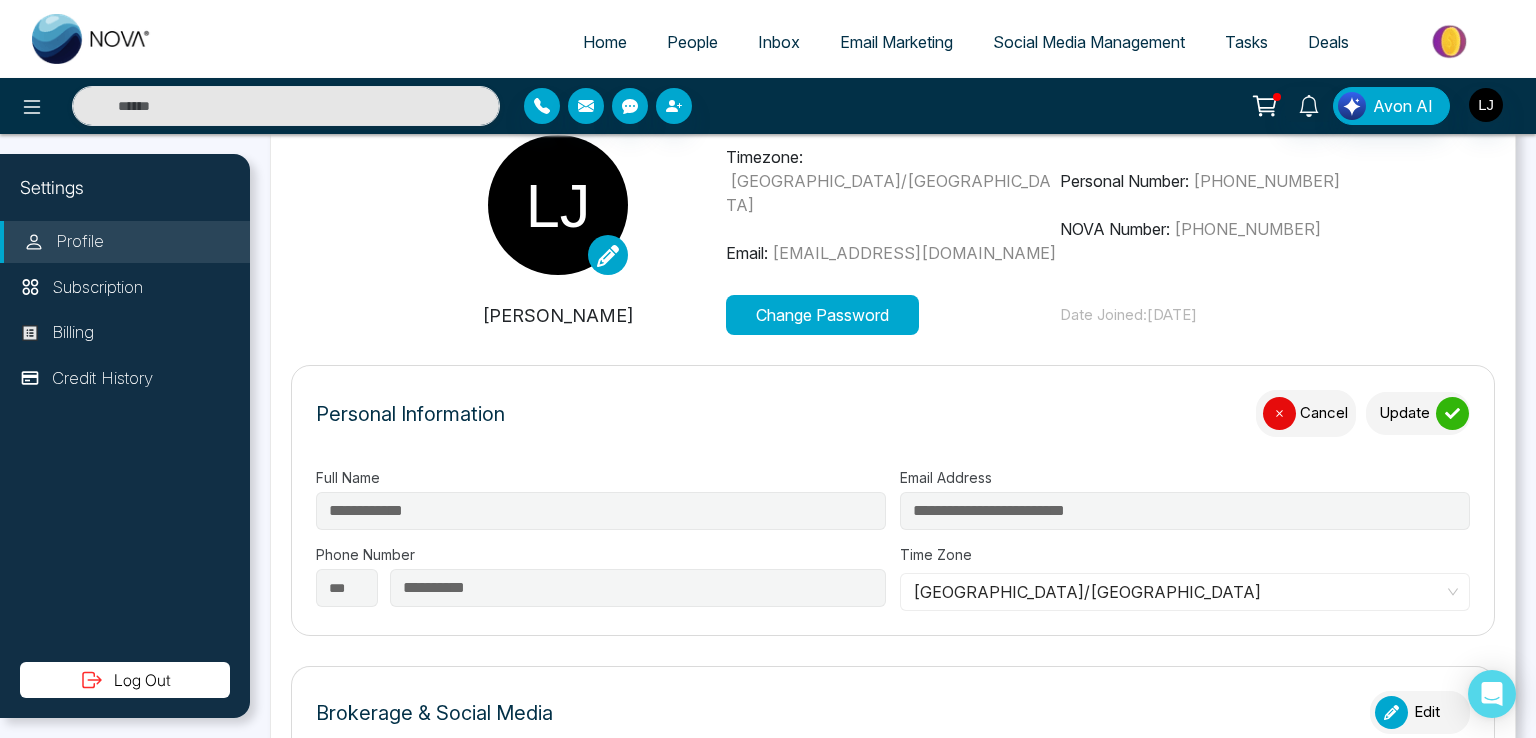 click on "Update" at bounding box center [1418, 413] 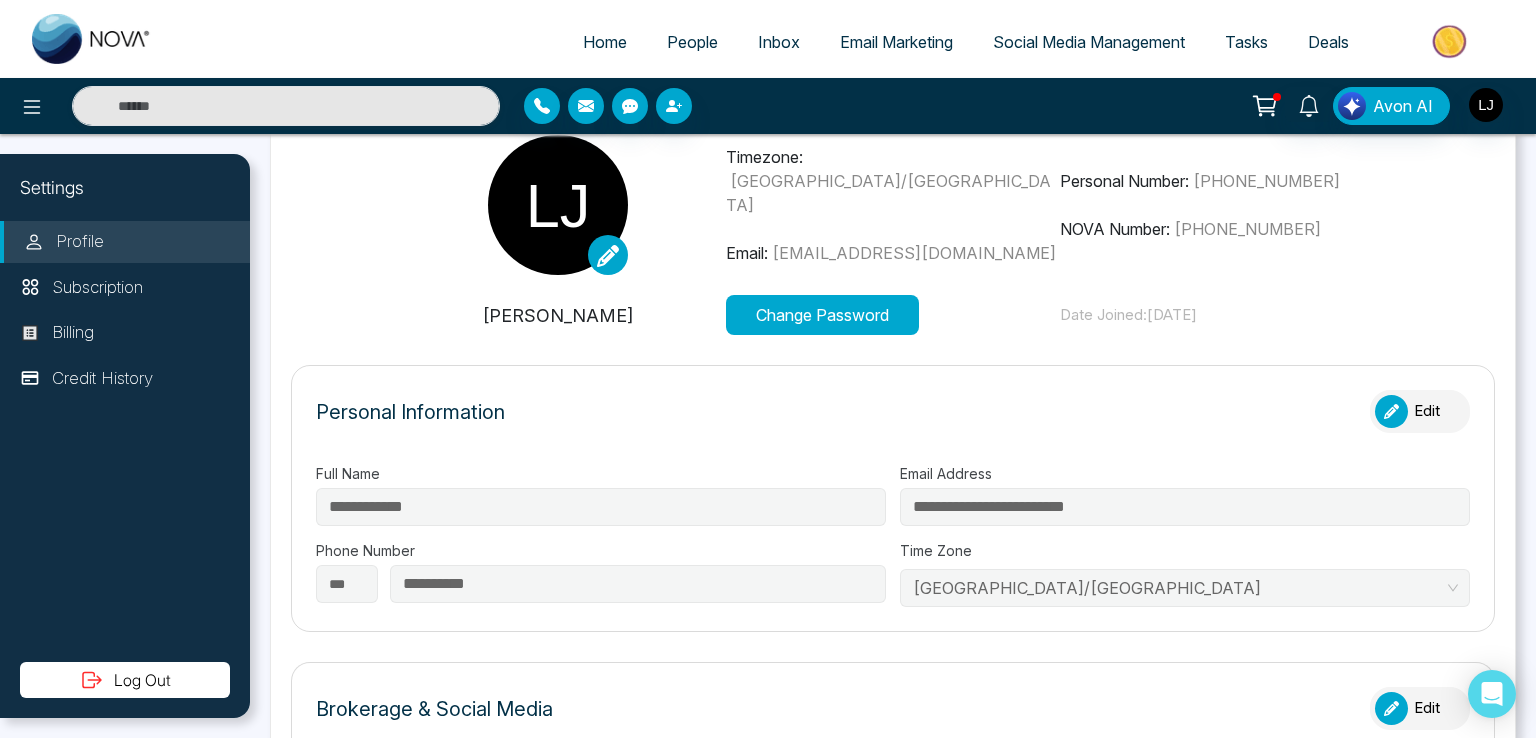 click at bounding box center [1391, 411] 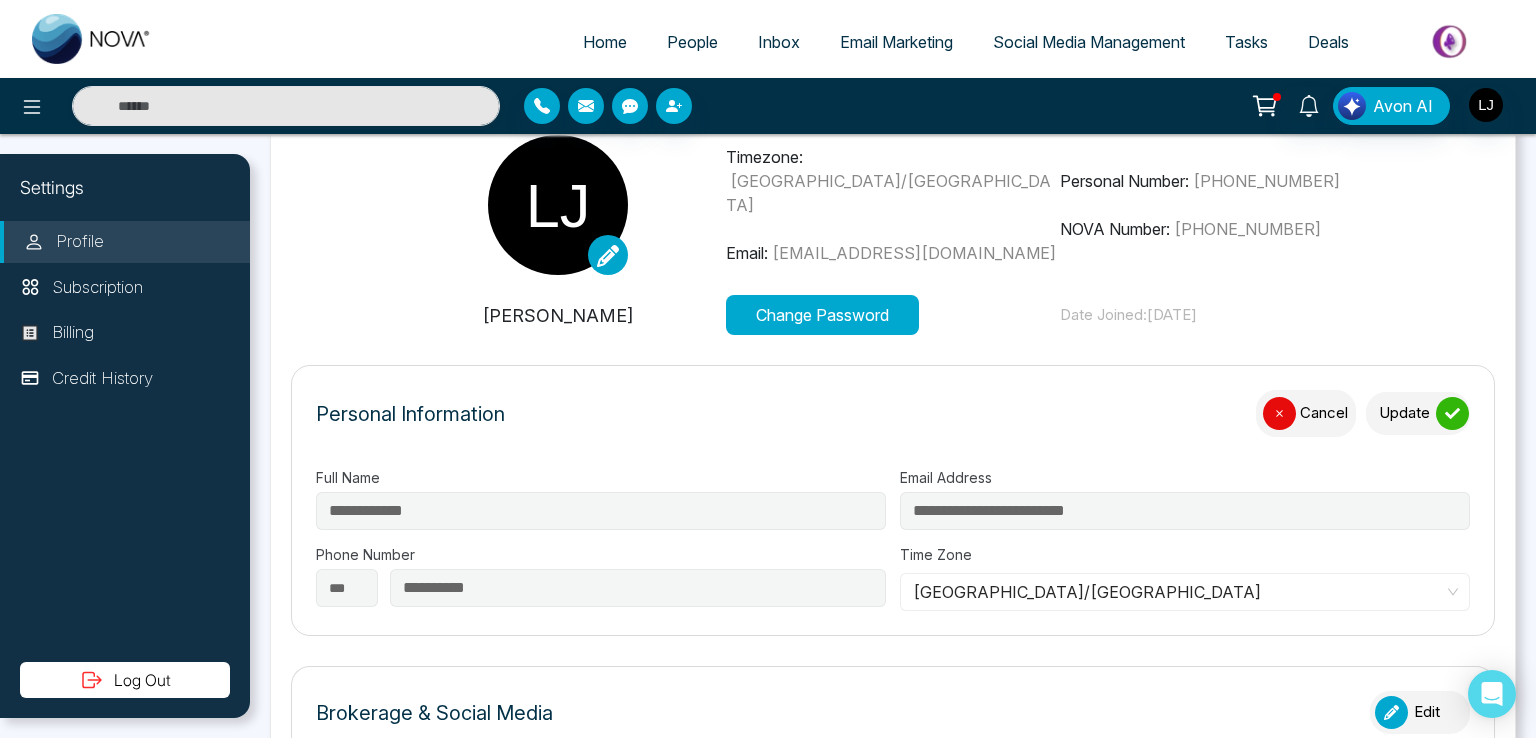 click on "Update" at bounding box center [1418, 413] 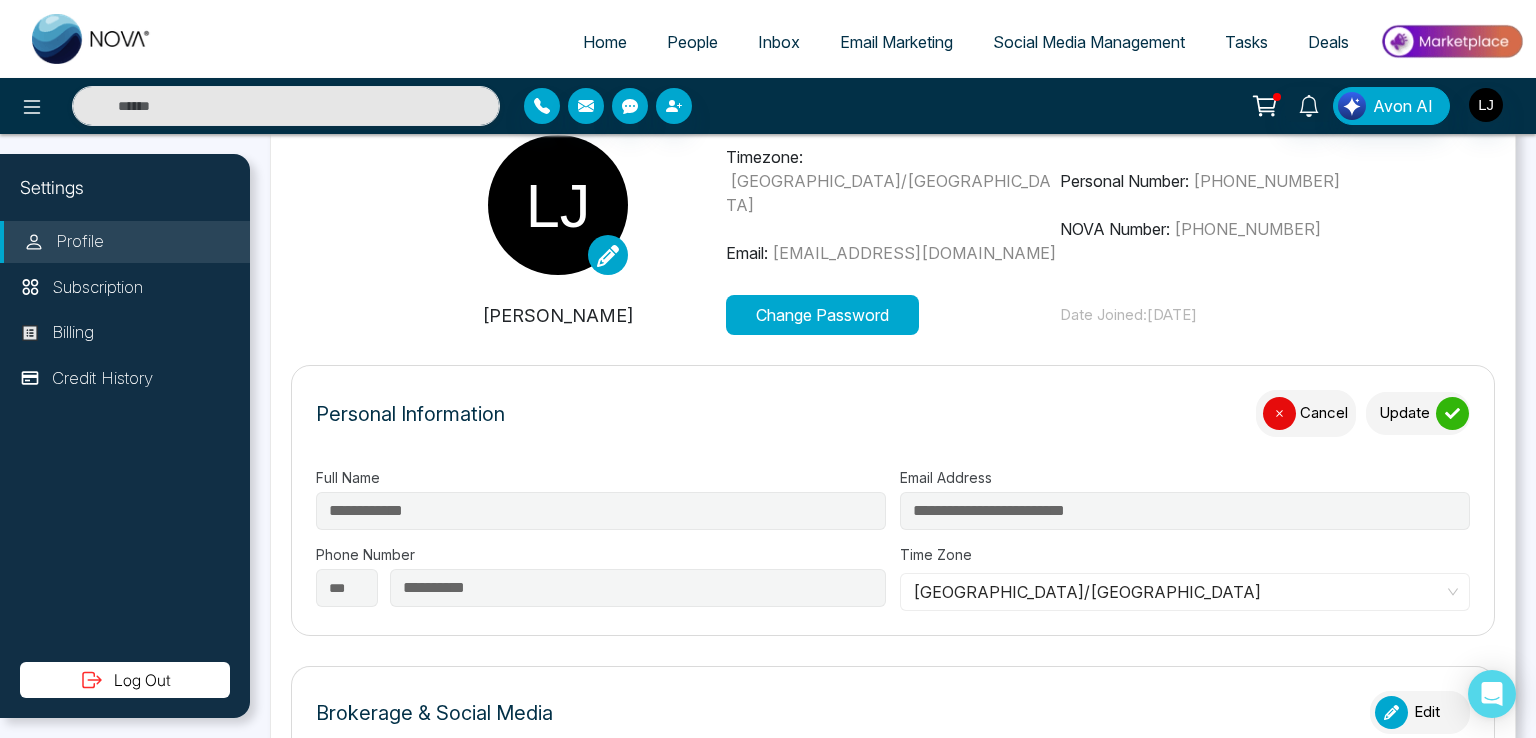 click on "Update" at bounding box center (1418, 413) 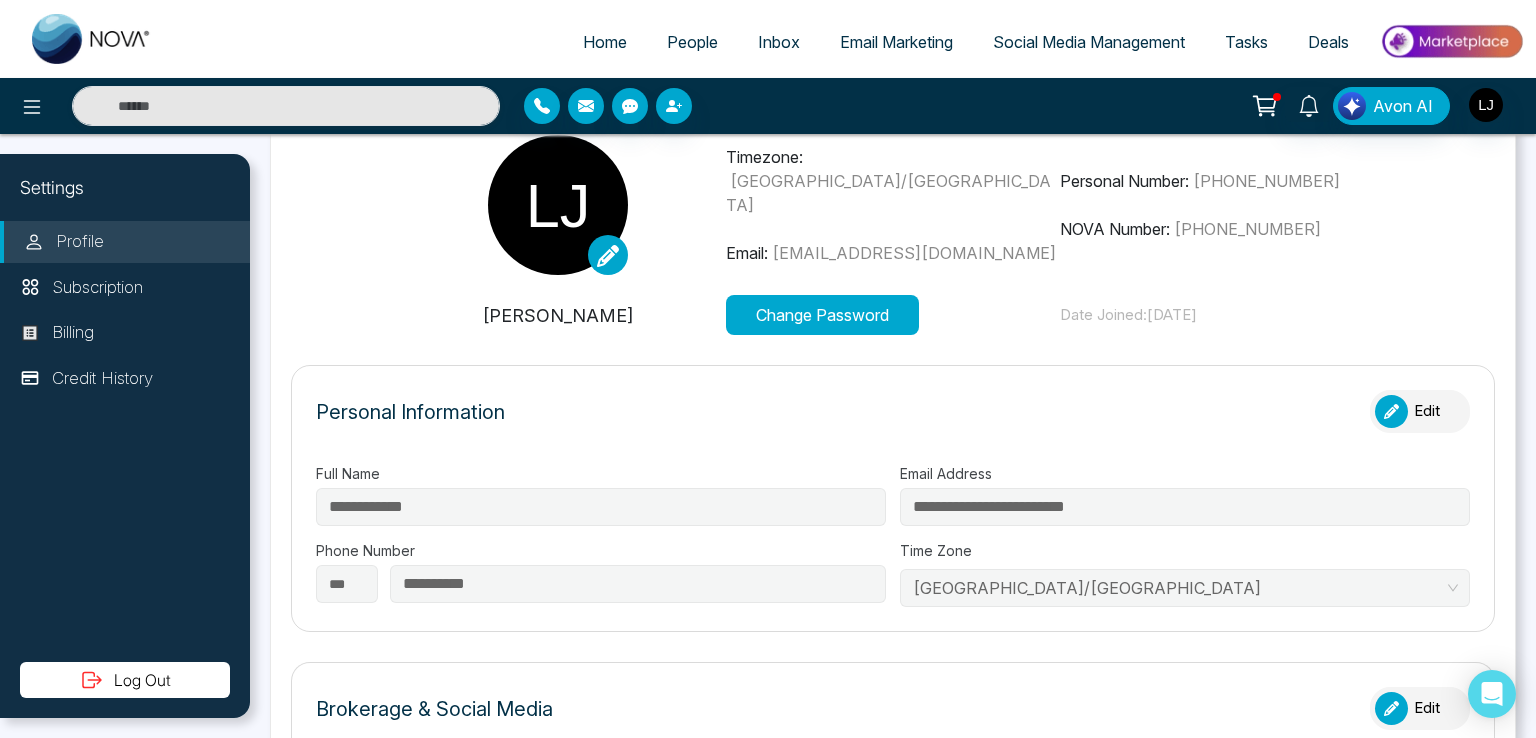 click at bounding box center [1391, 411] 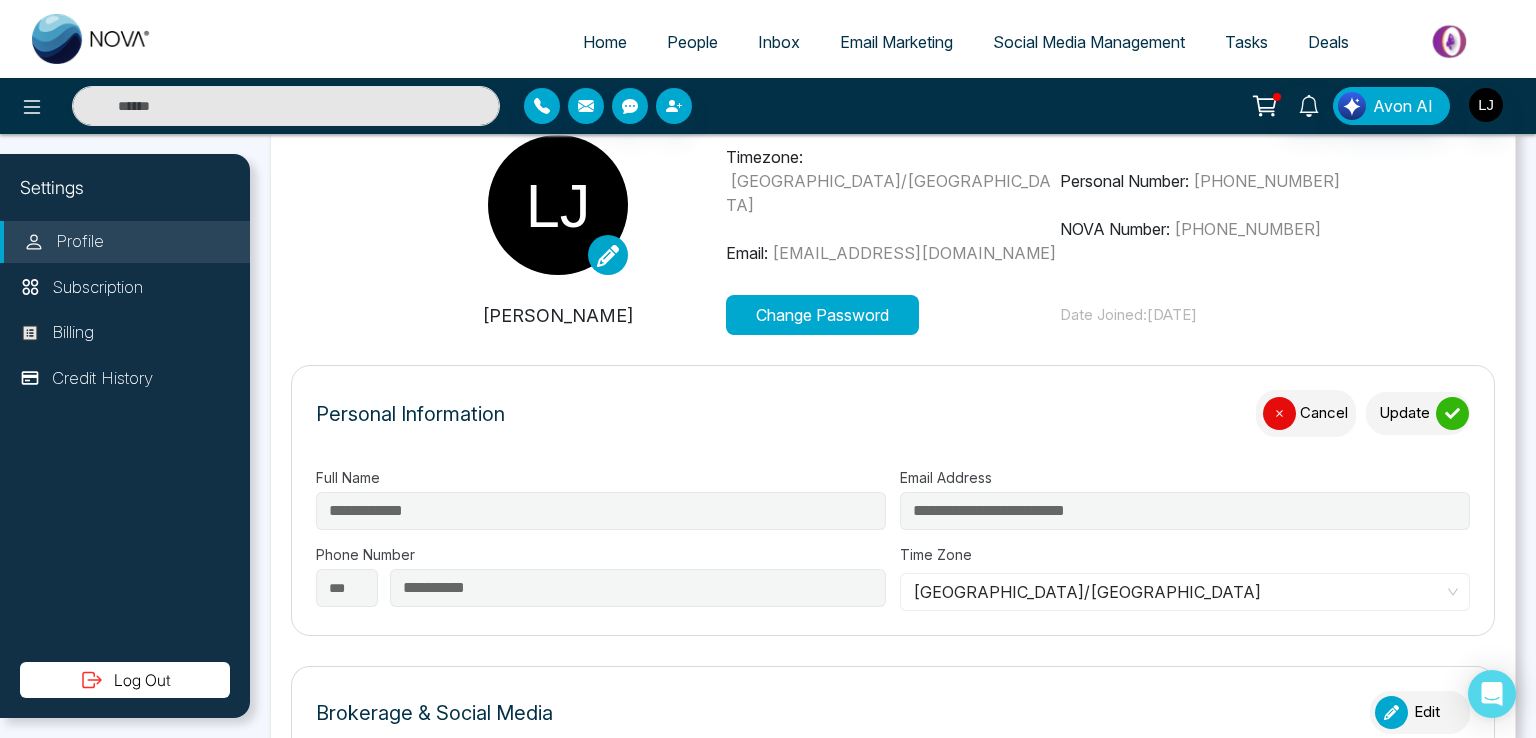 click on "Cancel" at bounding box center (1306, 413) 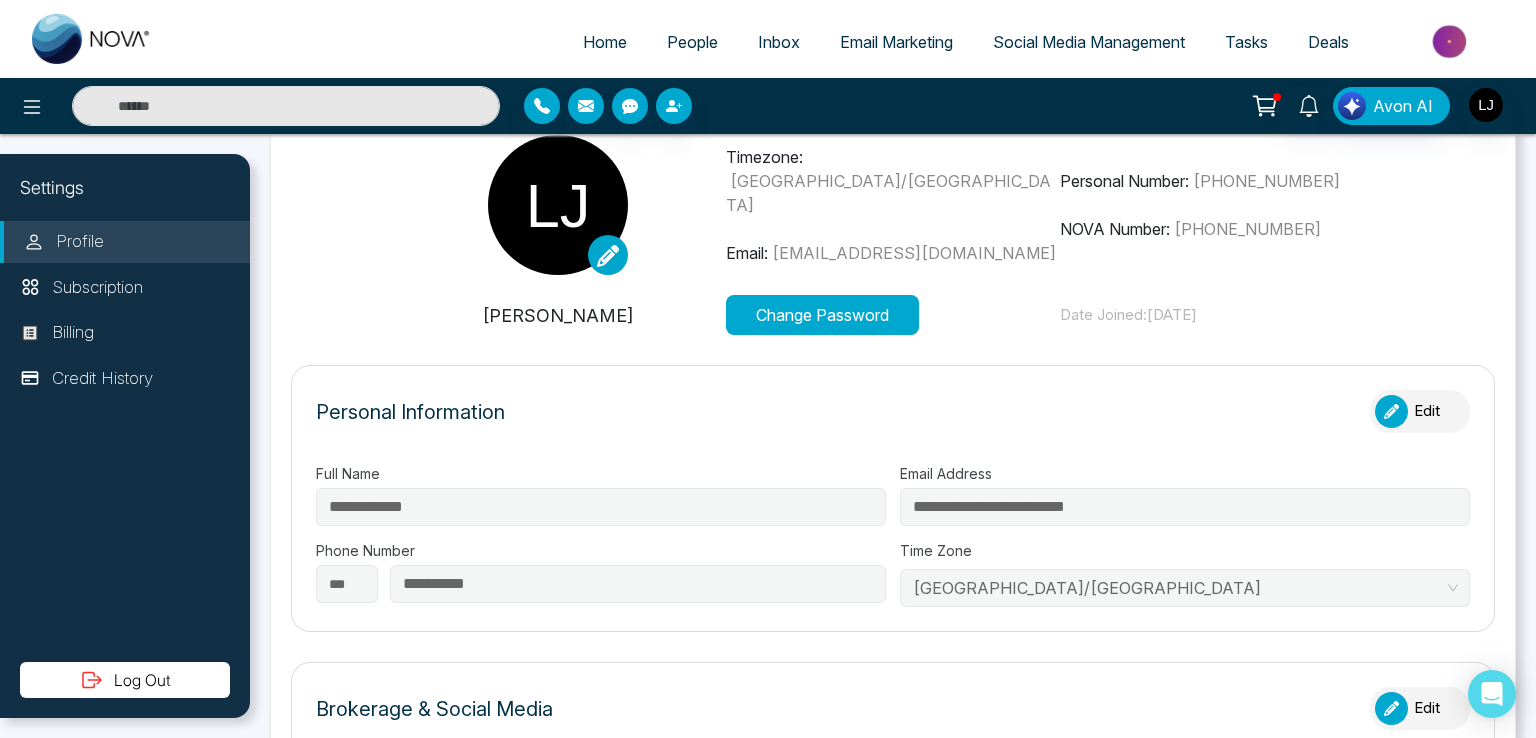 click at bounding box center (1391, 411) 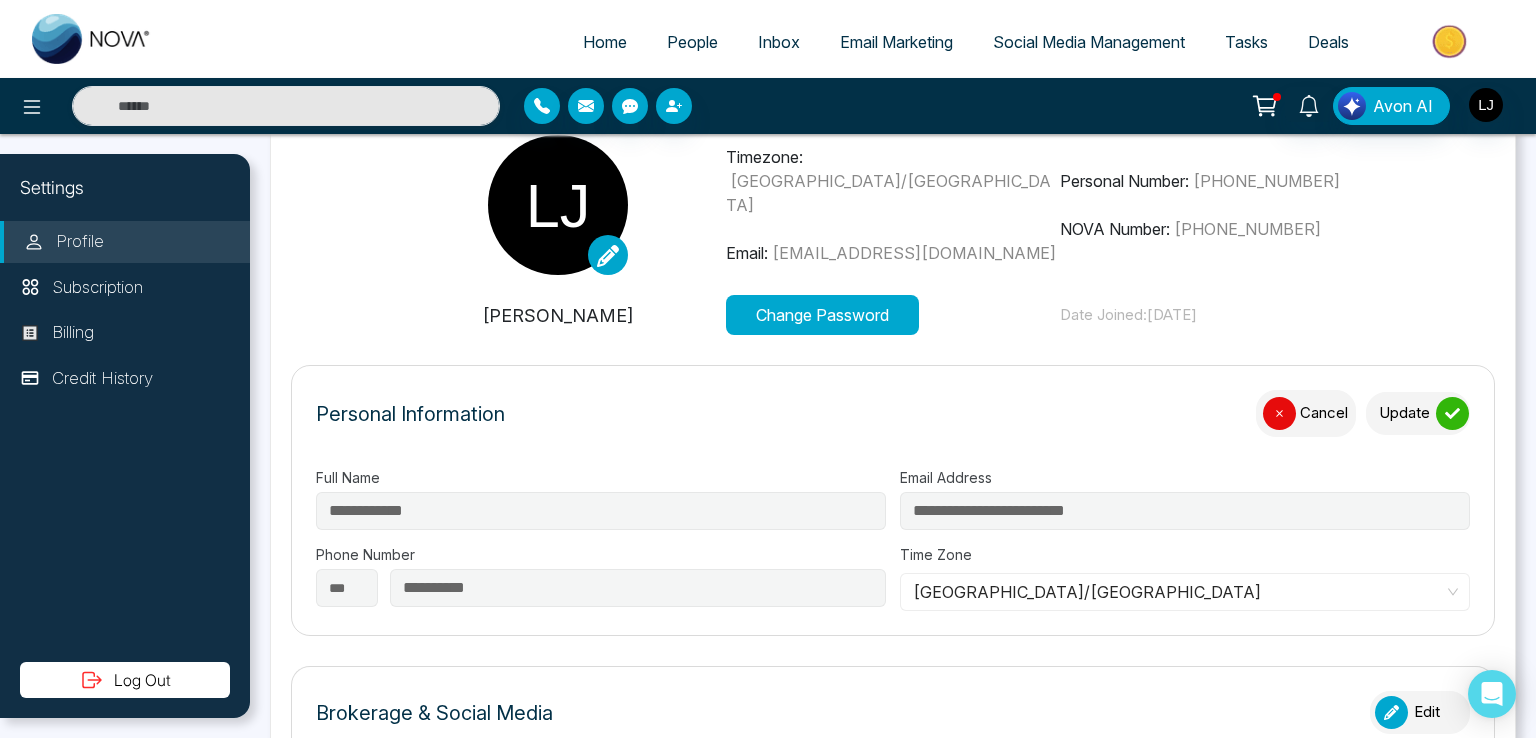 click on "Cancel Update" at bounding box center (1363, 413) 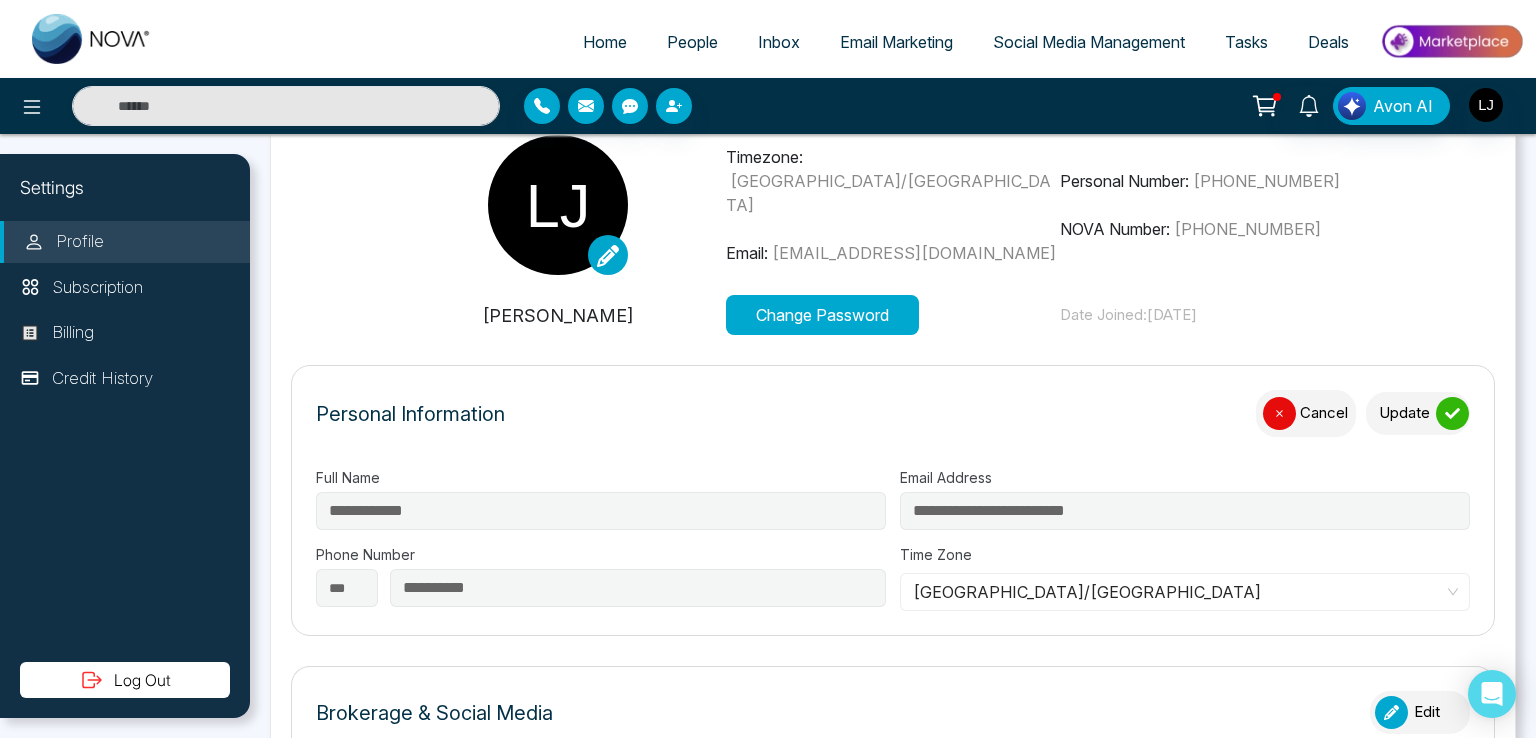 drag, startPoint x: 1330, startPoint y: 418, endPoint x: 1345, endPoint y: 416, distance: 15.132746 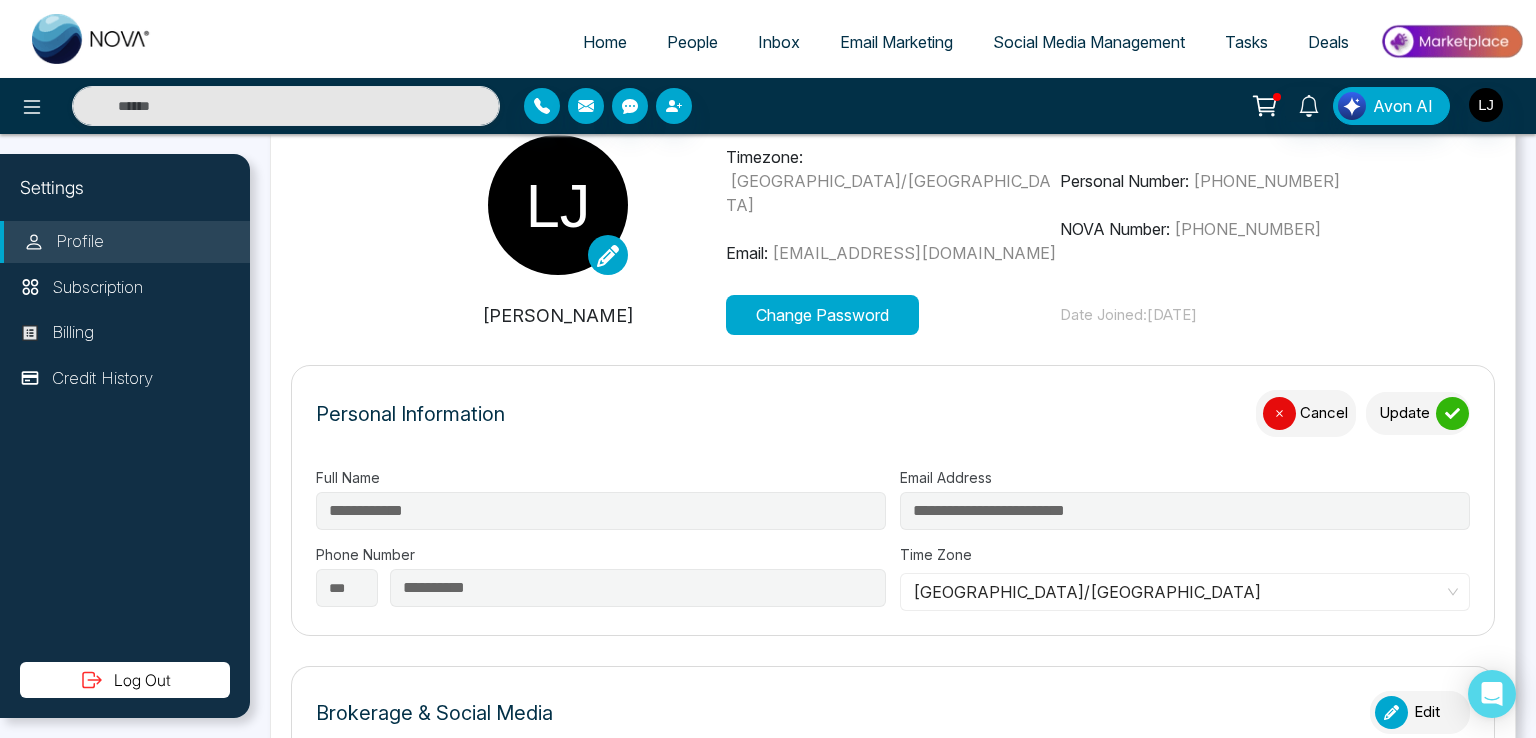 click on "Cancel" at bounding box center [1306, 413] 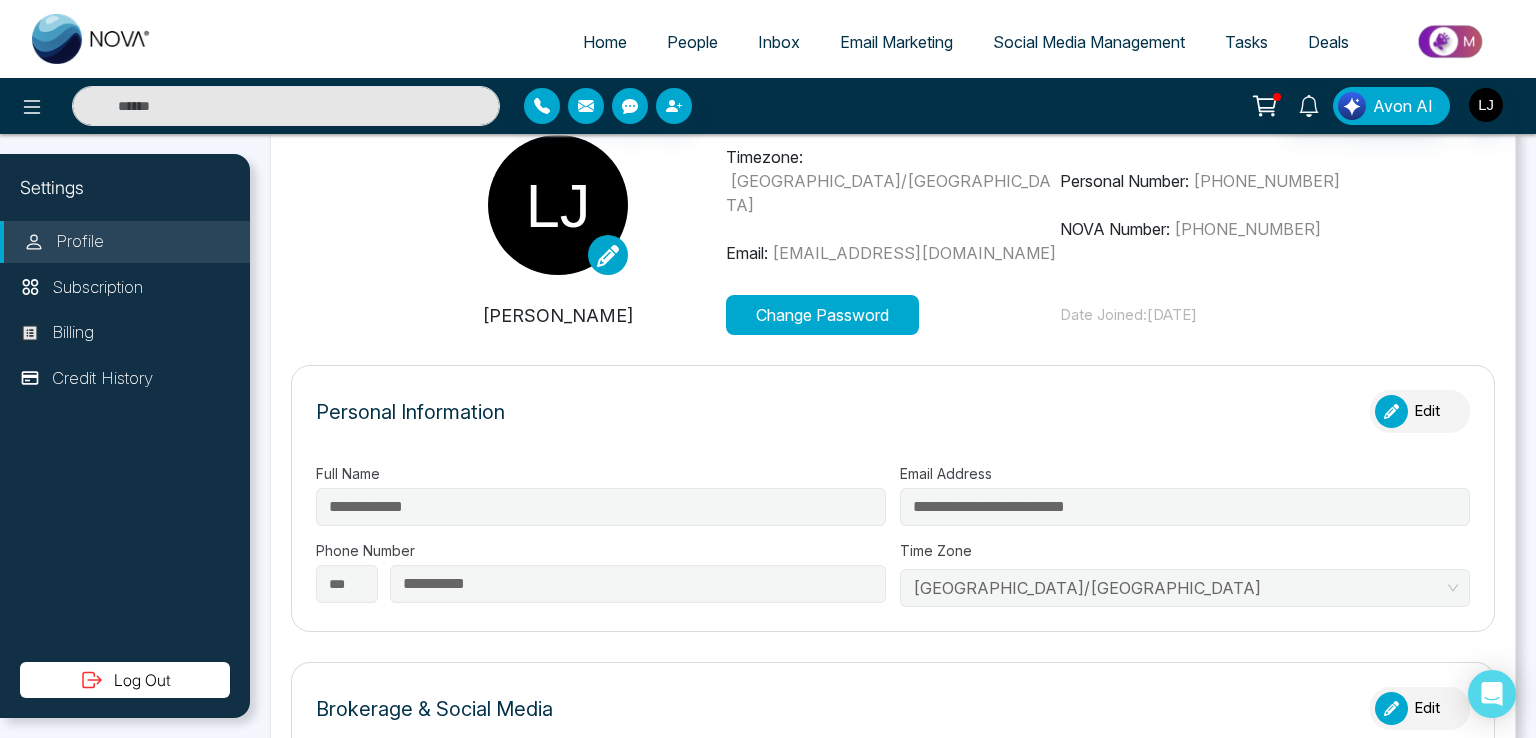 click 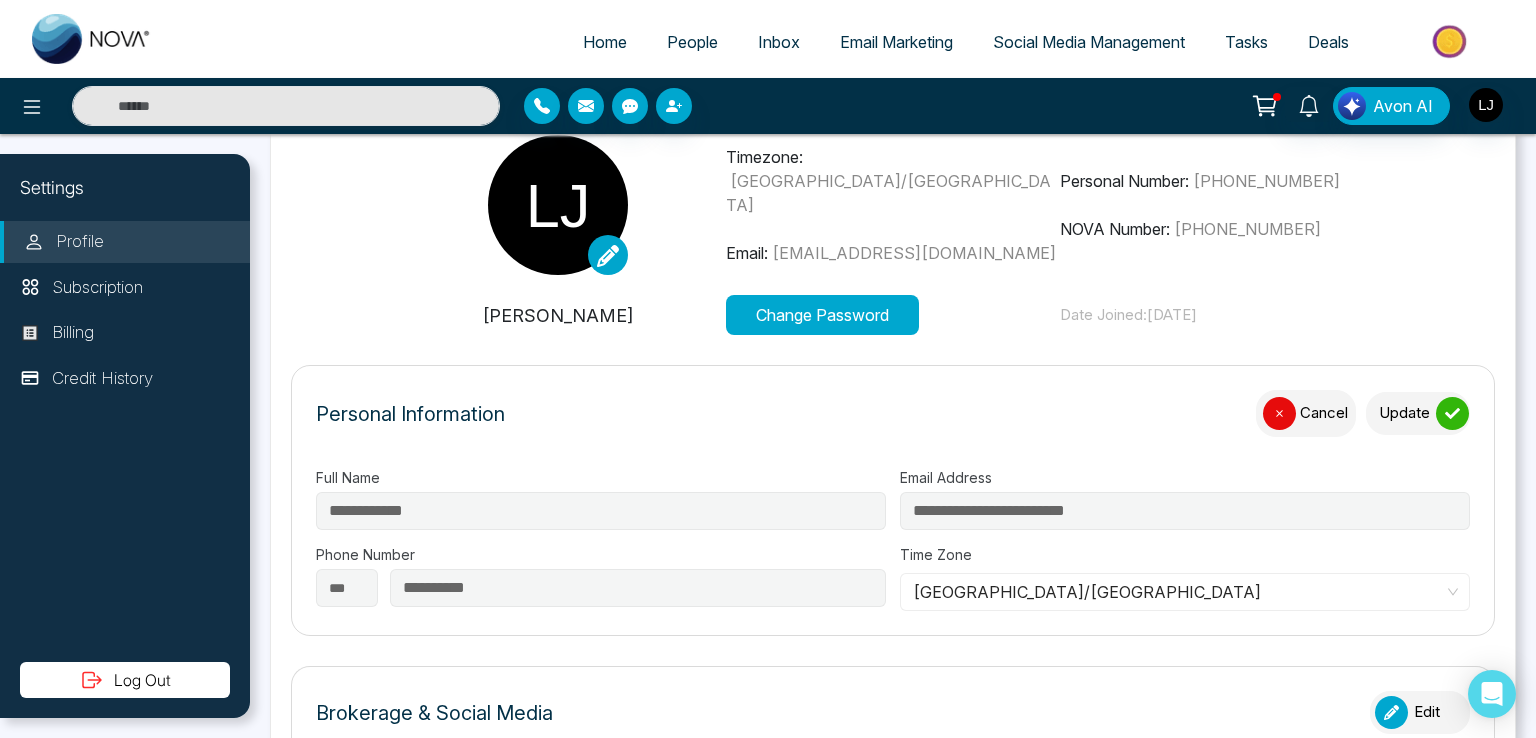 click on "Update" at bounding box center (1418, 413) 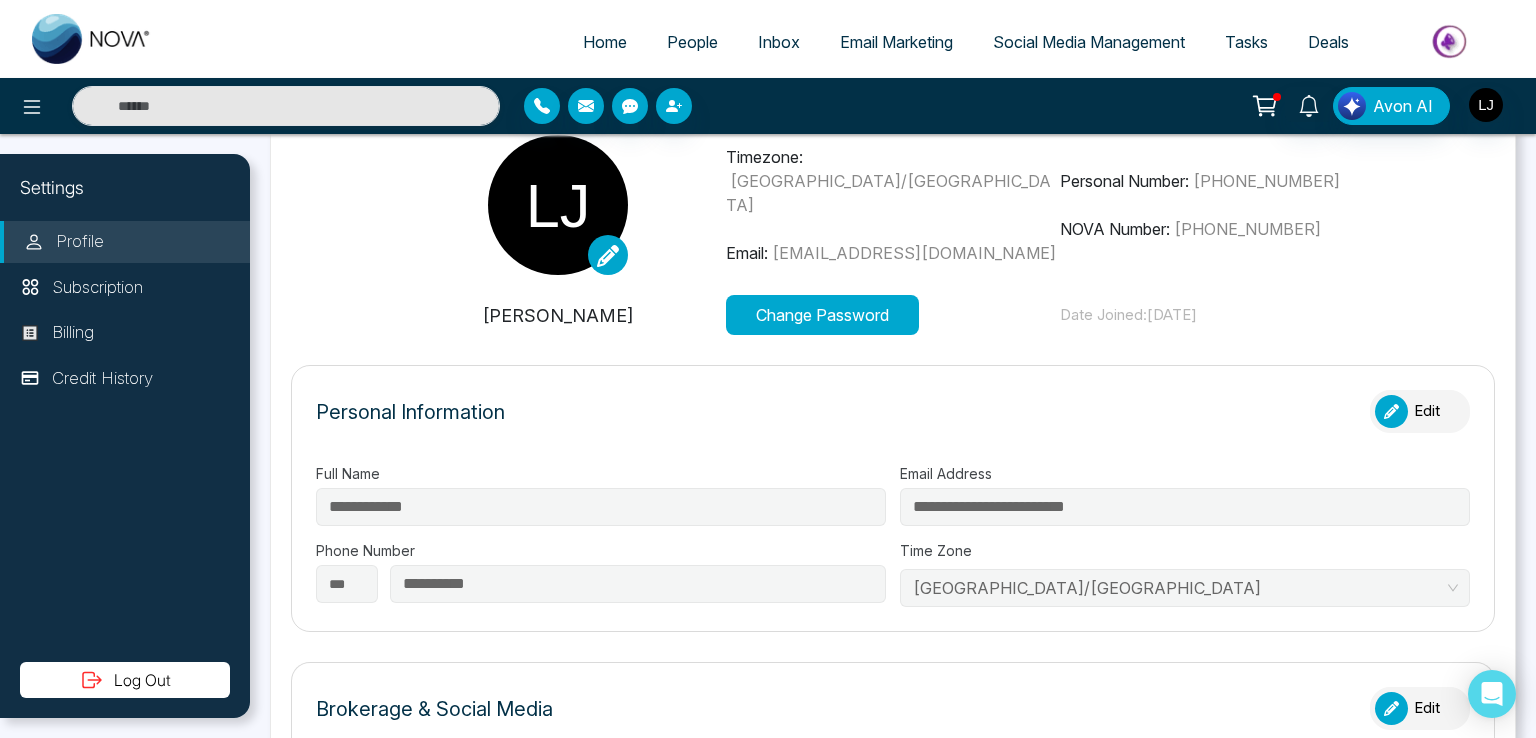 click 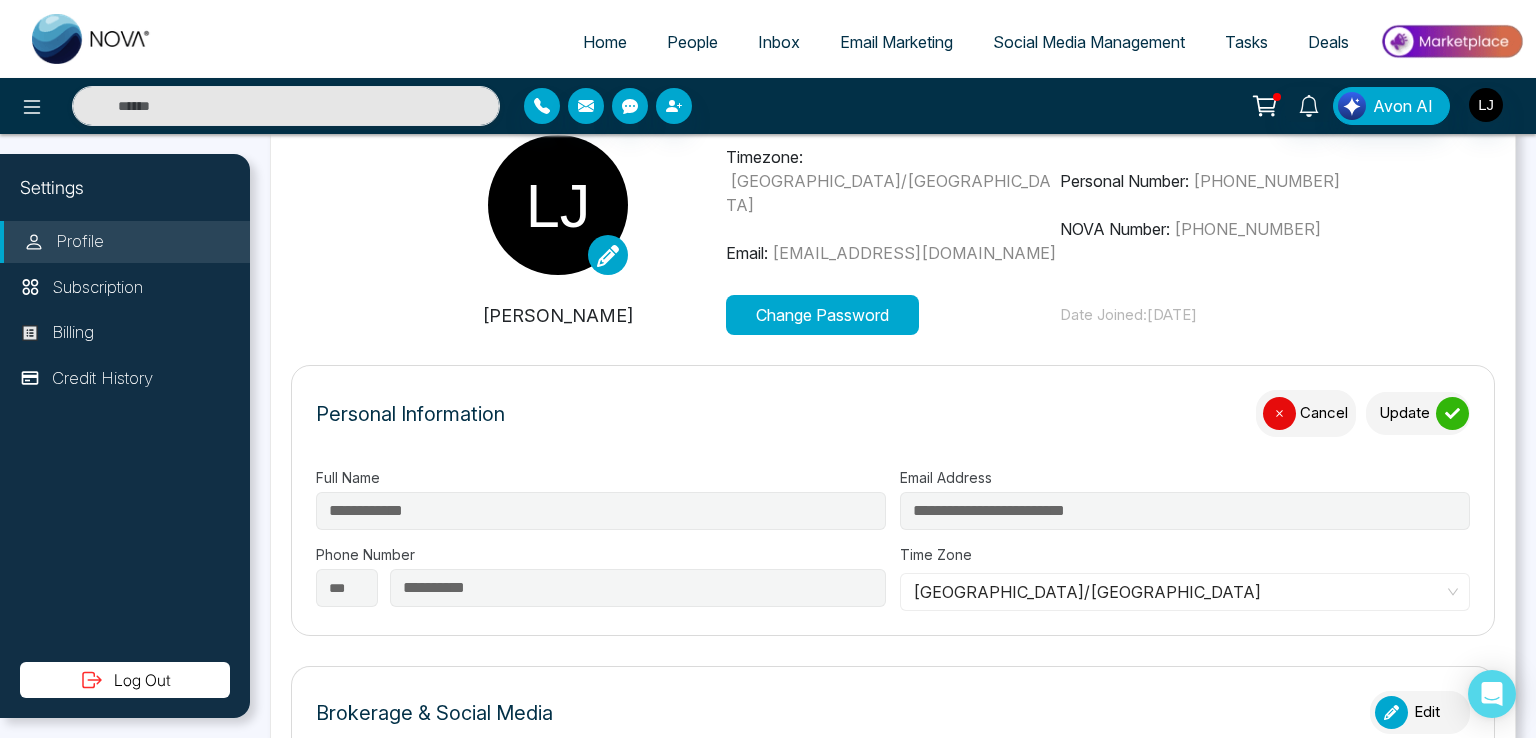 drag, startPoint x: 1385, startPoint y: 410, endPoint x: 1363, endPoint y: 413, distance: 22.203604 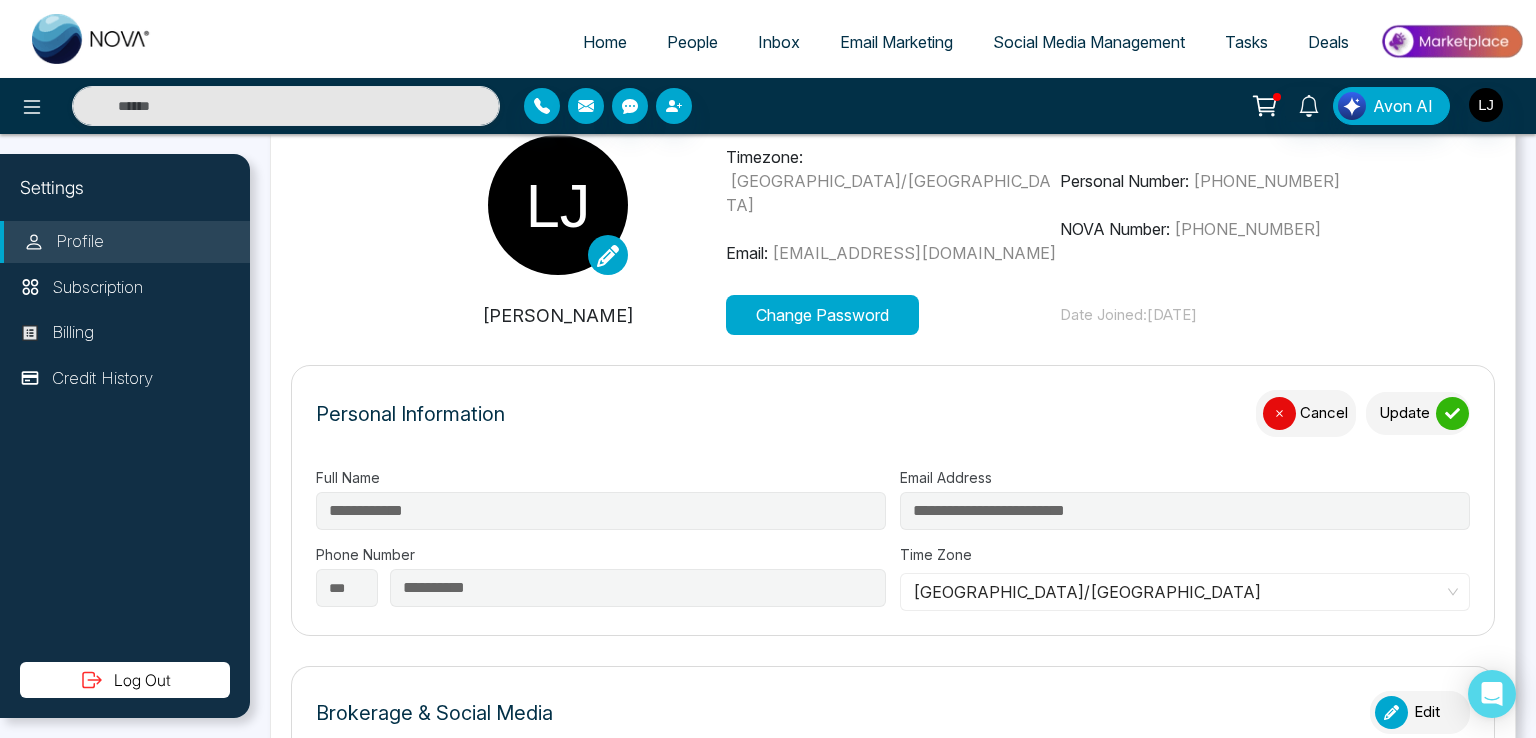 click on "Update" at bounding box center [1418, 413] 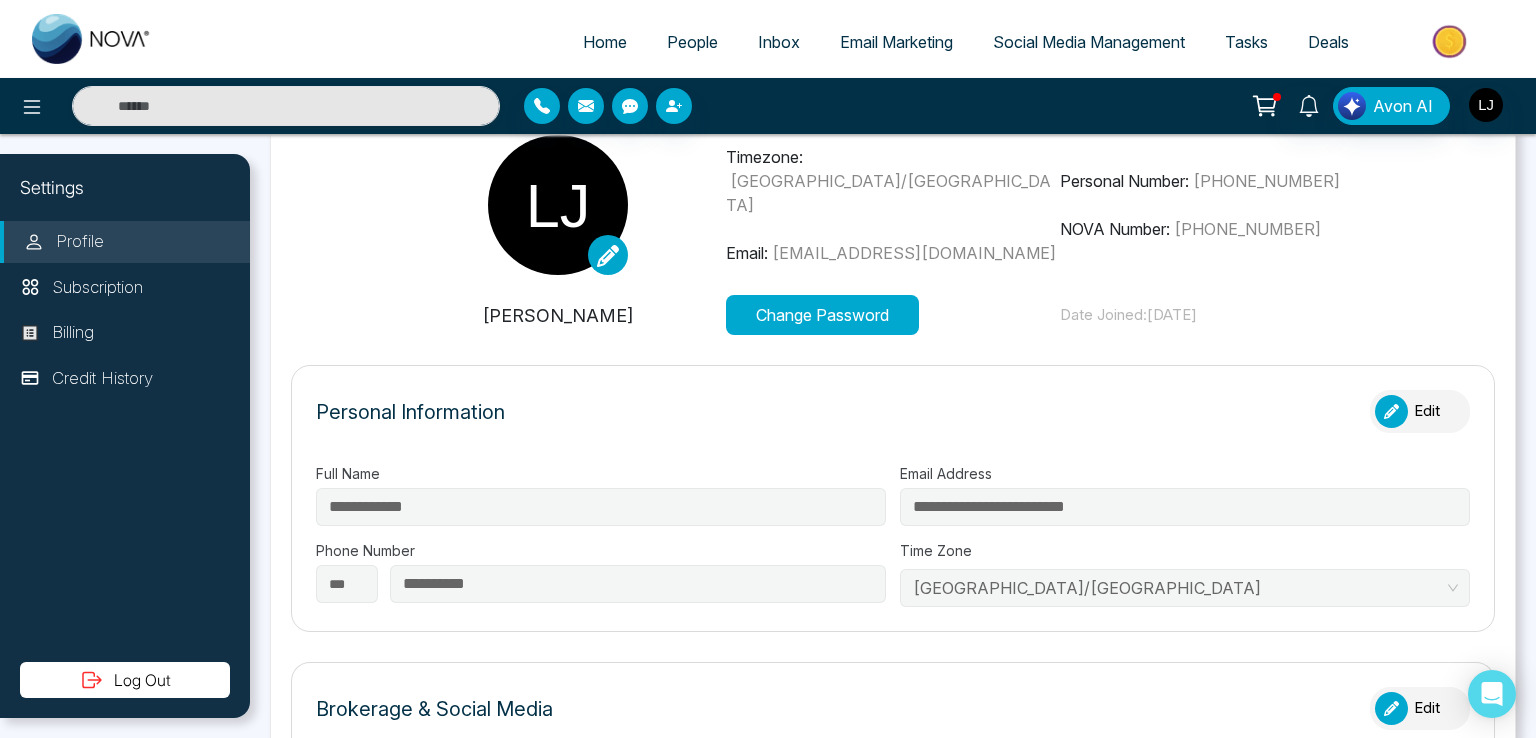 drag, startPoint x: 1338, startPoint y: 419, endPoint x: 1358, endPoint y: 417, distance: 20.09975 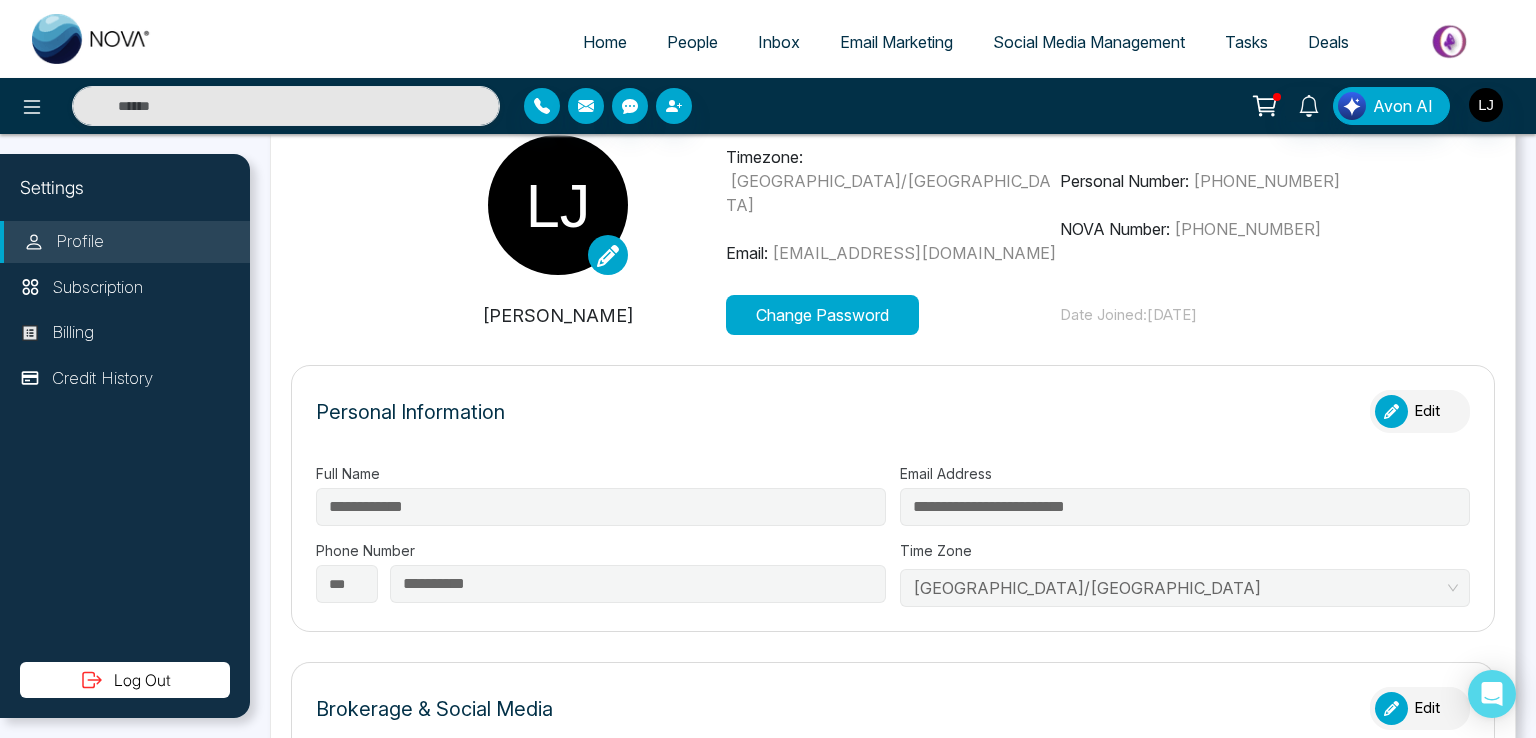 click on "Personal Information Edit" at bounding box center (893, 421) 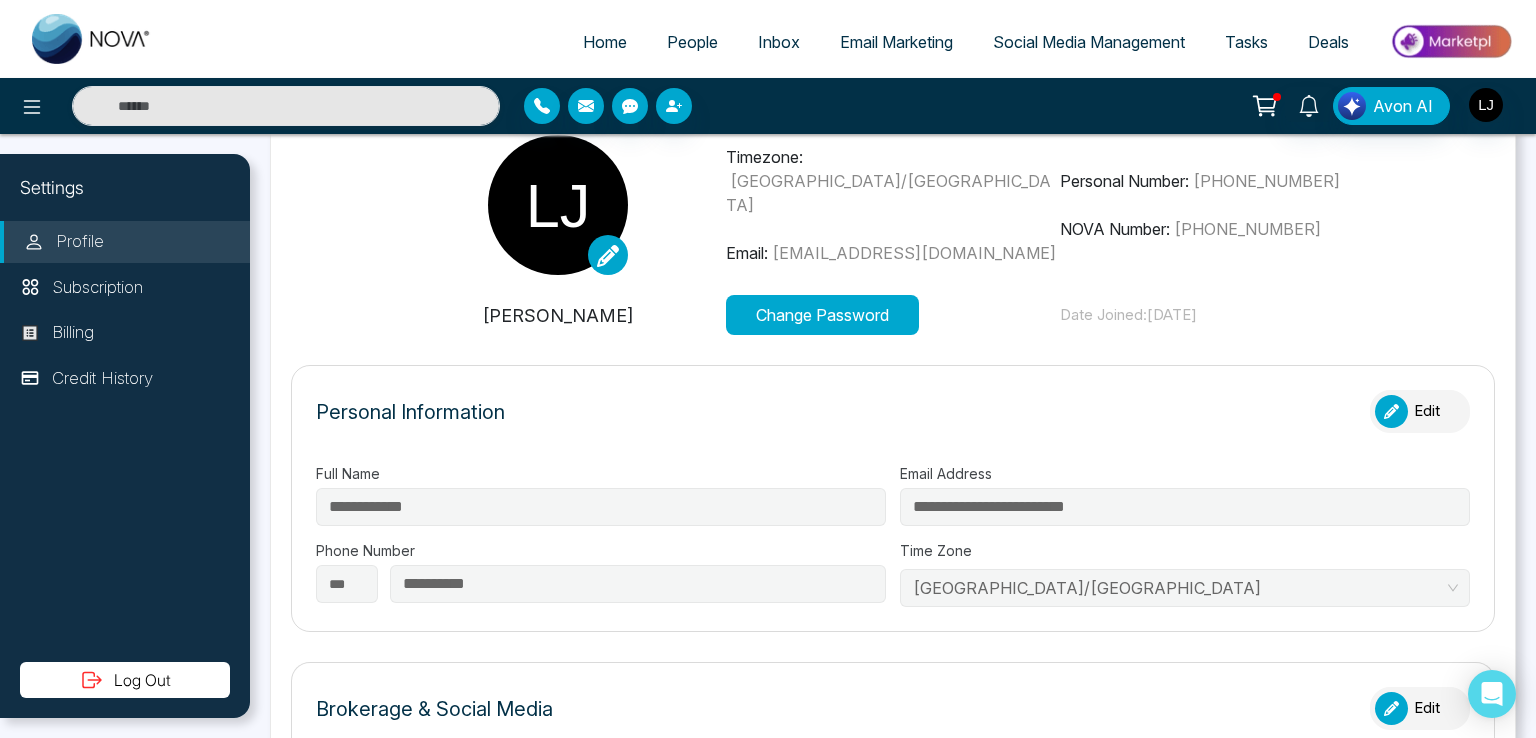 click 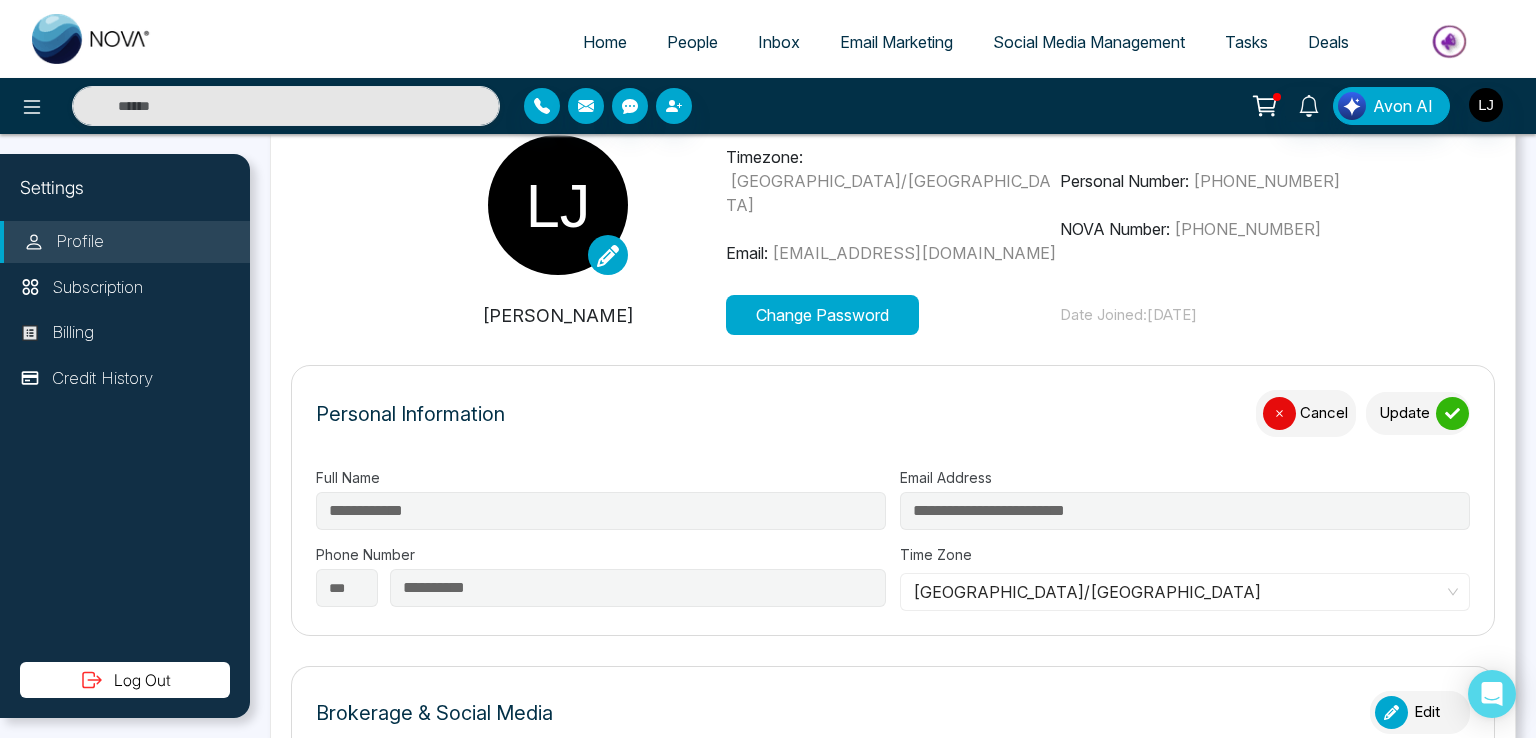 click on "People" at bounding box center [692, 42] 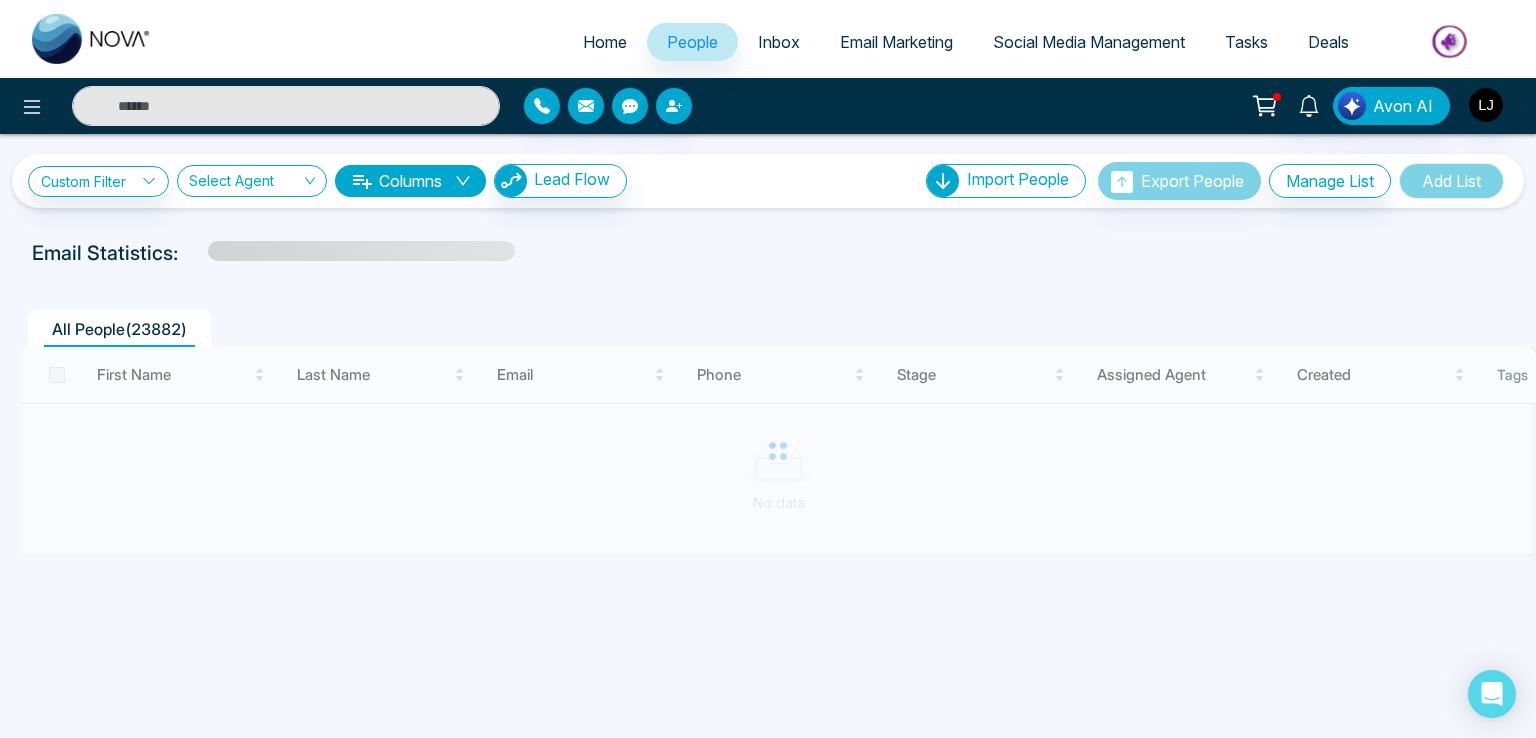click at bounding box center [778, 451] 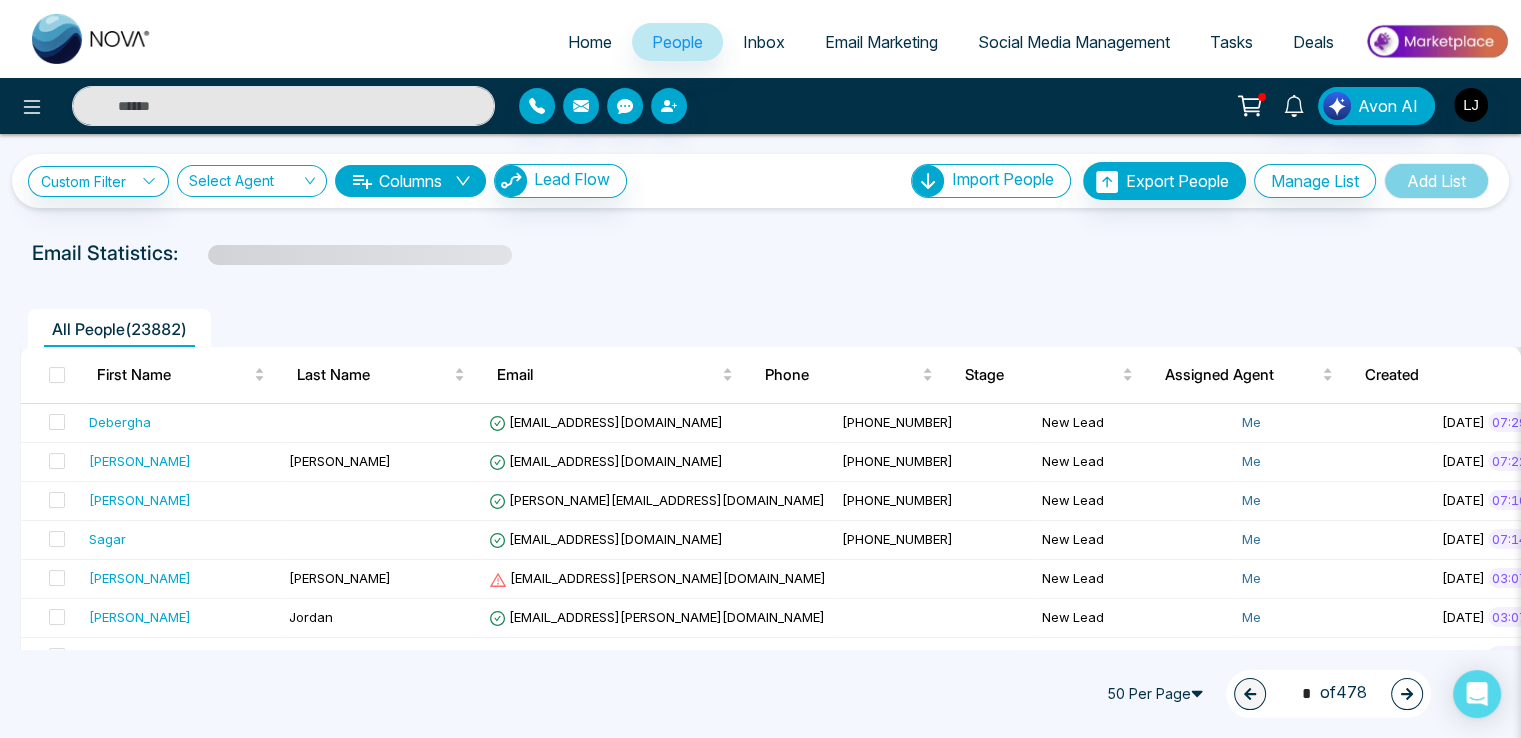 click at bounding box center [57, 375] 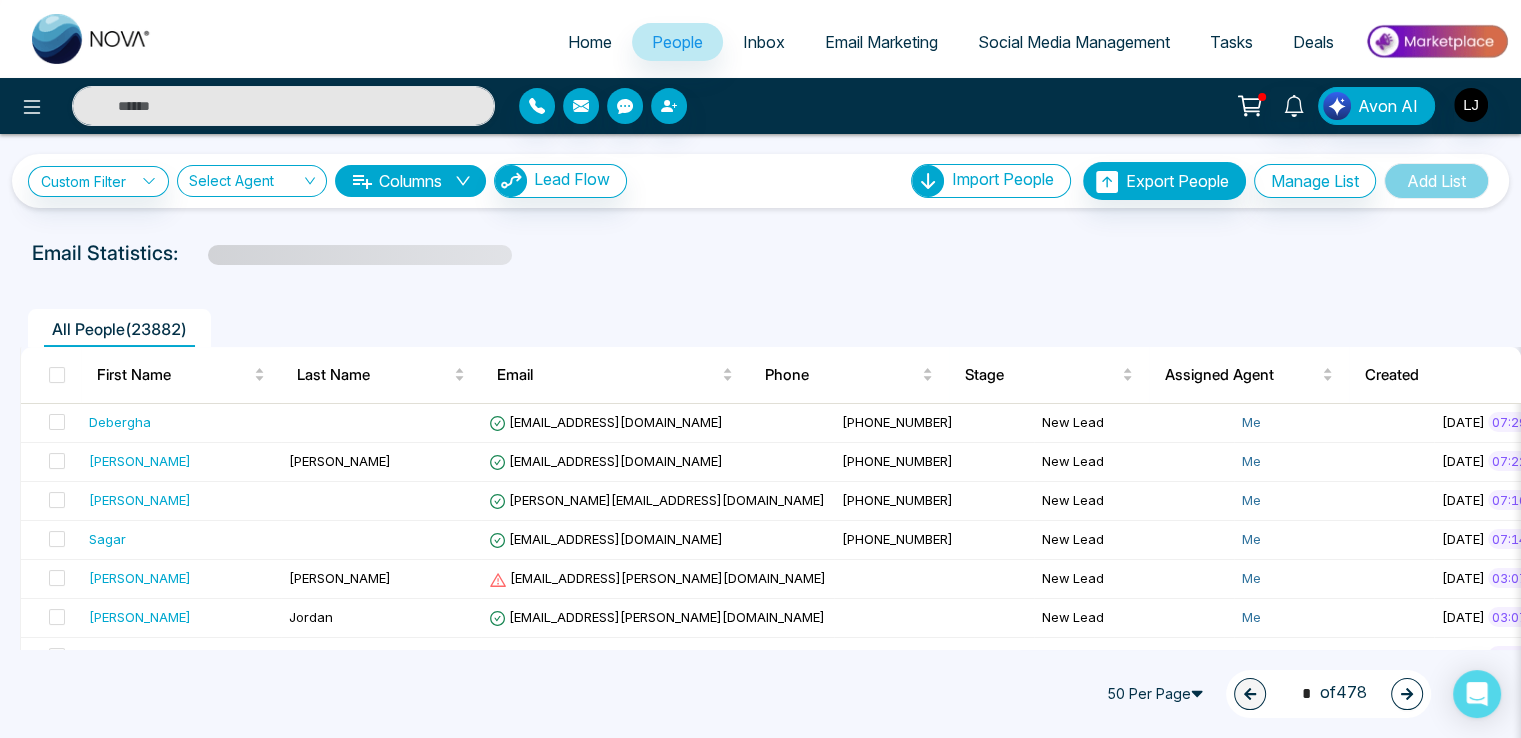click on "50 Per Page 1 *  of  478" at bounding box center [760, 694] 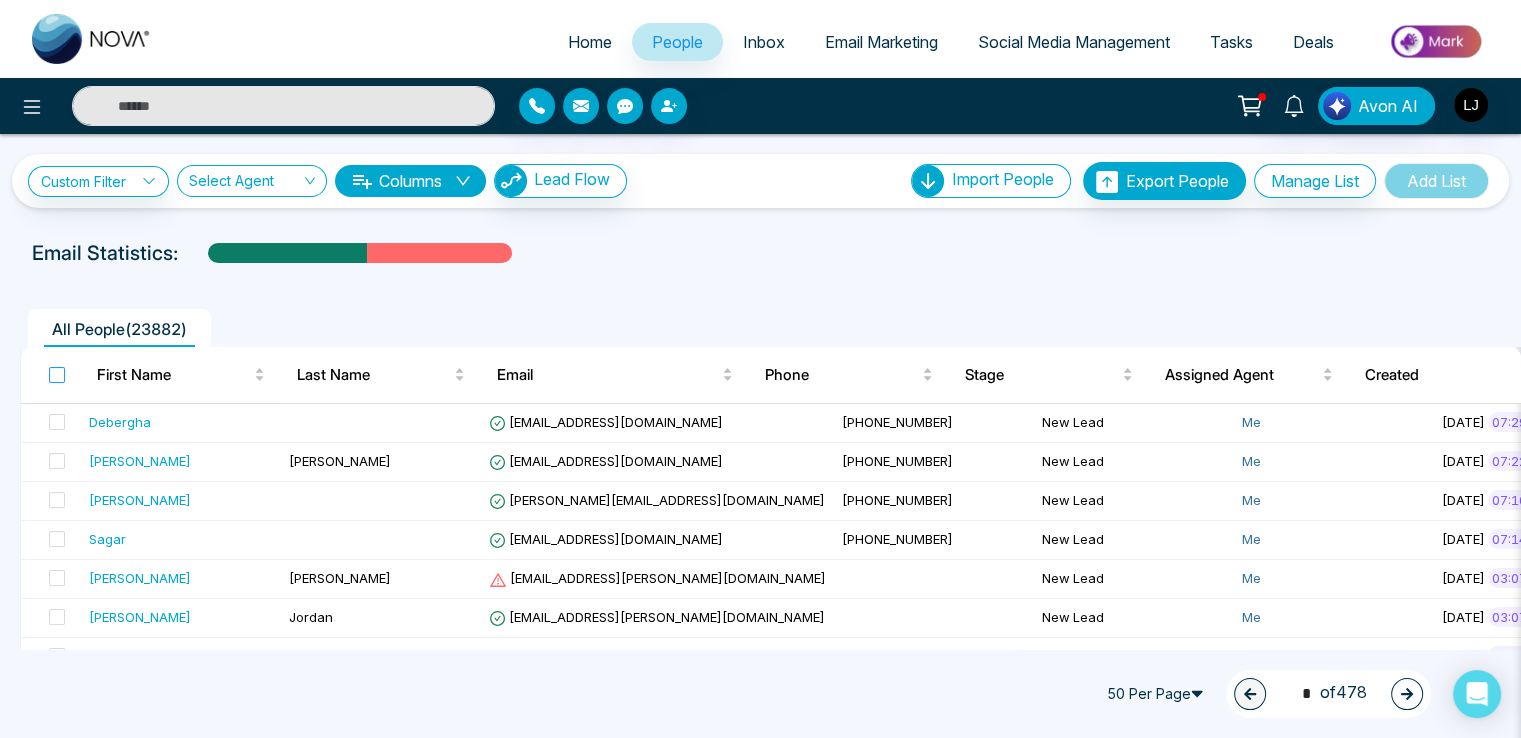 click at bounding box center [57, 375] 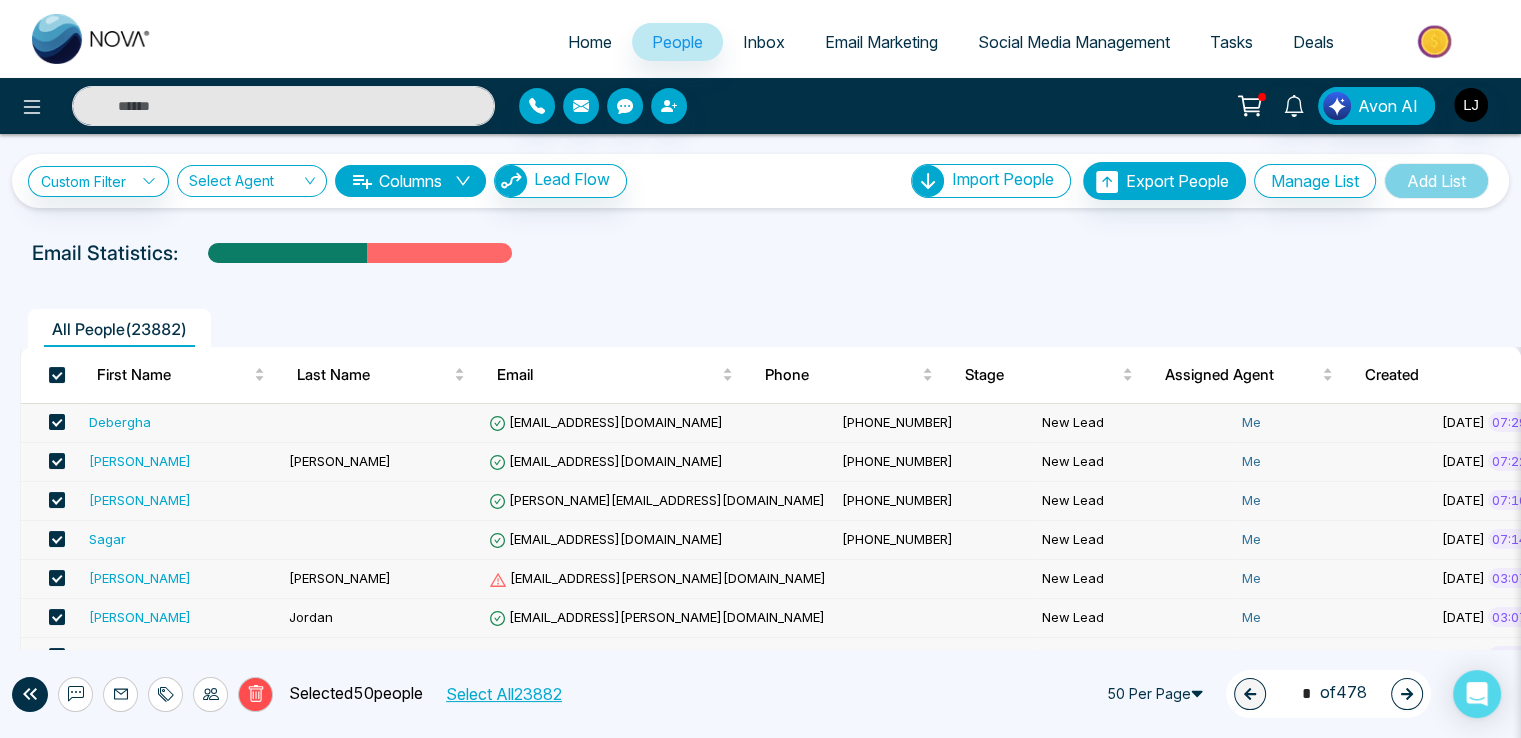 click on "Select All  23882" at bounding box center (503, 694) 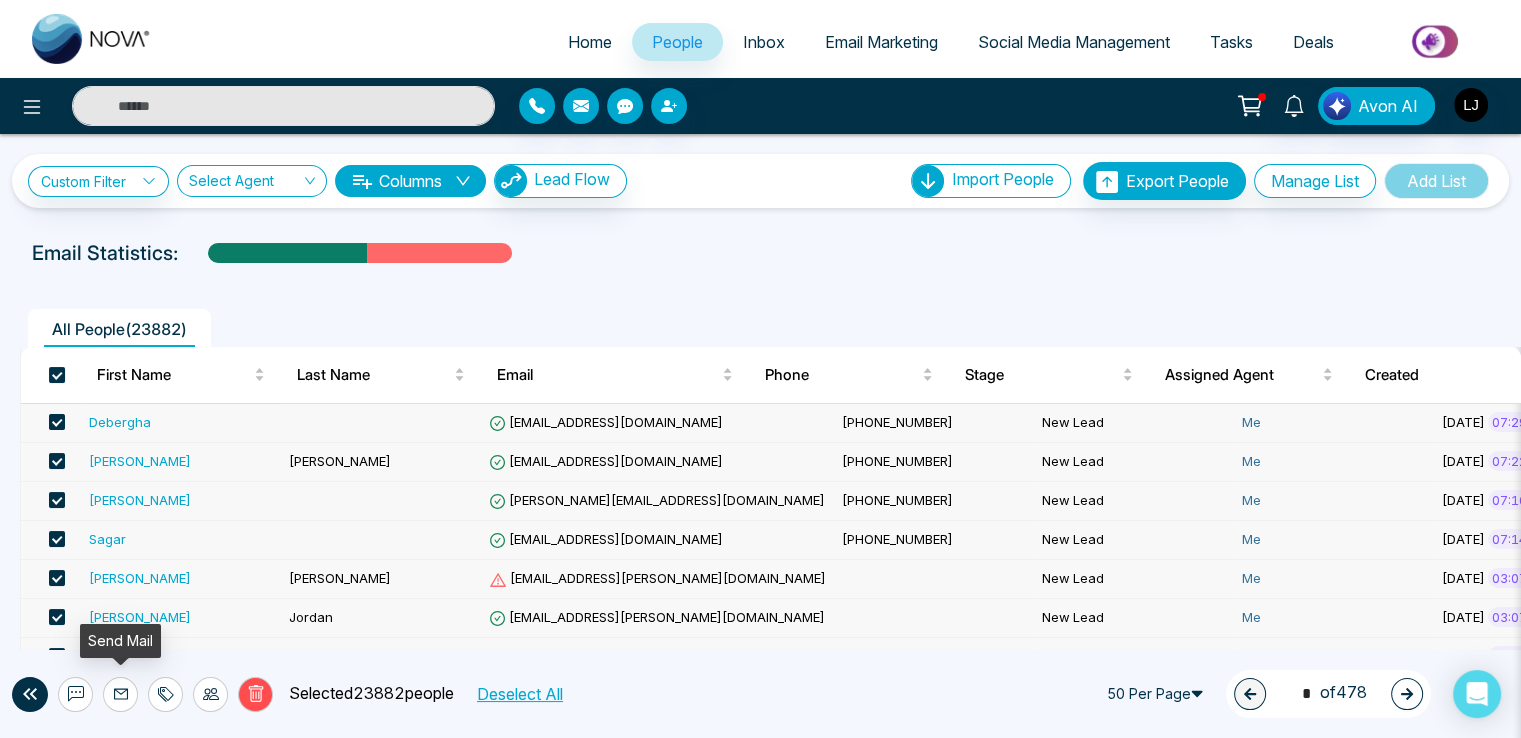 click 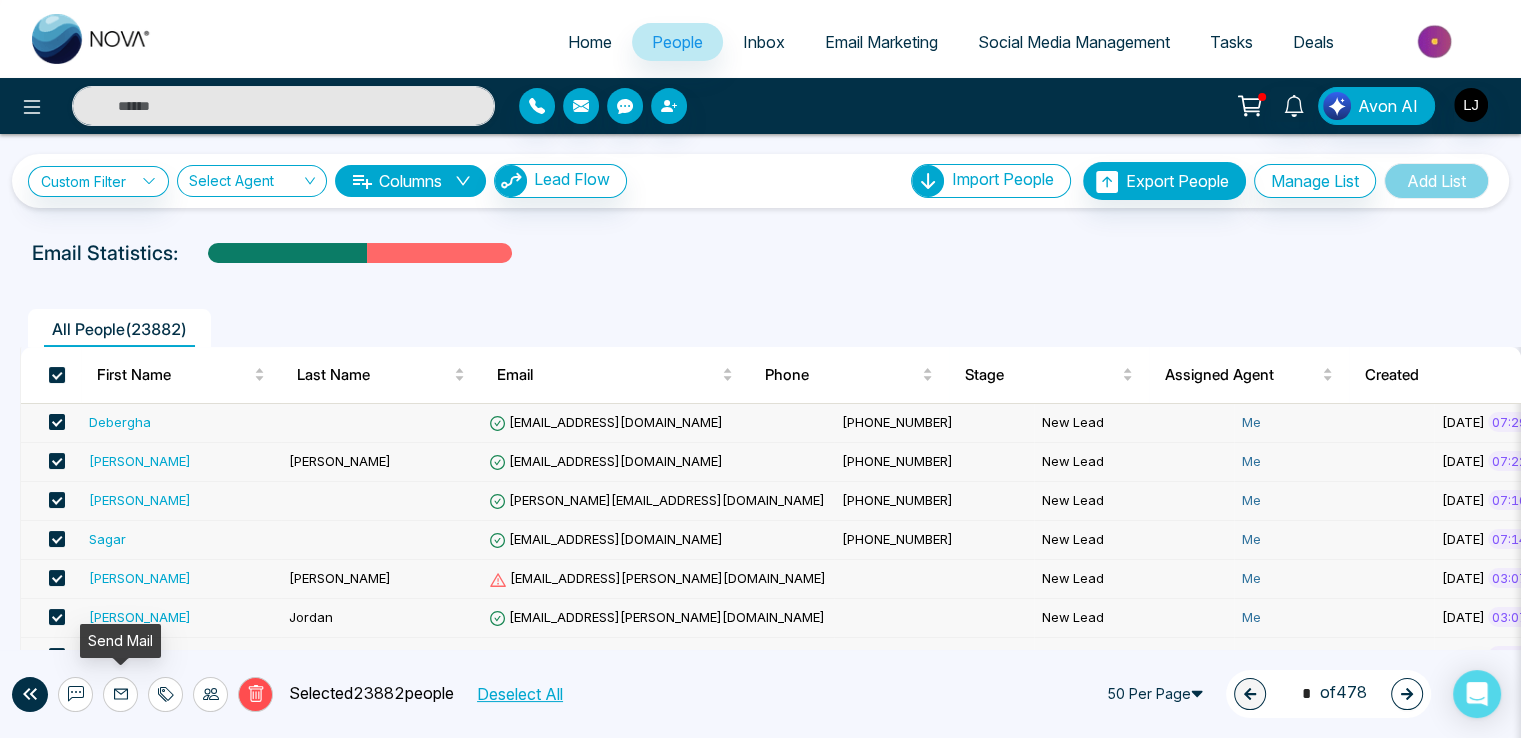 click 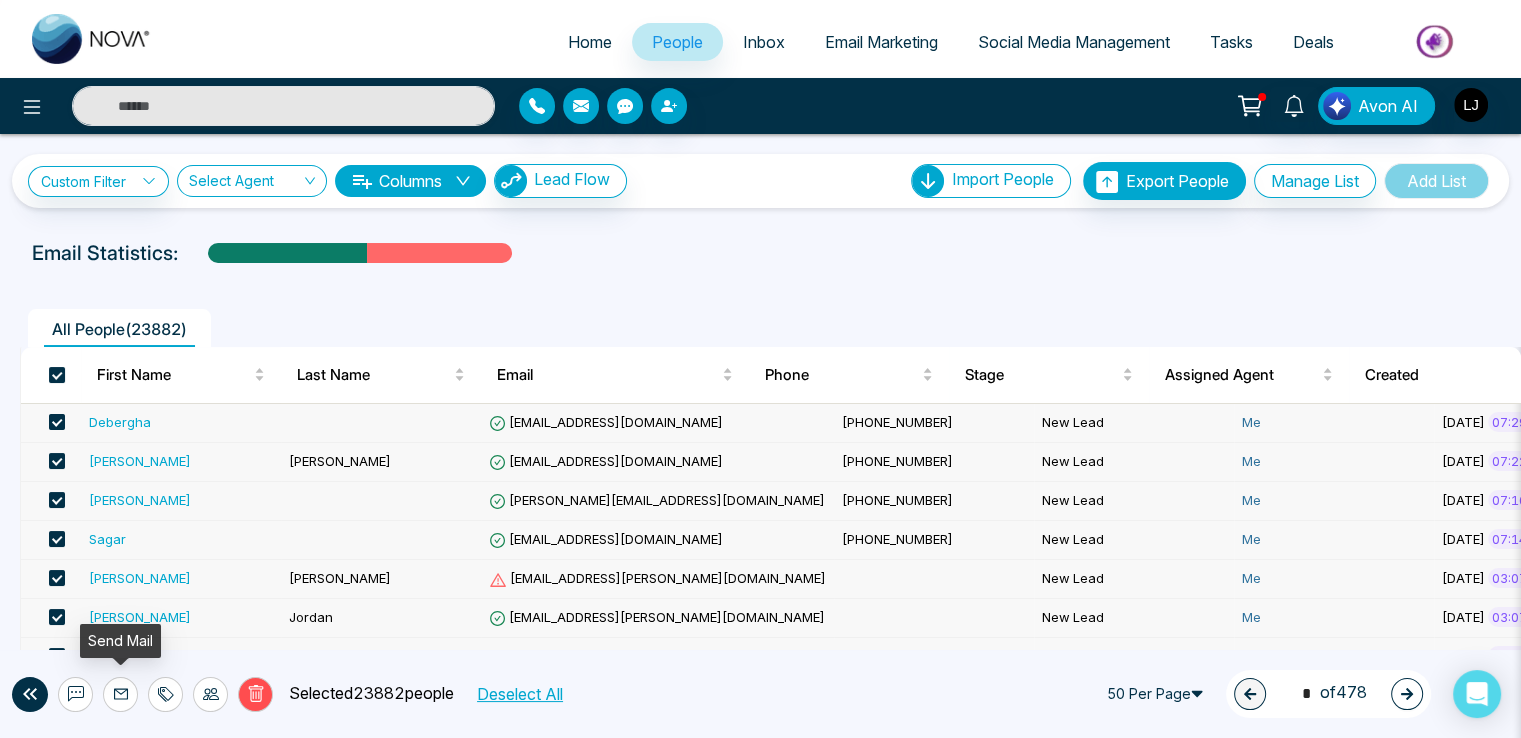 click 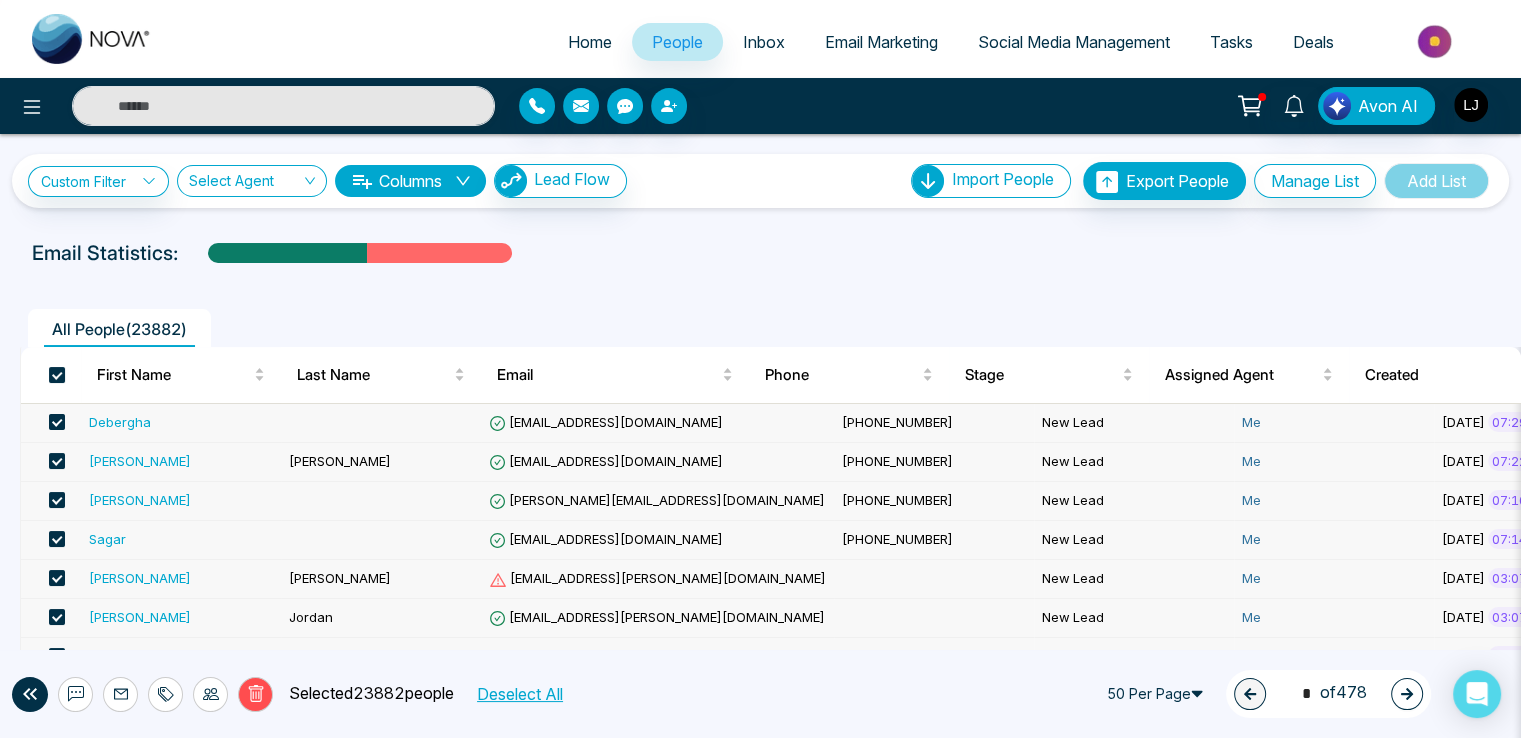 click on "Email Marketing" at bounding box center (881, 42) 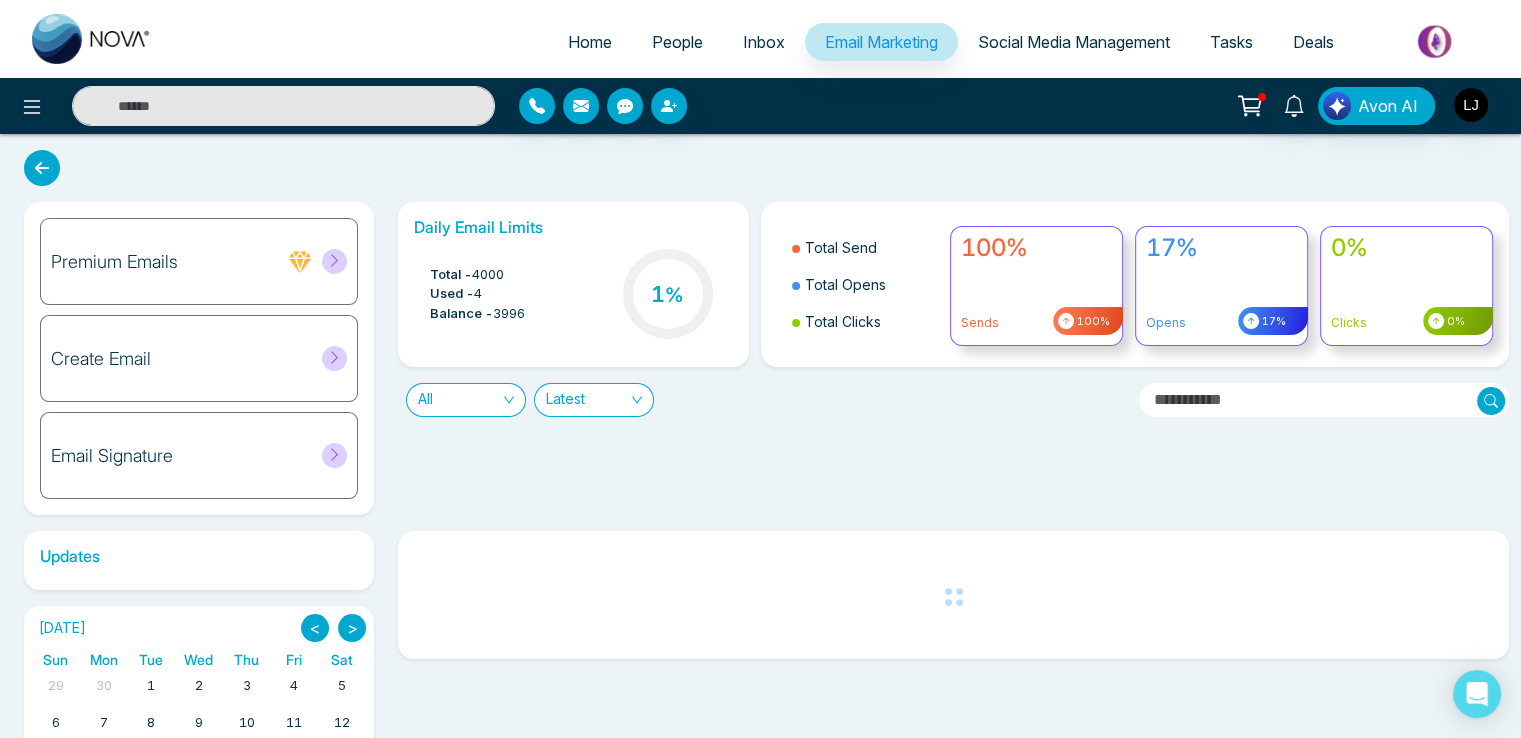click on "Create Email" at bounding box center [101, 359] 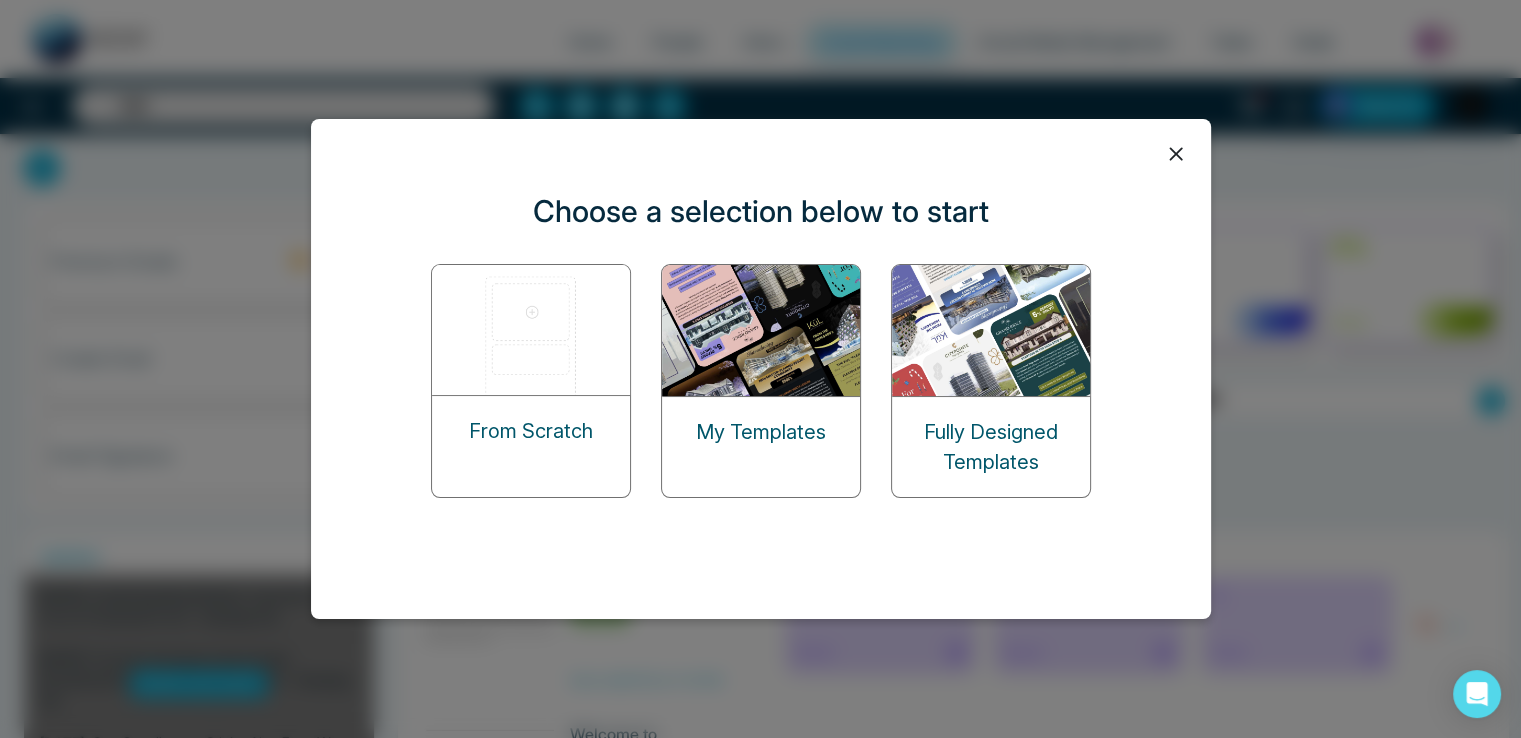 click on "From Scratch" at bounding box center (531, 431) 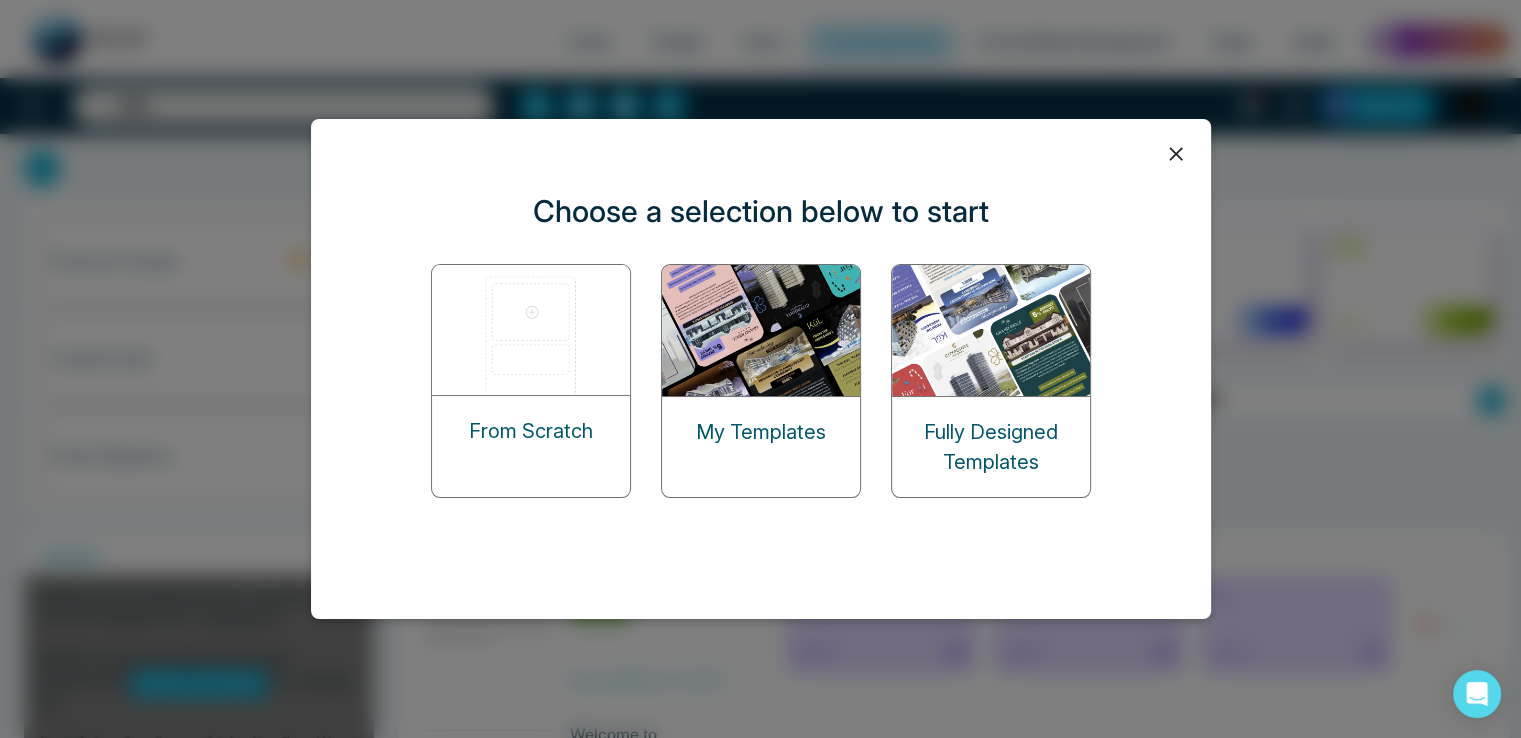 click at bounding box center (532, 330) 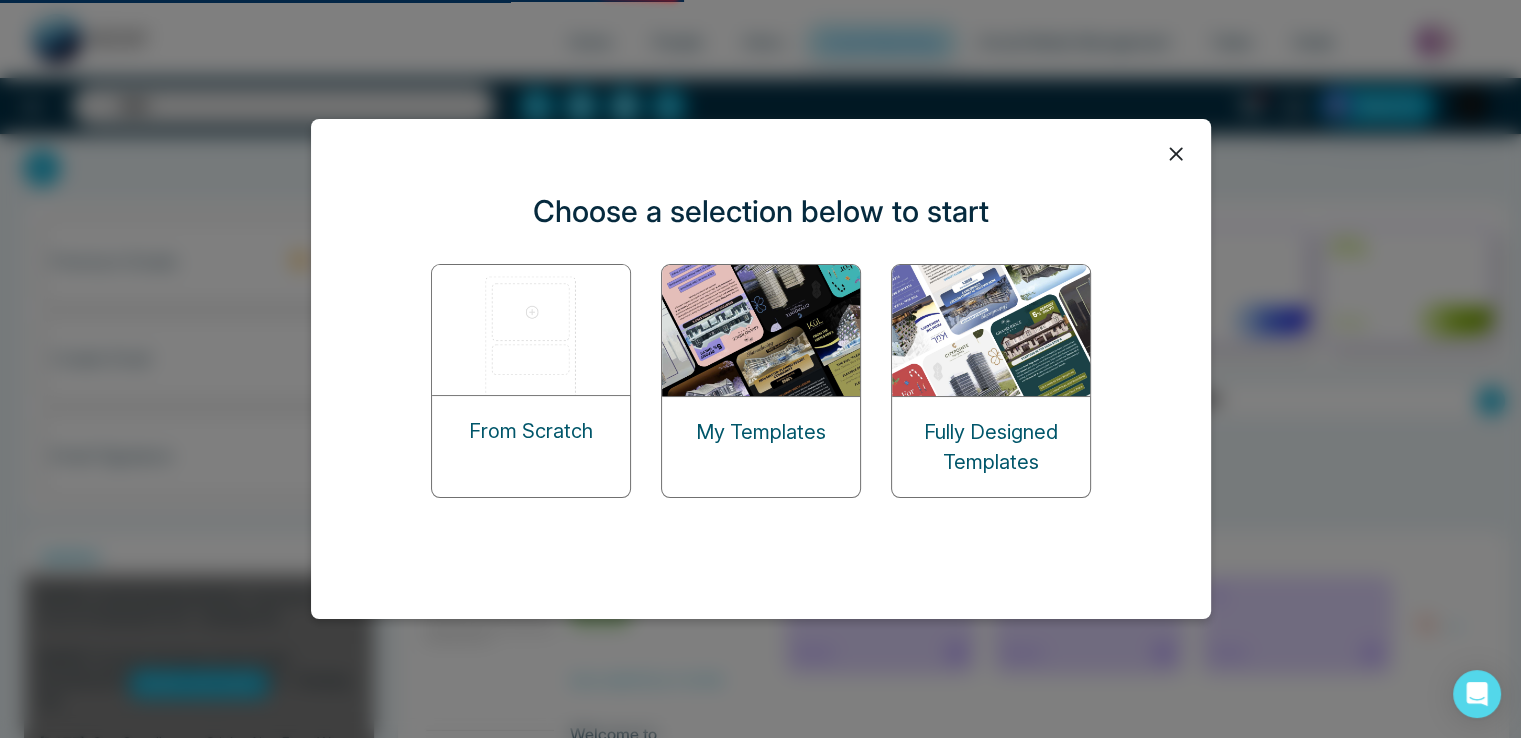 click at bounding box center [532, 330] 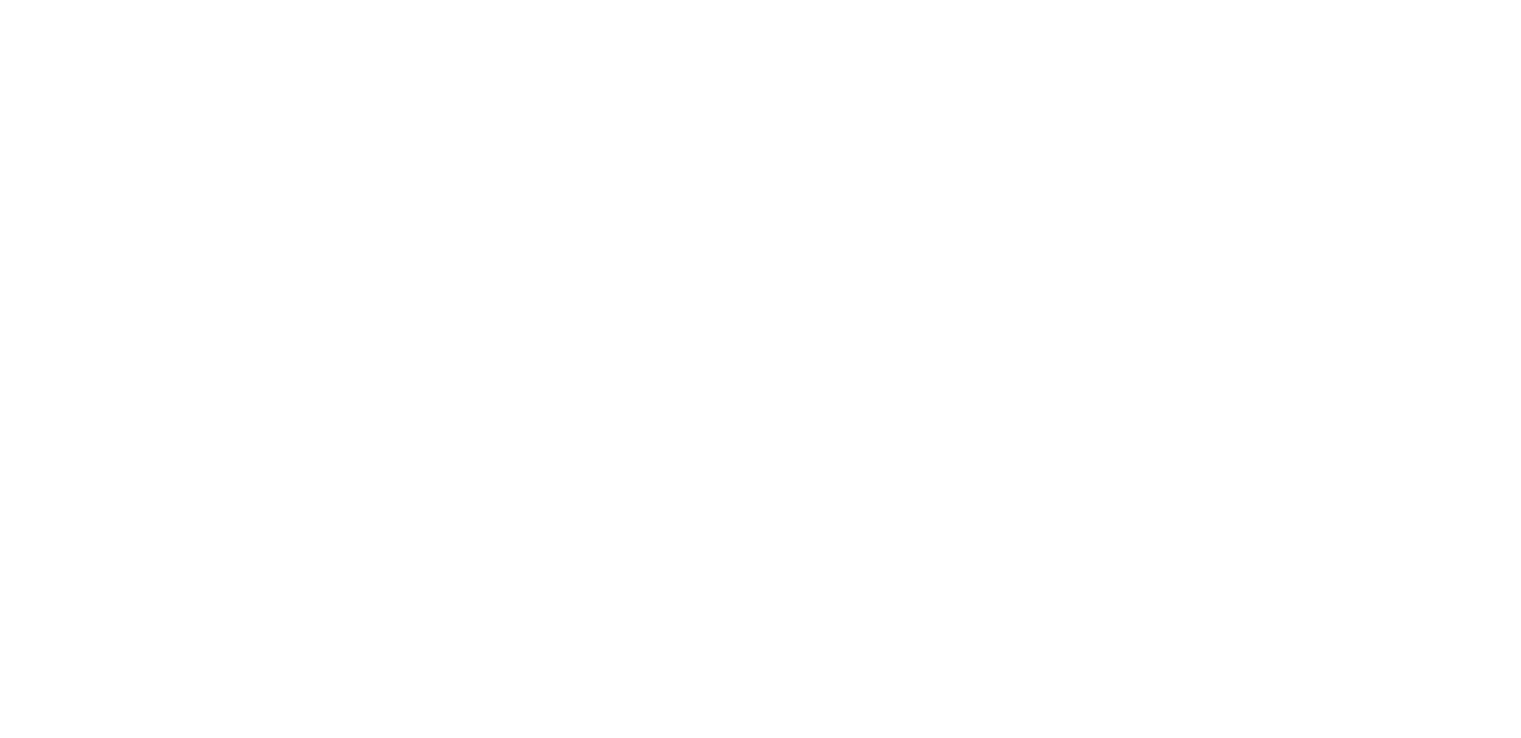 scroll, scrollTop: 0, scrollLeft: 0, axis: both 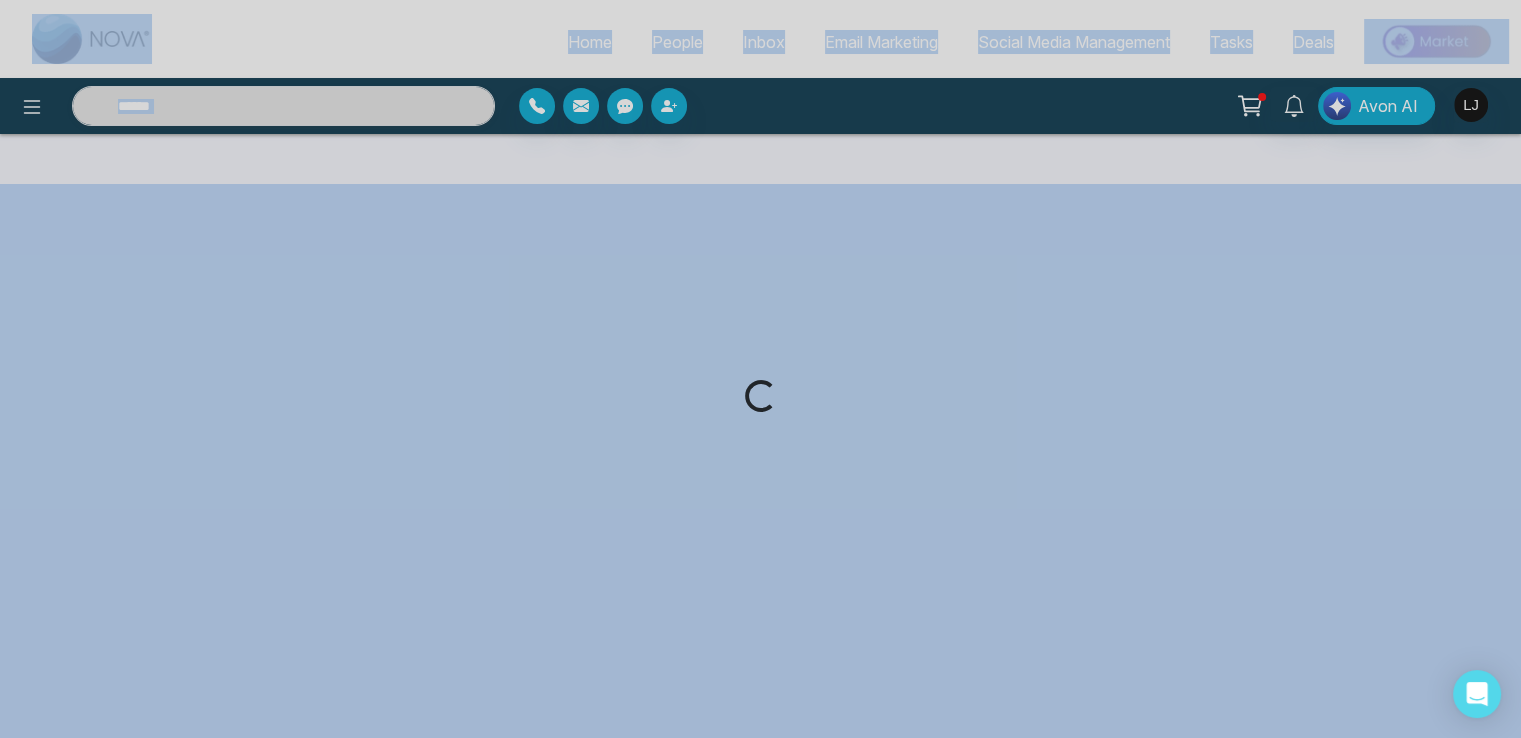 click on "Loading..." at bounding box center [760, 369] 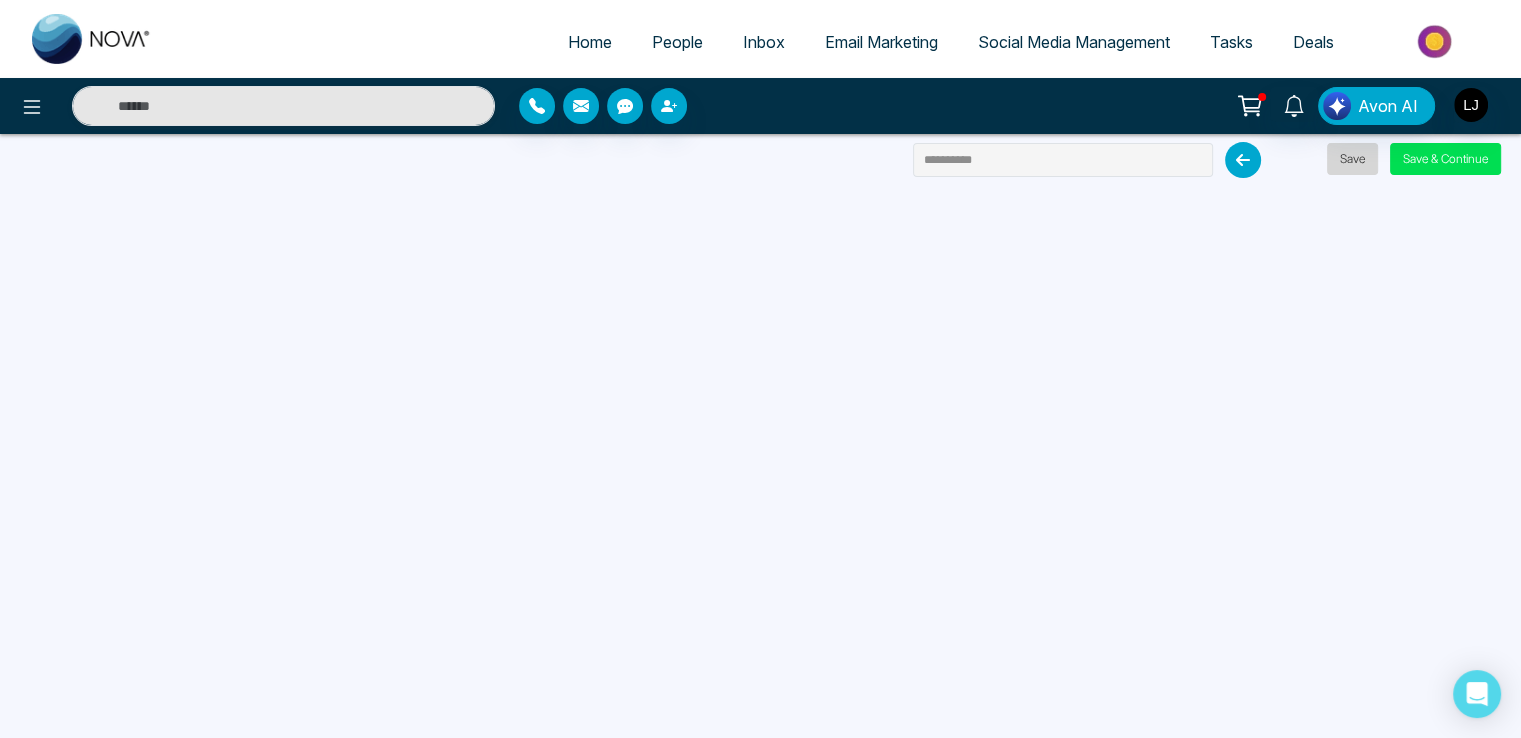 click on "Save" at bounding box center (1352, 159) 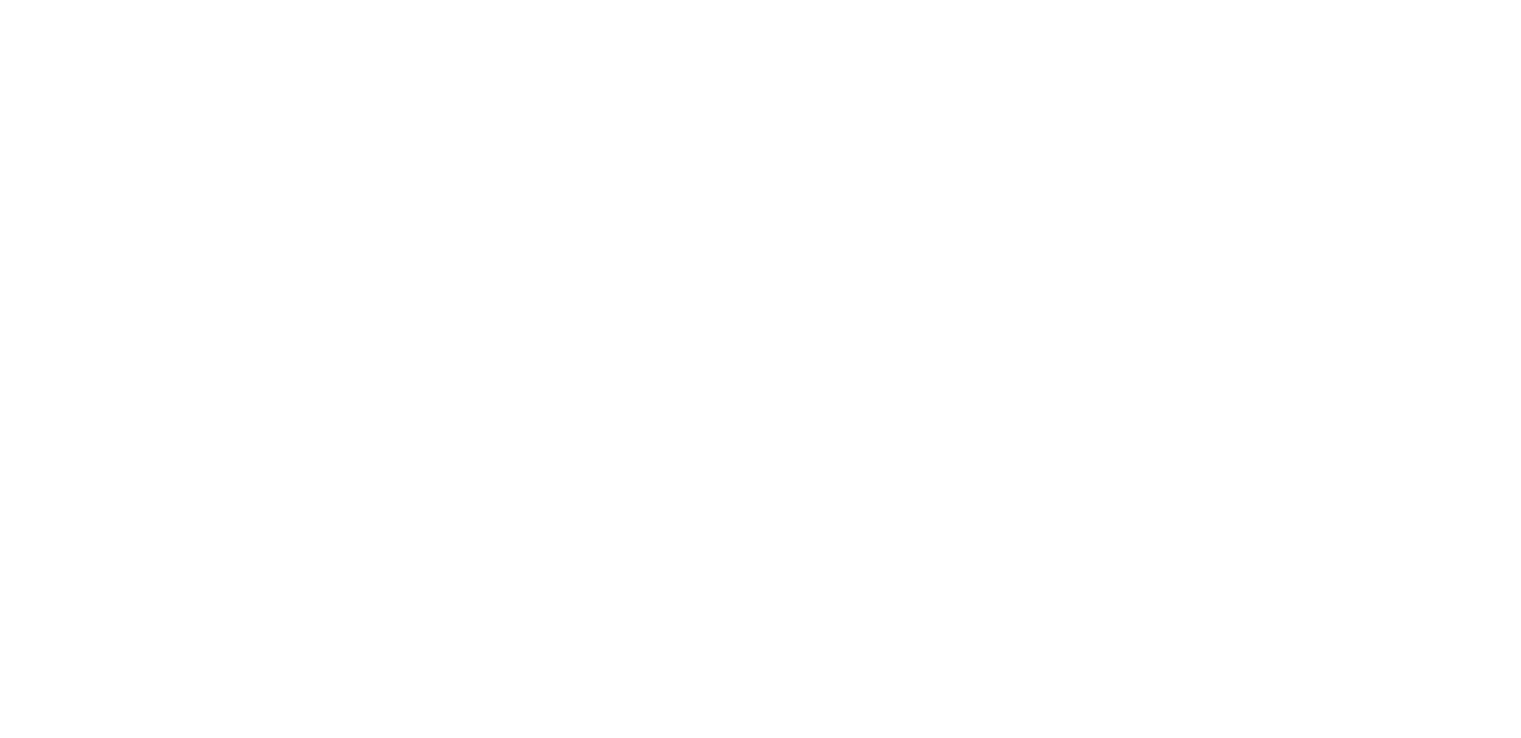 scroll, scrollTop: 0, scrollLeft: 0, axis: both 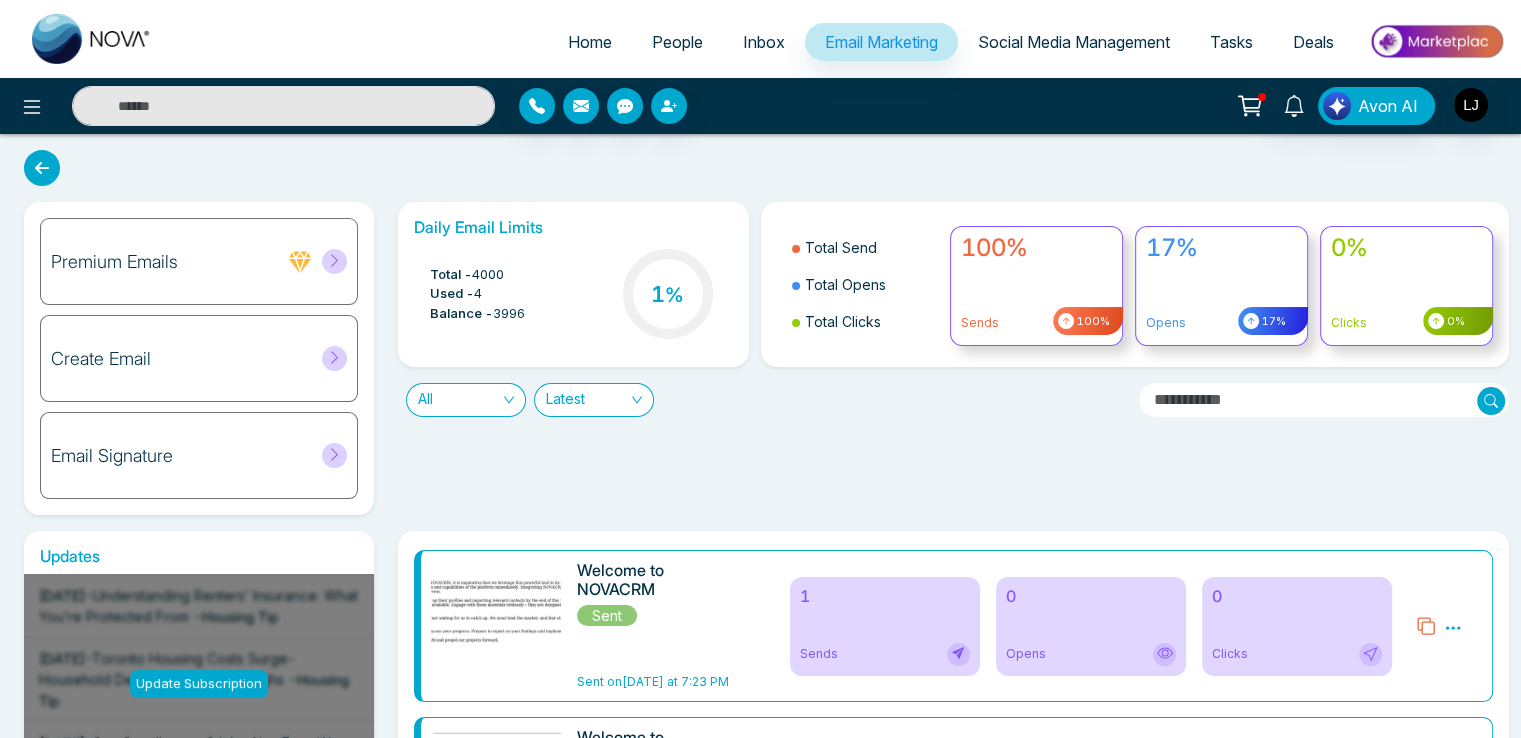 click on "Create Email" at bounding box center (199, 358) 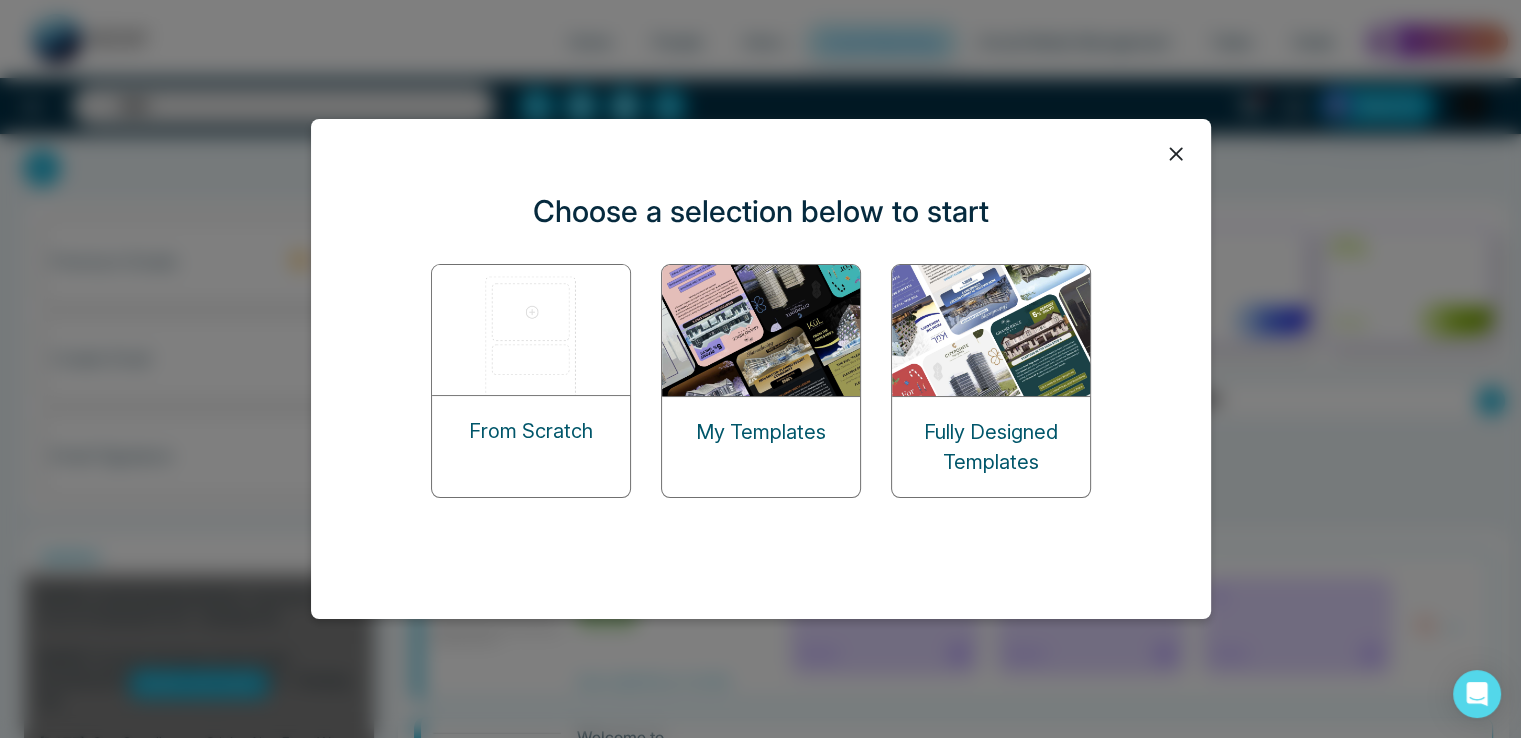 click on "From Scratch My Templates Fully Designed Templates" at bounding box center (761, 381) 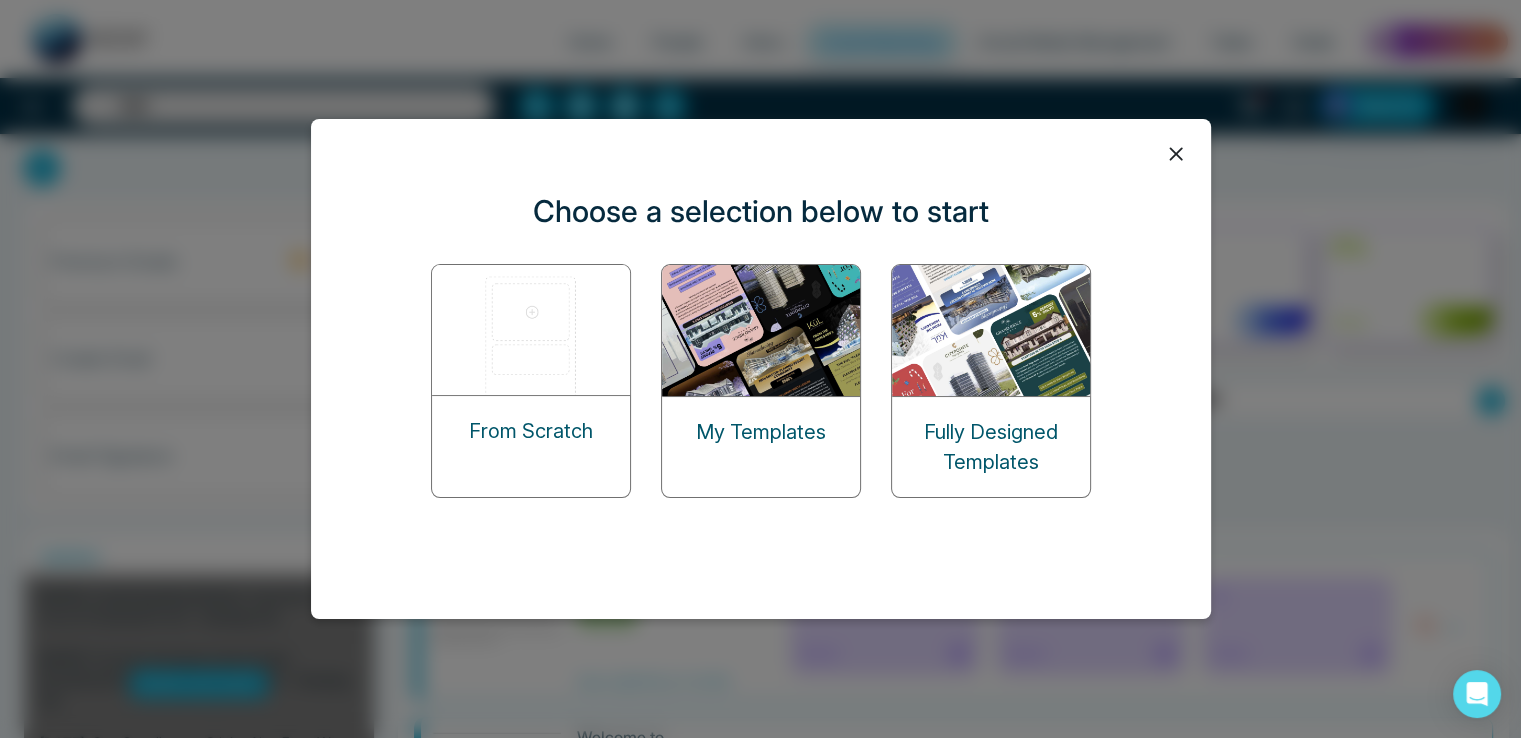 click at bounding box center [532, 330] 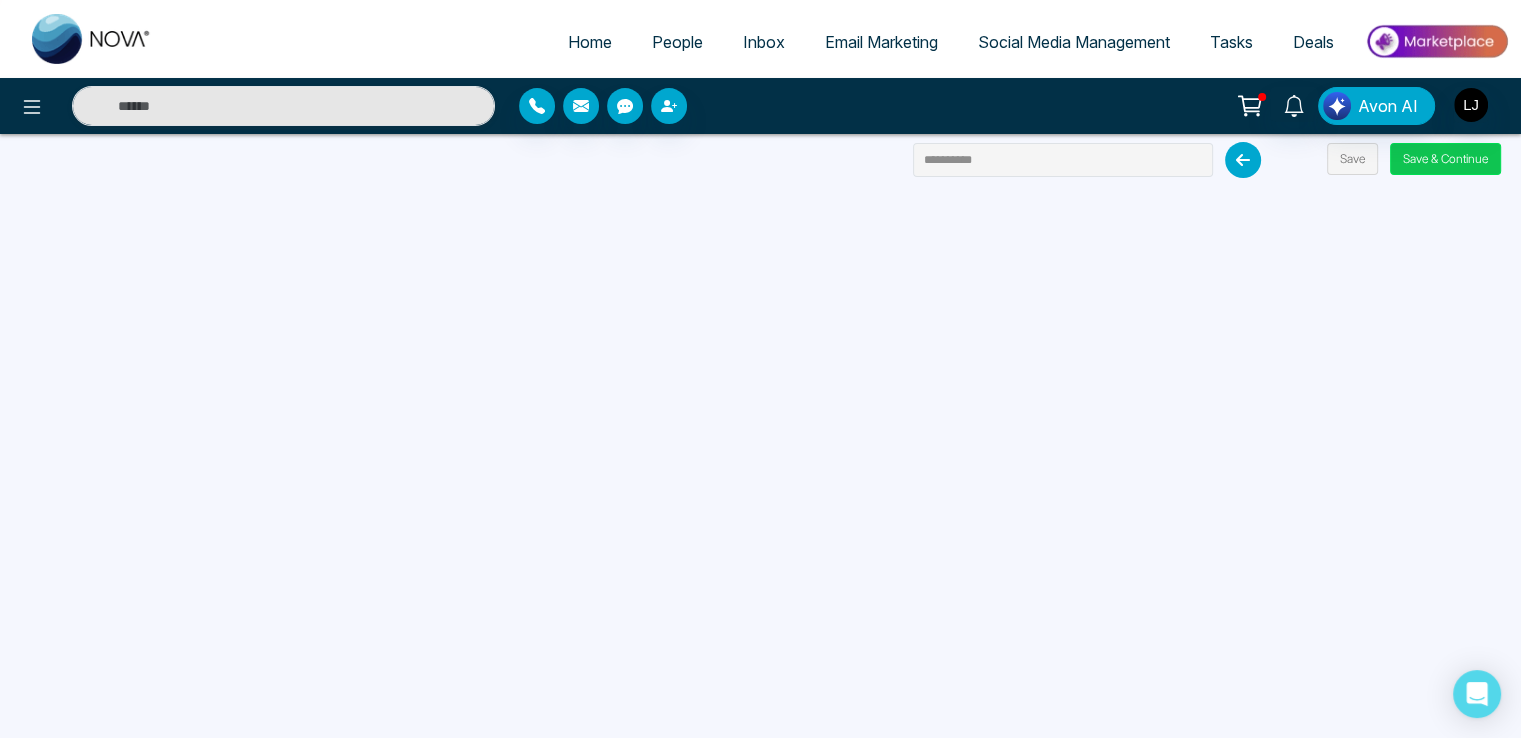 click on "Save & Continue" at bounding box center [1445, 159] 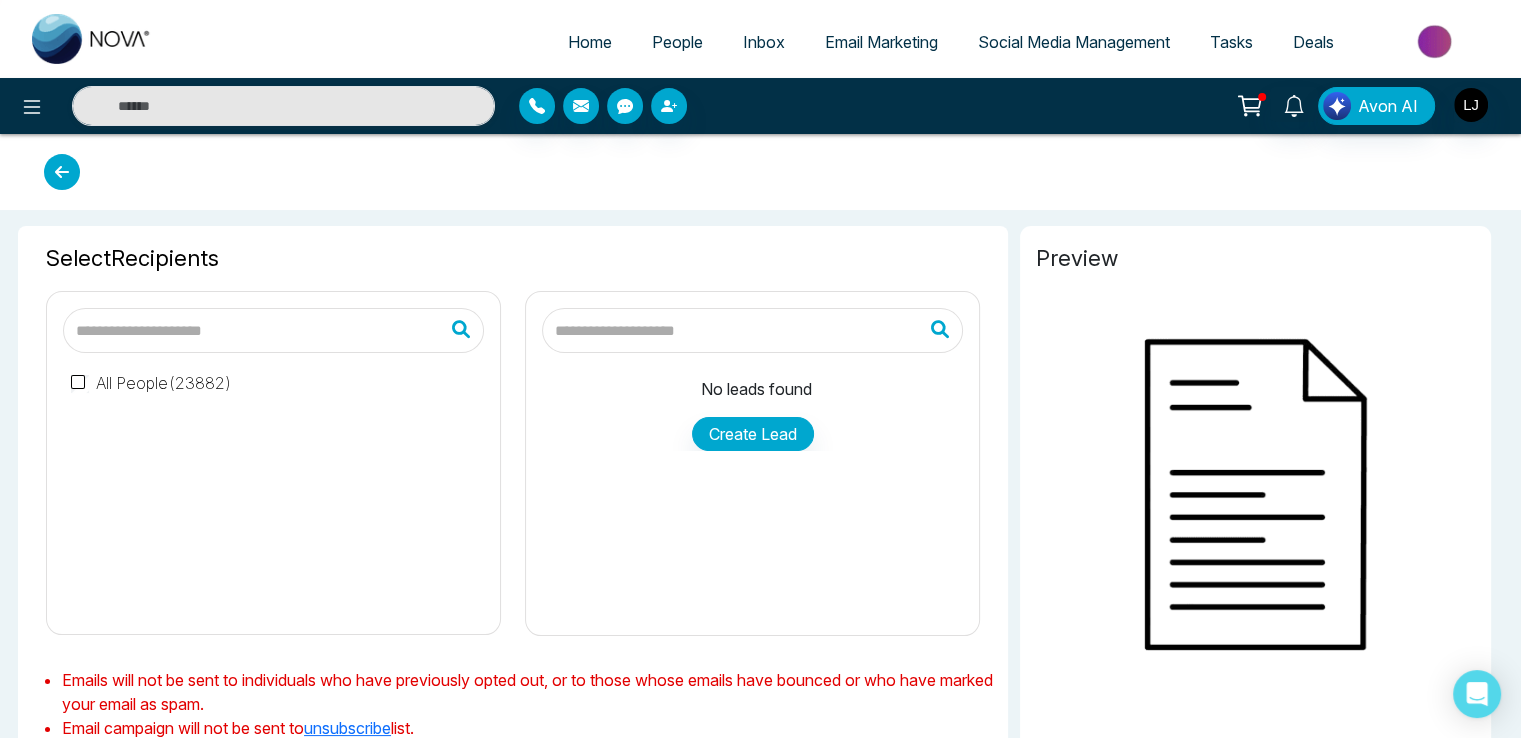 type on "**********" 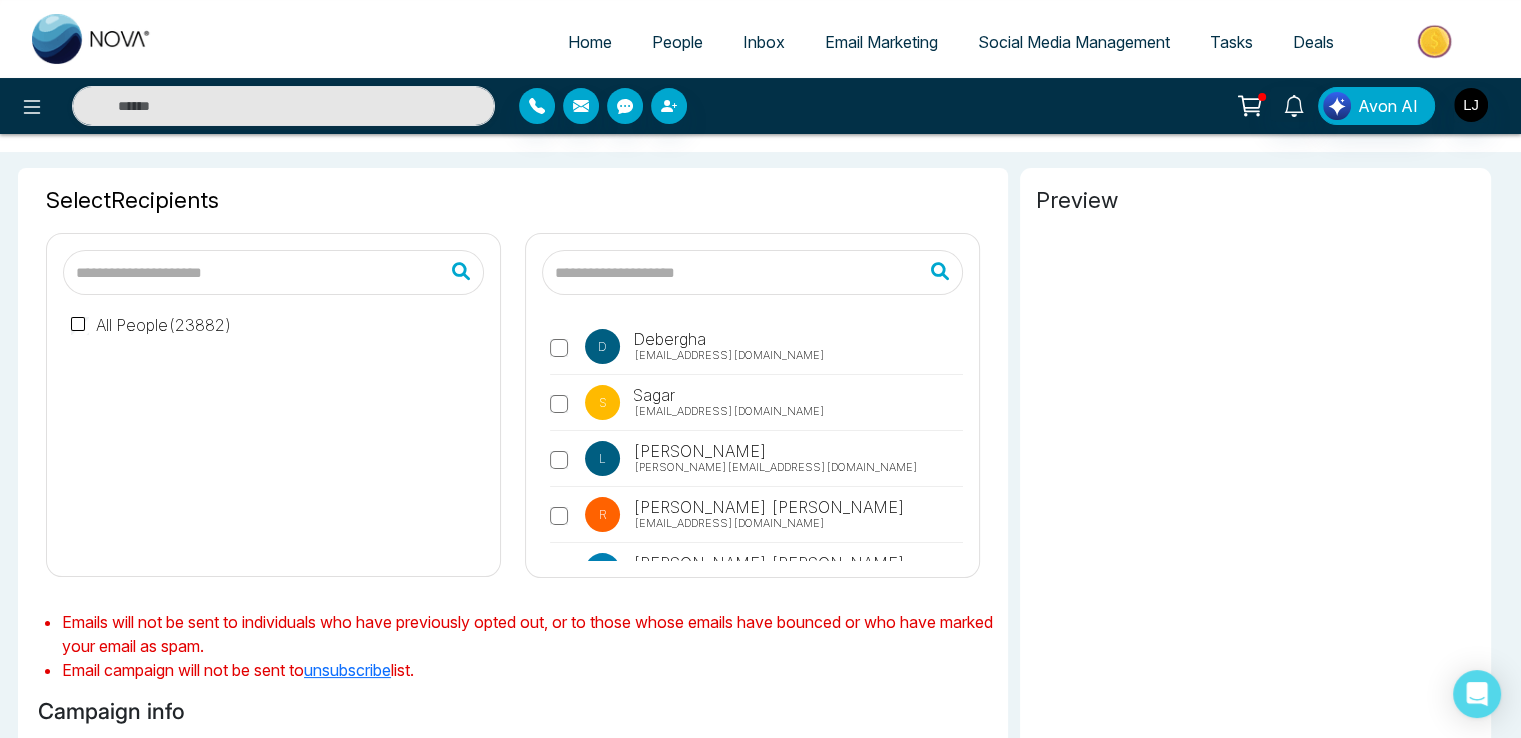 scroll, scrollTop: 100, scrollLeft: 0, axis: vertical 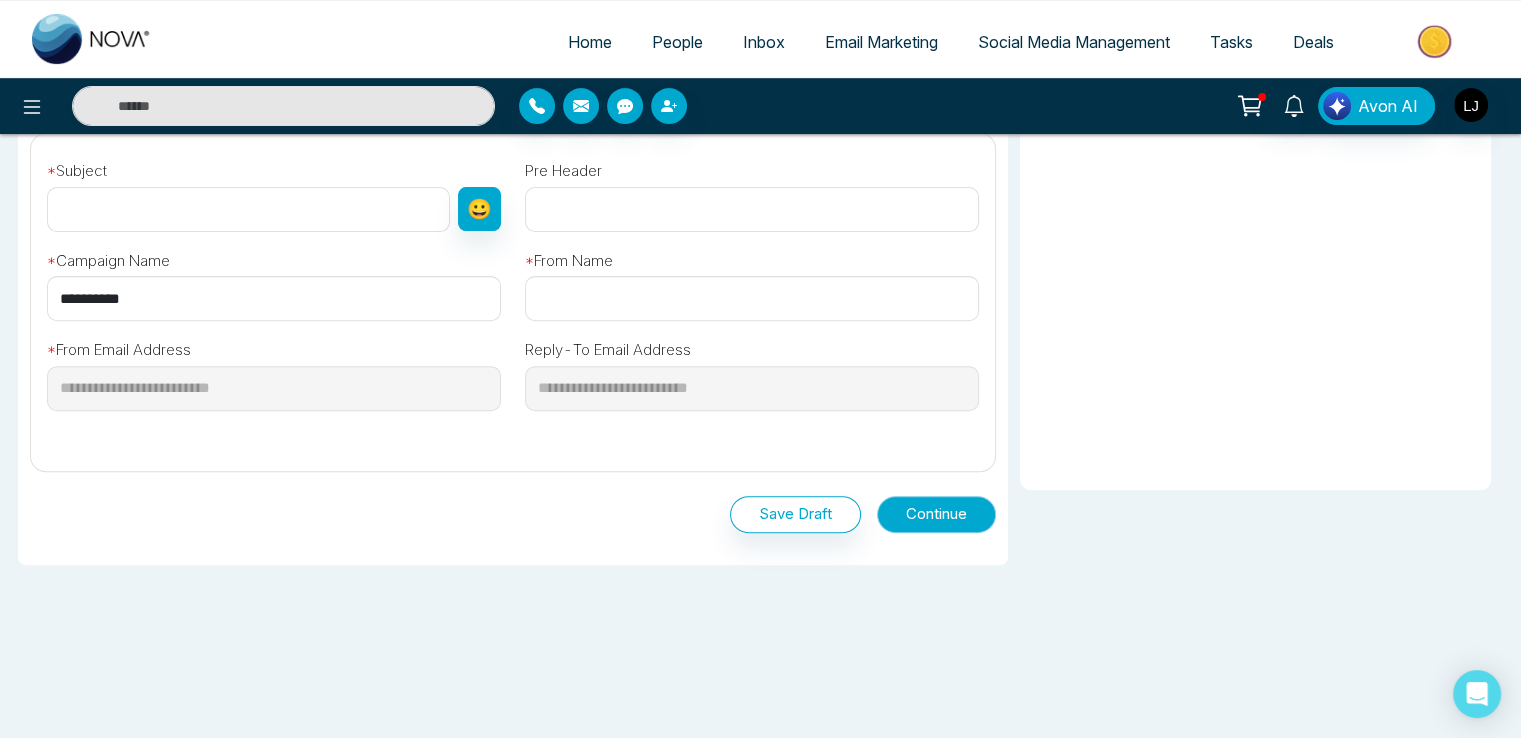 click on "Continue" at bounding box center (936, 514) 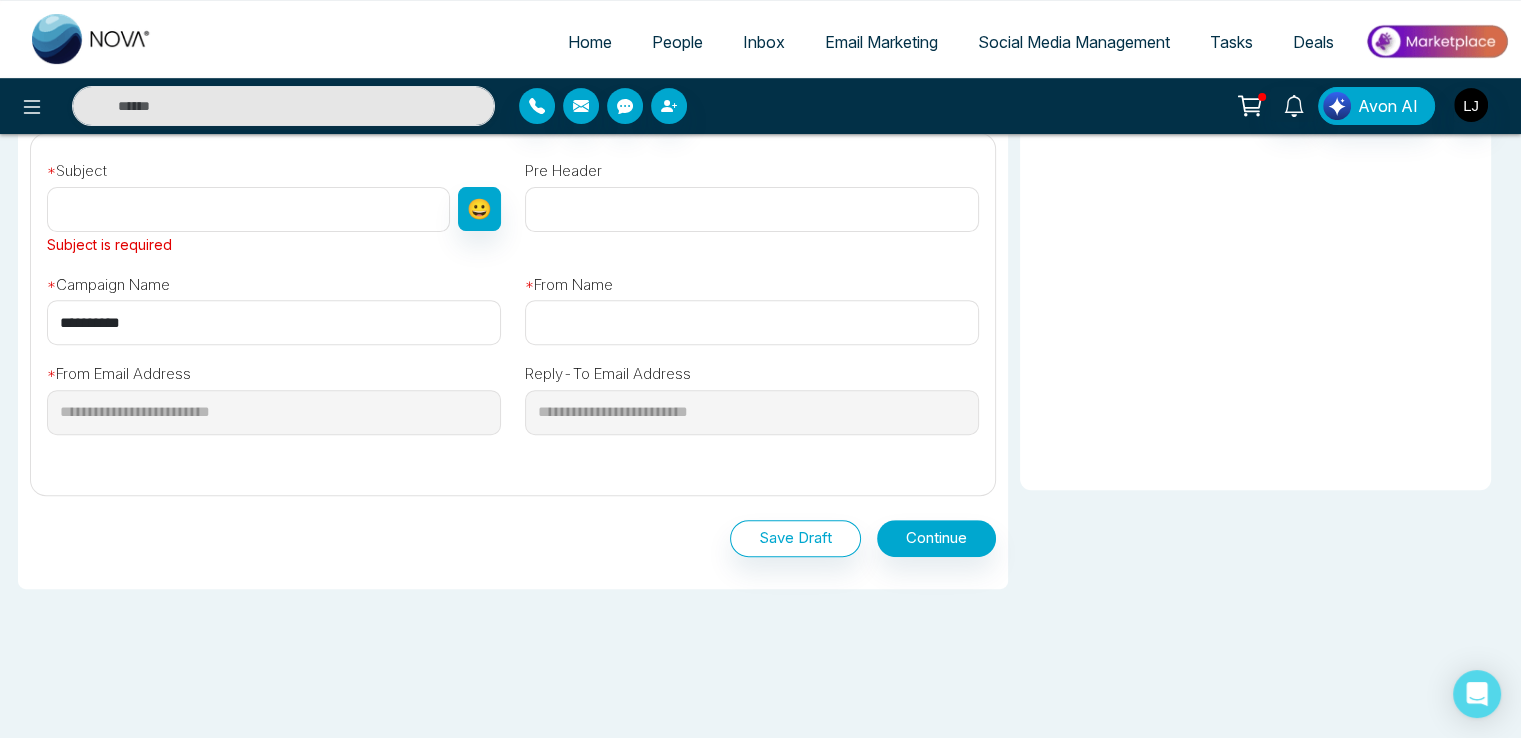 drag, startPoint x: 160, startPoint y: 310, endPoint x: 0, endPoint y: 317, distance: 160.15305 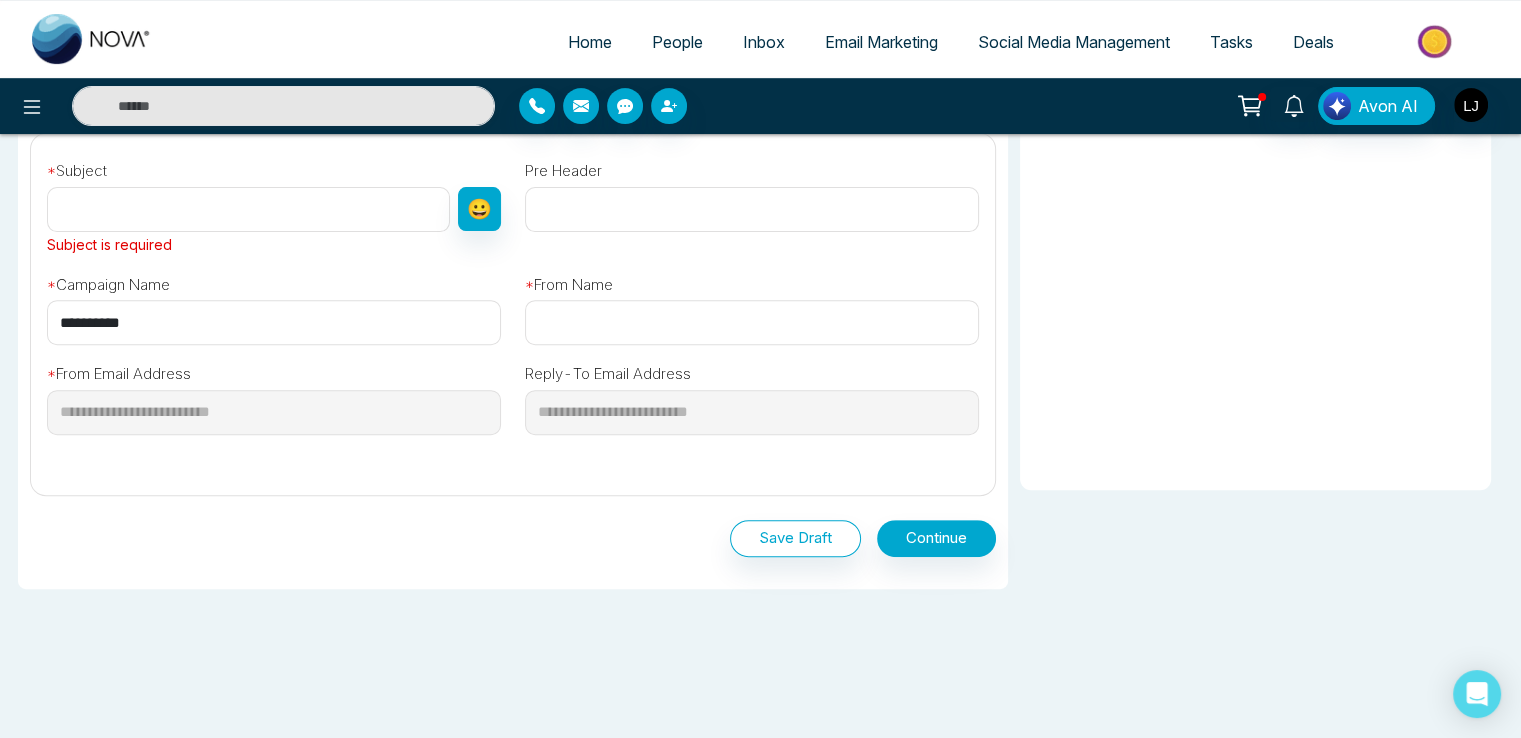 click on "Selected  Recipients  ( 23882 ) All People  ( 23882 ) [PERSON_NAME]     [EMAIL_ADDRESS][DOMAIN_NAME] S   Sagar     [EMAIL_ADDRESS][DOMAIN_NAME] L   Lokesh     [EMAIL_ADDRESS][DOMAIN_NAME] R   [PERSON_NAME]   [EMAIL_ADDRESS][DOMAIN_NAME] N   [PERSON_NAME]   [PERSON_NAME][EMAIL_ADDRESS][PERSON_NAME][DOMAIN_NAME] B   [PERSON_NAME]   [PERSON_NAME][EMAIL_ADDRESS][PERSON_NAME][DOMAIN_NAME] B   [PERSON_NAME]   [EMAIL_ADDRESS][PERSON_NAME][DOMAIN_NAME] W   [PERSON_NAME]   [EMAIL_ADDRESS][PERSON_NAME][DOMAIN_NAME] V   [PERSON_NAME]   [EMAIL_ADDRESS][PERSON_NAME][DOMAIN_NAME] S   [PERSON_NAME]   [EMAIL_ADDRESS][PERSON_NAME][DOMAIN_NAME] V   [US_STATE][PERSON_NAME]   [PERSON_NAME][EMAIL_ADDRESS][PERSON_NAME][DOMAIN_NAME] D   [PERSON_NAME]   [EMAIL_ADDRESS][PERSON_NAME][DOMAIN_NAME] D   [PERSON_NAME]   [PERSON_NAME][EMAIL_ADDRESS][PERSON_NAME][DOMAIN_NAME] G   [PERSON_NAME]   [PERSON_NAME][EMAIL_ADDRESS][PERSON_NAME][DOMAIN_NAME] A   [PERSON_NAME]   [EMAIL_ADDRESS][PERSON_NAME][DOMAIN_NAME] J   [PERSON_NAME]   [EMAIL_ADDRESS][DOMAIN_NAME] A   [PERSON_NAME]   [EMAIL_ADDRESS][DOMAIN_NAME] B   [PERSON_NAME]   [EMAIL_ADDRESS][PERSON_NAME][DOMAIN_NAME] T   [PERSON_NAME]   [EMAIL_ADDRESS][PERSON_NAME][DOMAIN_NAME] E   [PERSON_NAME]   [EMAIL_ADDRESS][PERSON_NAME][DOMAIN_NAME] Email campaign will not be sent to  unsubscribe  list. * * *" at bounding box center [760, 153] 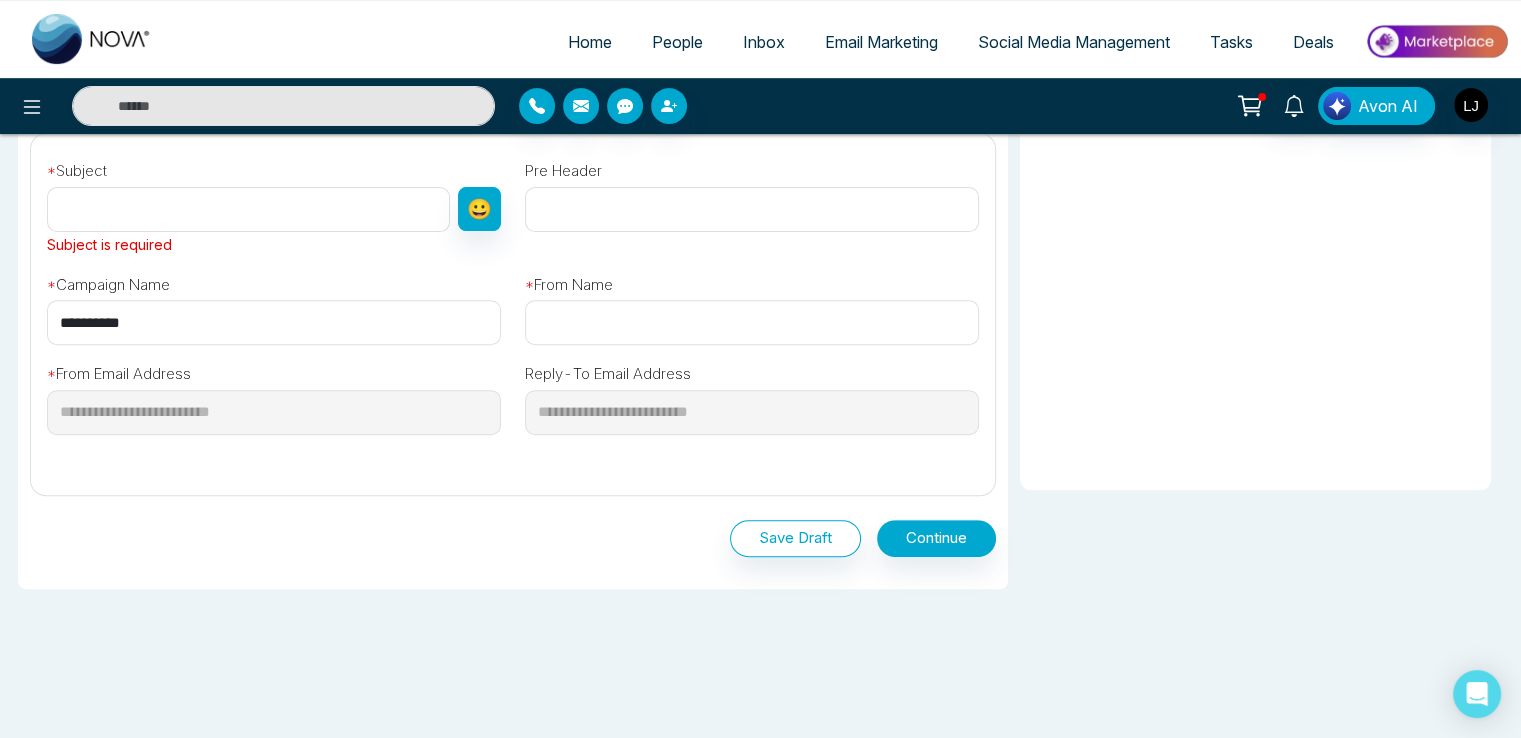 click at bounding box center (248, 209) 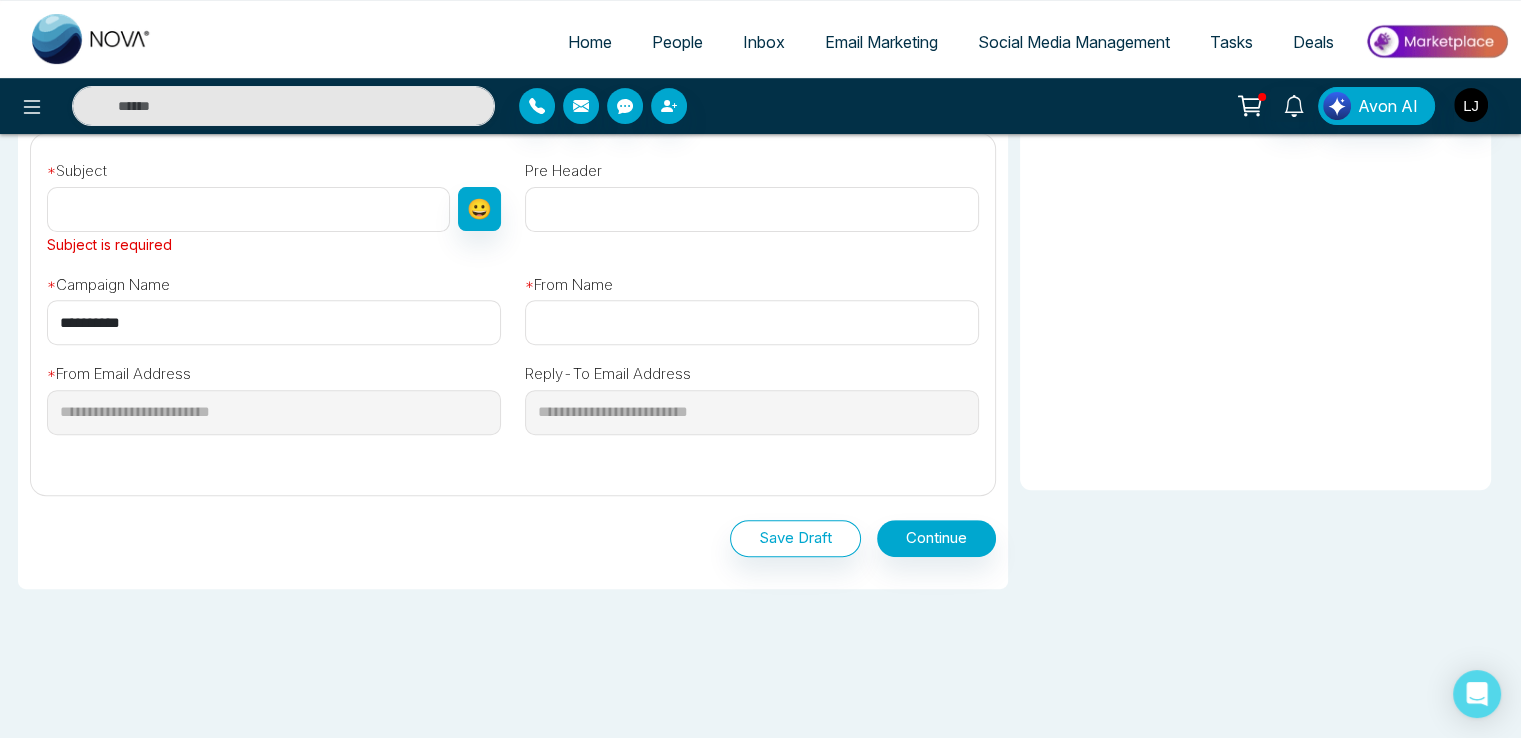 paste on "**********" 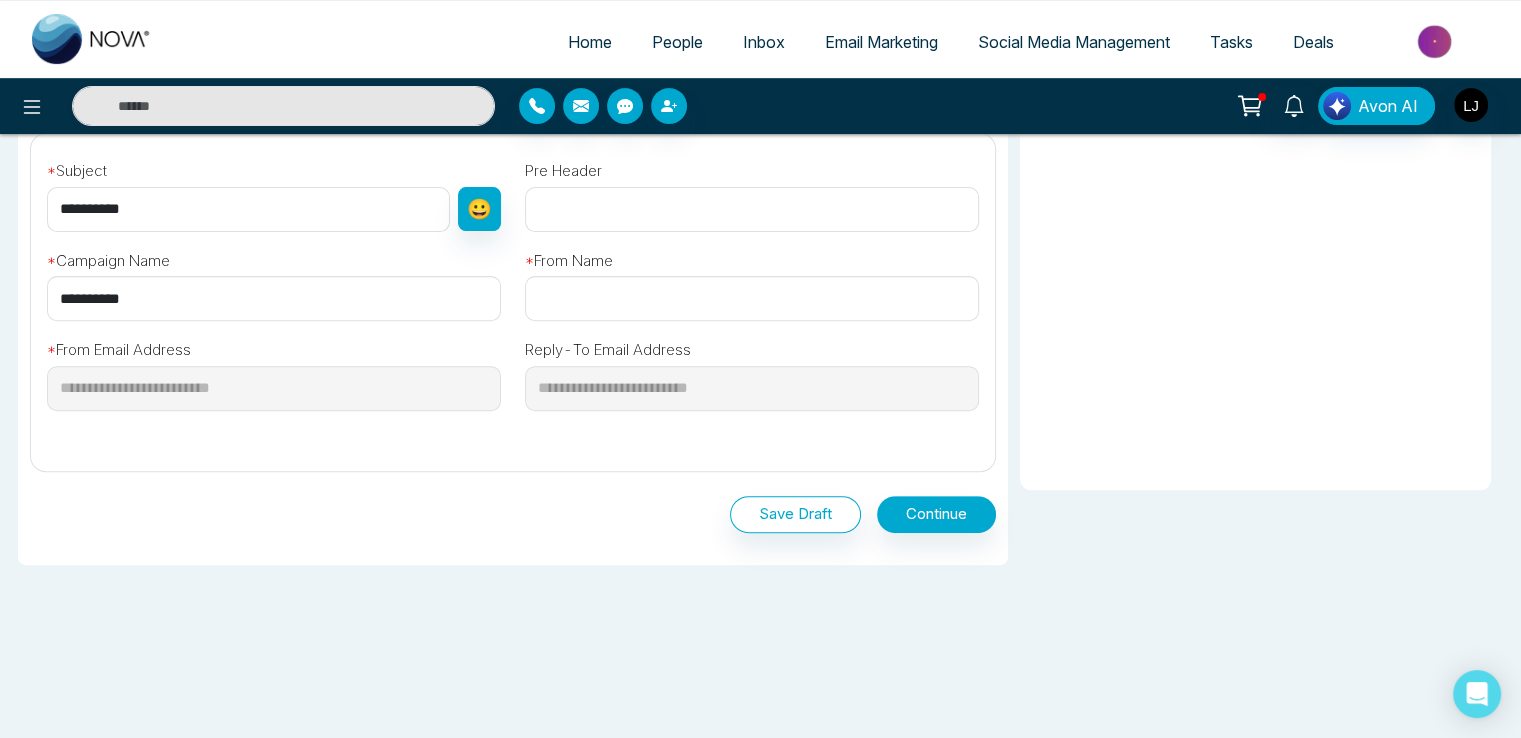 type on "**********" 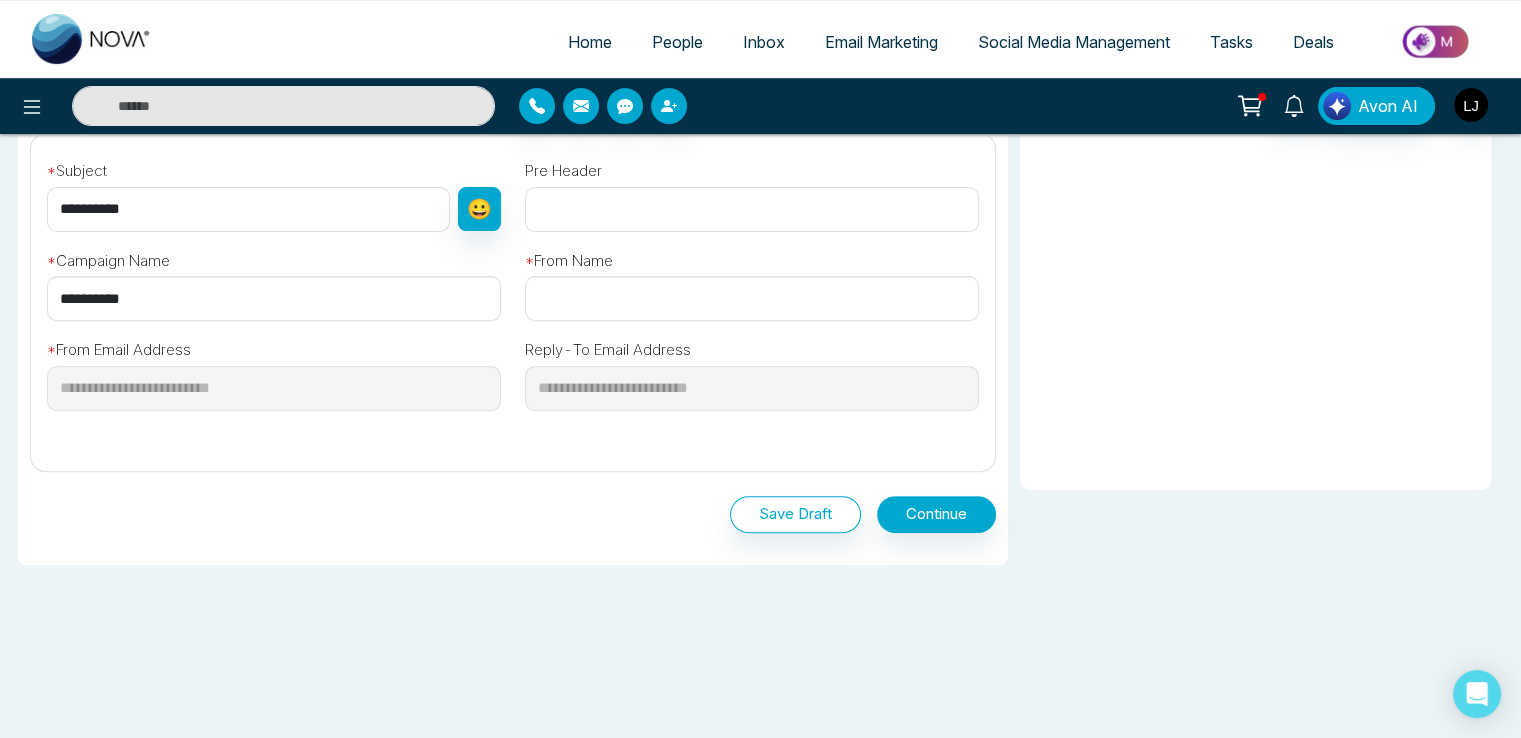 click at bounding box center [752, 298] 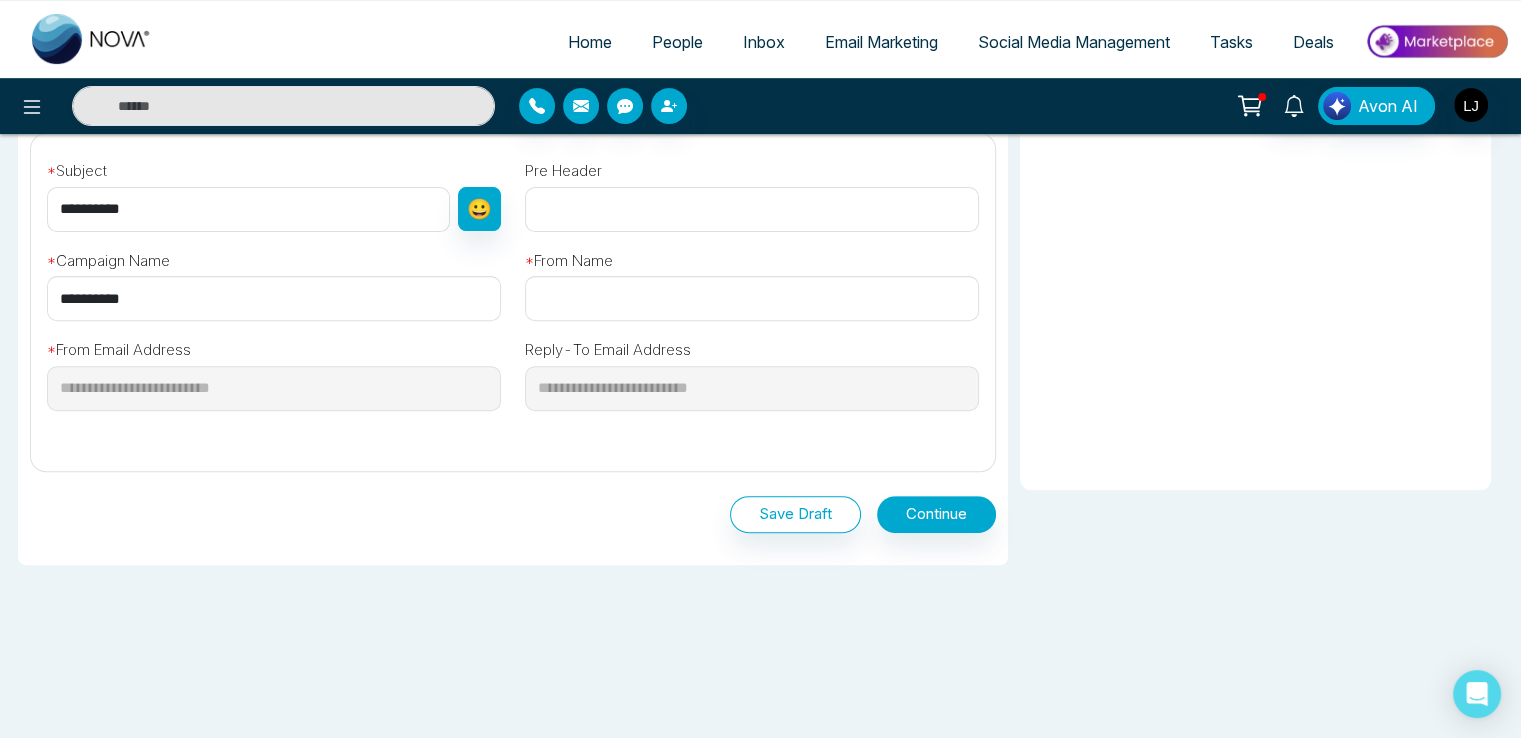 paste on "**********" 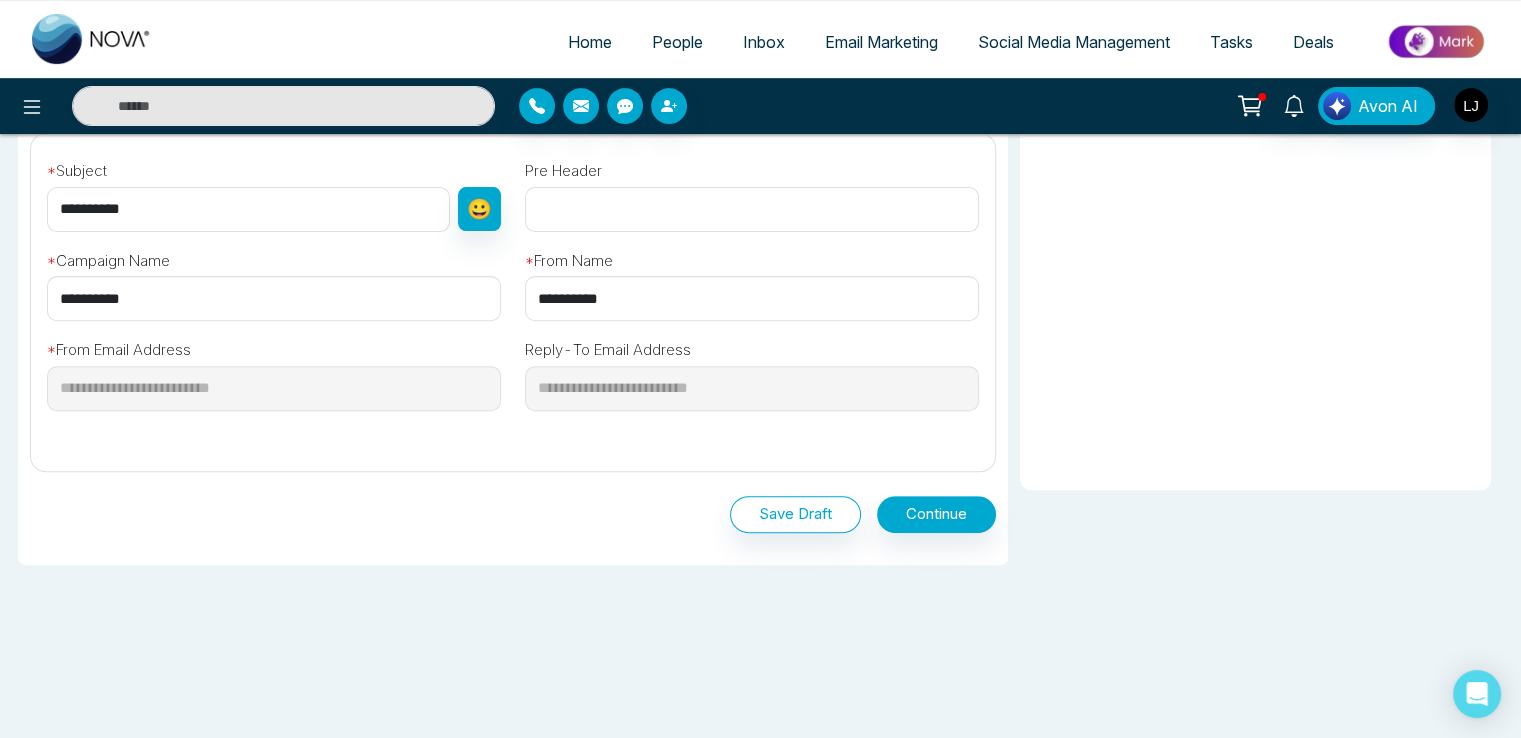 type on "**********" 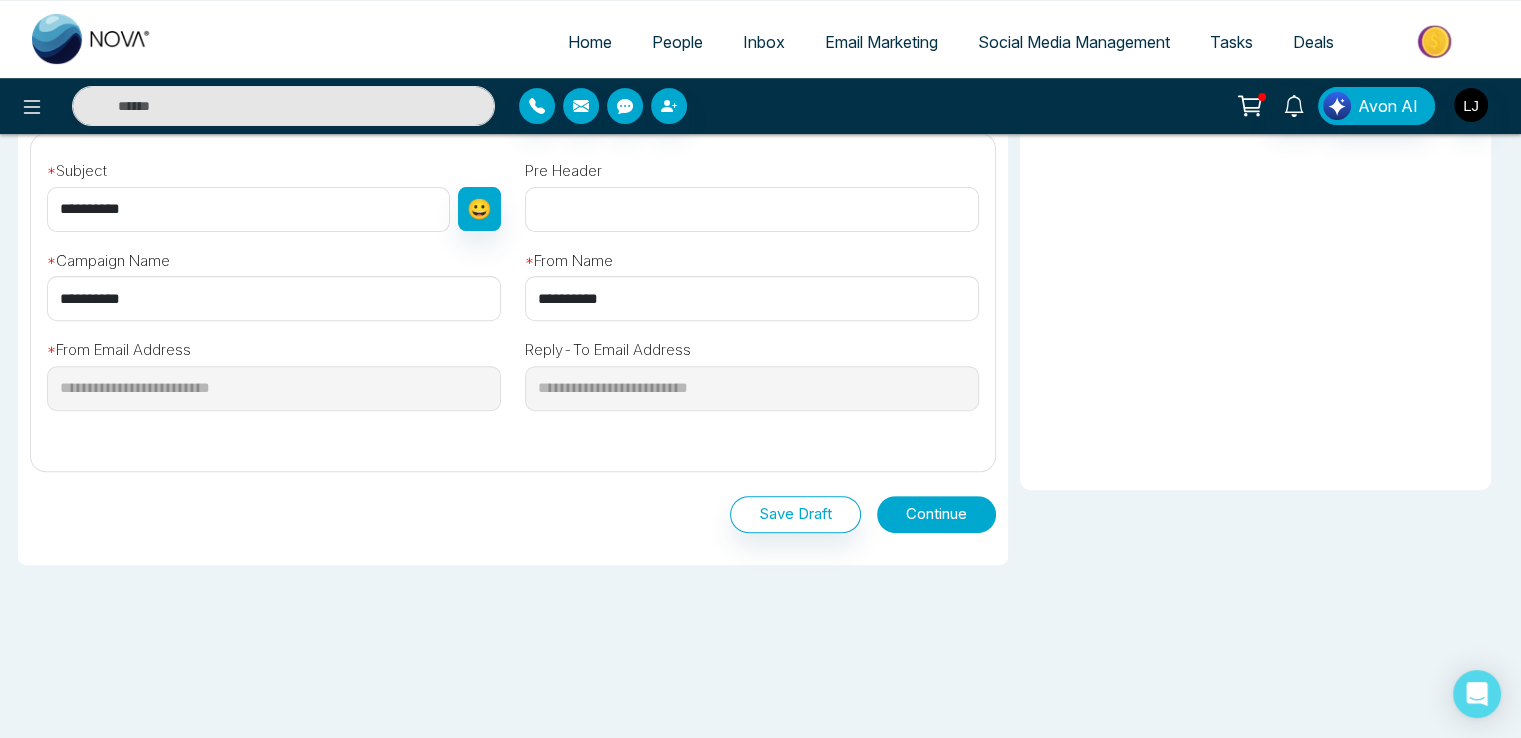 click on "Continue" at bounding box center (936, 514) 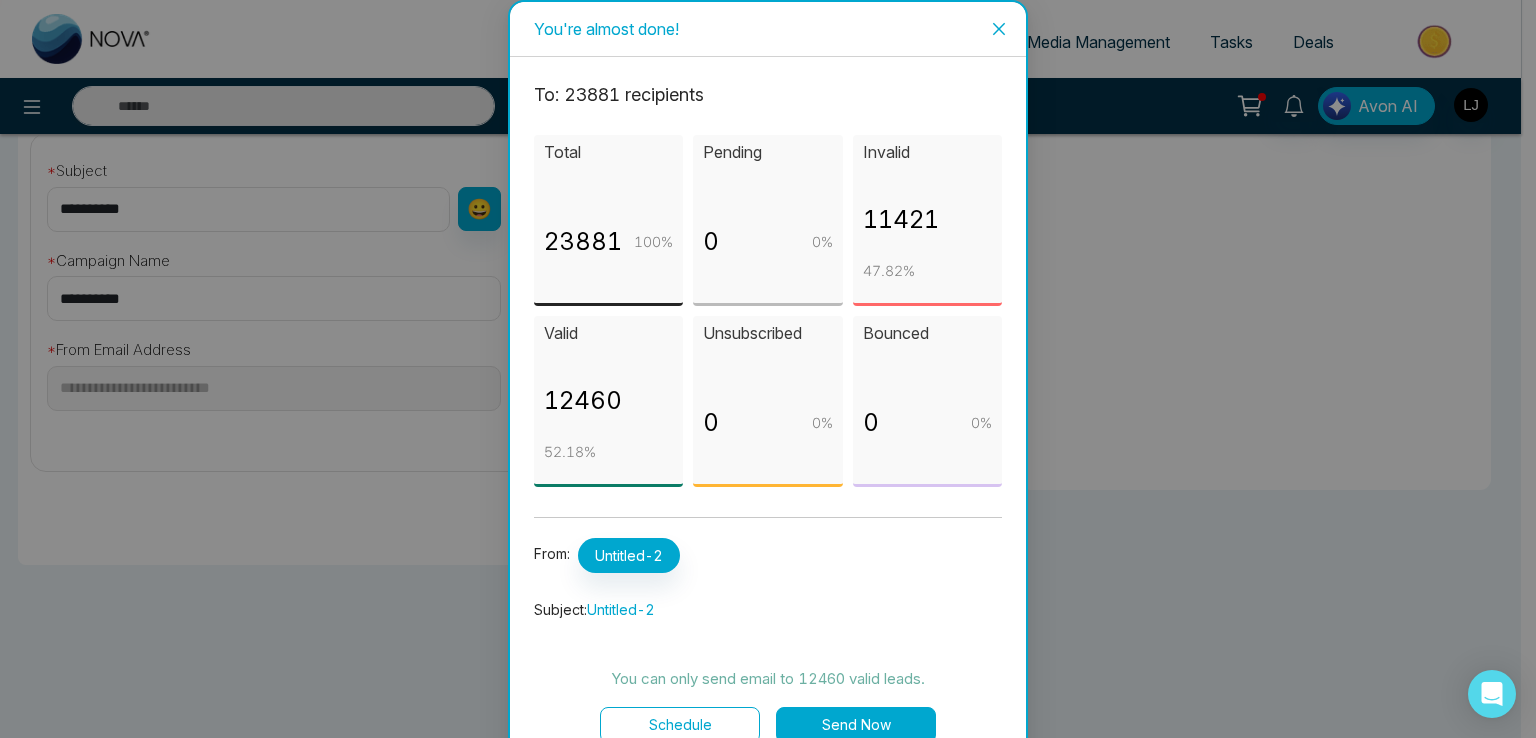 click 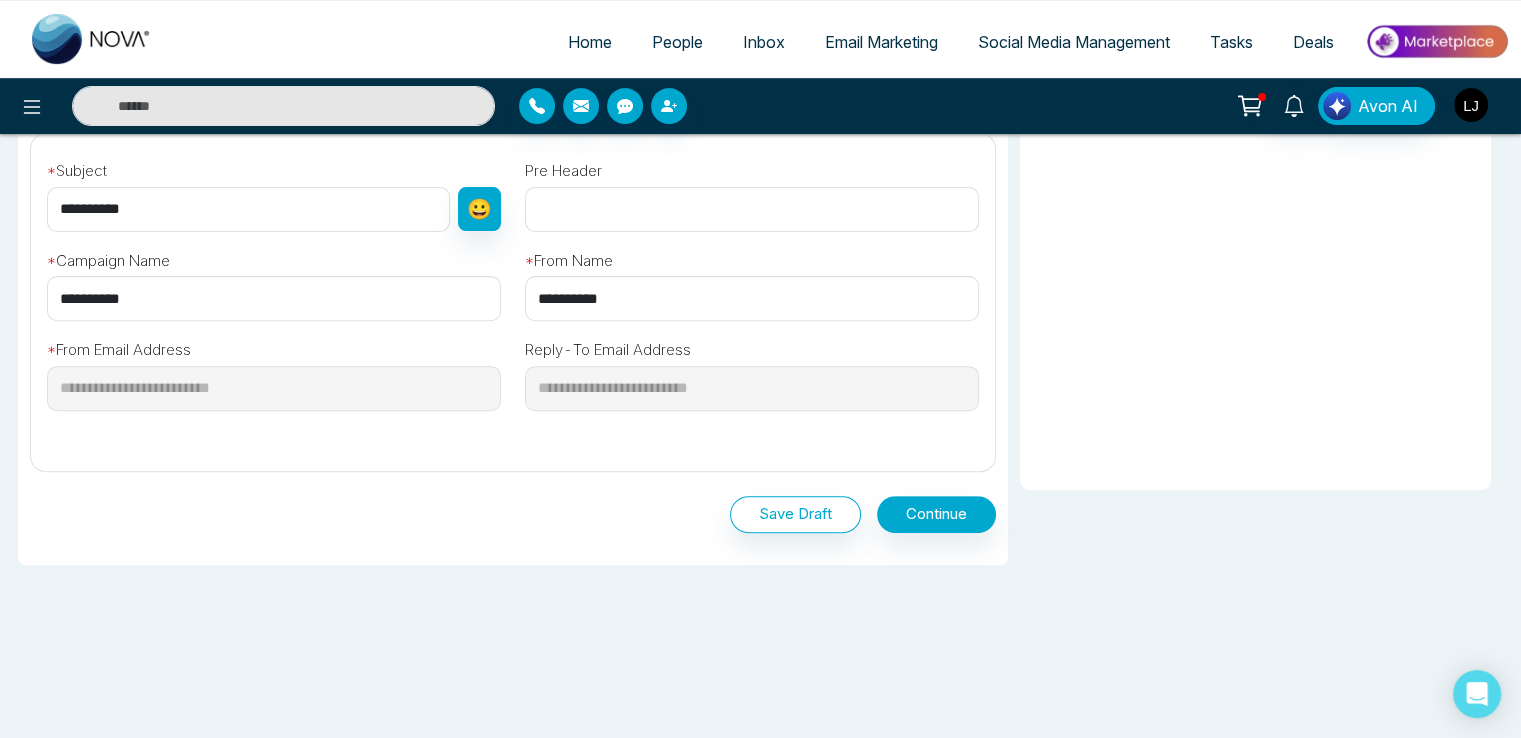 click at bounding box center [1471, 105] 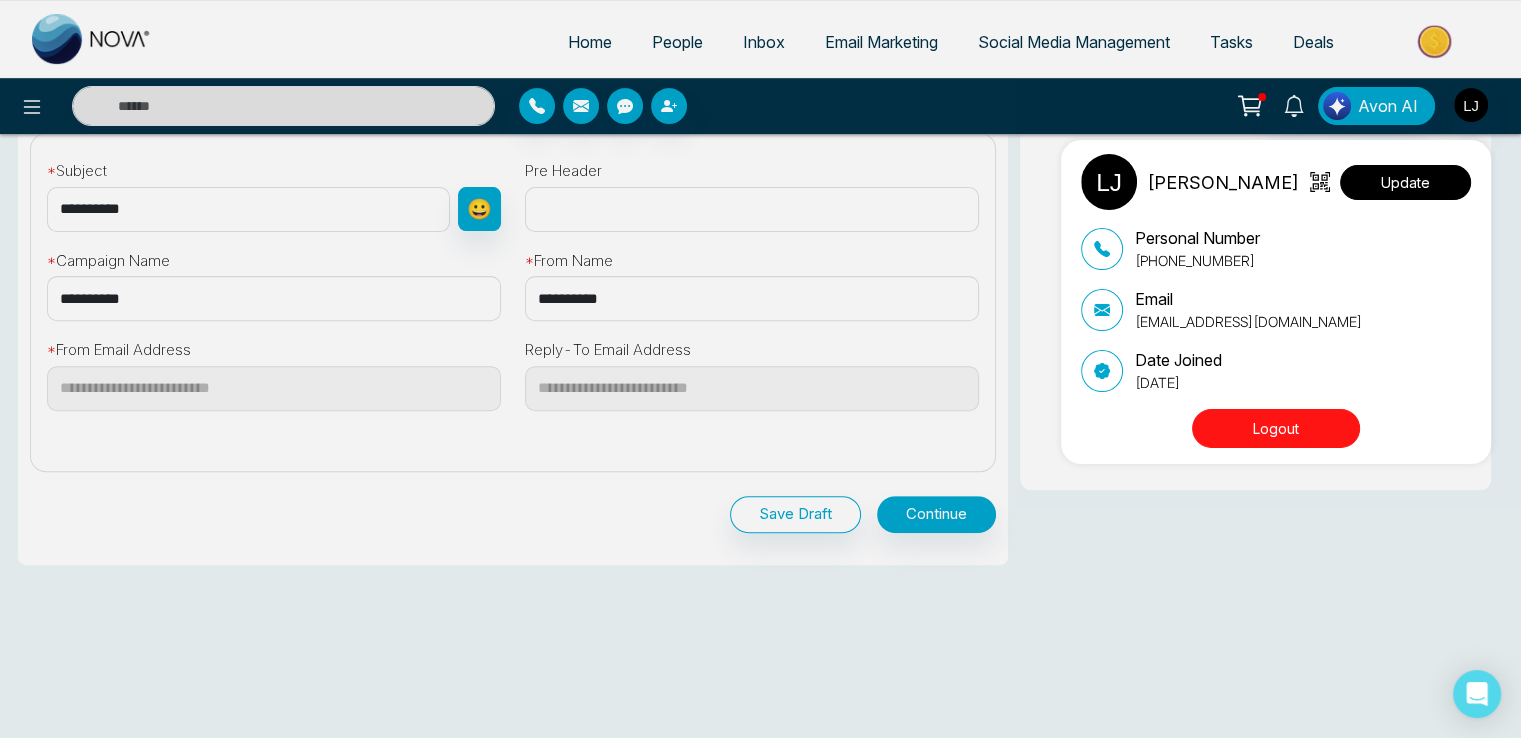 click on "Update" at bounding box center (1405, 182) 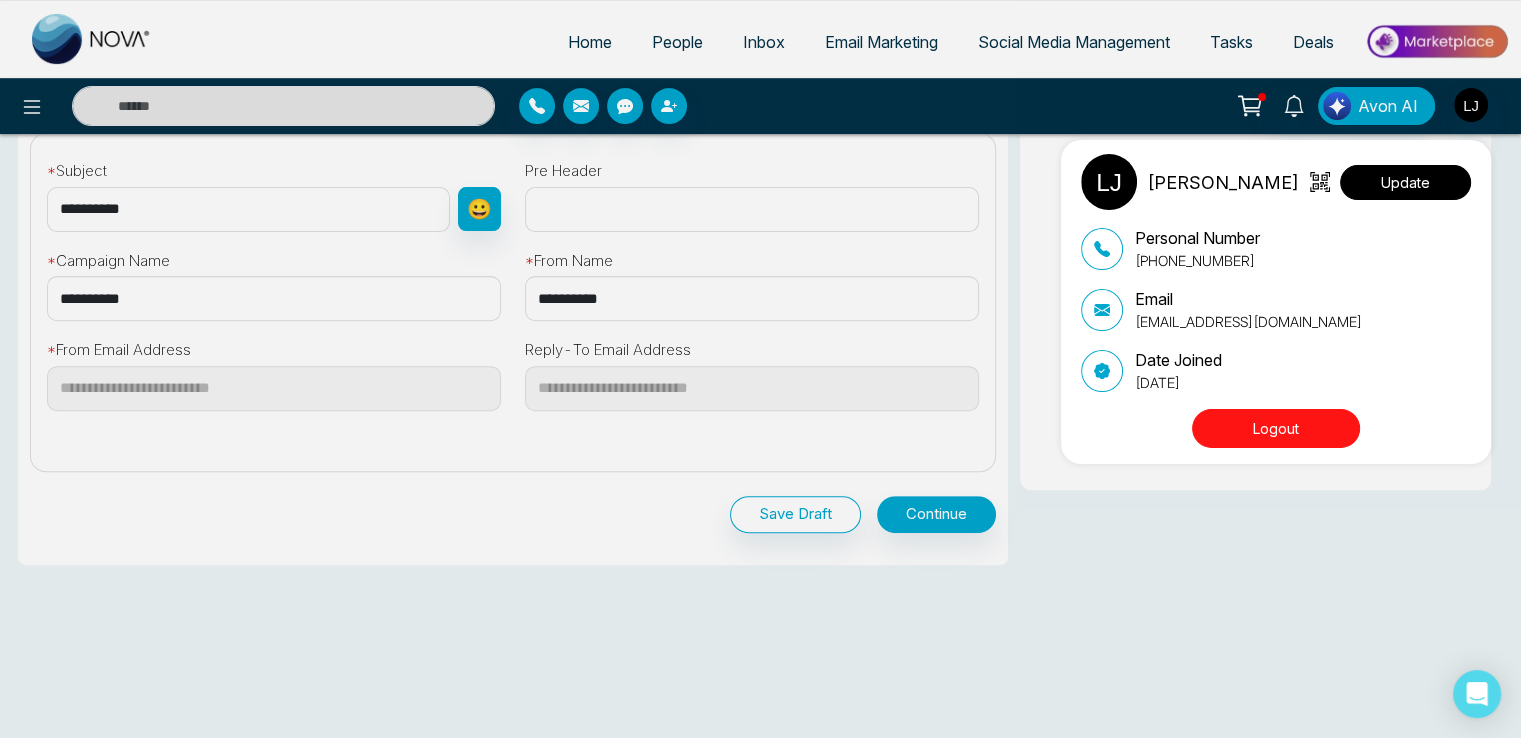 select on "***" 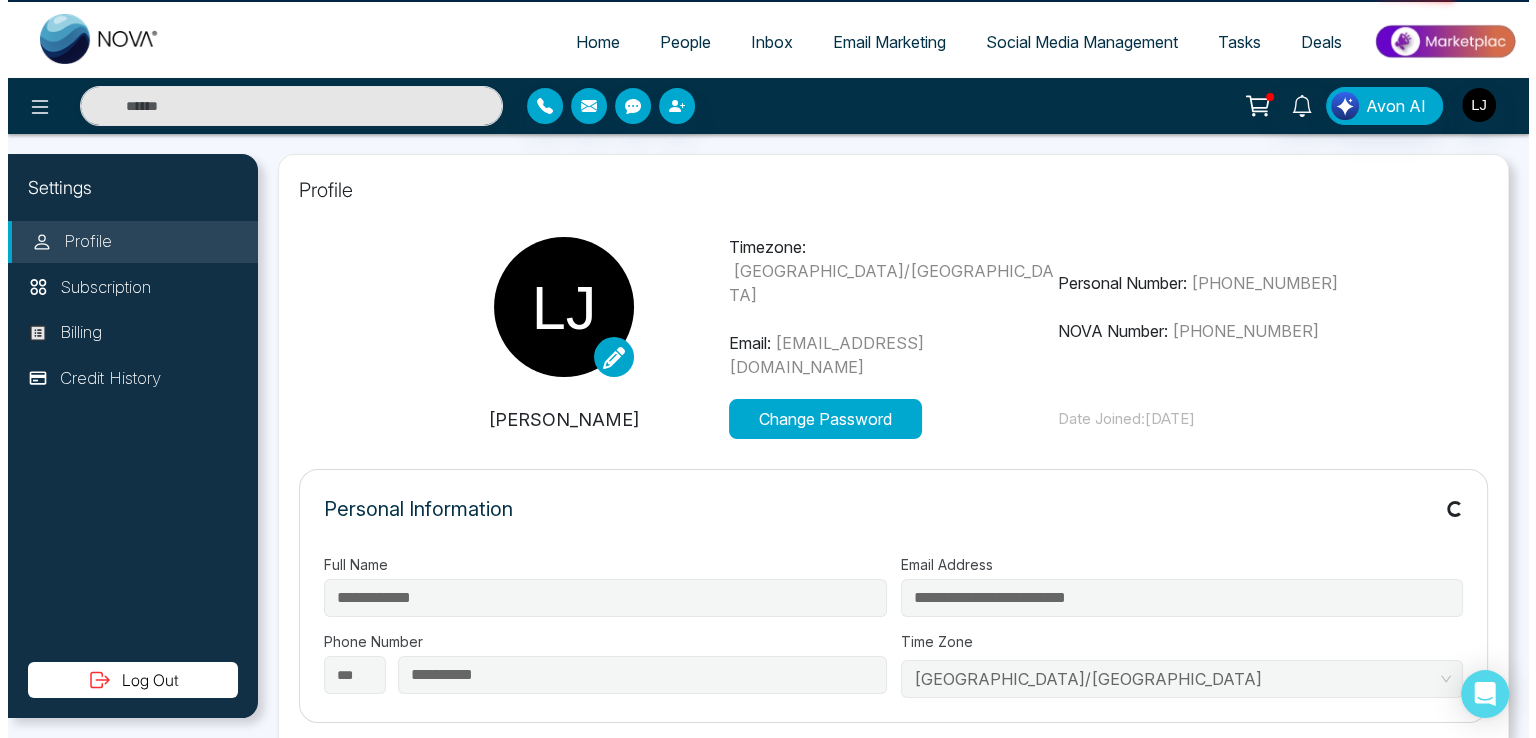 scroll, scrollTop: 0, scrollLeft: 0, axis: both 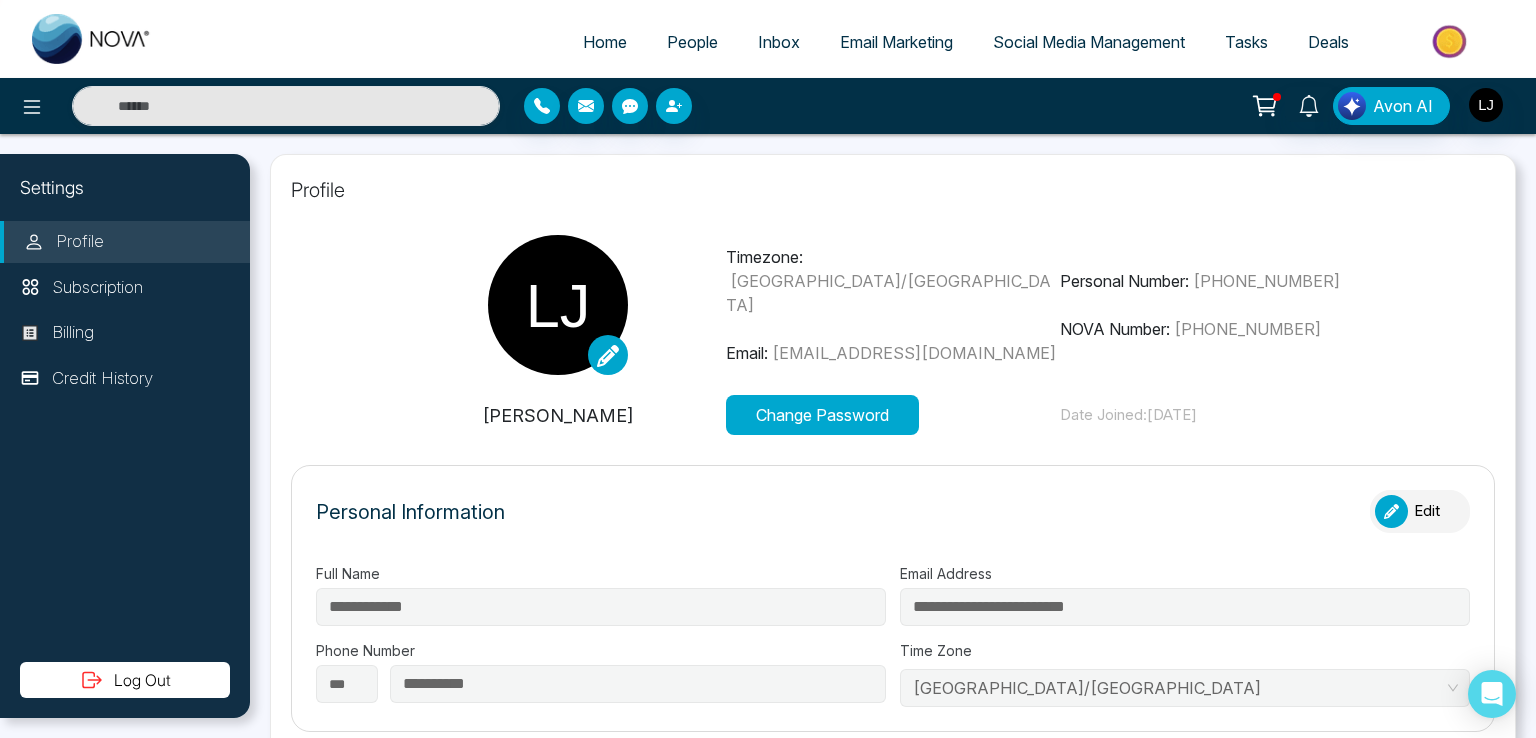 type on "**********" 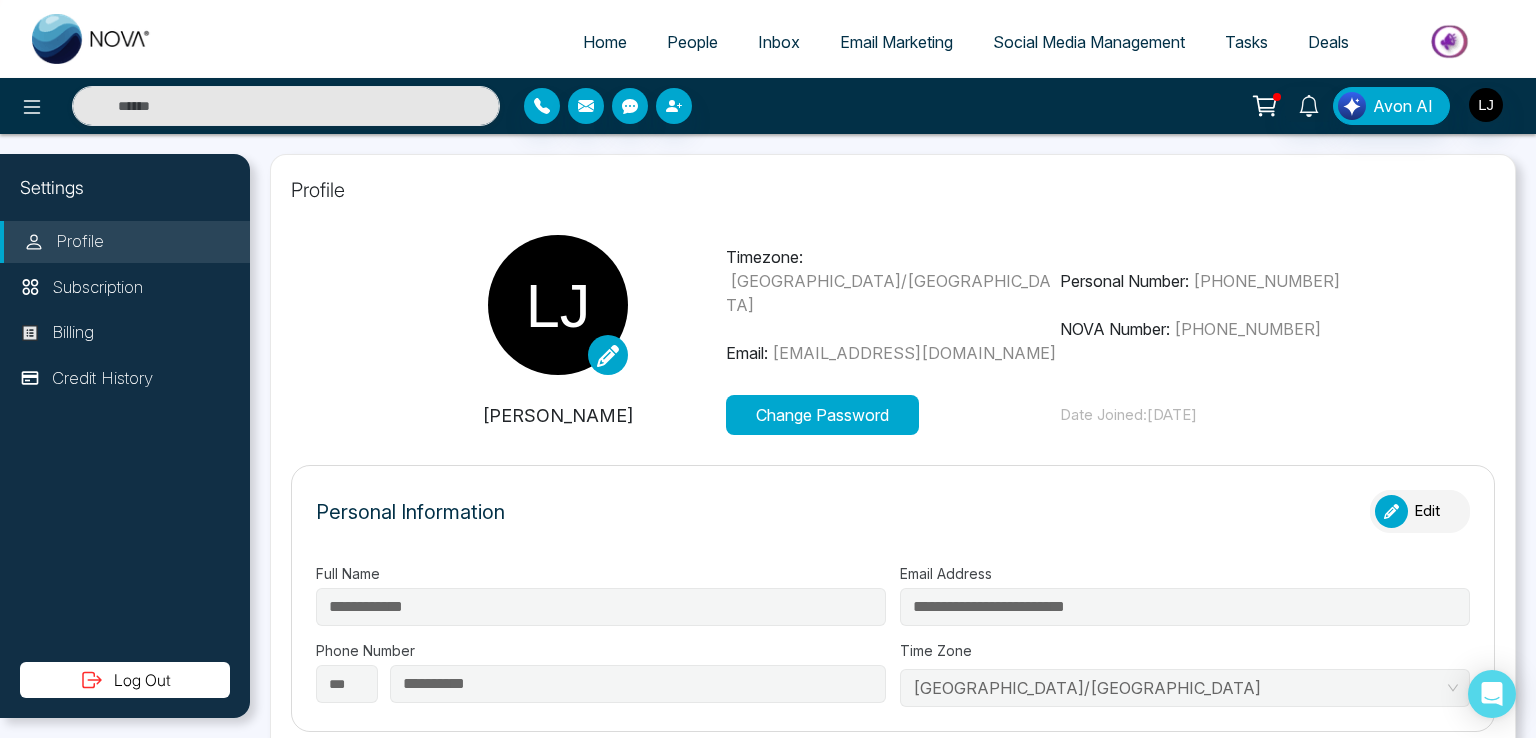click at bounding box center (256, 106) 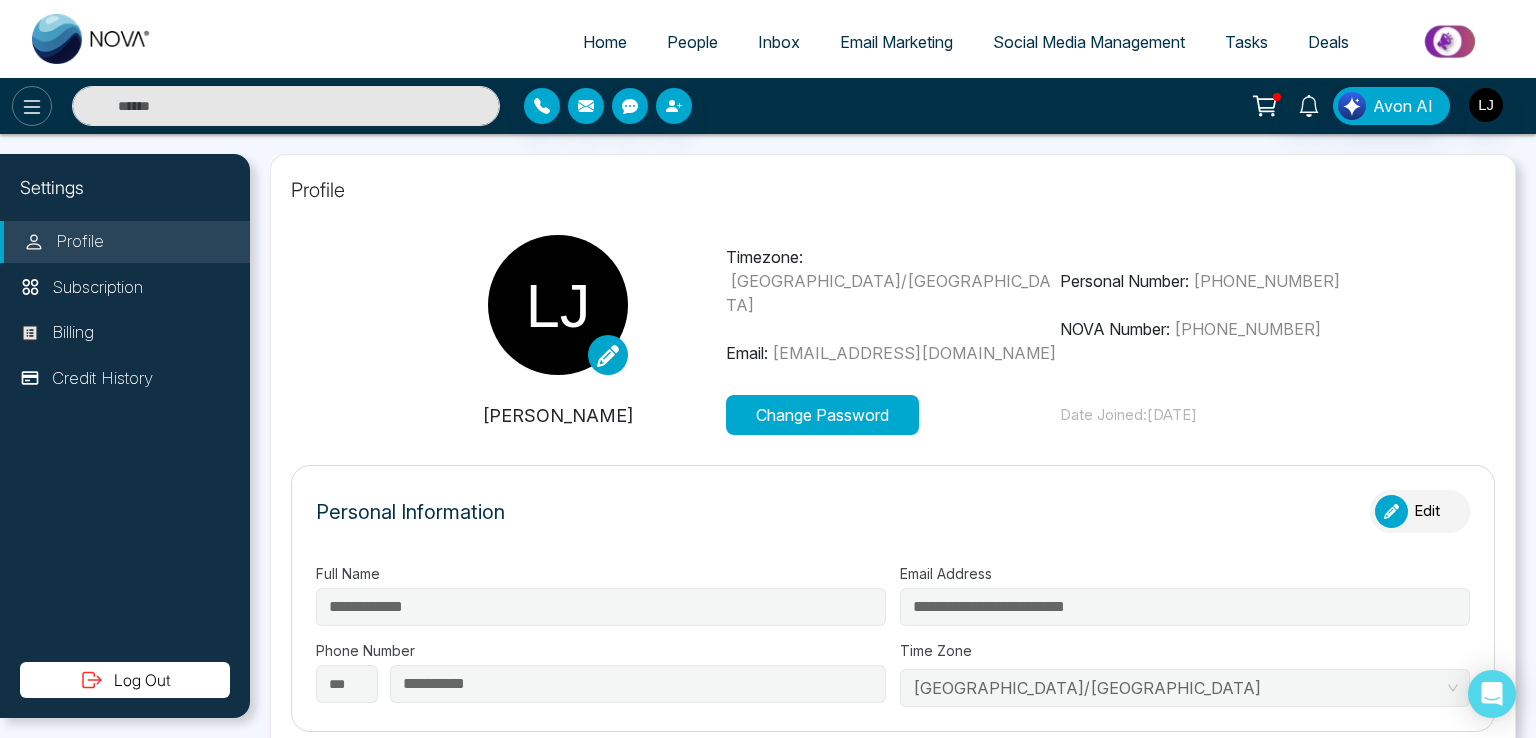 click 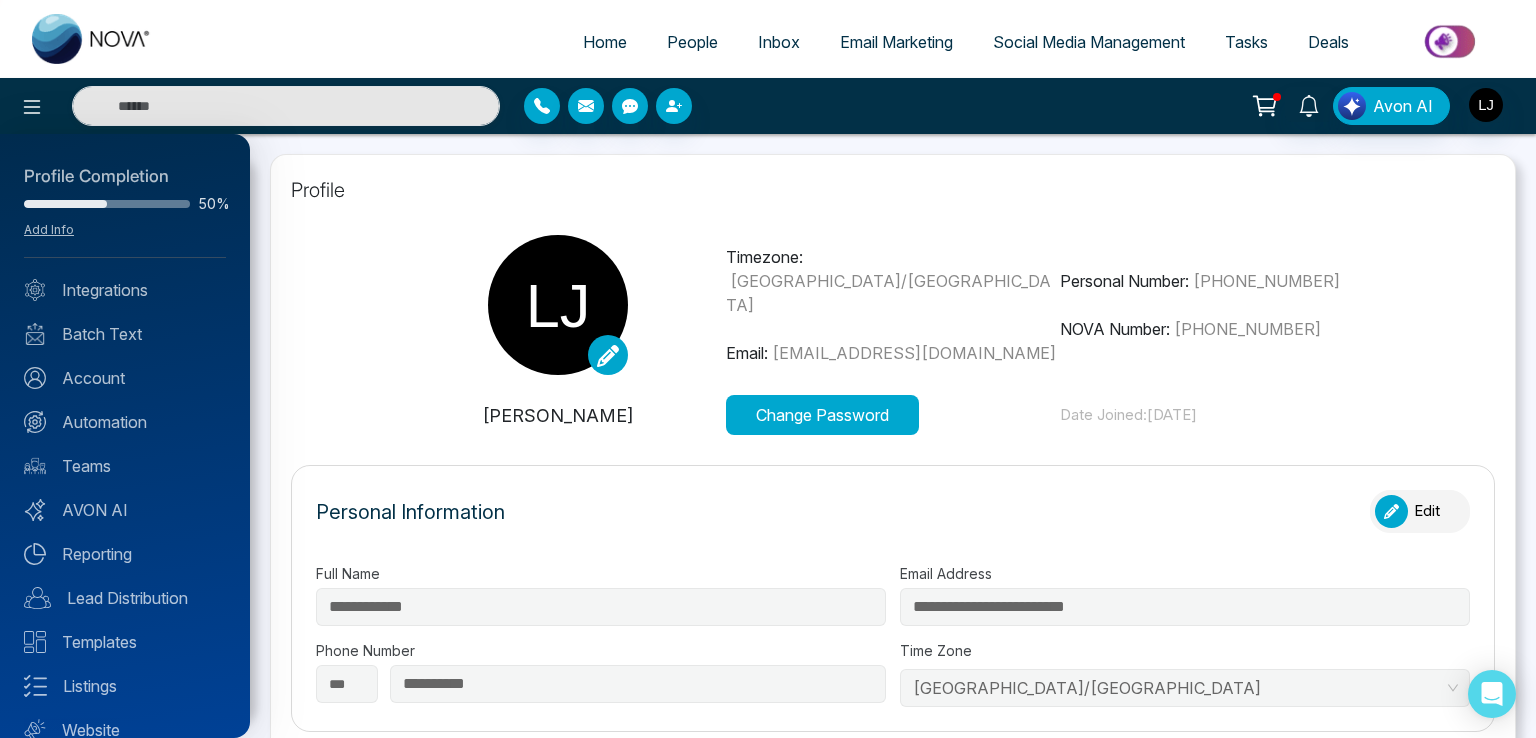 click on "Profile Completion 50% Add Info" at bounding box center (125, 211) 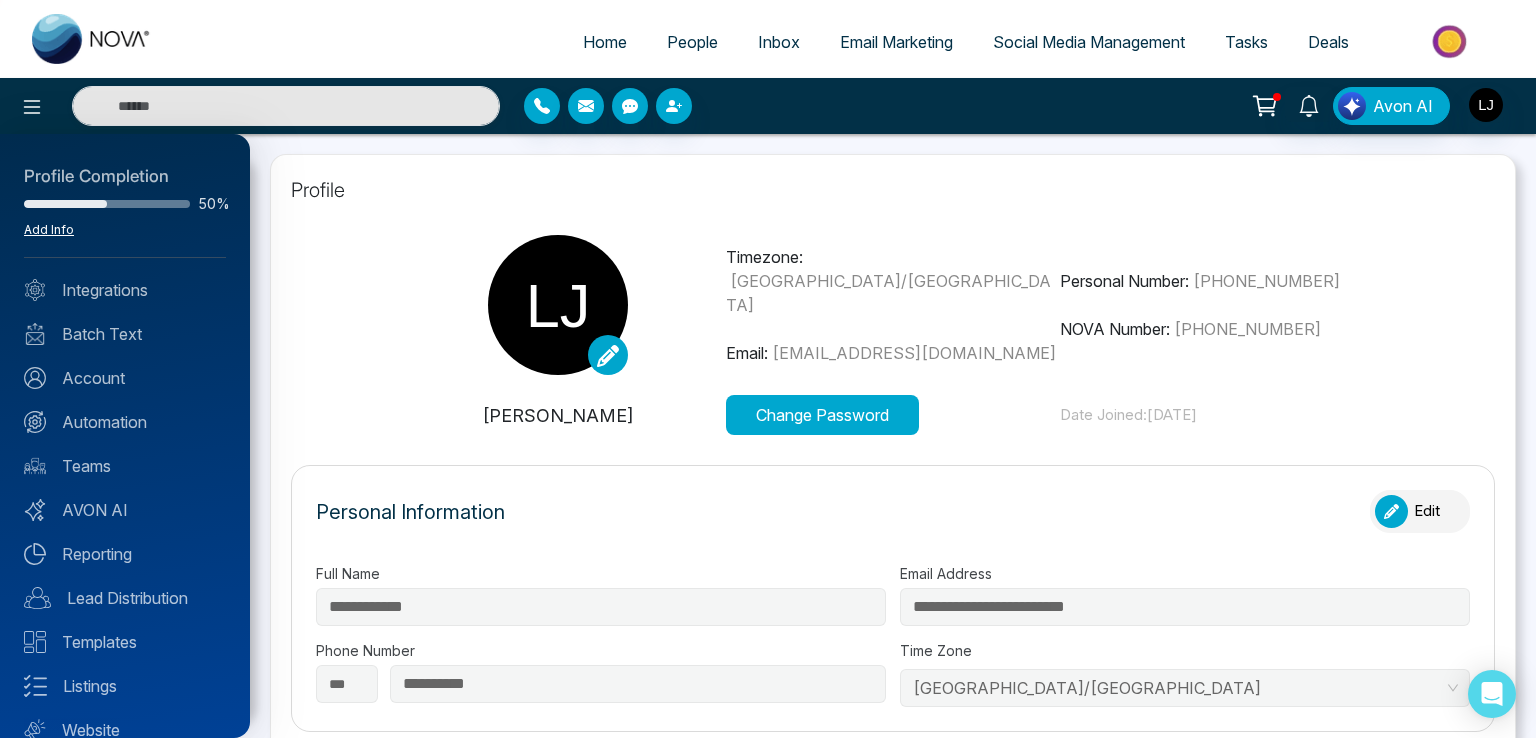 click on "Add Info" at bounding box center (49, 229) 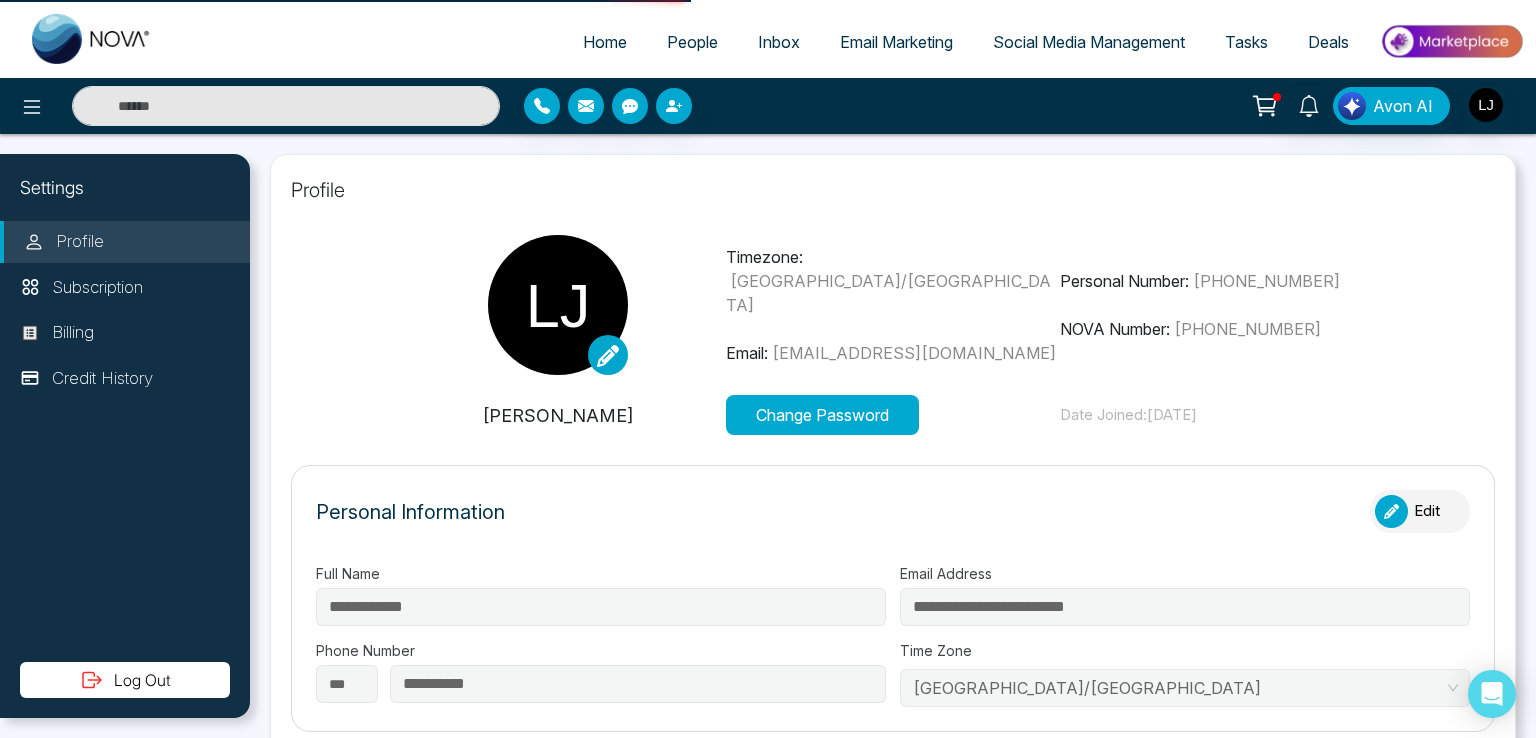 click on "Avon AI" at bounding box center (768, 106) 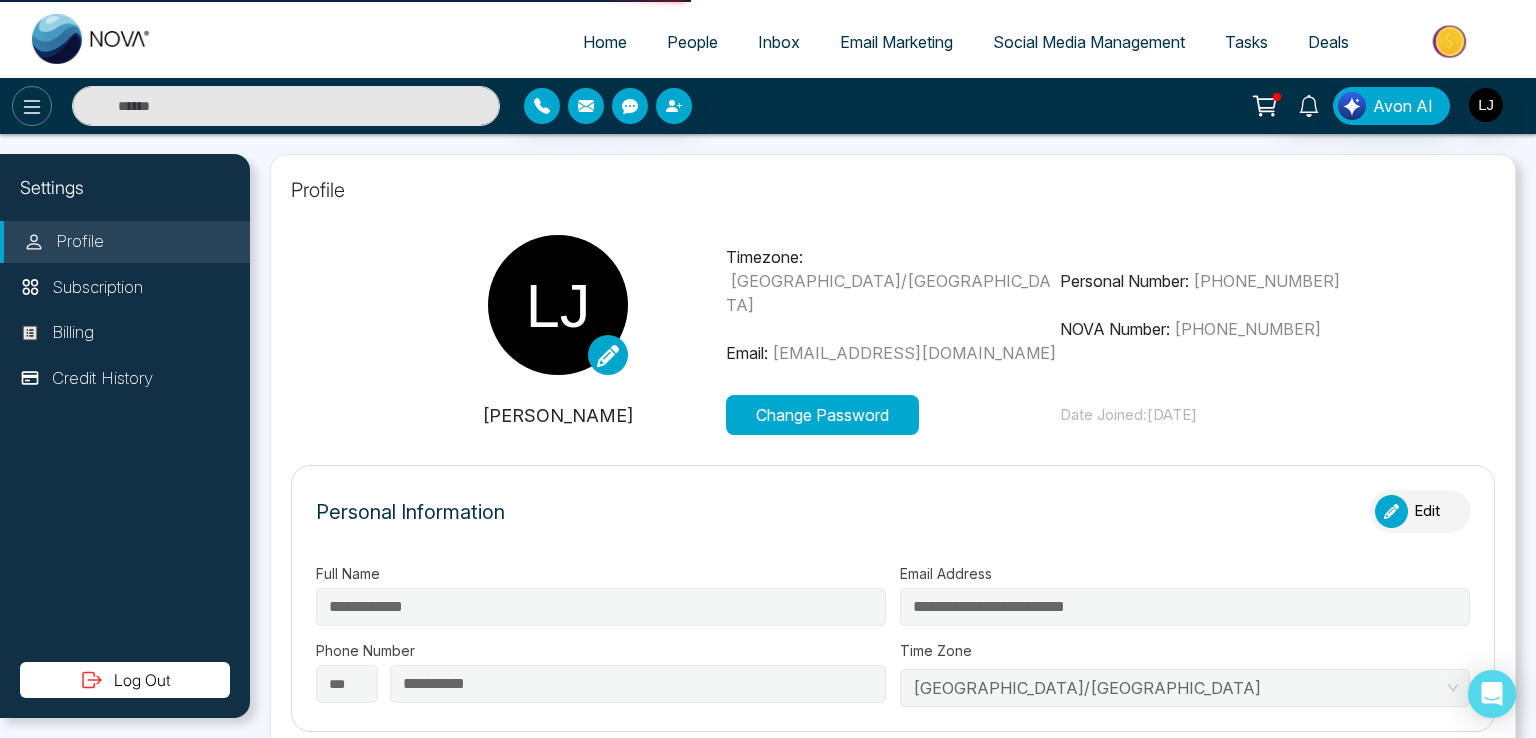 click 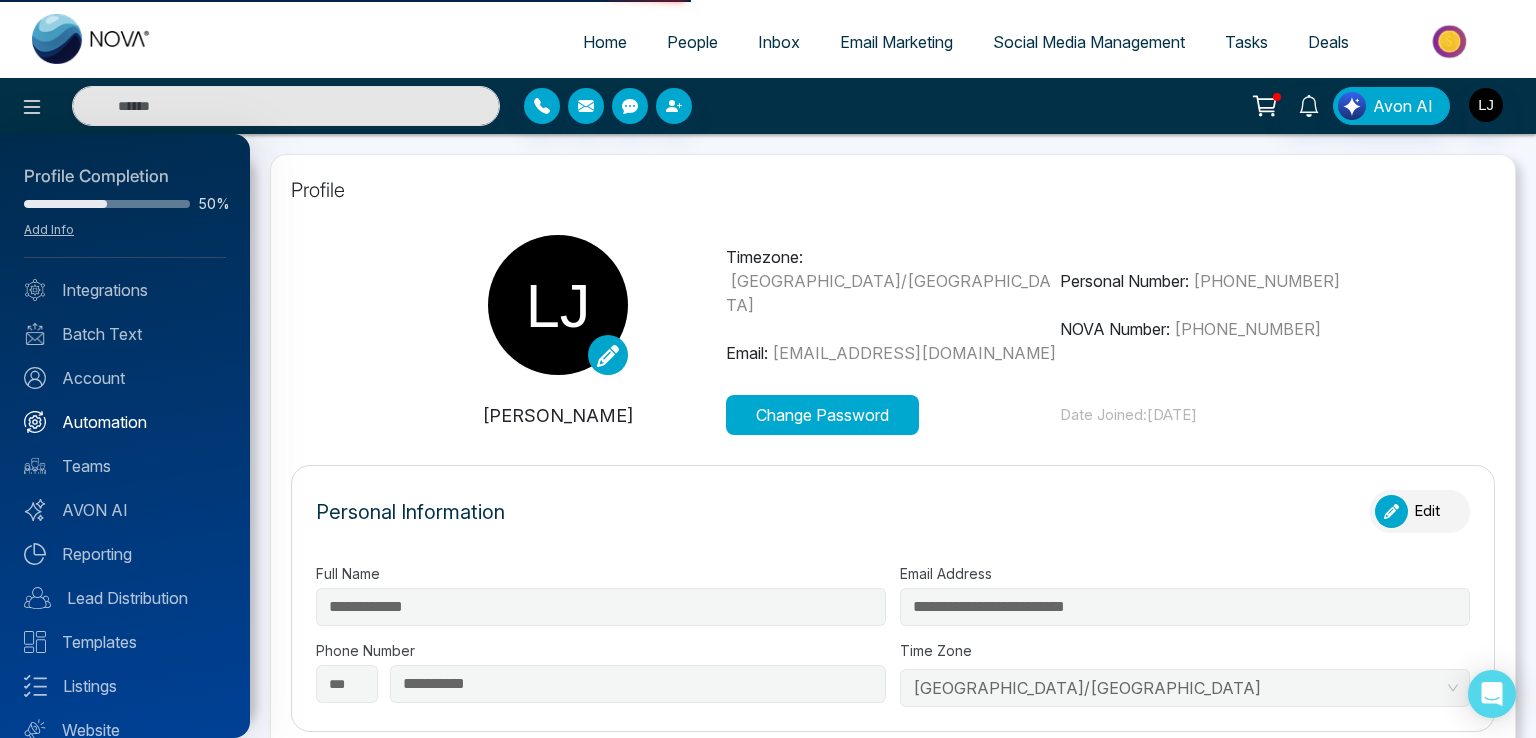 click on "Automation" at bounding box center (125, 422) 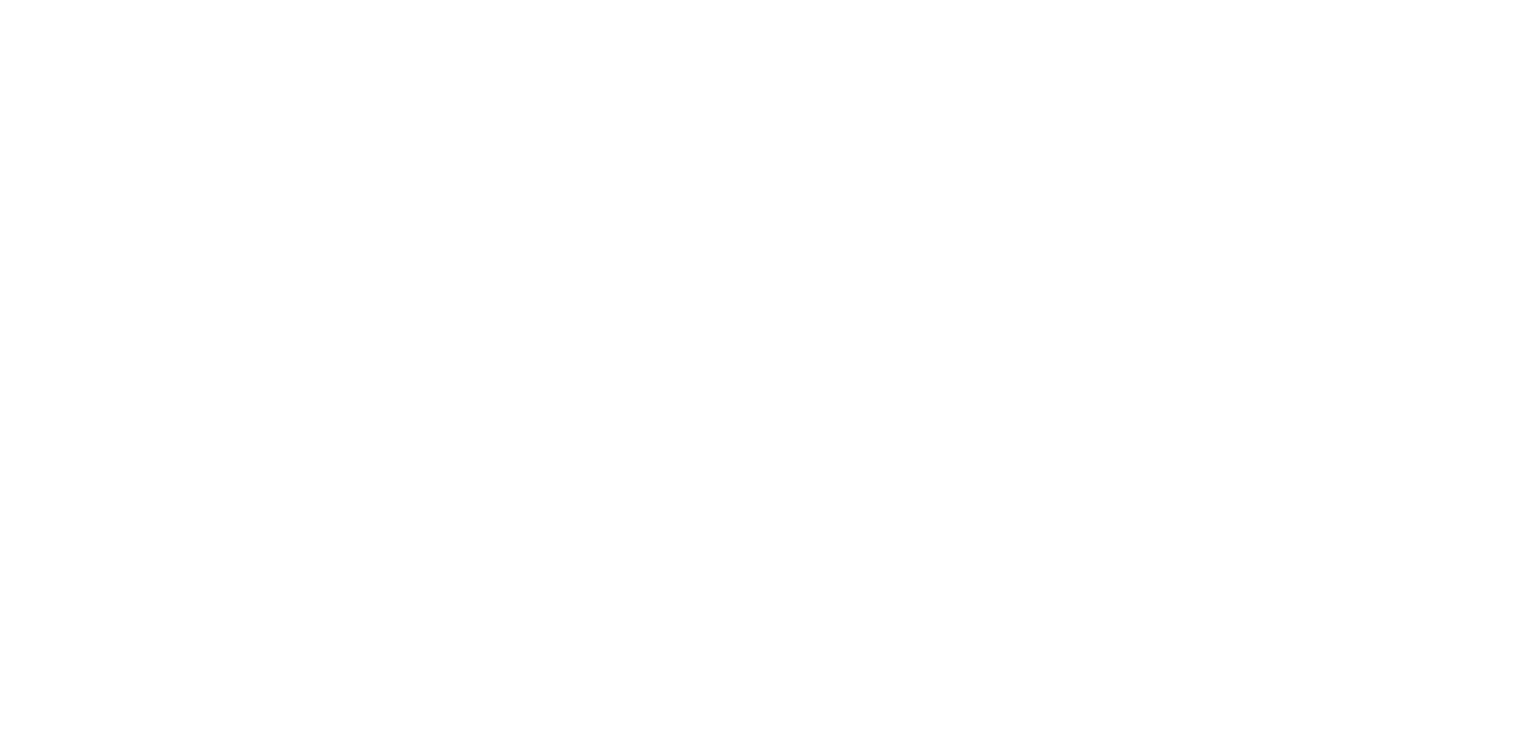 scroll, scrollTop: 0, scrollLeft: 0, axis: both 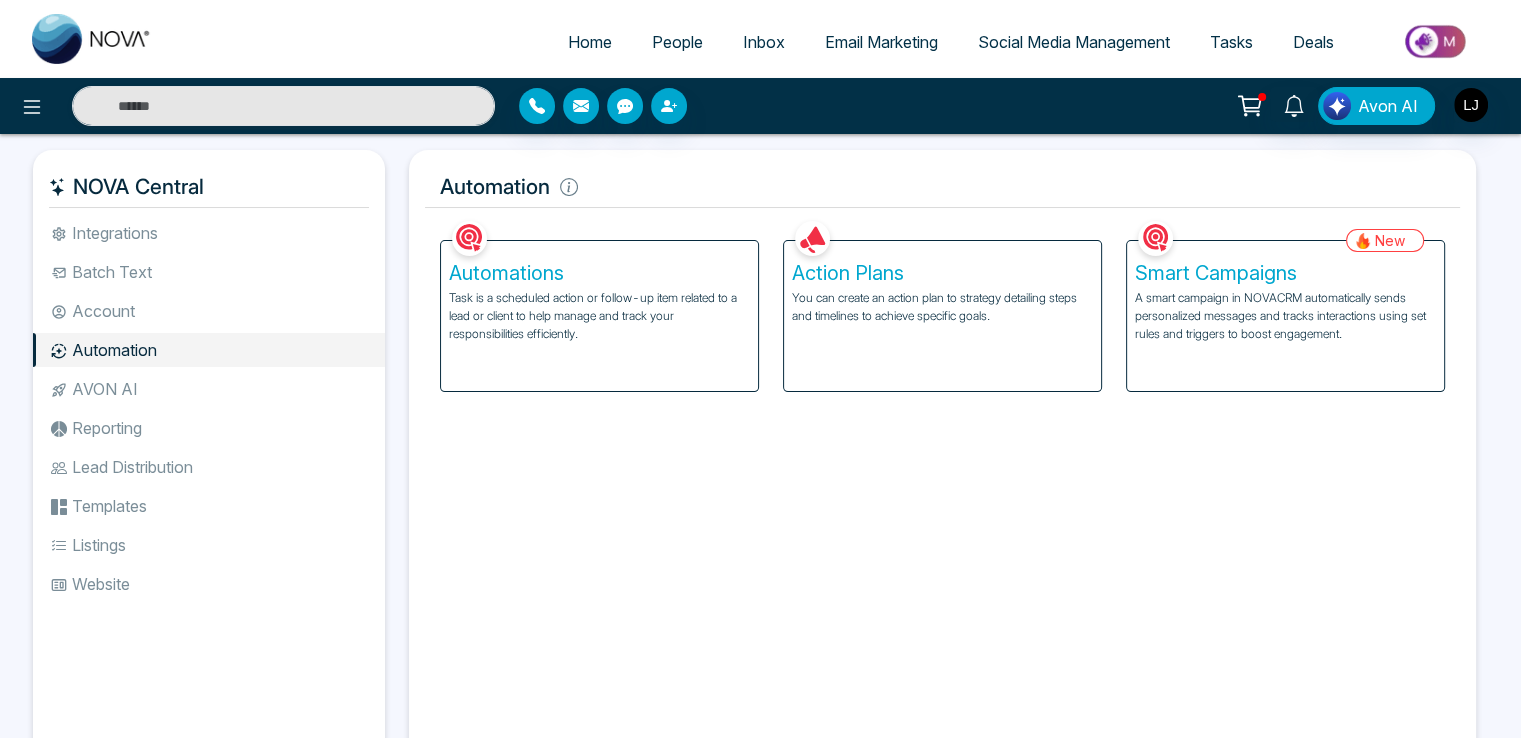 click on "AVON AI" at bounding box center [209, 389] 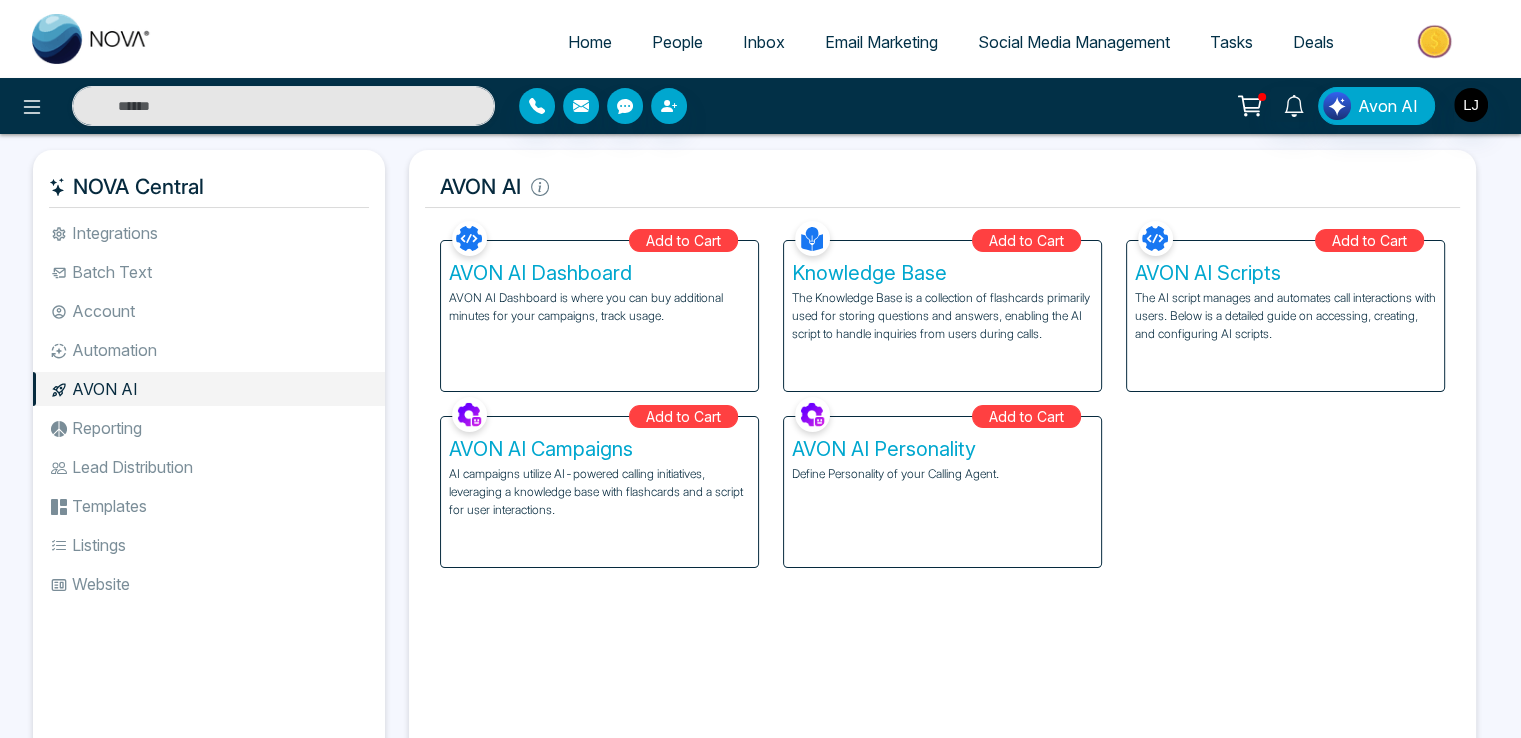 click on "Integrations" at bounding box center [209, 233] 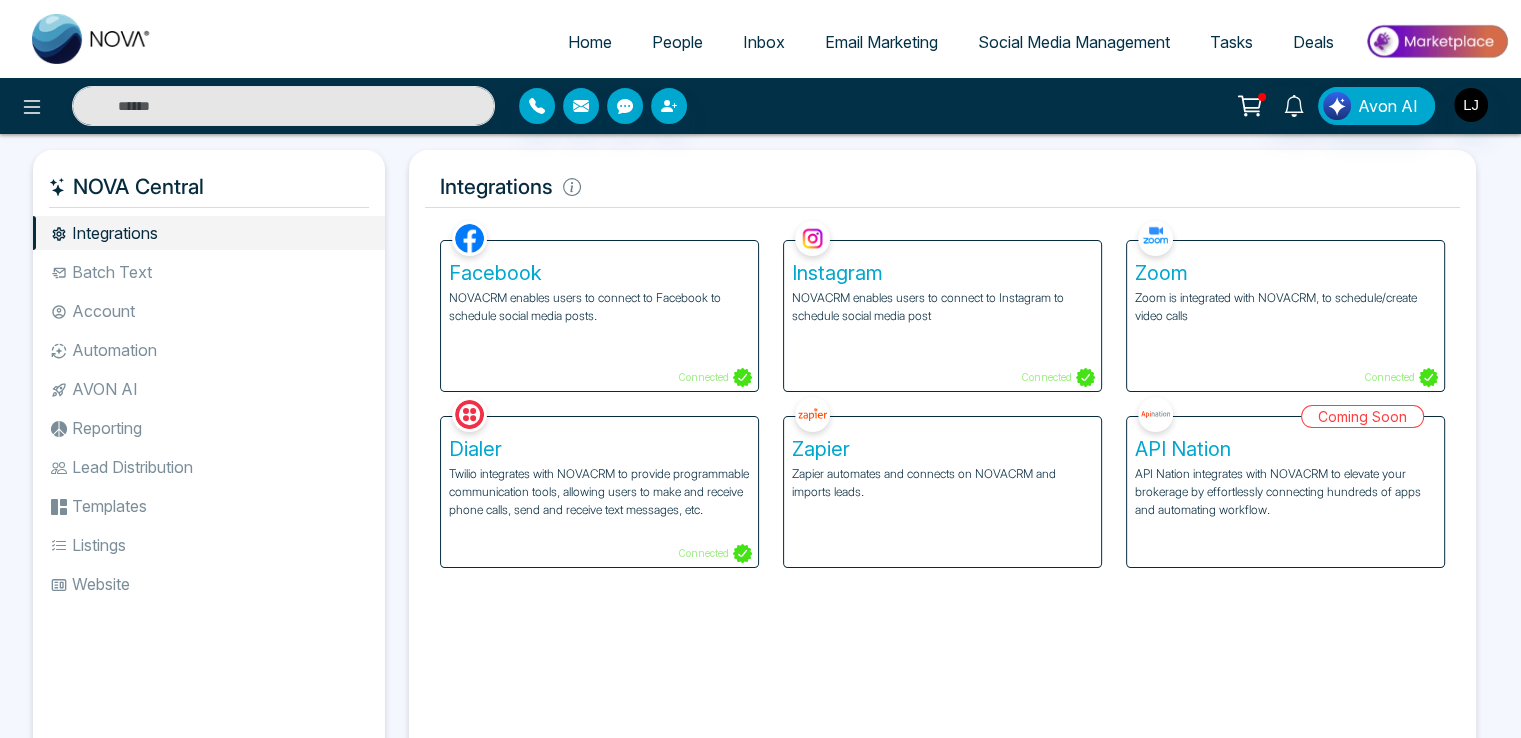 click on "Zapier Zapier automates and connects on NOVACRM and imports leads." at bounding box center (942, 492) 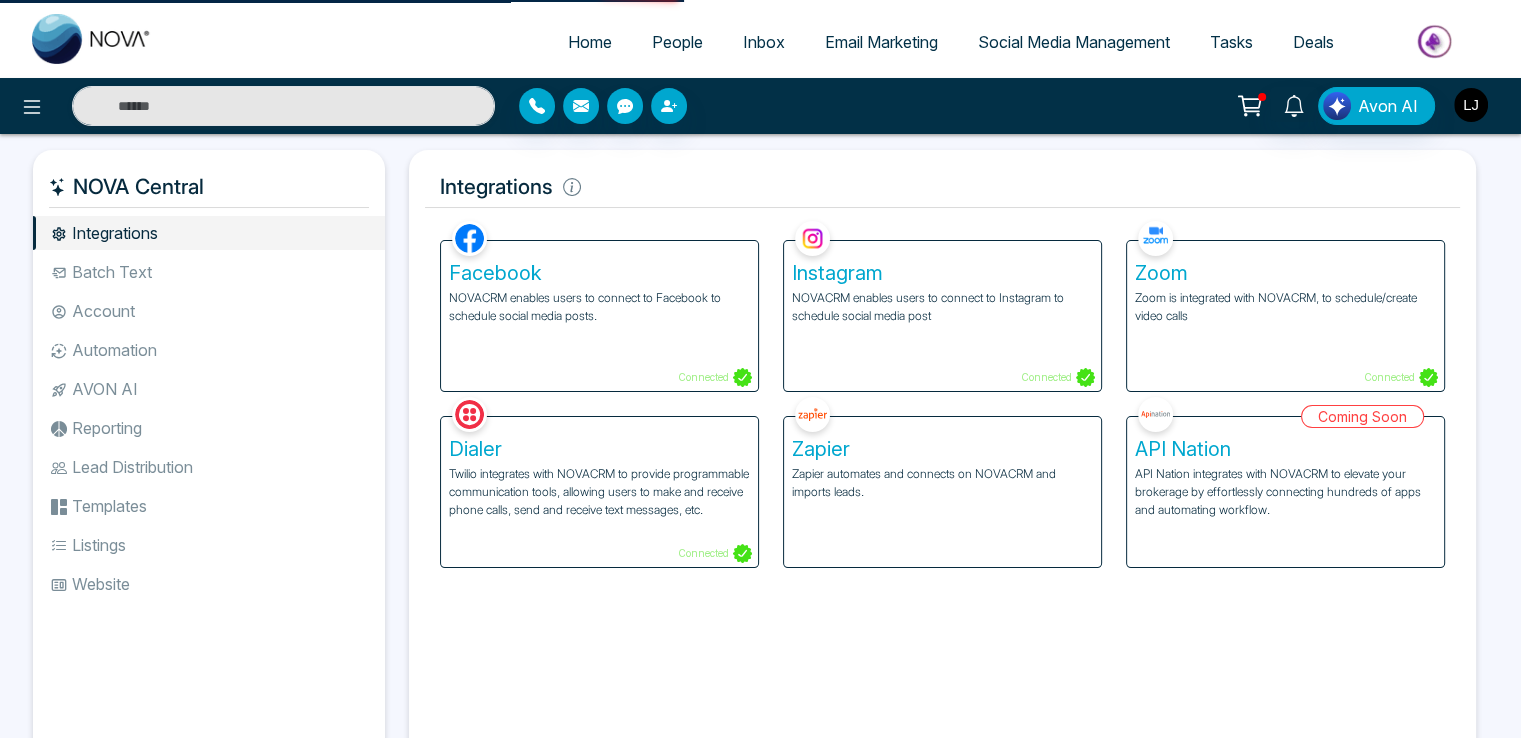 click at bounding box center (1471, 105) 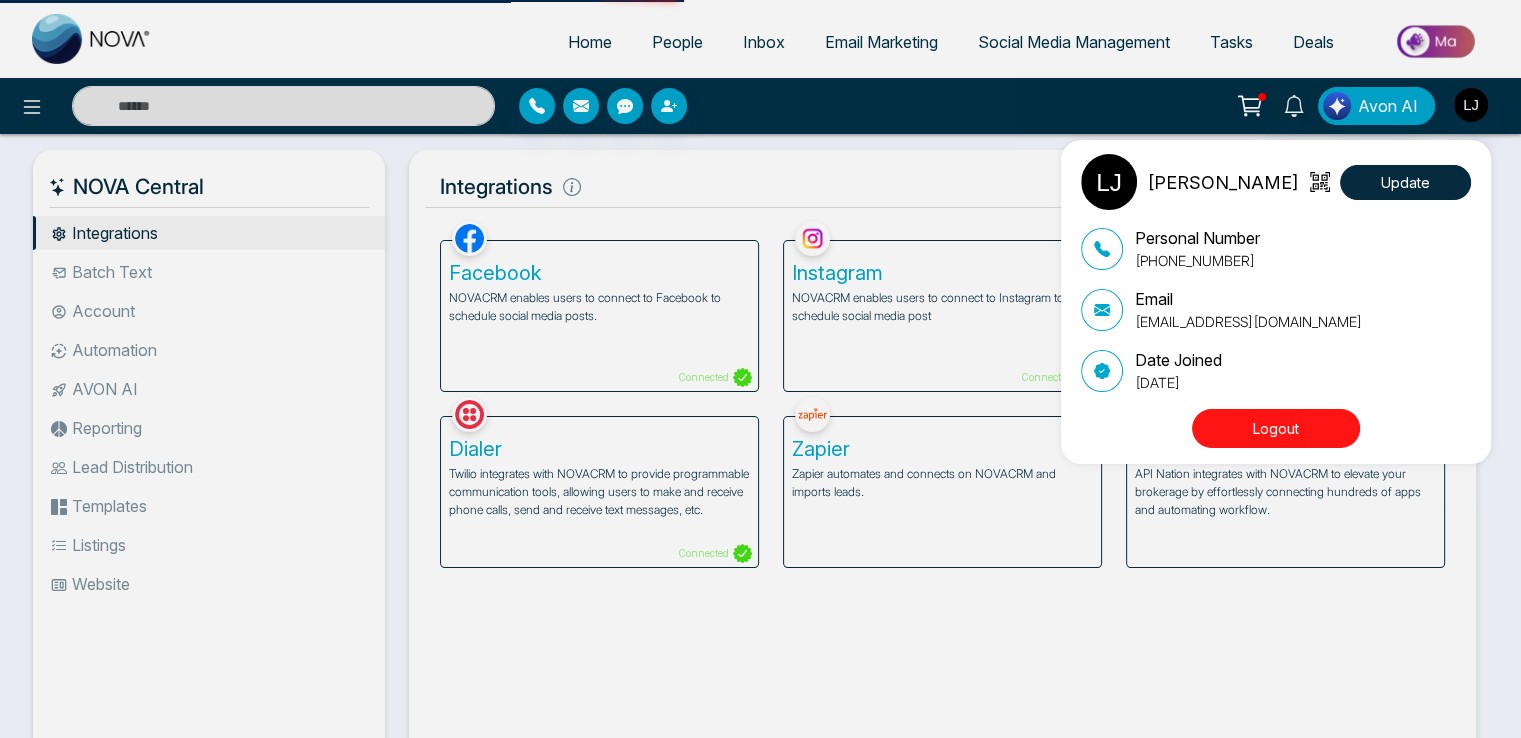 click on "Logout" at bounding box center [1276, 428] 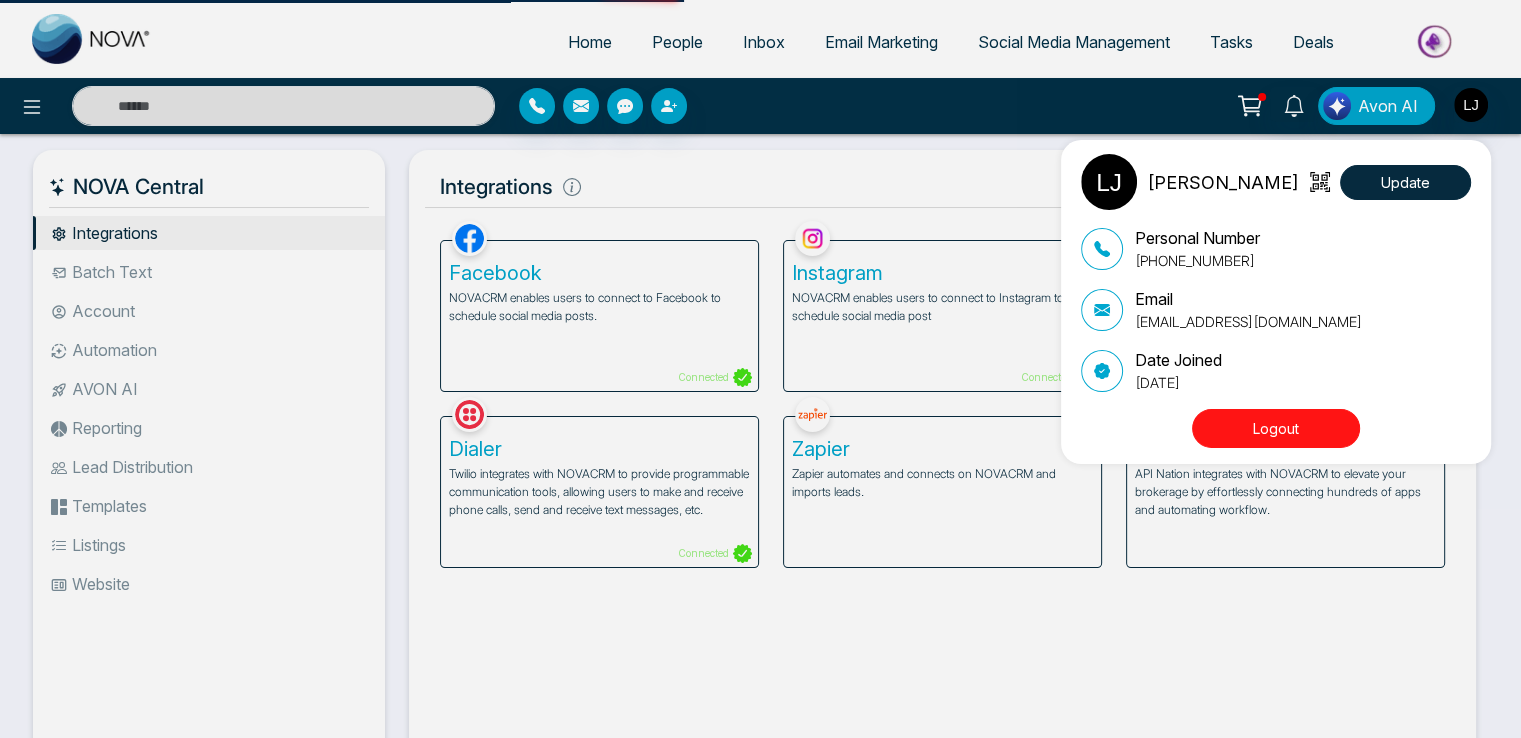 click on "Logout" at bounding box center (1276, 428) 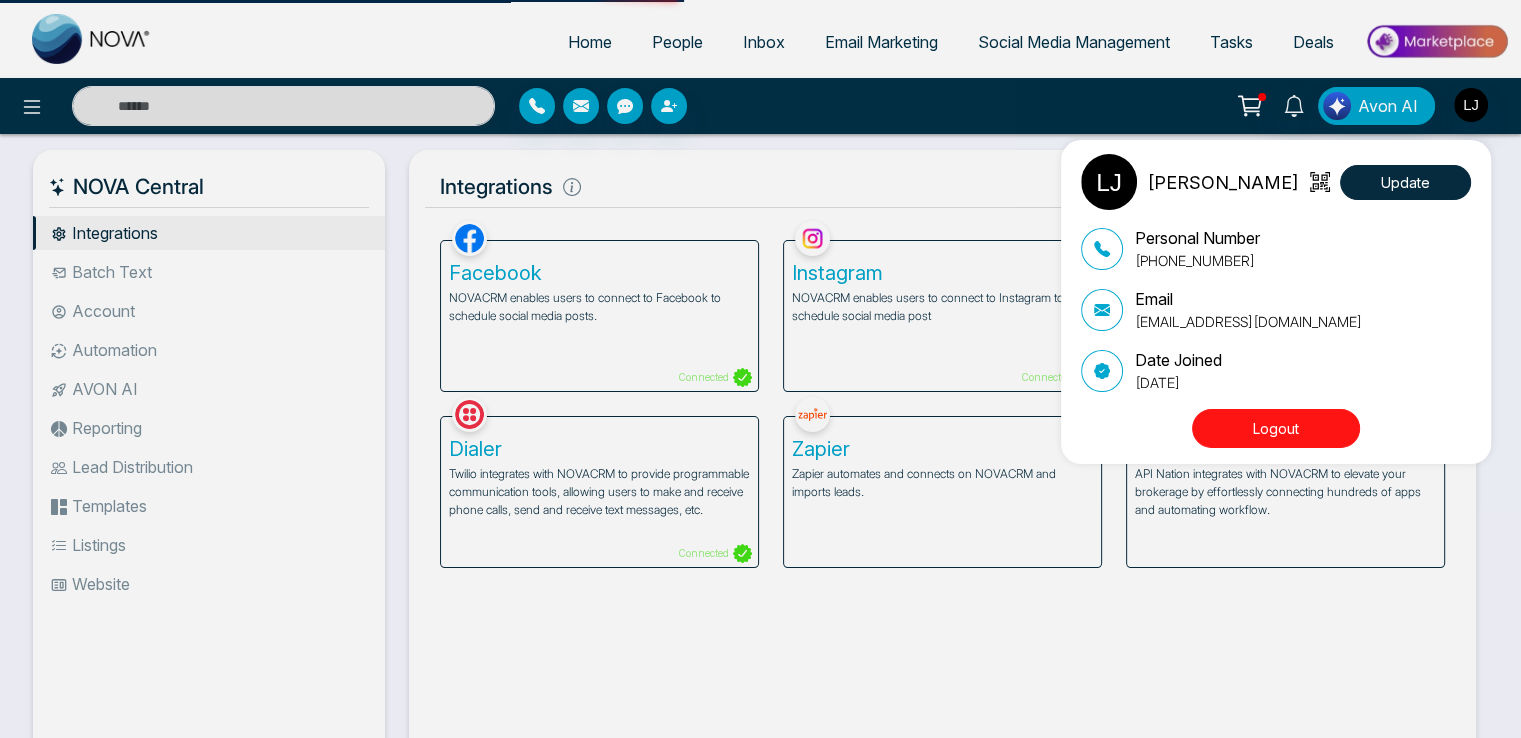 click on "Logout" at bounding box center (1276, 428) 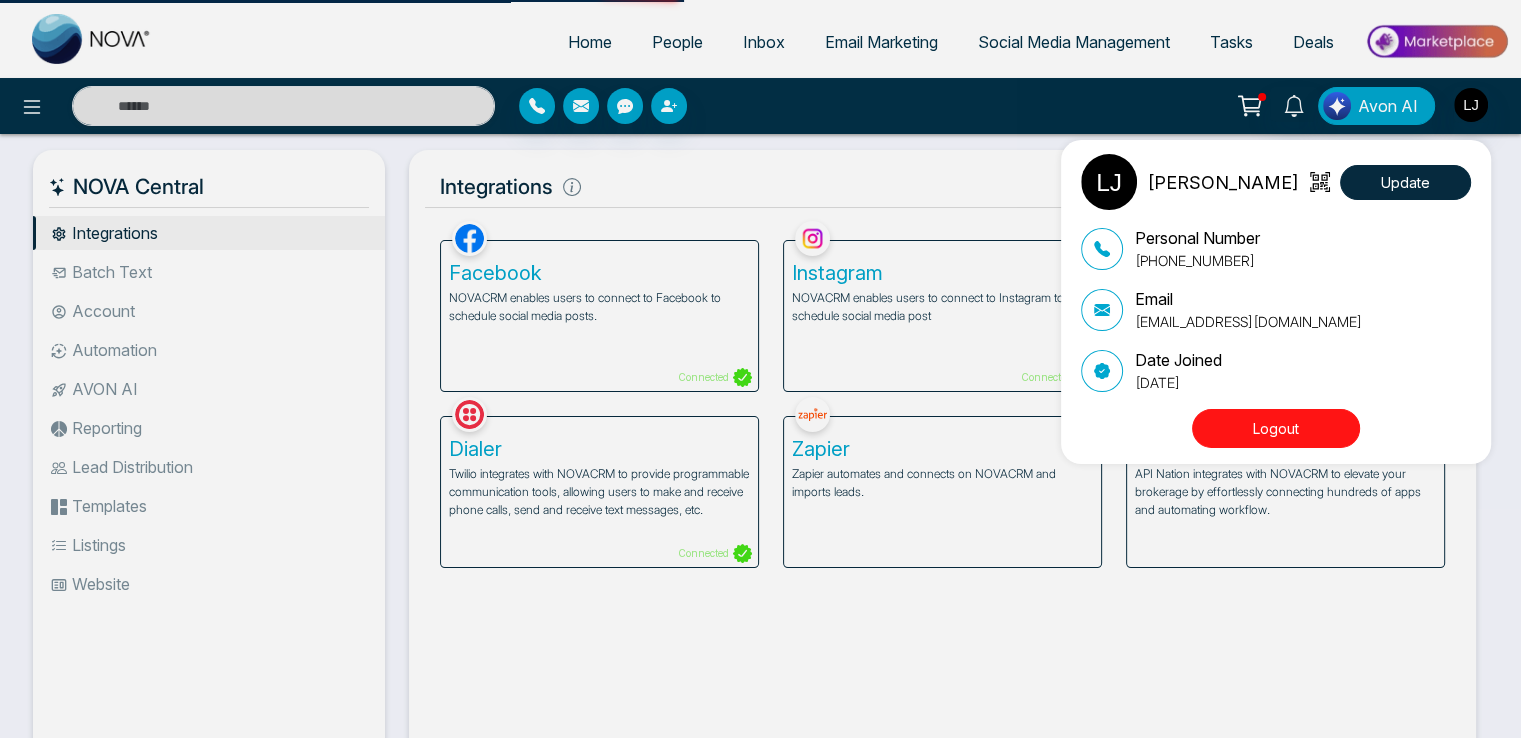 click on "Logout" at bounding box center [1276, 428] 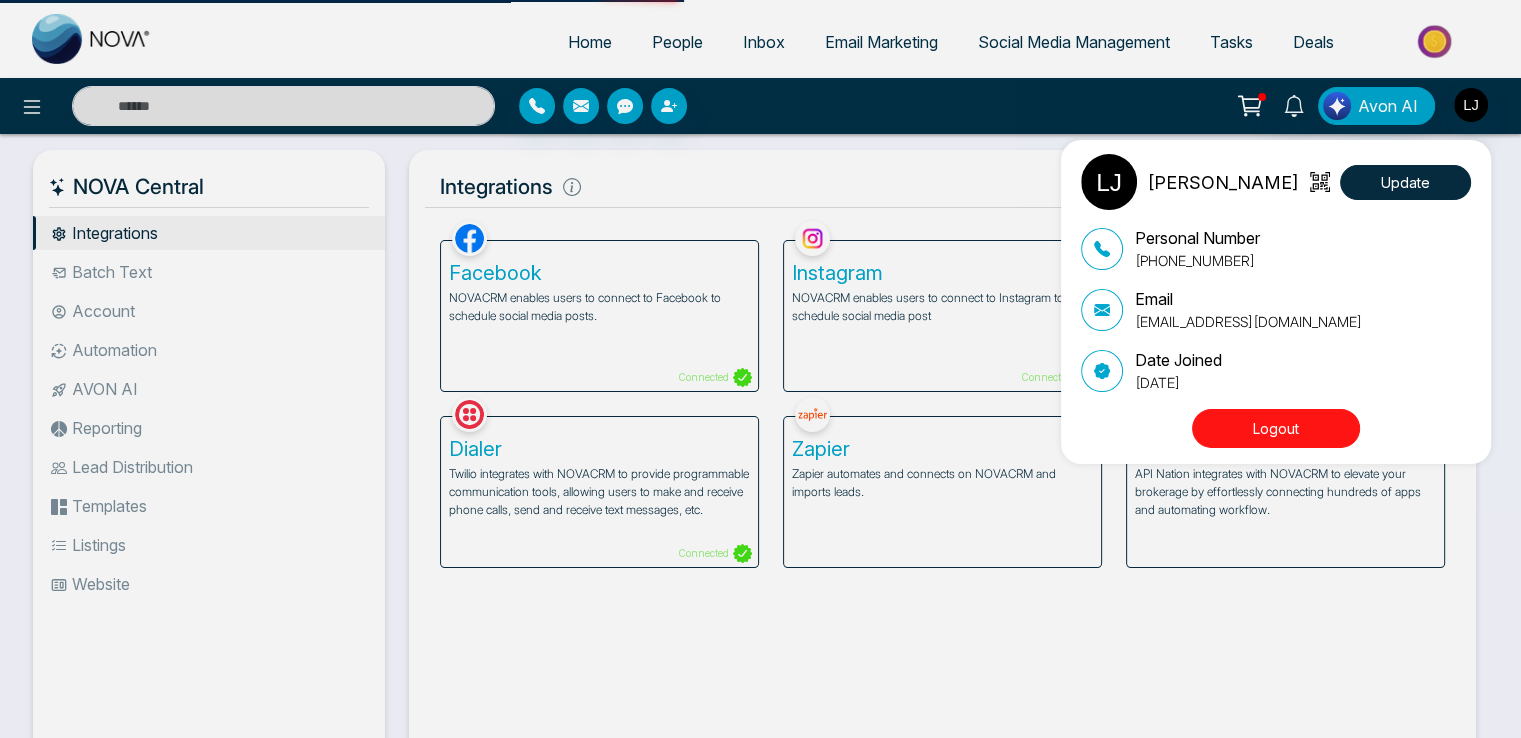 click on "[PERSON_NAME] Update Personal Number [PHONE_NUMBER] Email [EMAIL_ADDRESS][DOMAIN_NAME] Date Joined [DATE] Logout" at bounding box center (760, 369) 